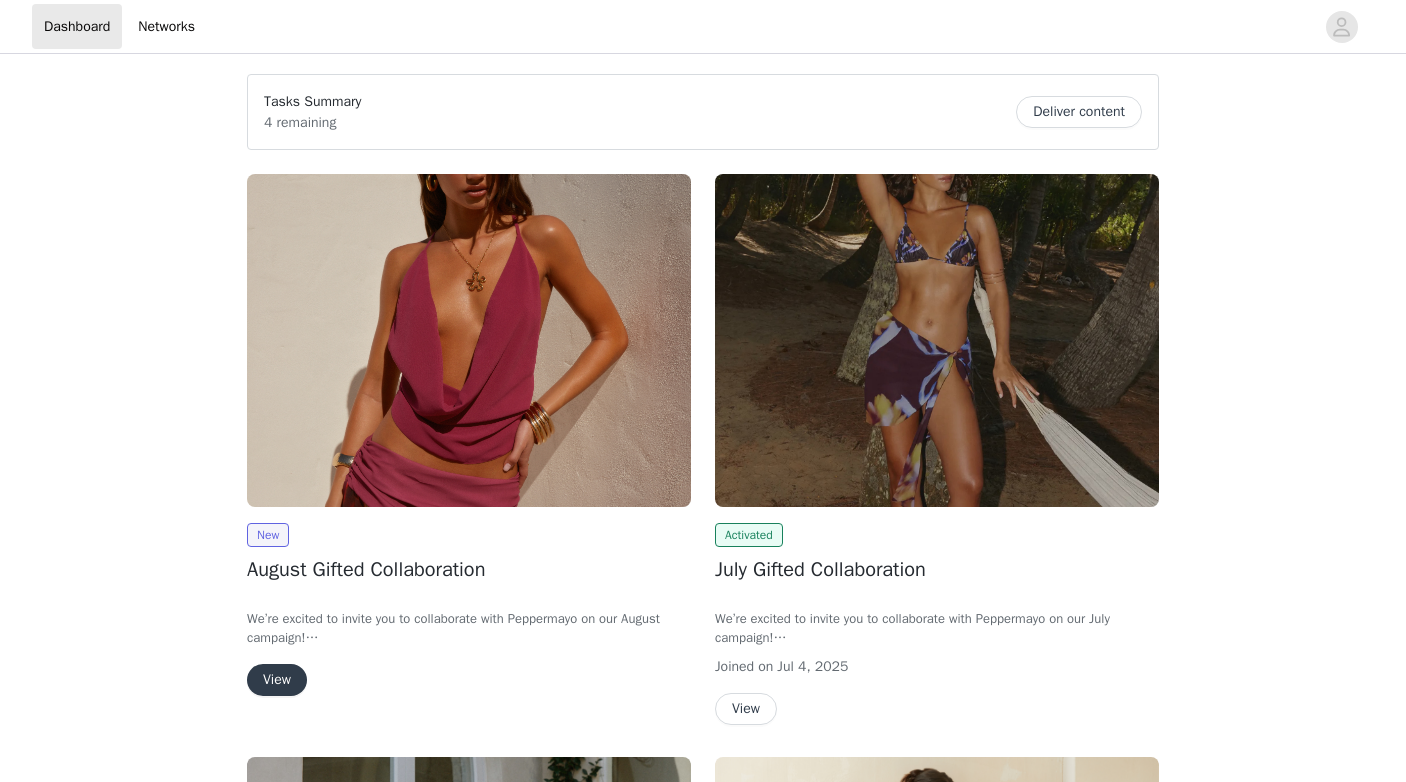 scroll, scrollTop: 0, scrollLeft: 0, axis: both 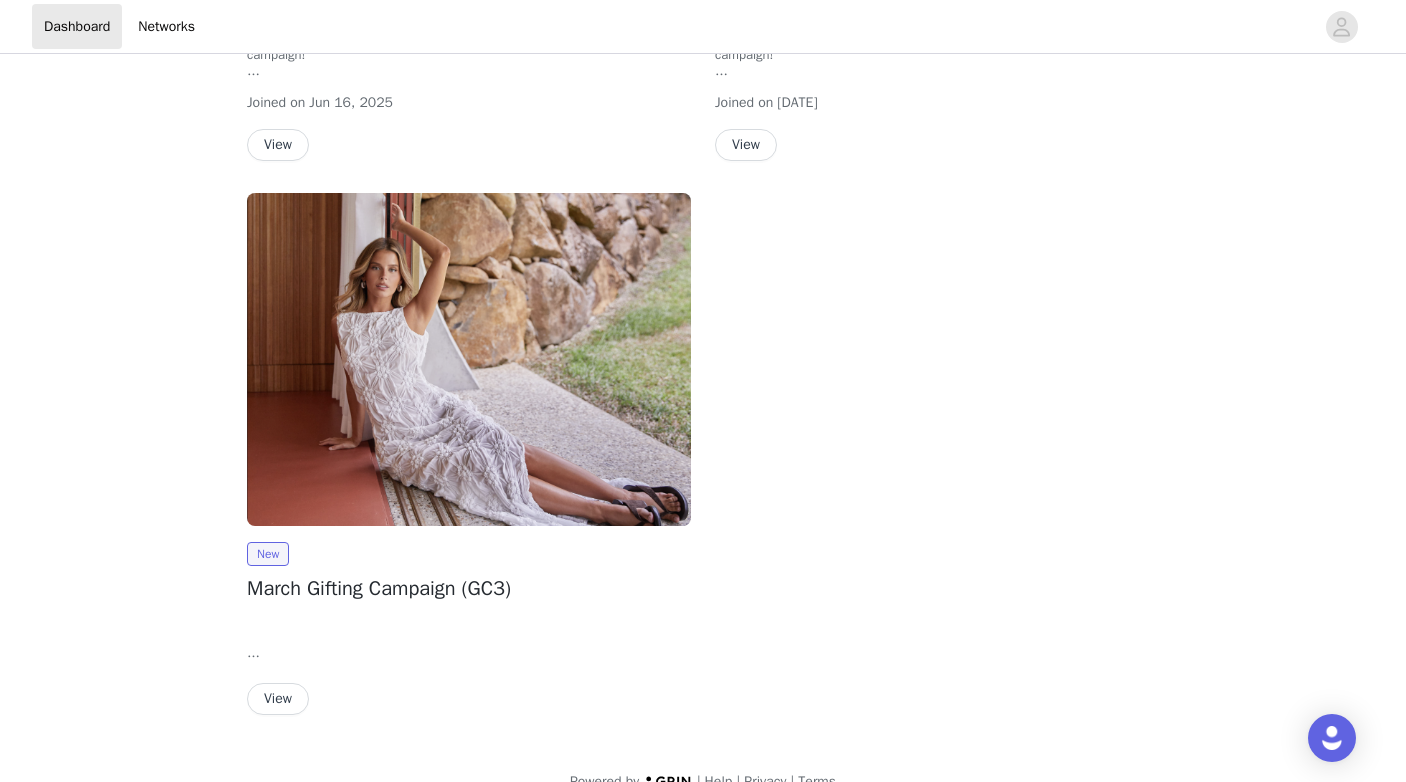 click on "View" at bounding box center (278, 699) 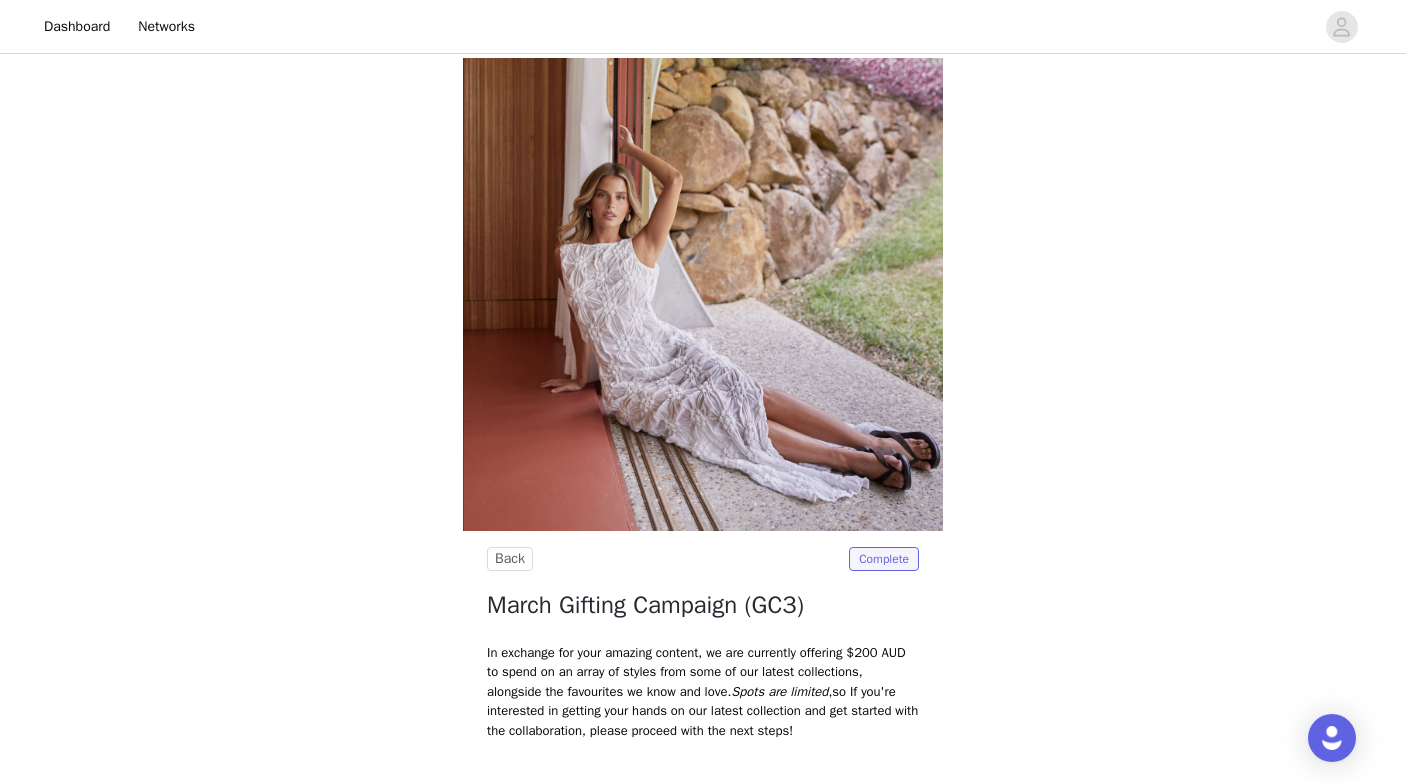 scroll, scrollTop: 410, scrollLeft: 0, axis: vertical 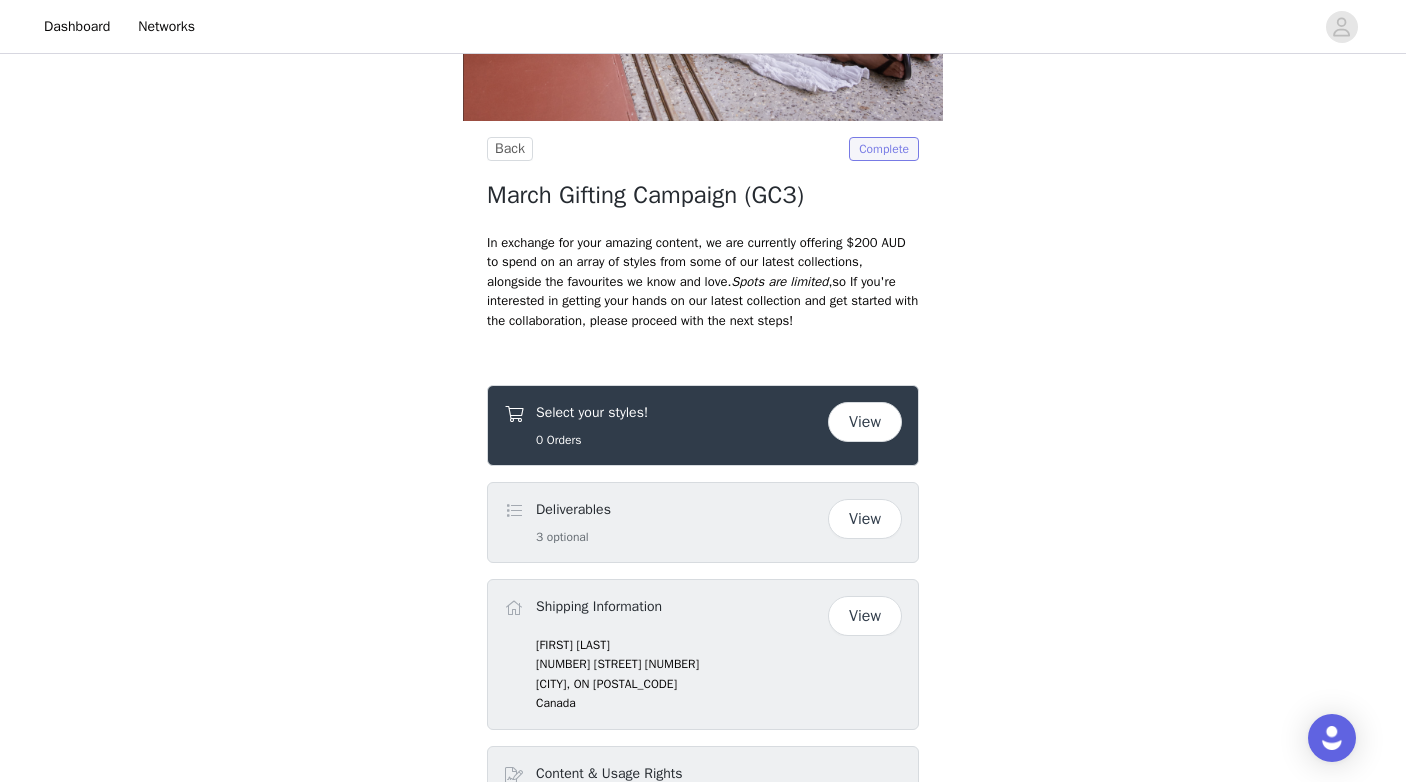 click on "Complete" at bounding box center [884, 149] 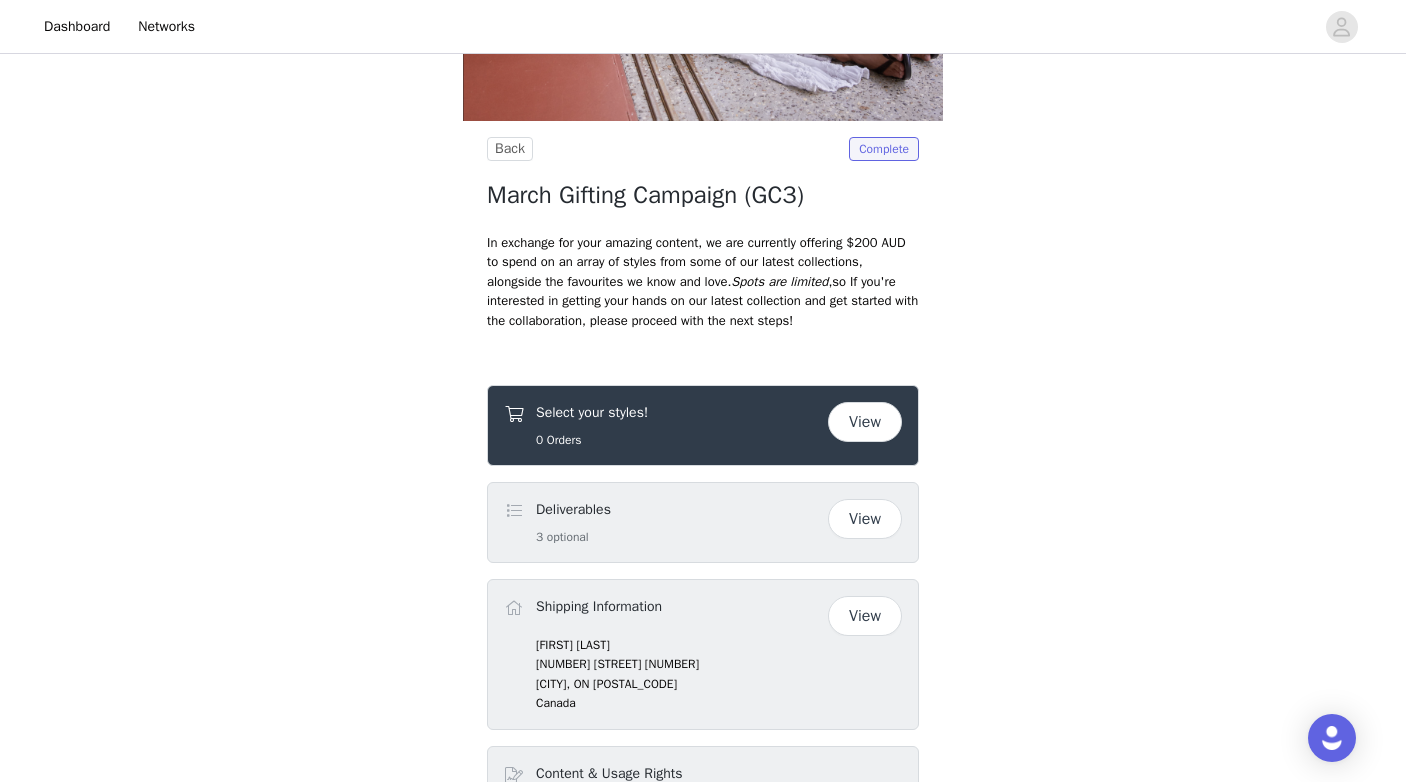 click on "View" at bounding box center (865, 422) 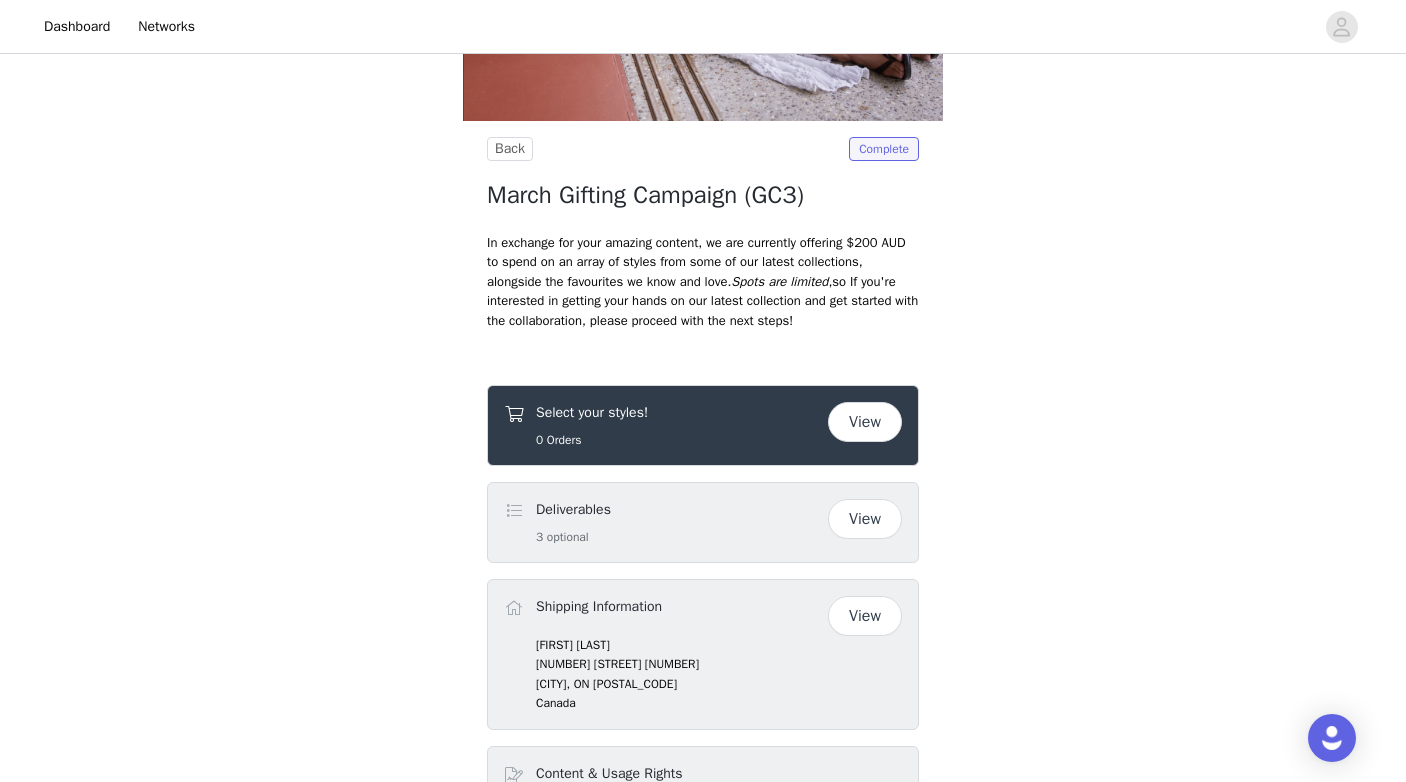 scroll, scrollTop: 0, scrollLeft: 0, axis: both 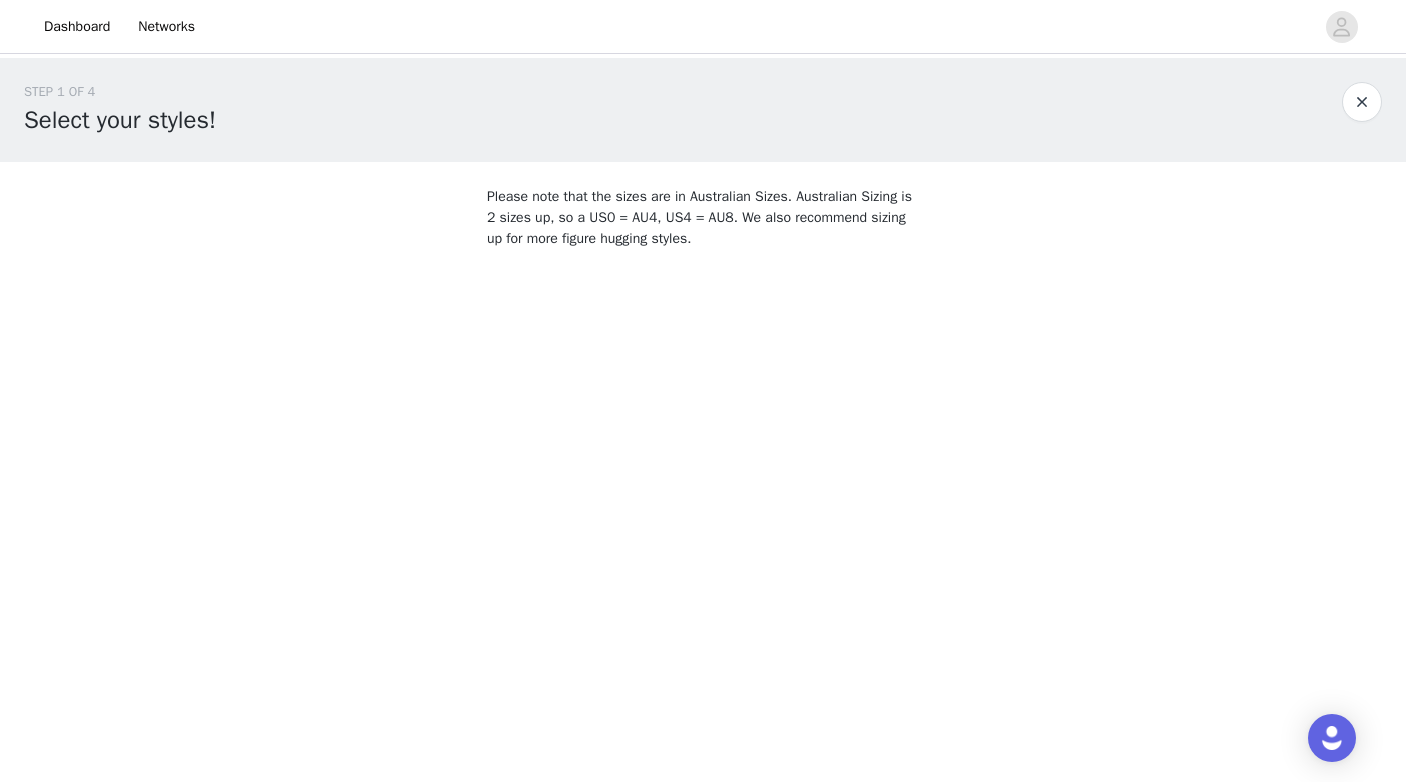 click on "STEP 1 OF 4
Select your styles!" at bounding box center [683, 110] 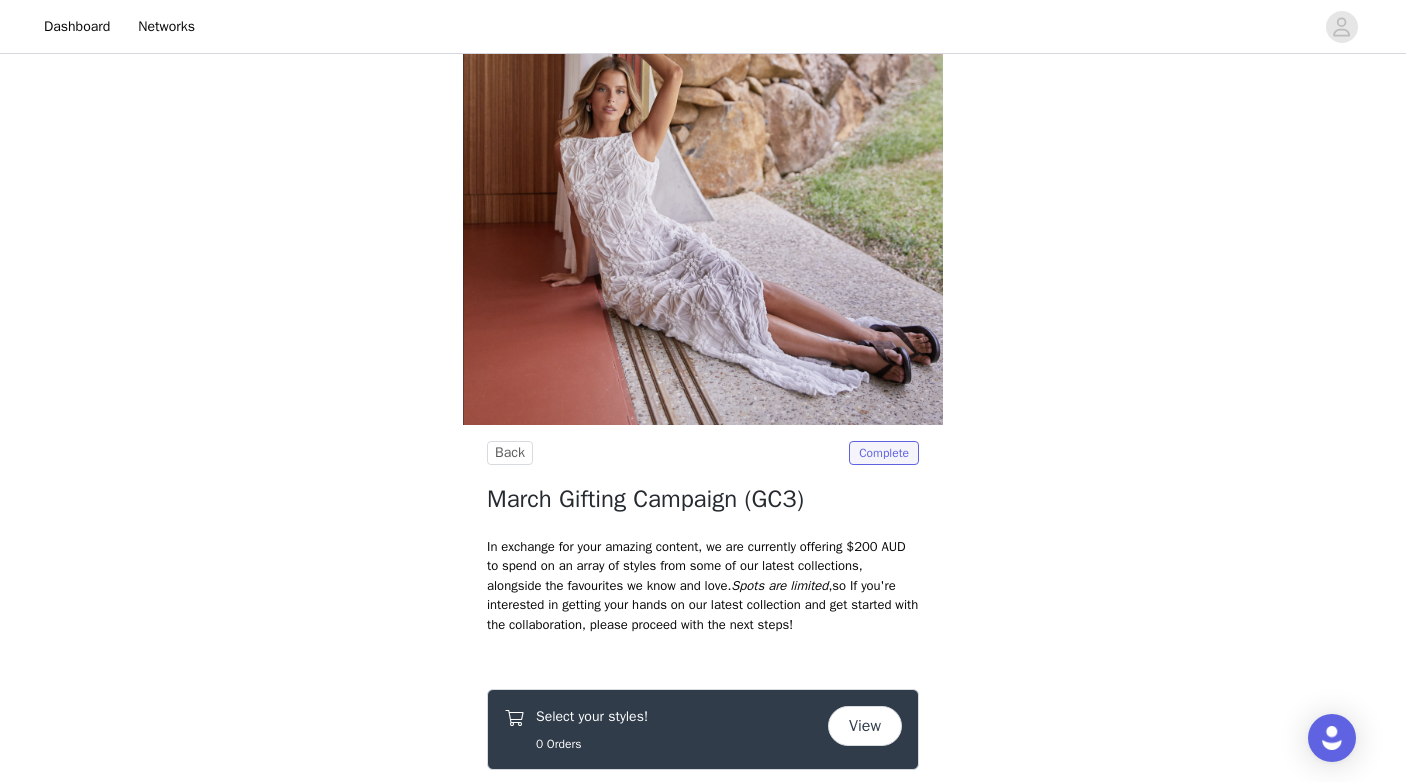 scroll, scrollTop: 71, scrollLeft: 0, axis: vertical 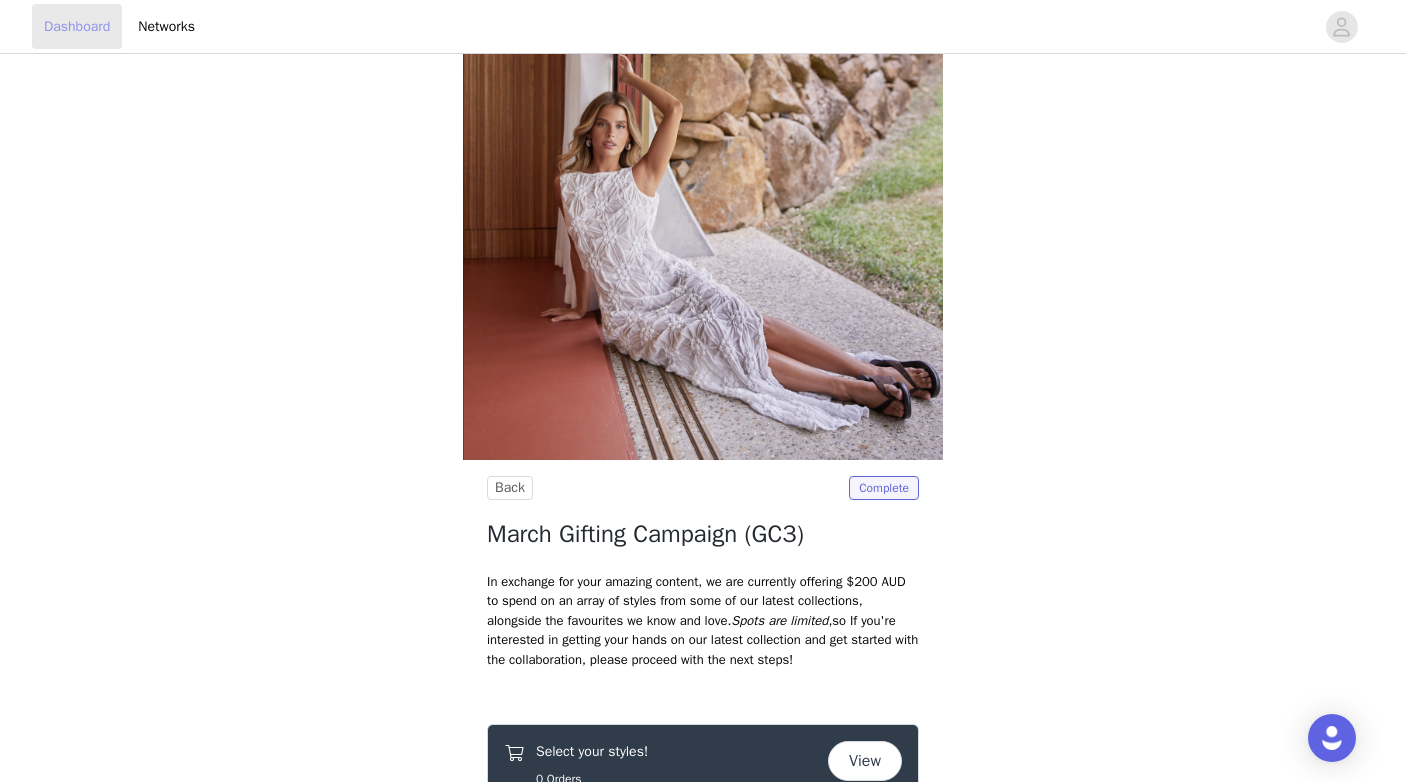 click on "Dashboard" at bounding box center (77, 26) 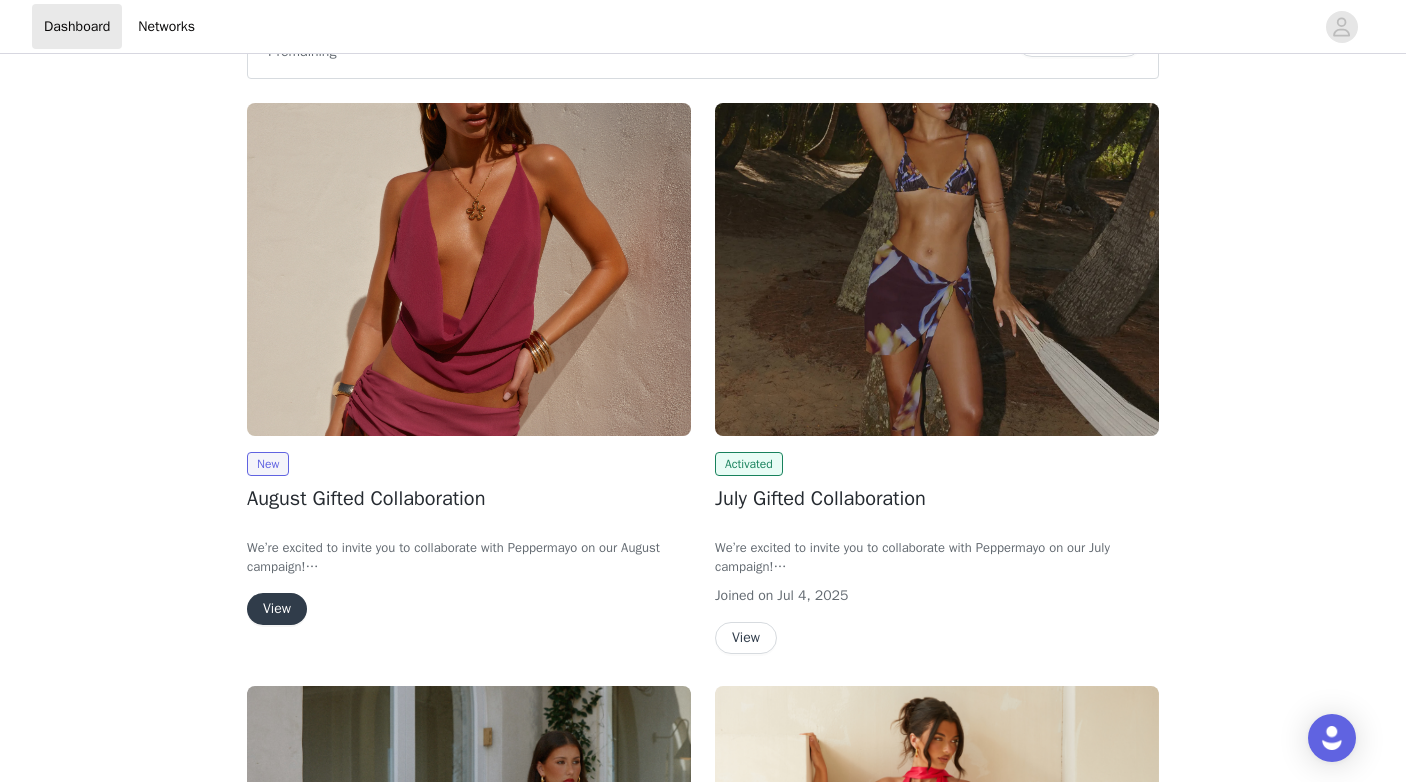 click on "View" at bounding box center [277, 609] 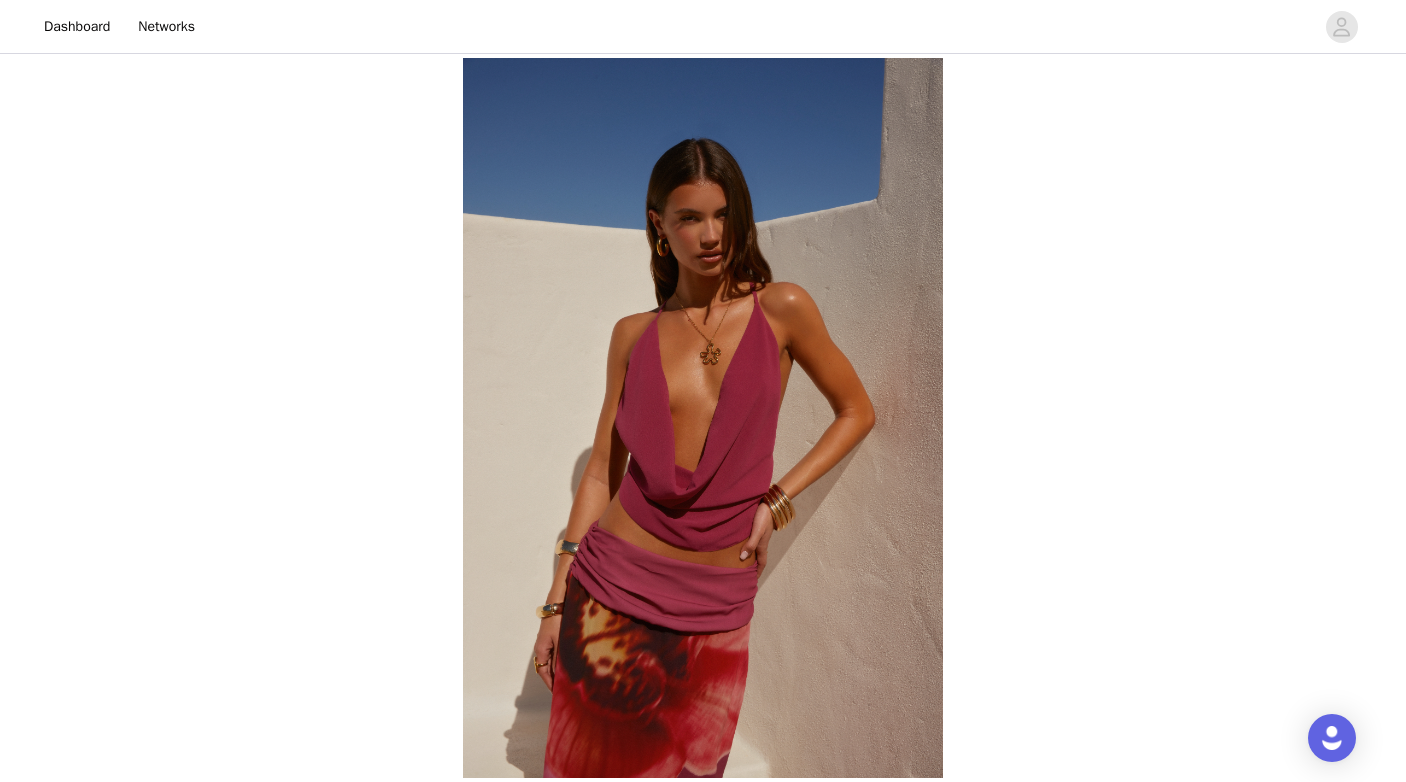 scroll, scrollTop: 734, scrollLeft: 0, axis: vertical 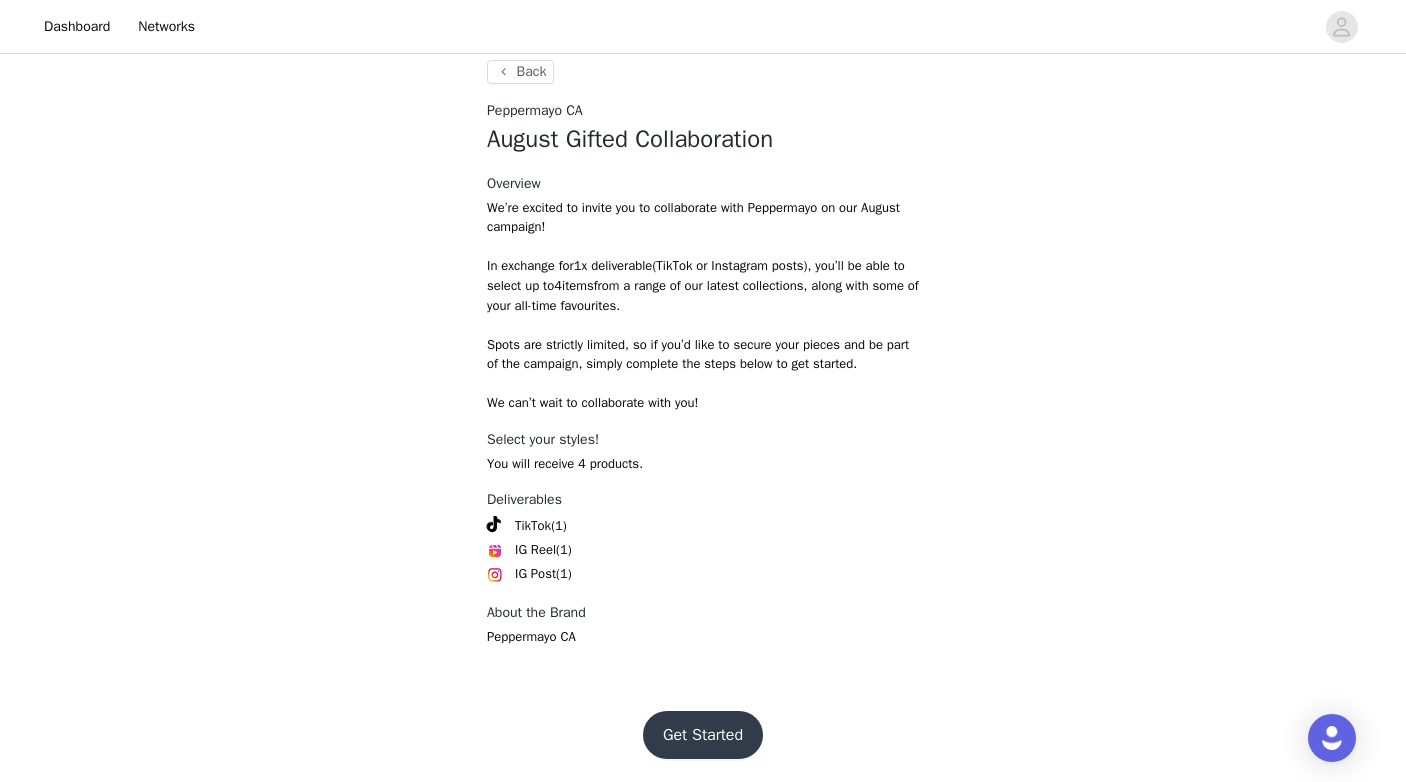 click on "Get Started" at bounding box center (703, 735) 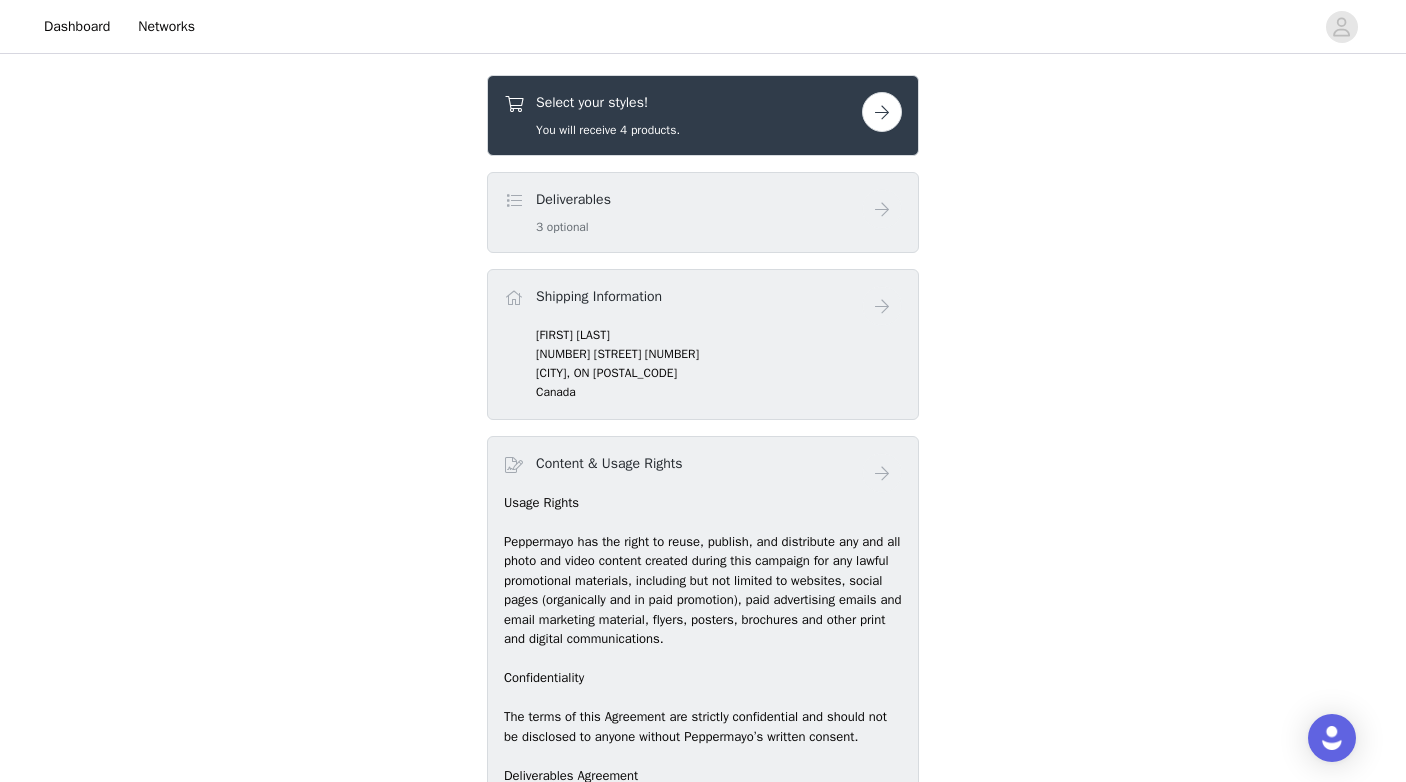 scroll, scrollTop: 660, scrollLeft: 0, axis: vertical 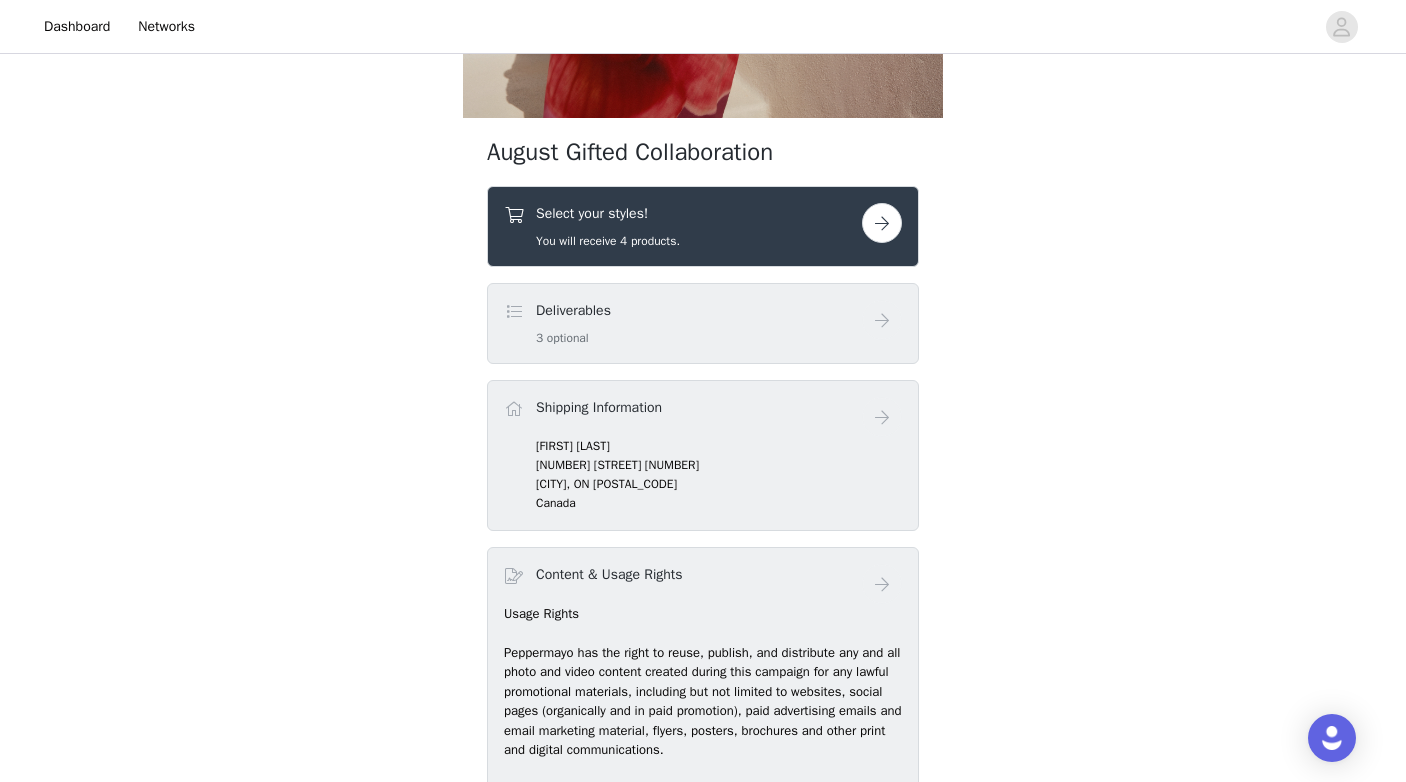 click on "Select your styles!   You will receive 4 products." at bounding box center [683, 226] 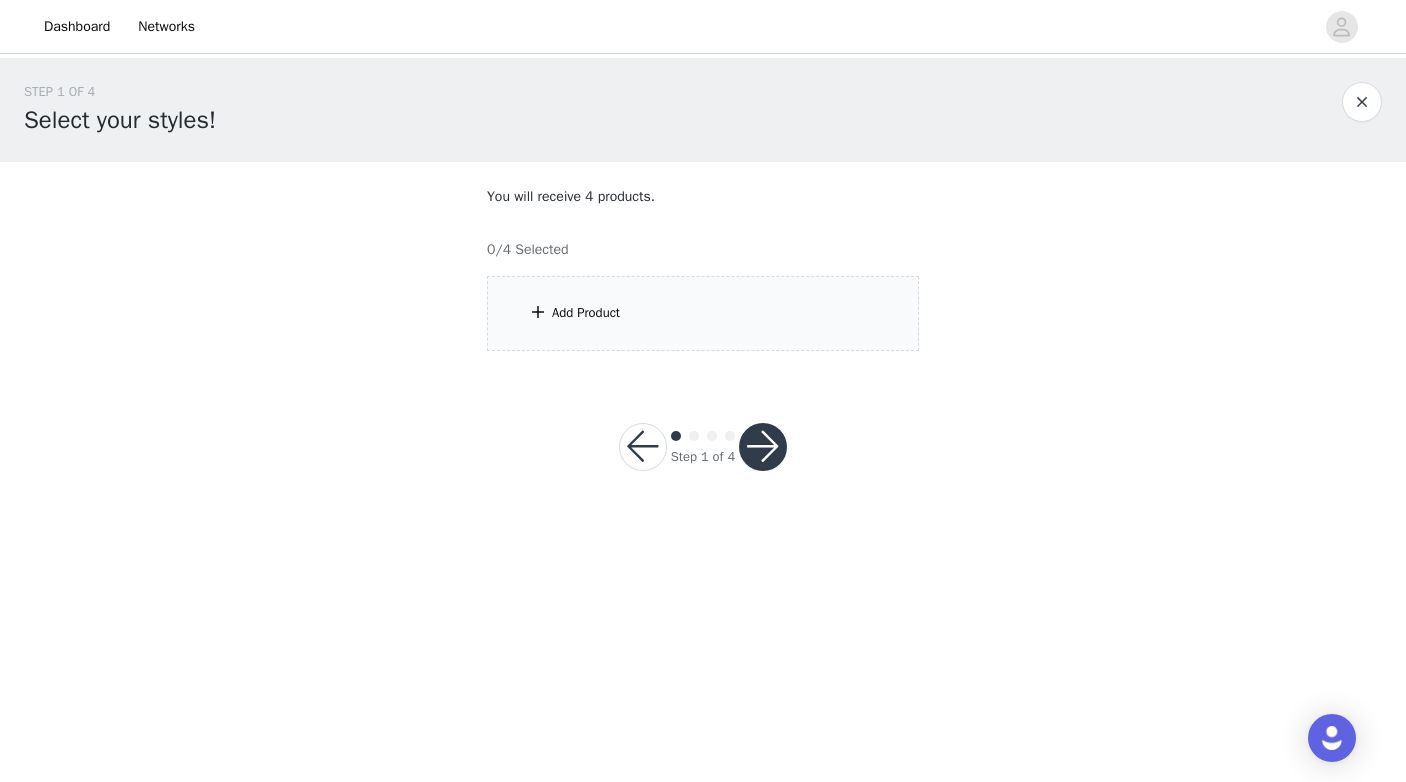 click on "Add Product" at bounding box center [703, 313] 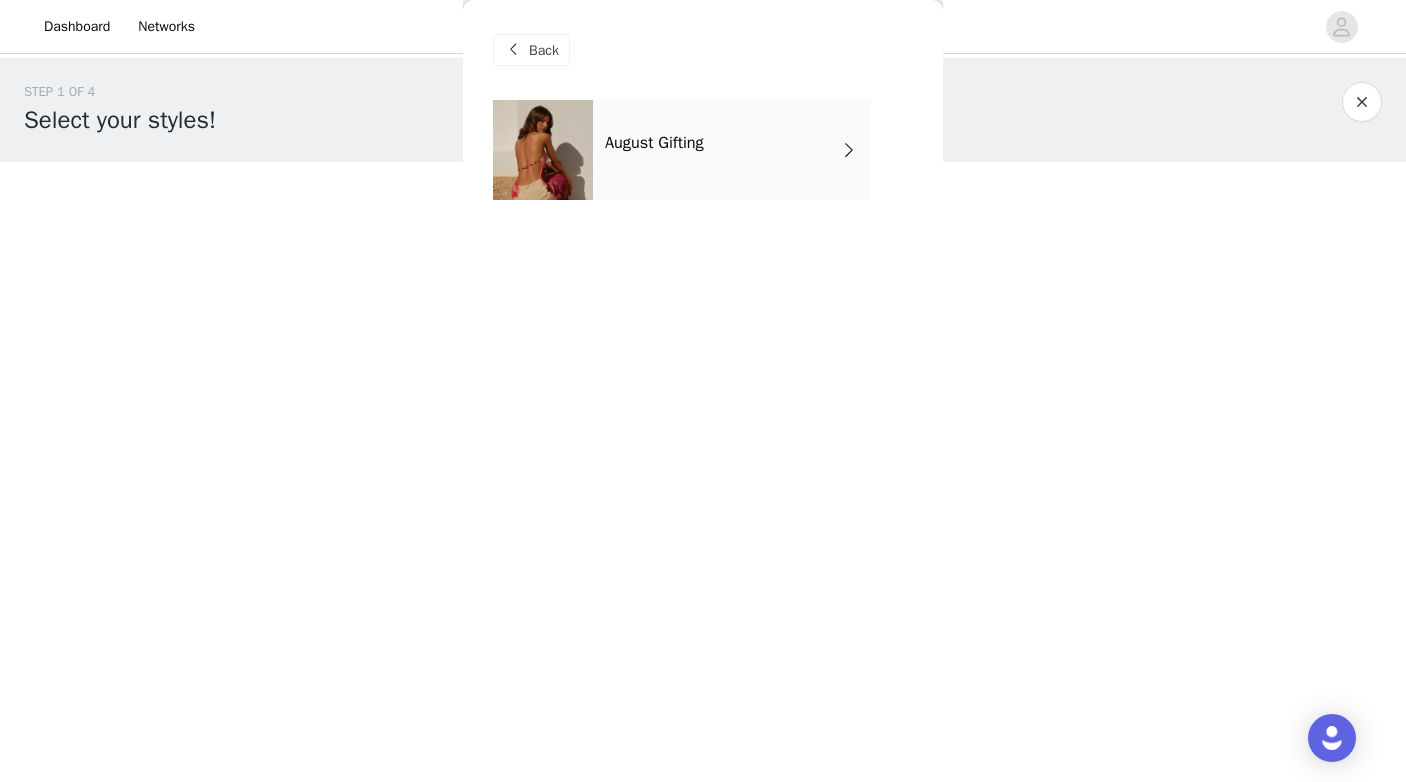 click on "August Gifting" at bounding box center (732, 150) 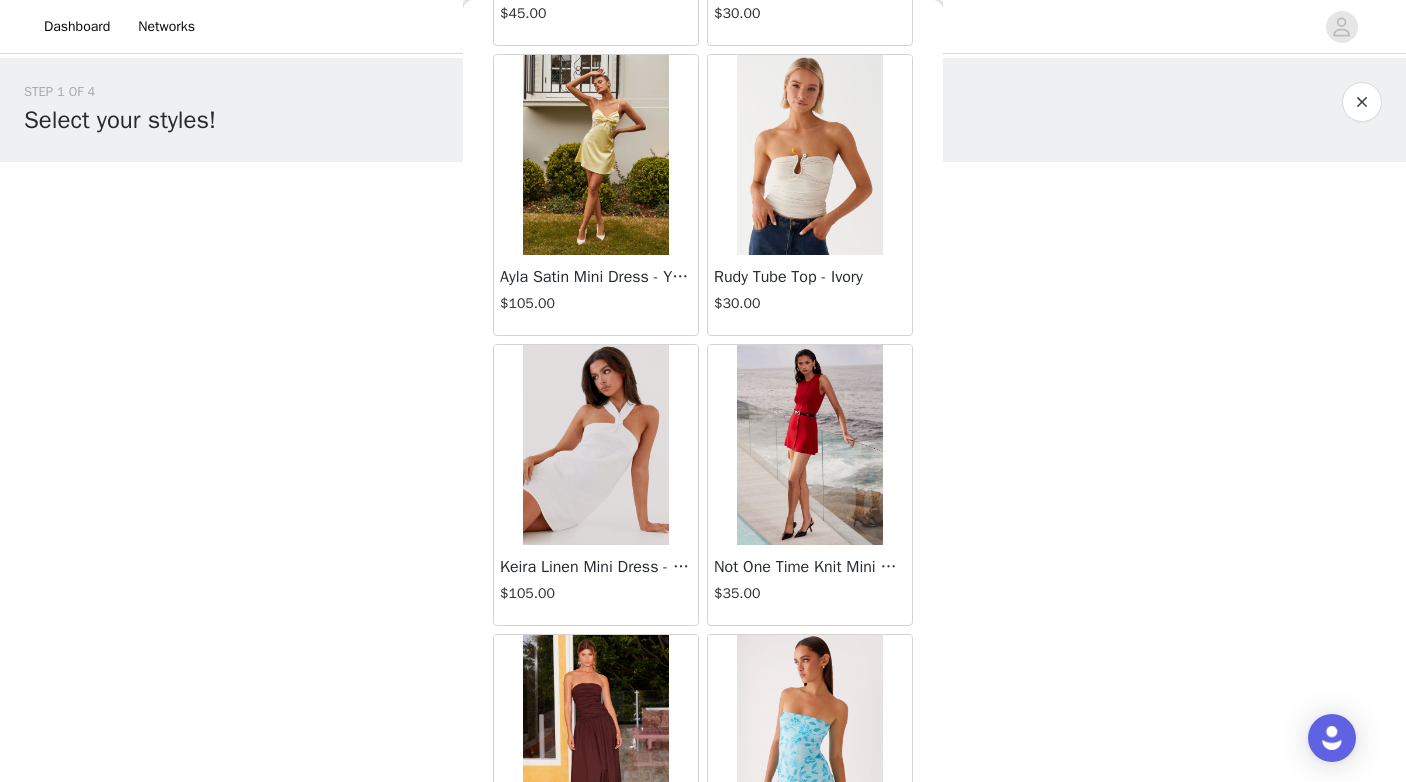 scroll, scrollTop: 2278, scrollLeft: 0, axis: vertical 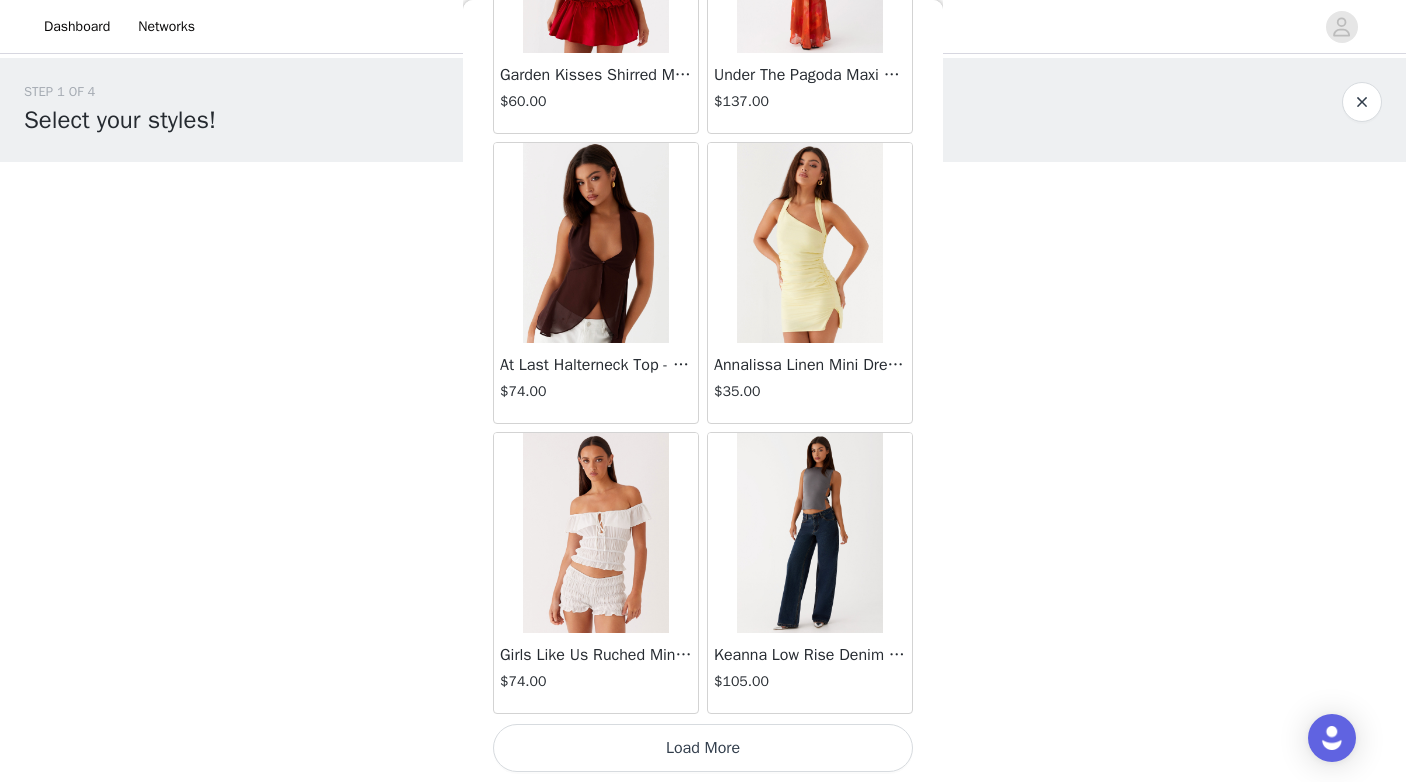click on "Load More" at bounding box center [703, 748] 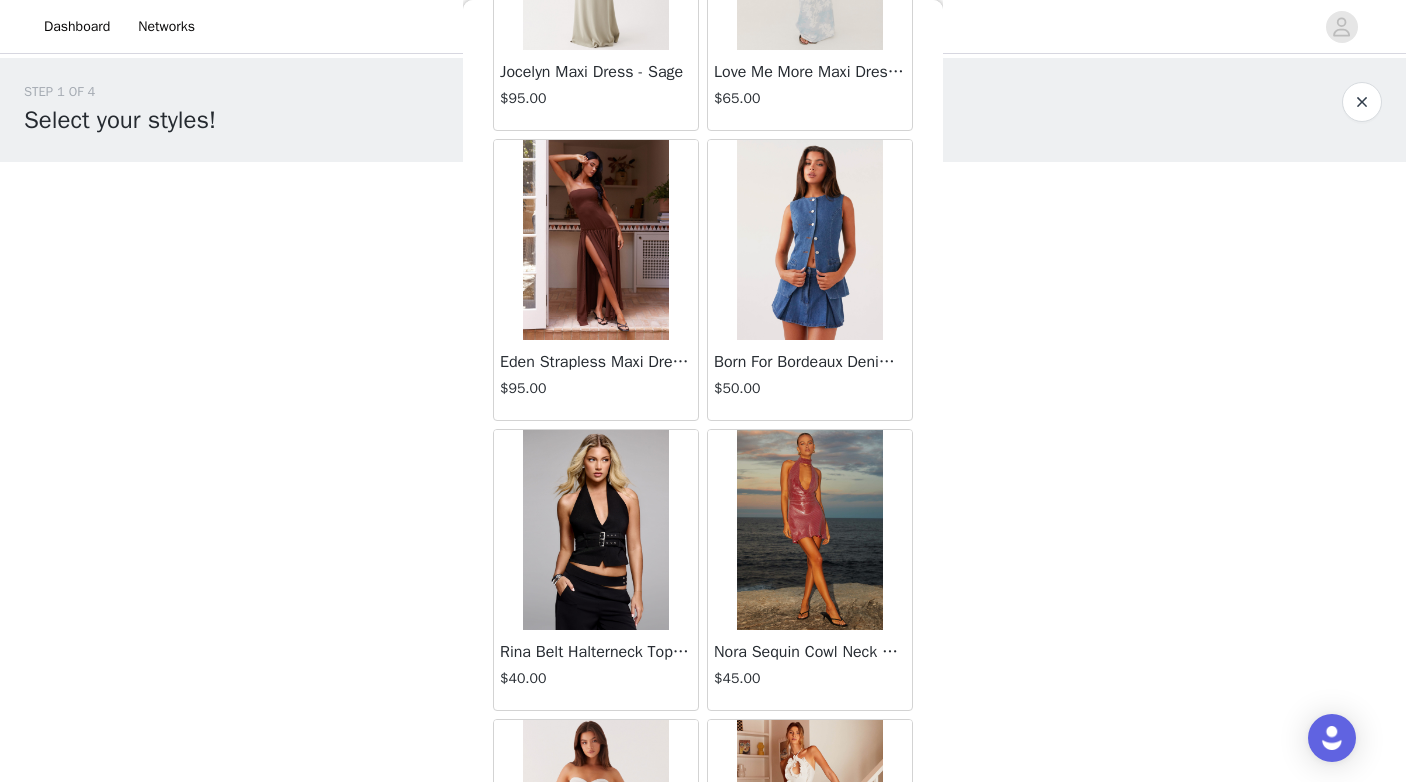 scroll, scrollTop: 3758, scrollLeft: 0, axis: vertical 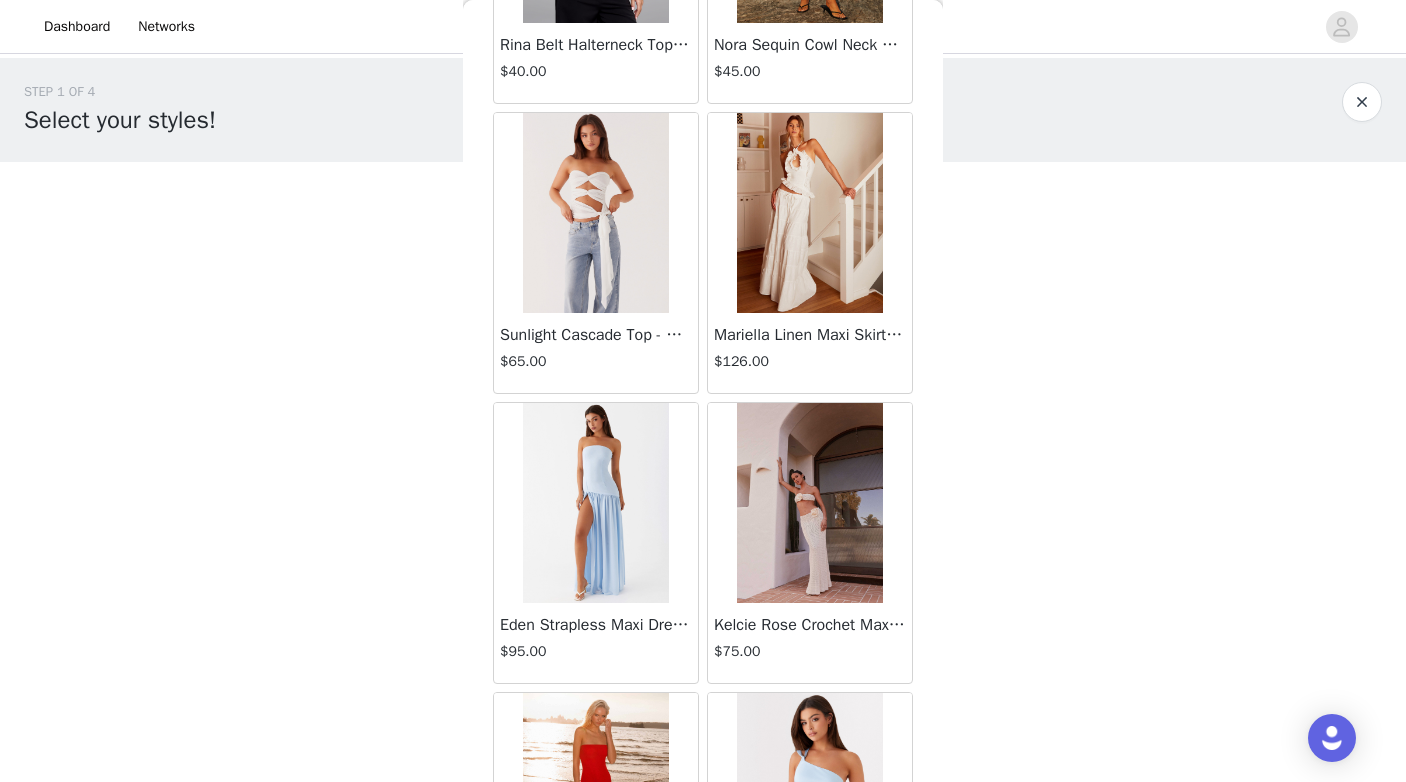 click at bounding box center (809, 213) 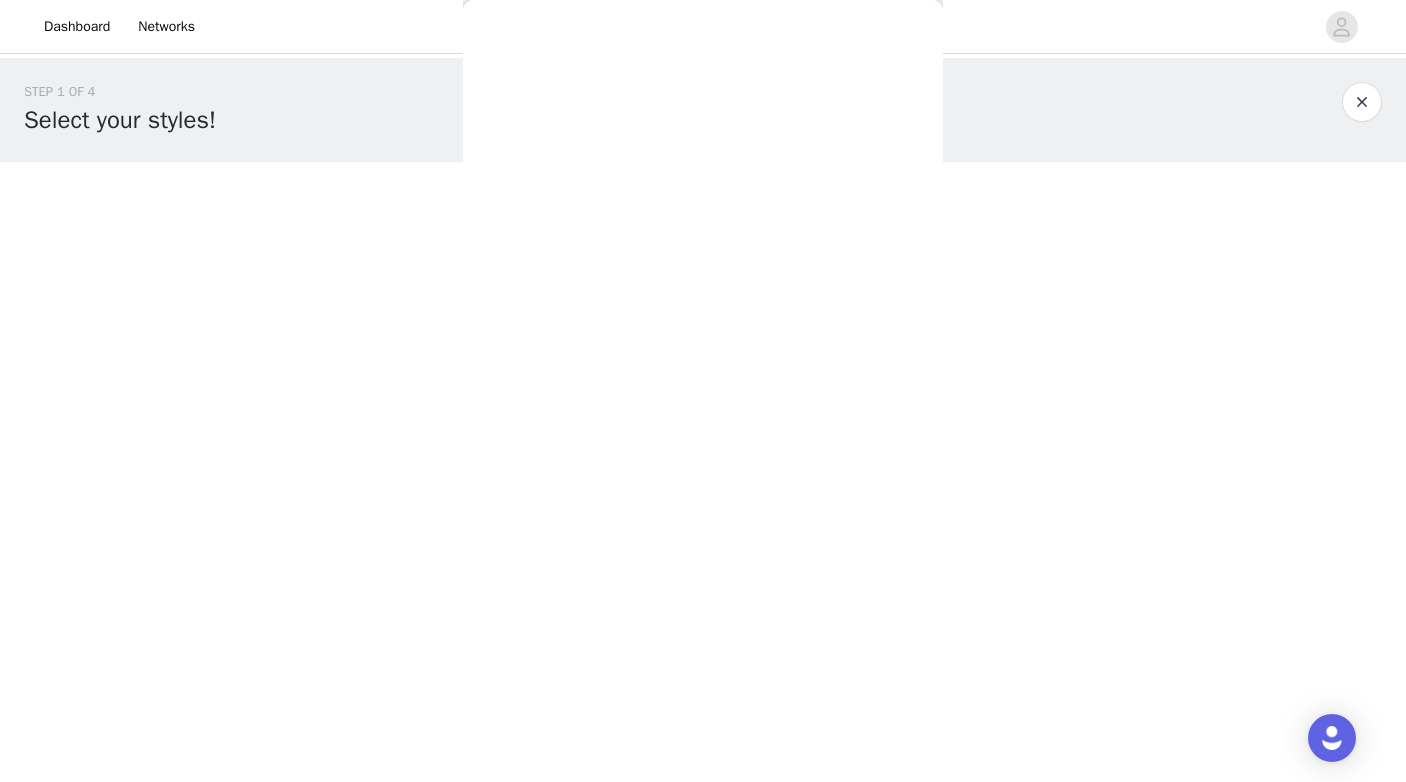 scroll, scrollTop: 317, scrollLeft: 0, axis: vertical 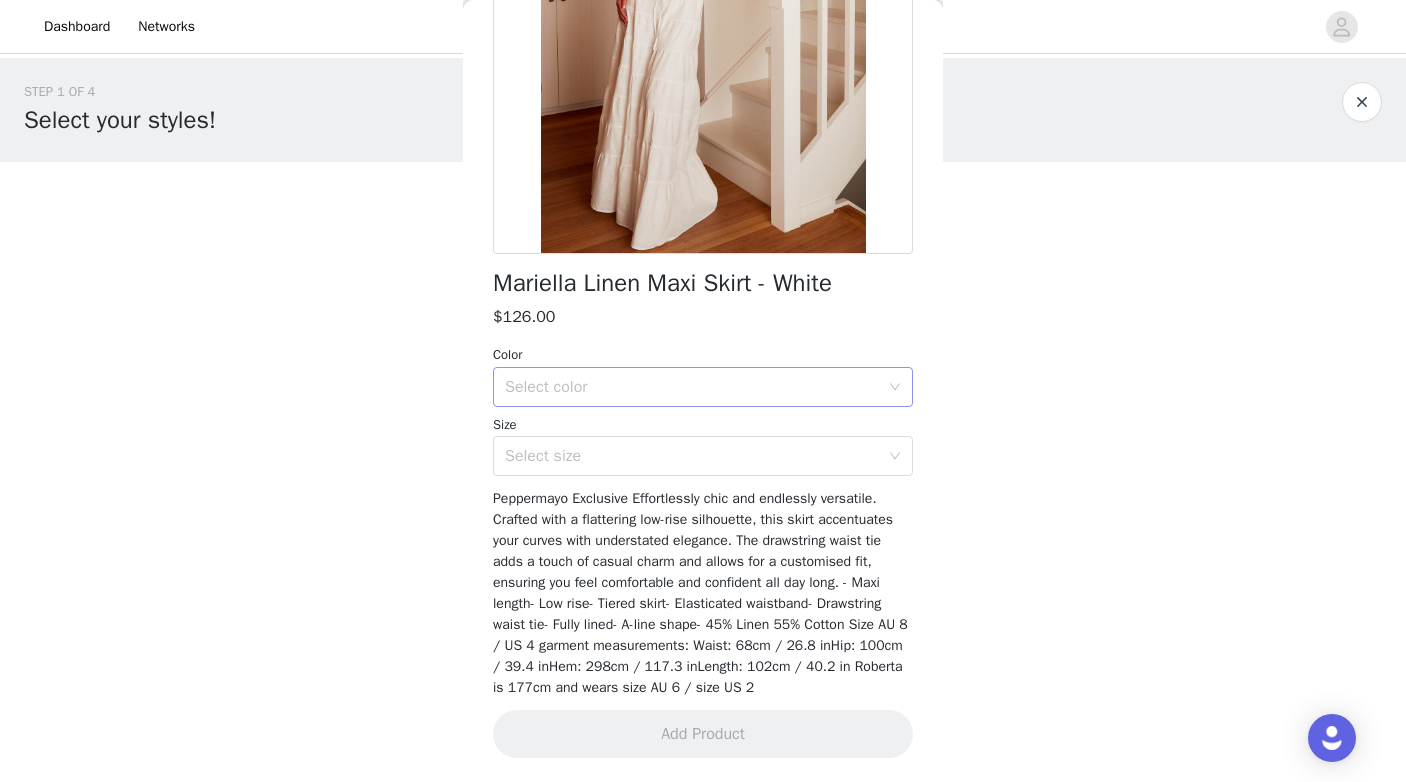 click on "Select color" at bounding box center (692, 387) 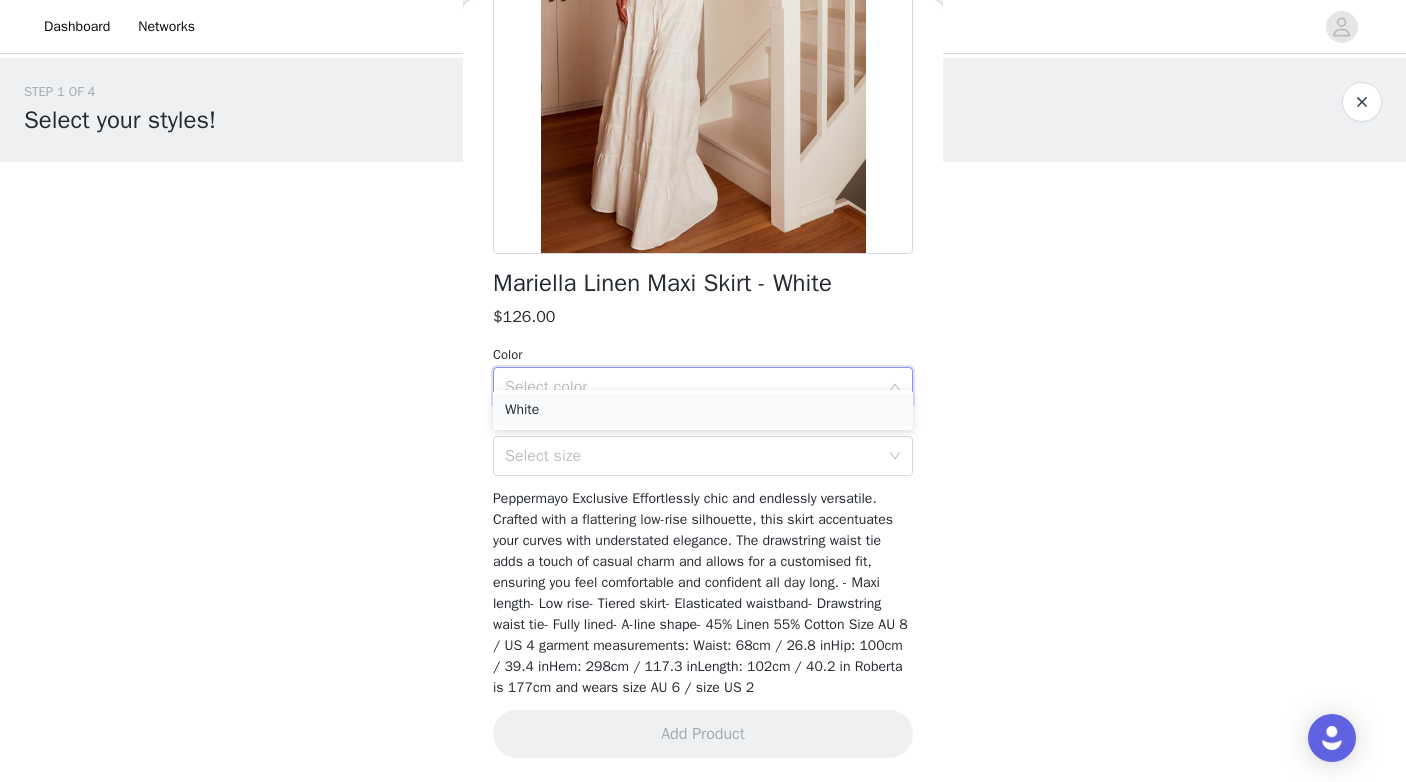 click on "White" at bounding box center (703, 410) 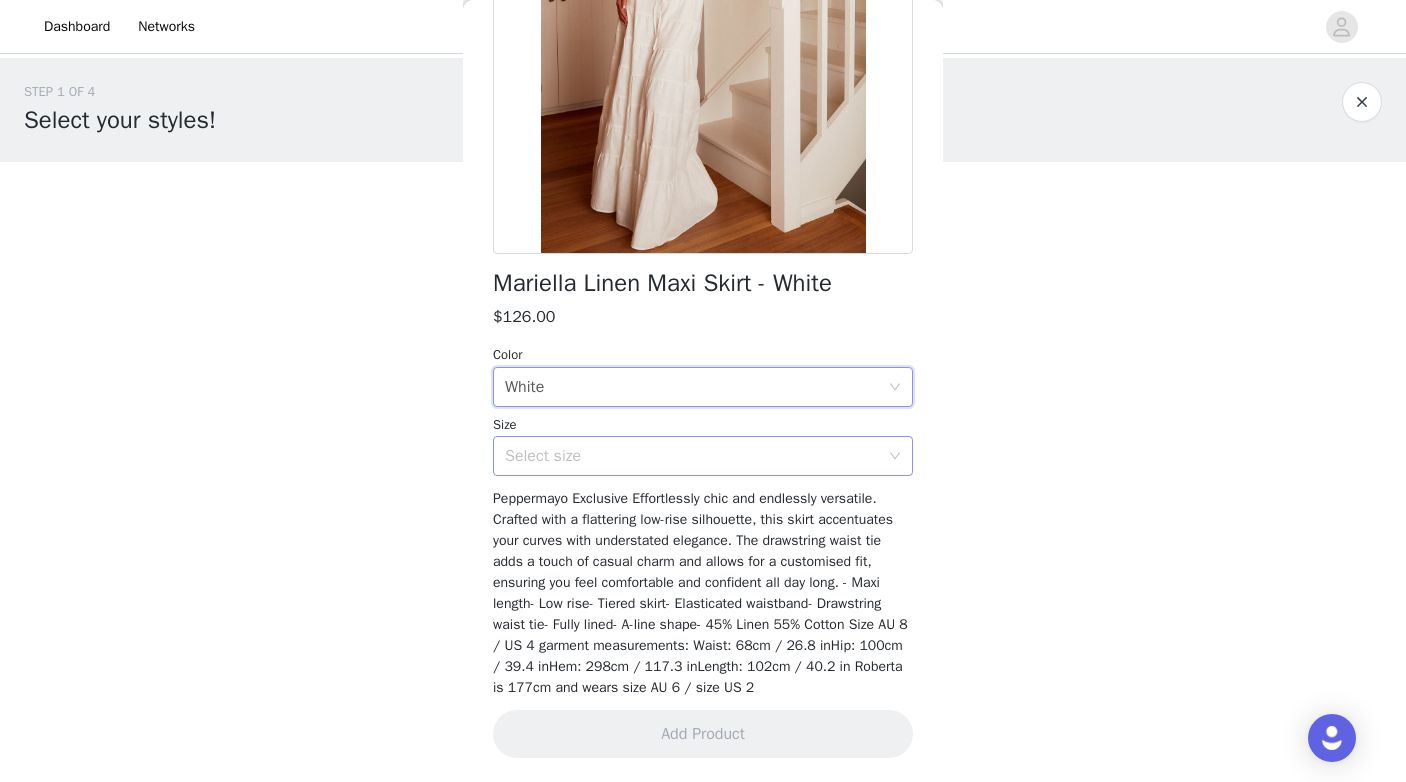 click on "Select size" at bounding box center [692, 456] 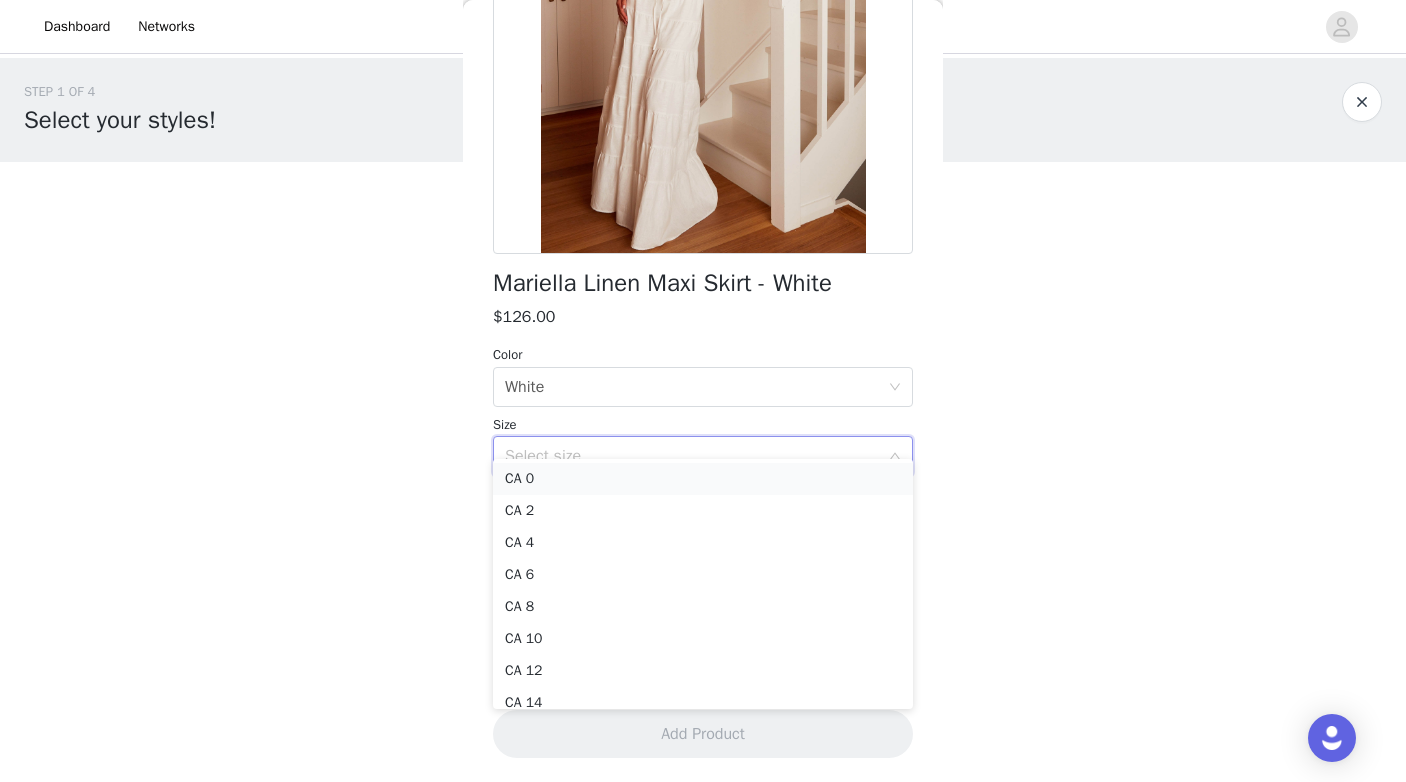 click on "CA 0" at bounding box center [703, 479] 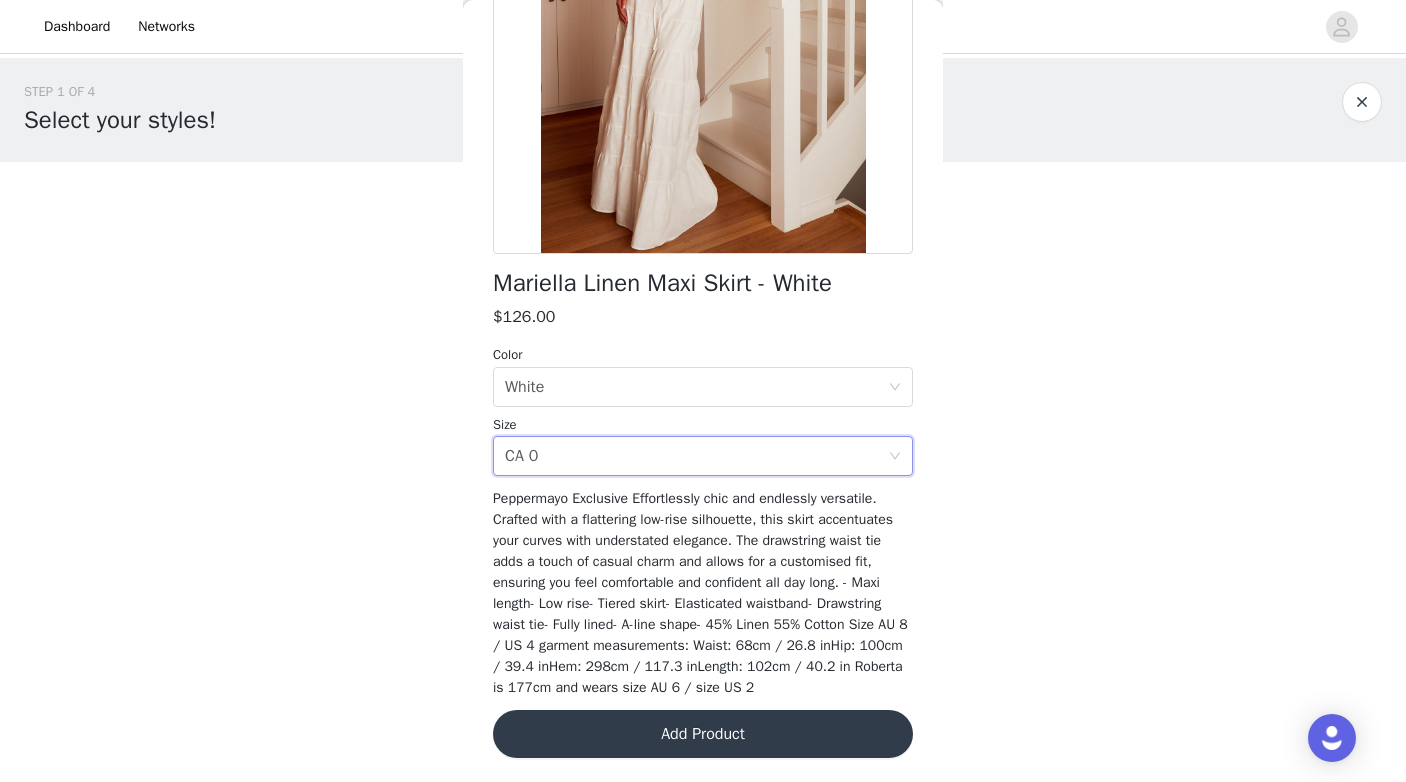click on "Add Product" at bounding box center (703, 734) 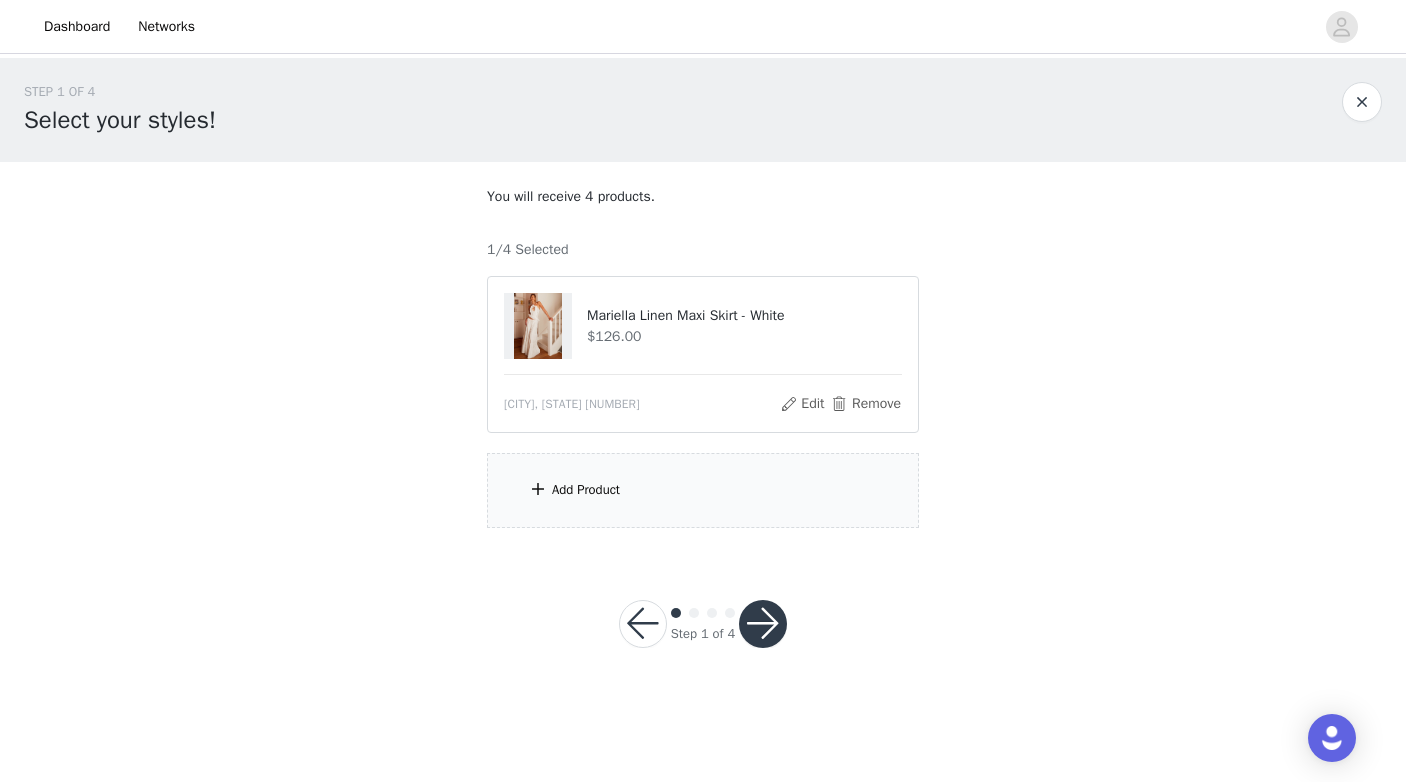 click on "Add Product" at bounding box center (703, 490) 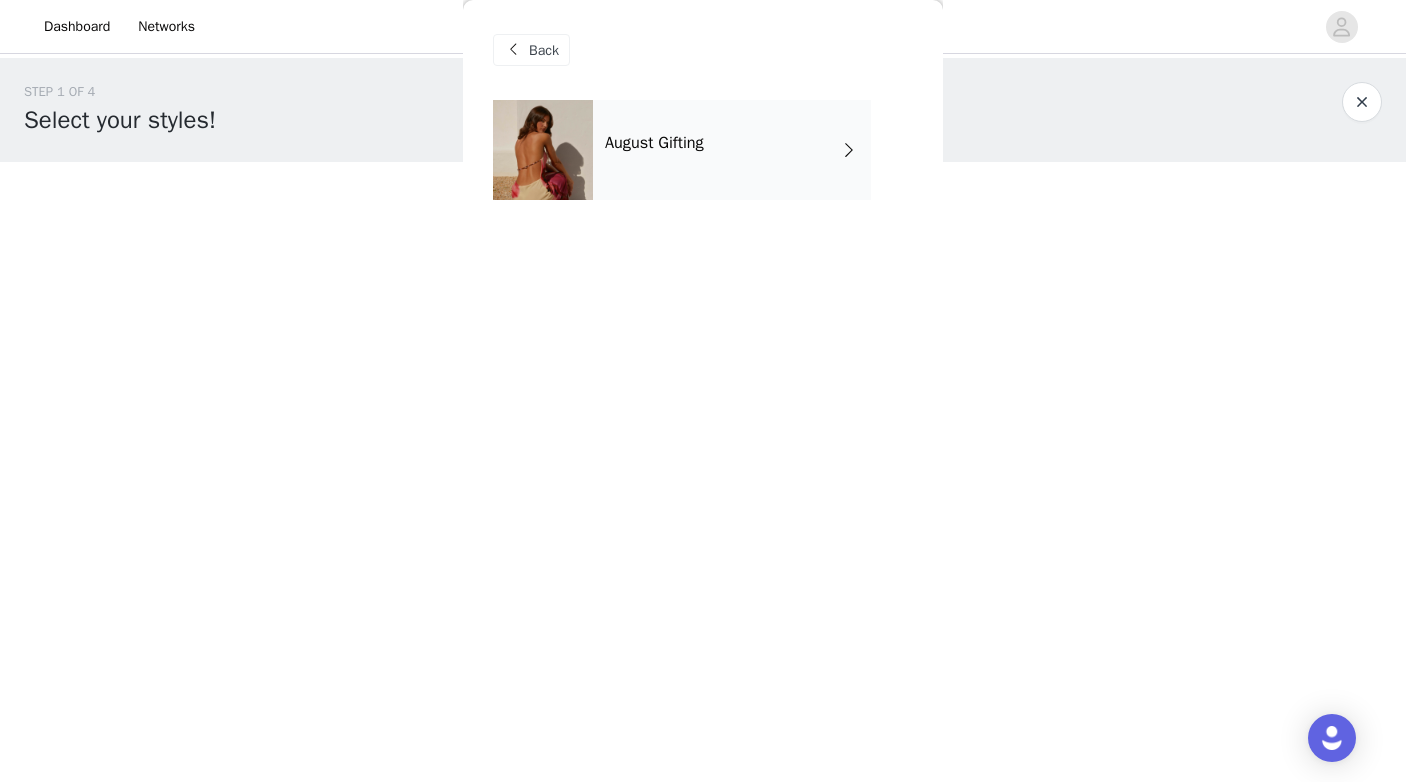 click on "August Gifting" at bounding box center (732, 150) 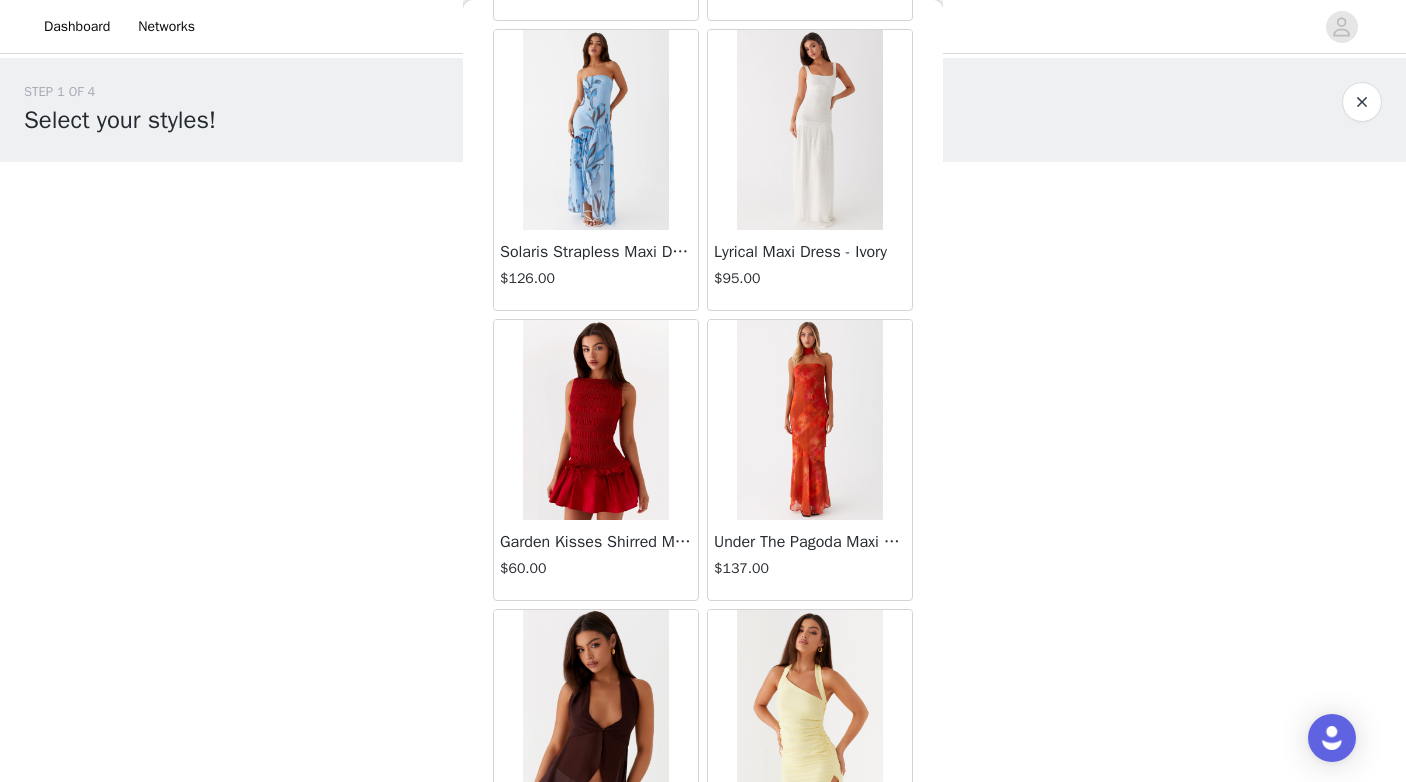 scroll, scrollTop: 2278, scrollLeft: 0, axis: vertical 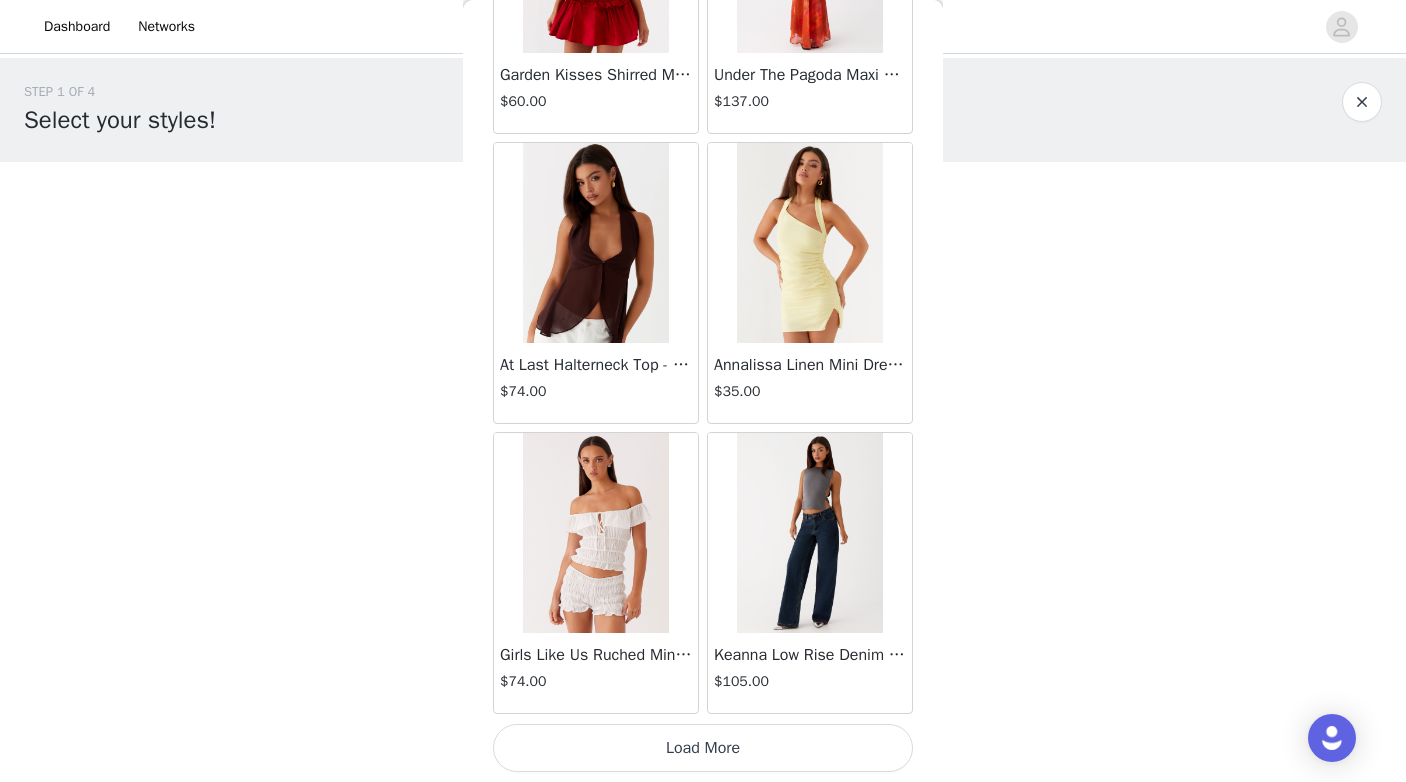 click on "Load More" at bounding box center (703, 748) 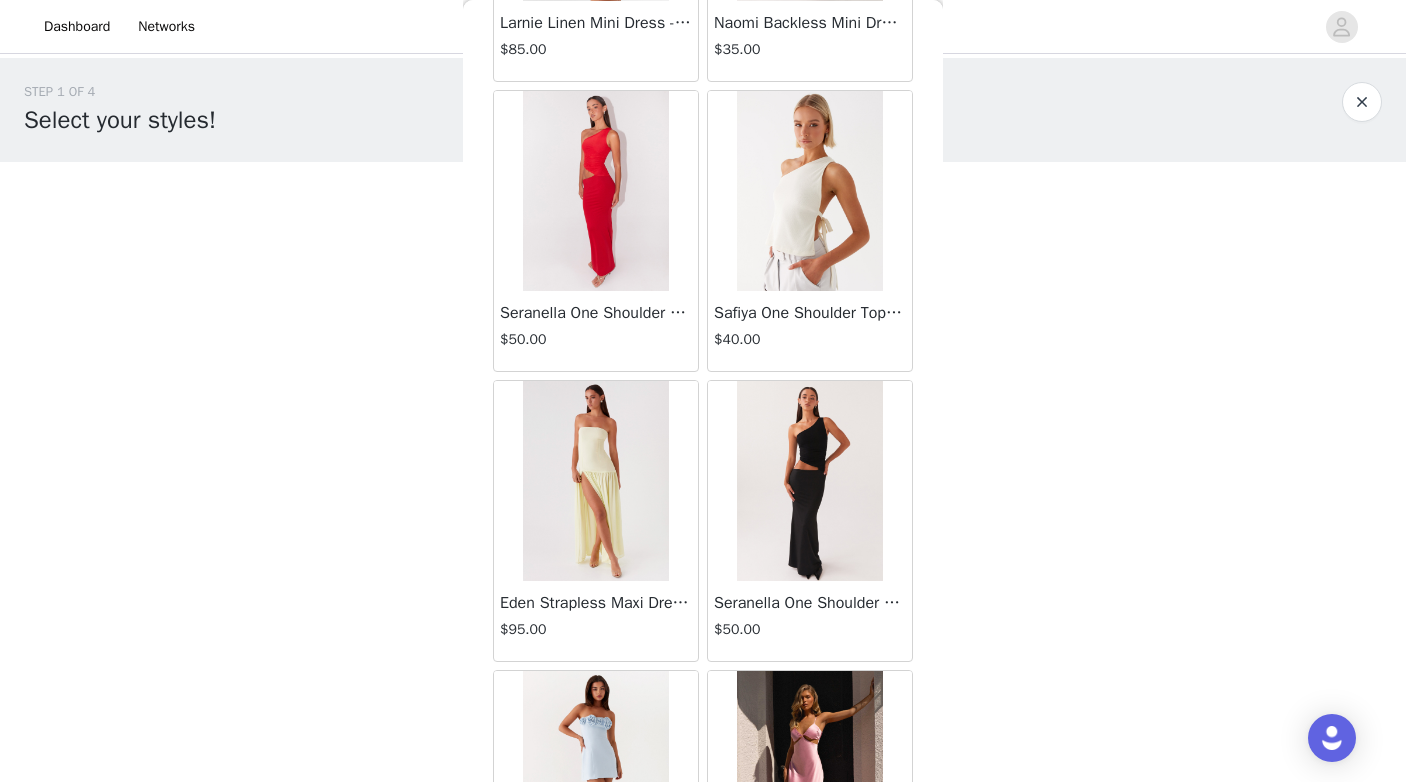 scroll, scrollTop: 5178, scrollLeft: 0, axis: vertical 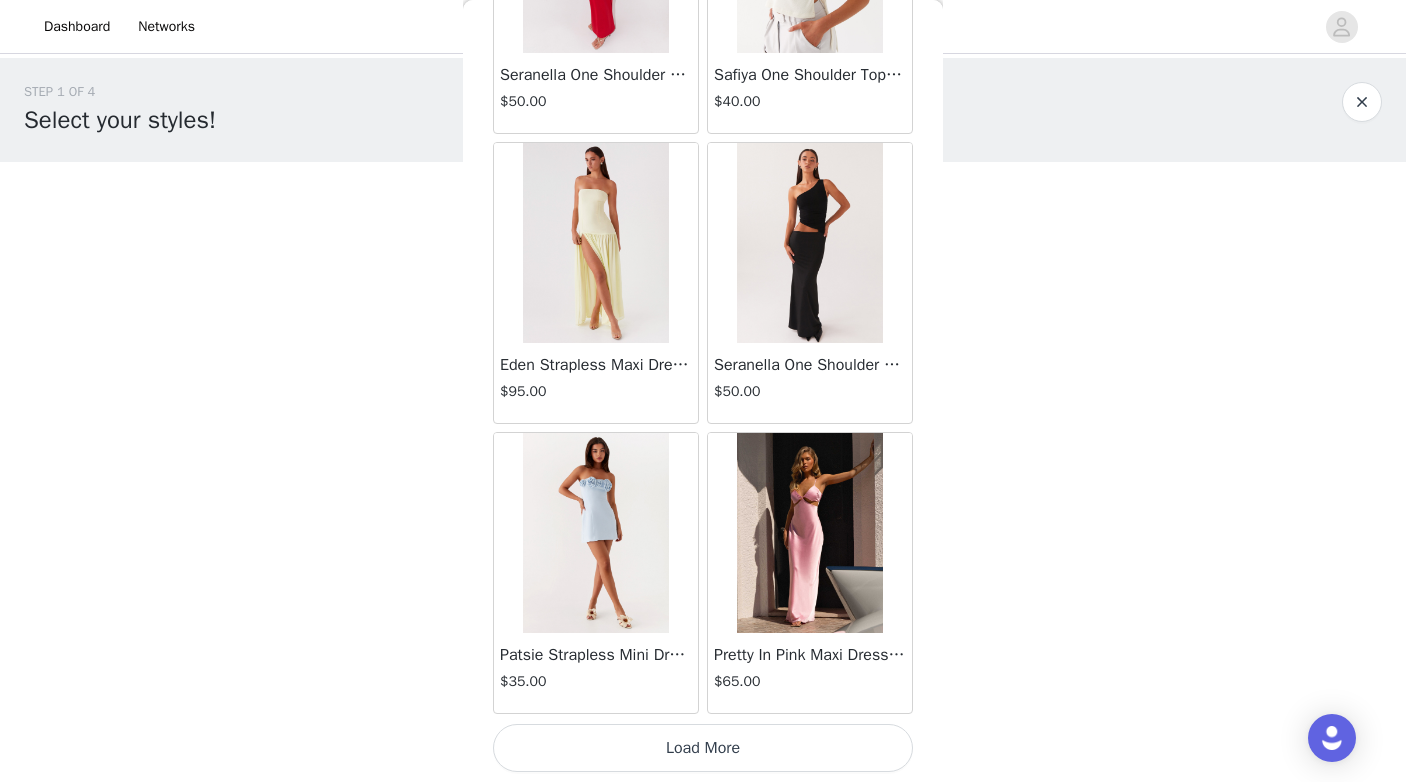 click on "Load More" at bounding box center (703, 748) 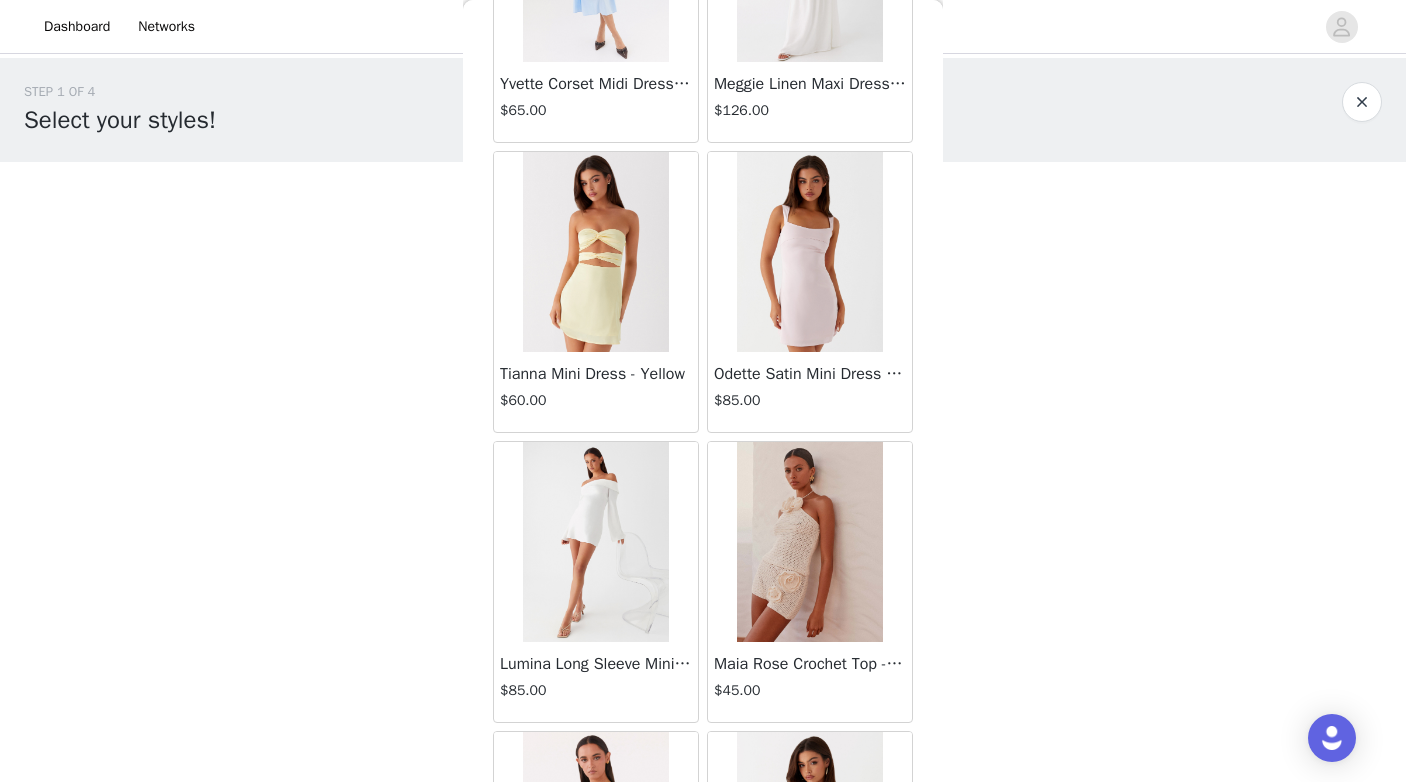 scroll, scrollTop: 8078, scrollLeft: 0, axis: vertical 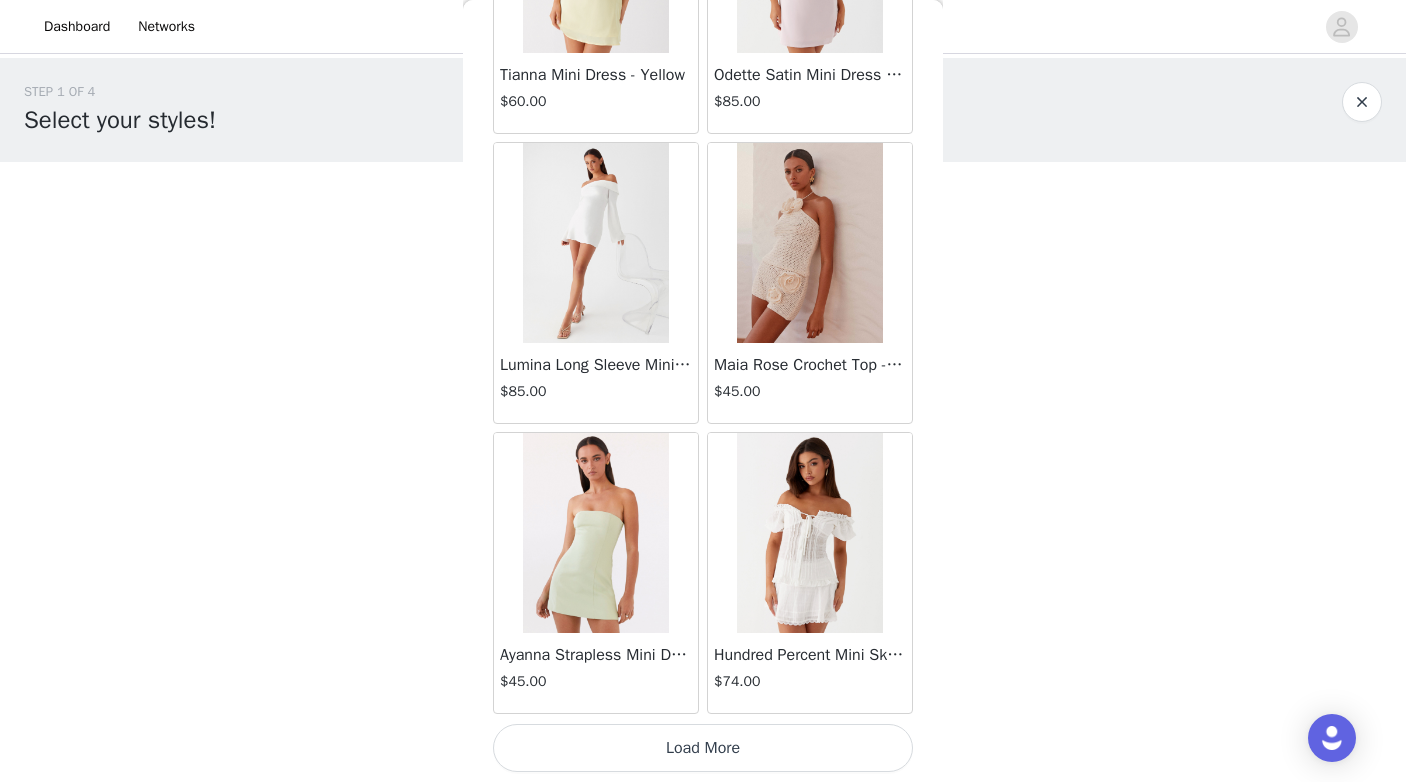 click on "Load More" at bounding box center [703, 748] 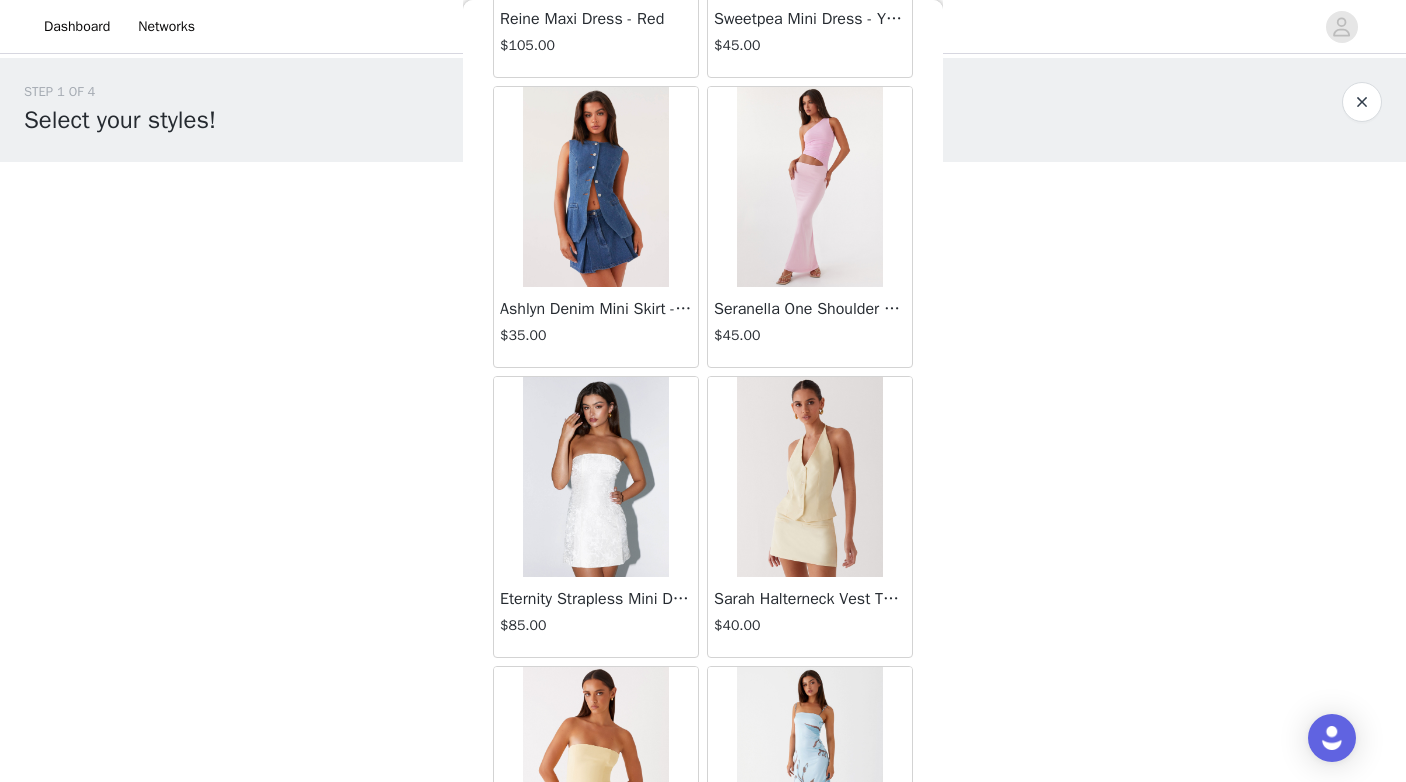 scroll, scrollTop: 10978, scrollLeft: 0, axis: vertical 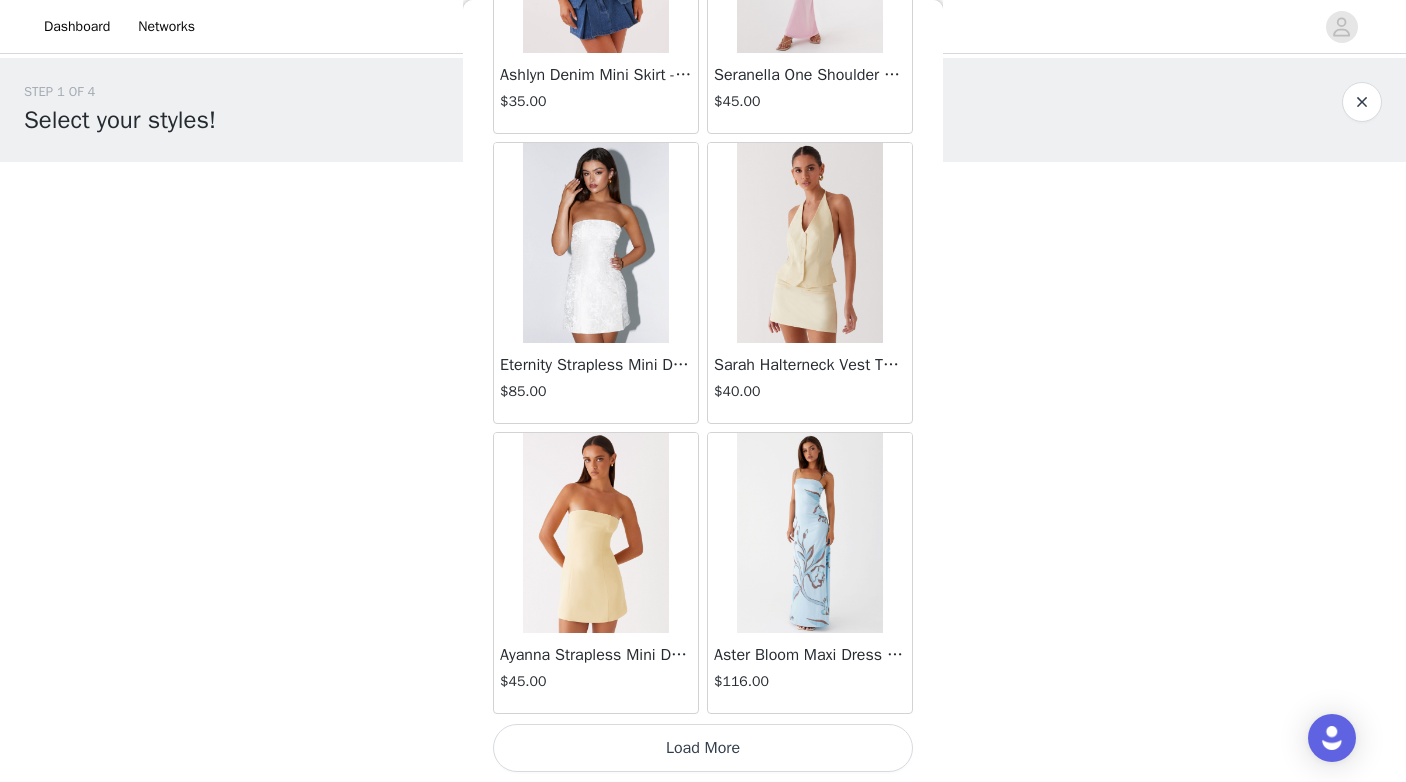 click on "Load More" at bounding box center (703, 748) 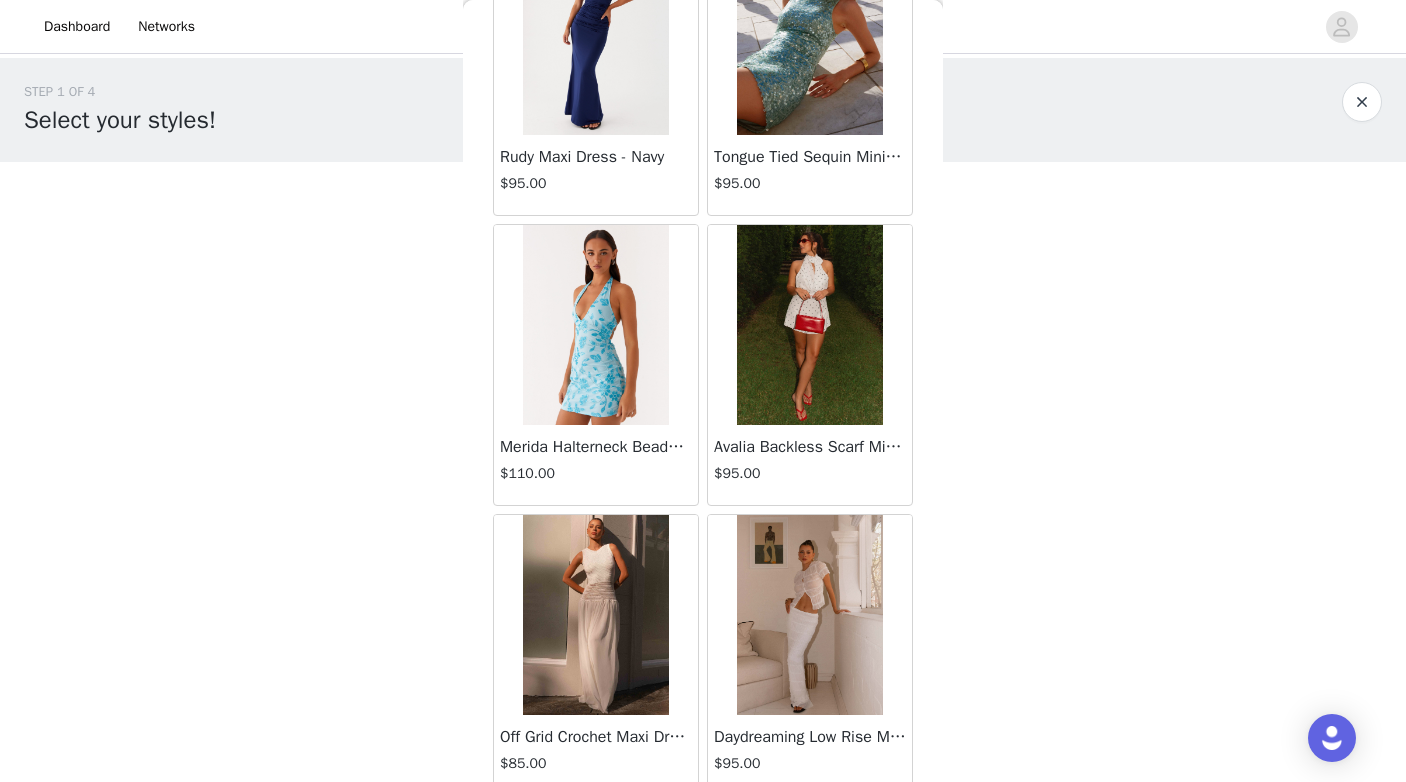 scroll, scrollTop: 13878, scrollLeft: 0, axis: vertical 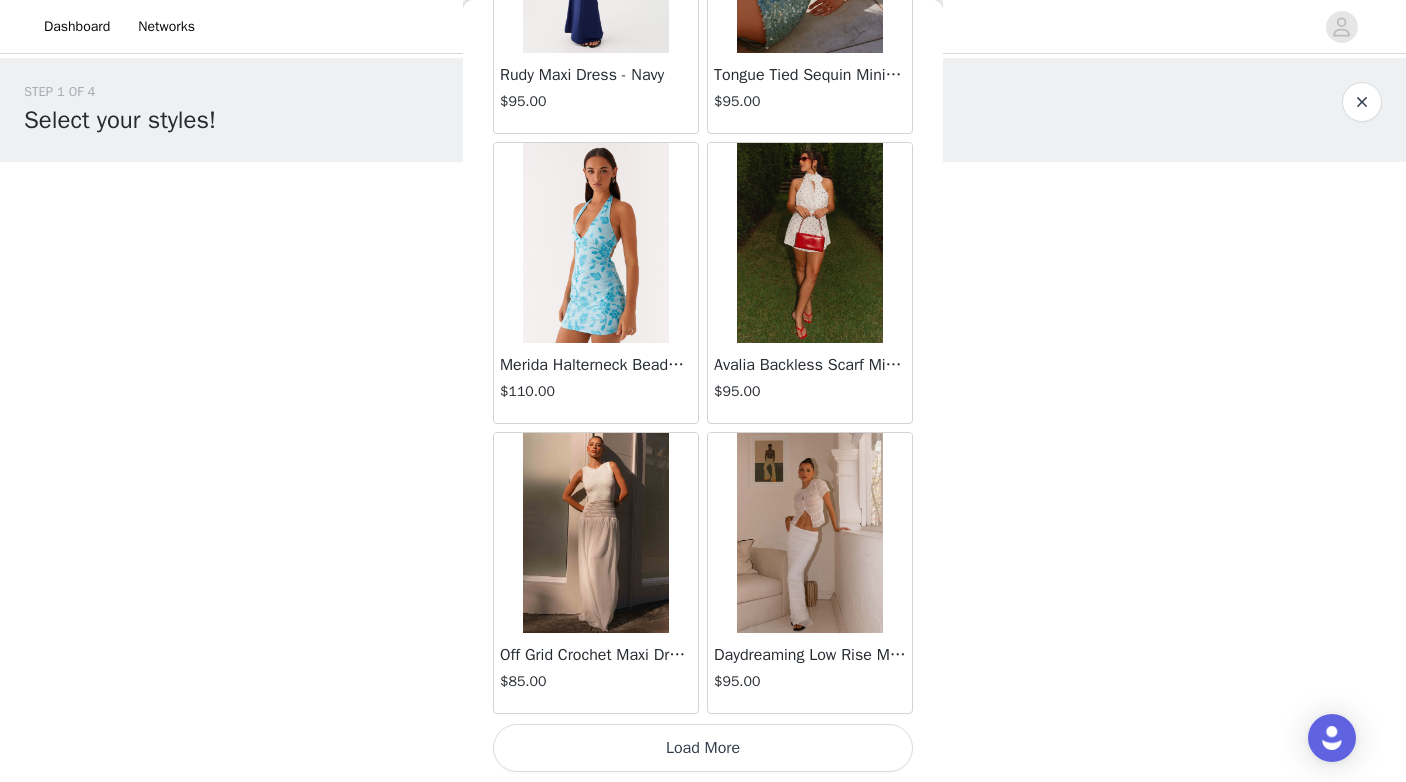 click on "Load More" at bounding box center [703, 748] 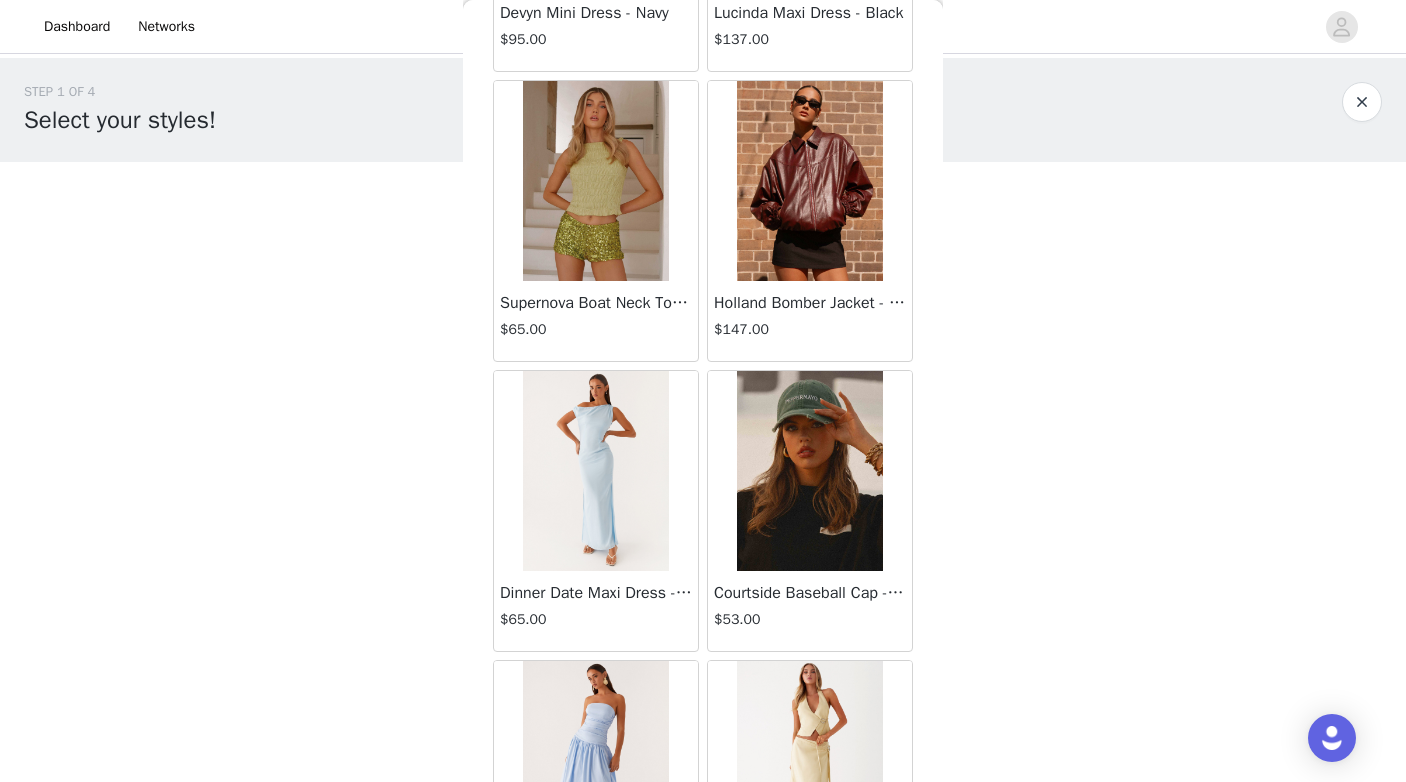 scroll, scrollTop: 16778, scrollLeft: 0, axis: vertical 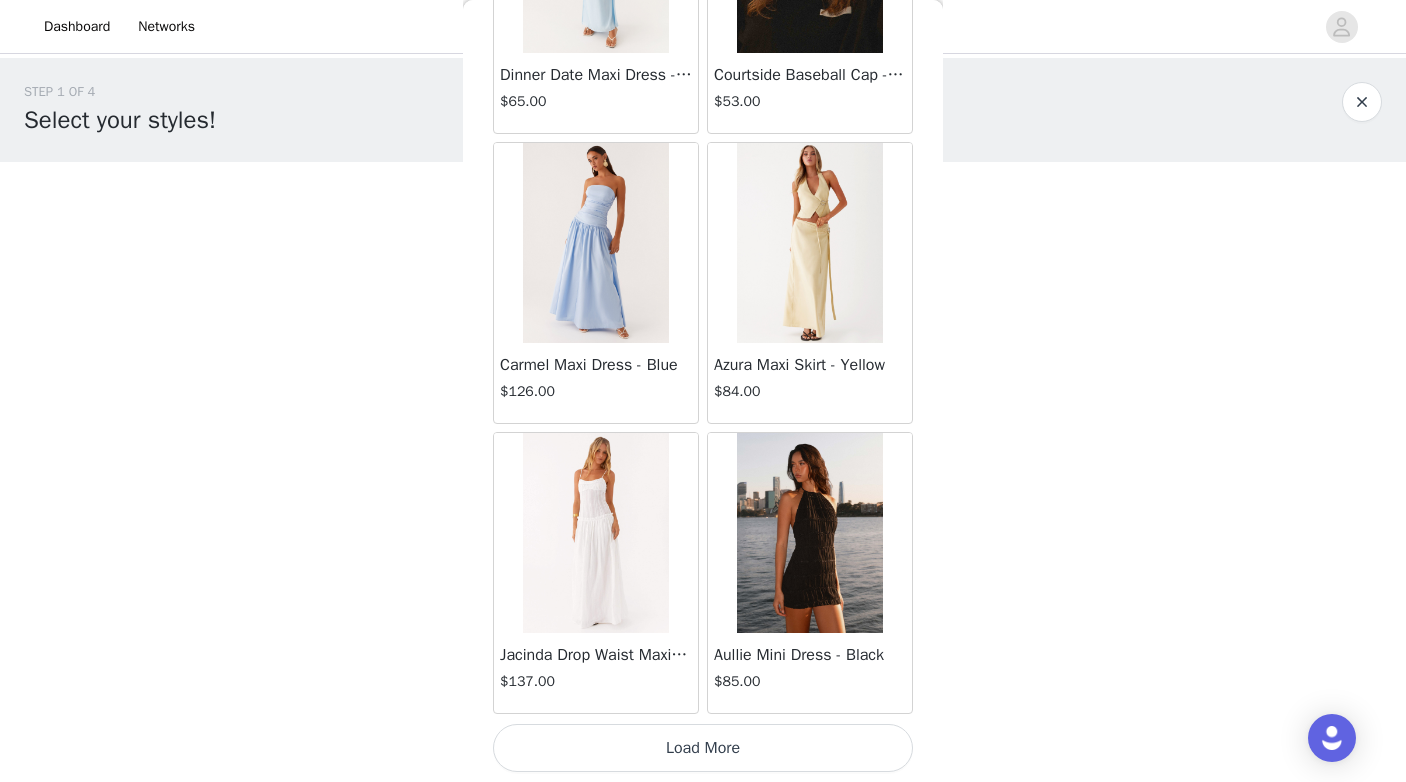 click on "Load More" at bounding box center (703, 748) 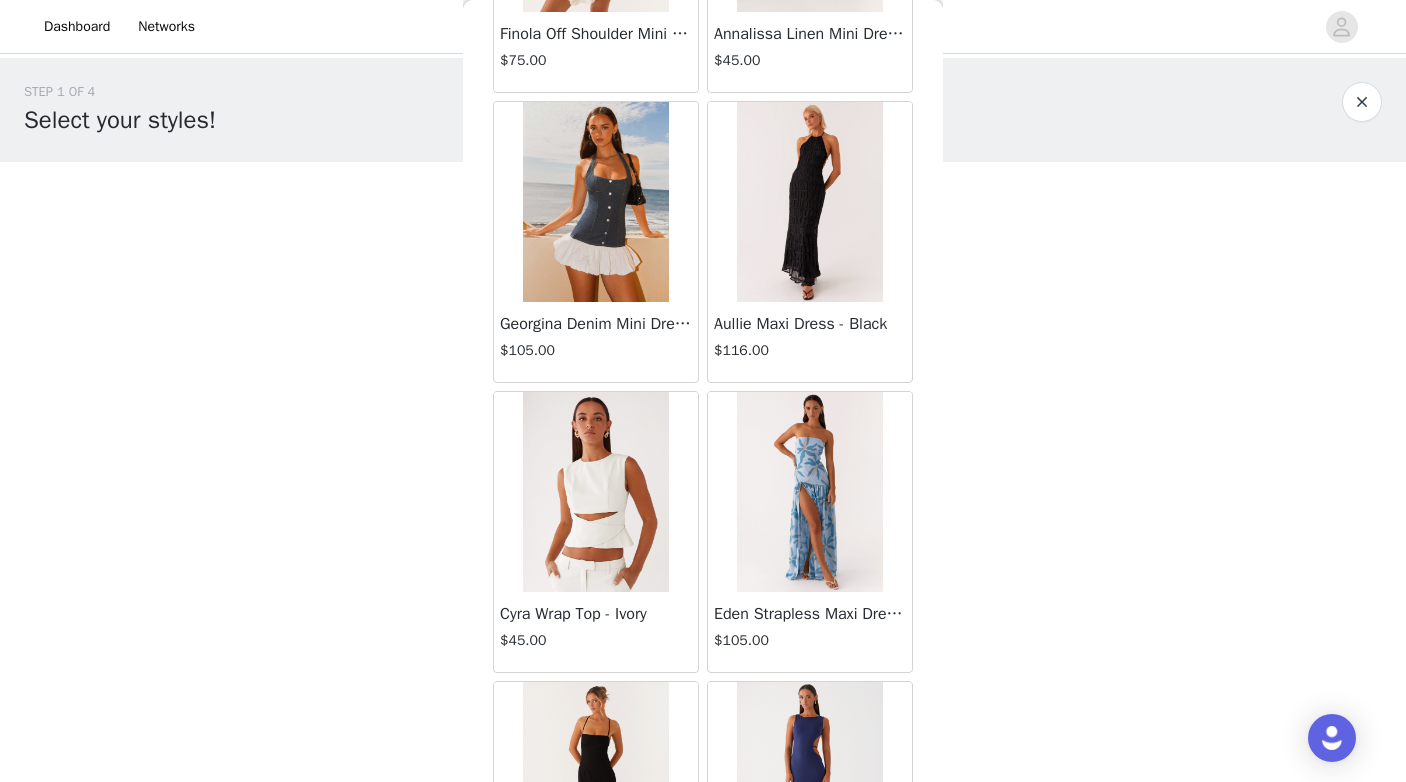 scroll, scrollTop: 19678, scrollLeft: 0, axis: vertical 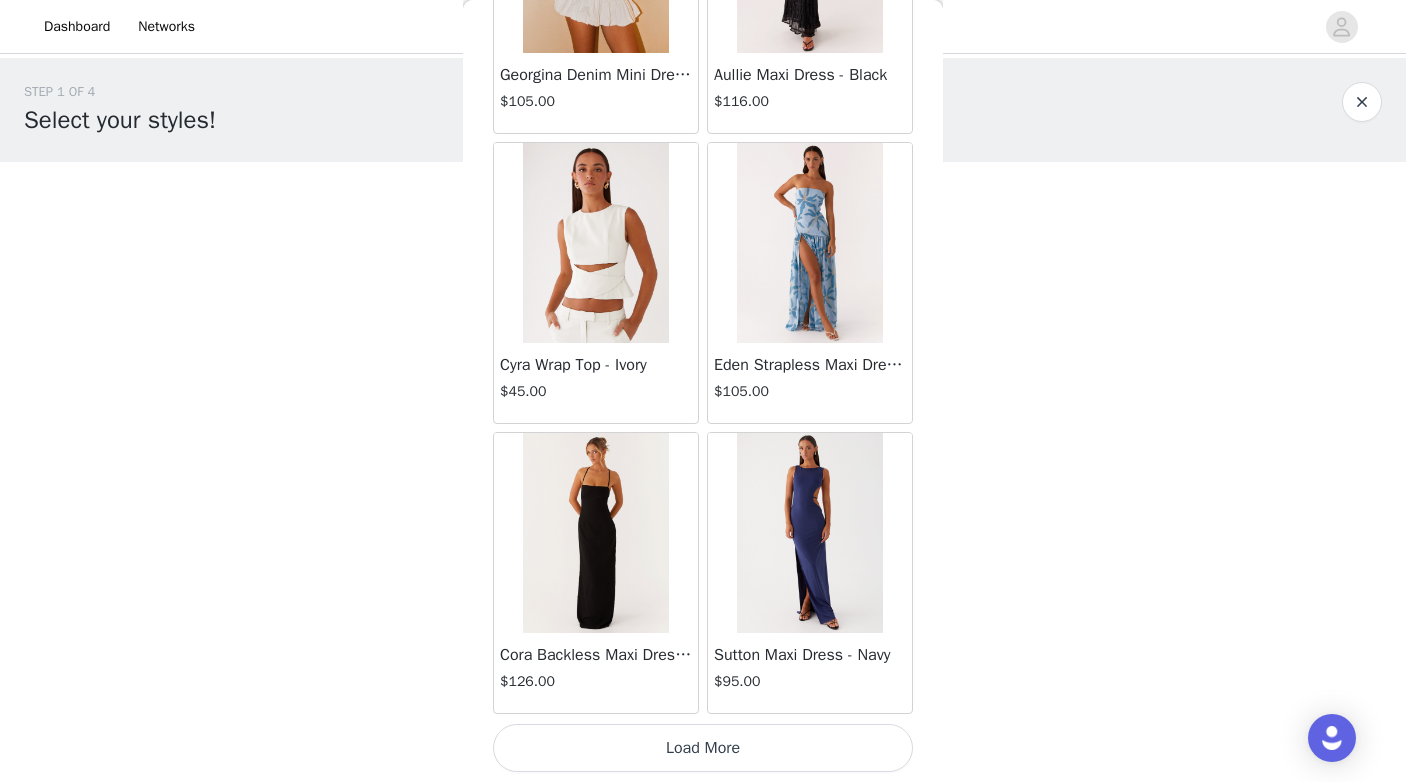 click on "Load More" at bounding box center [703, 748] 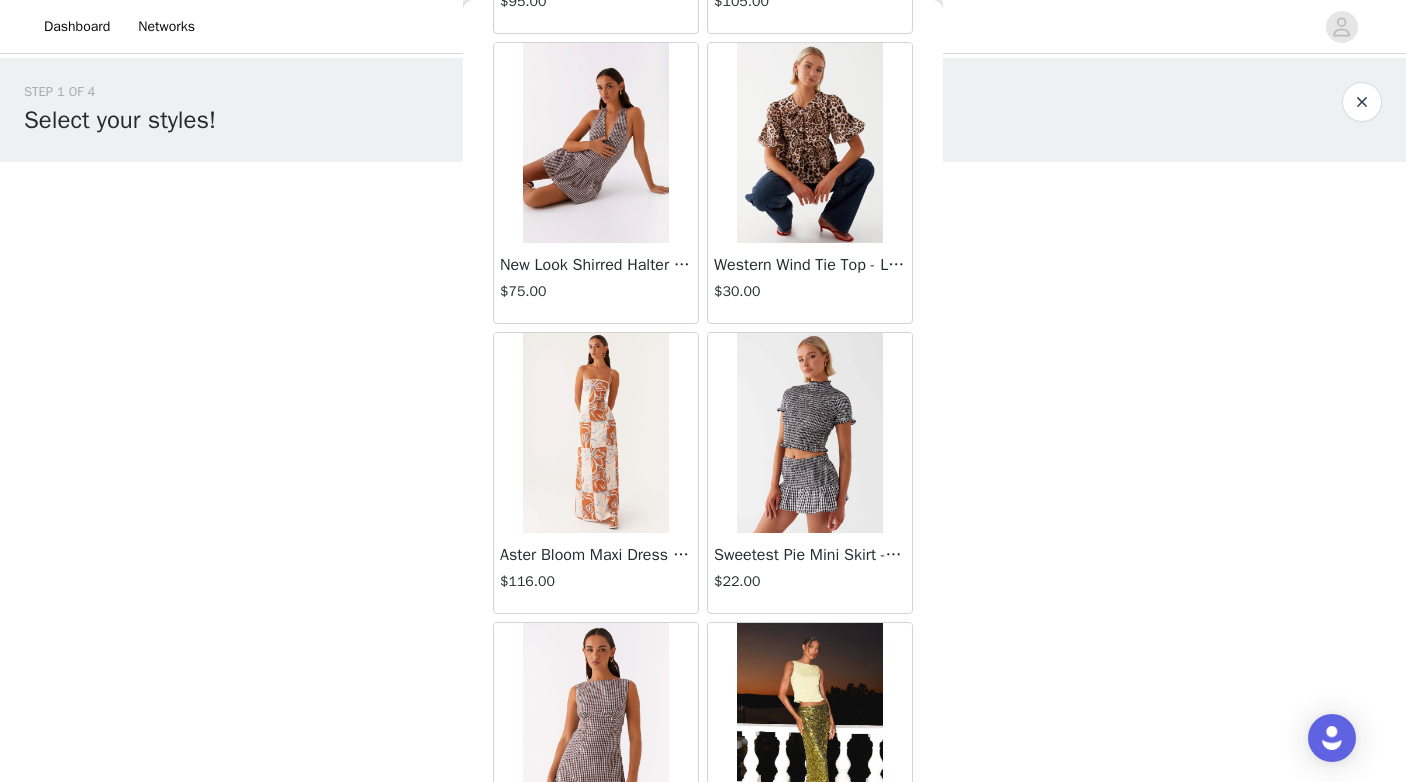 scroll, scrollTop: 22433, scrollLeft: 0, axis: vertical 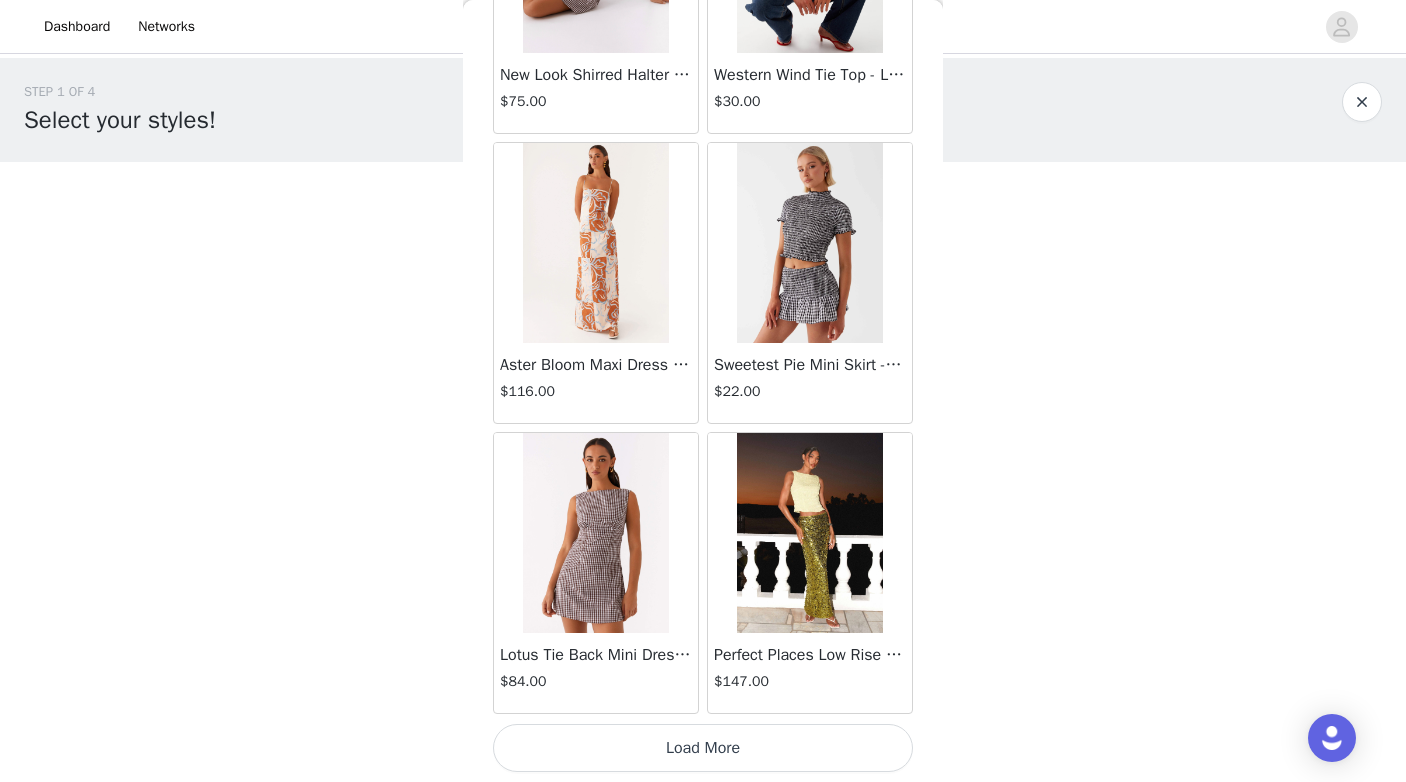 click on "Load More" at bounding box center [703, 748] 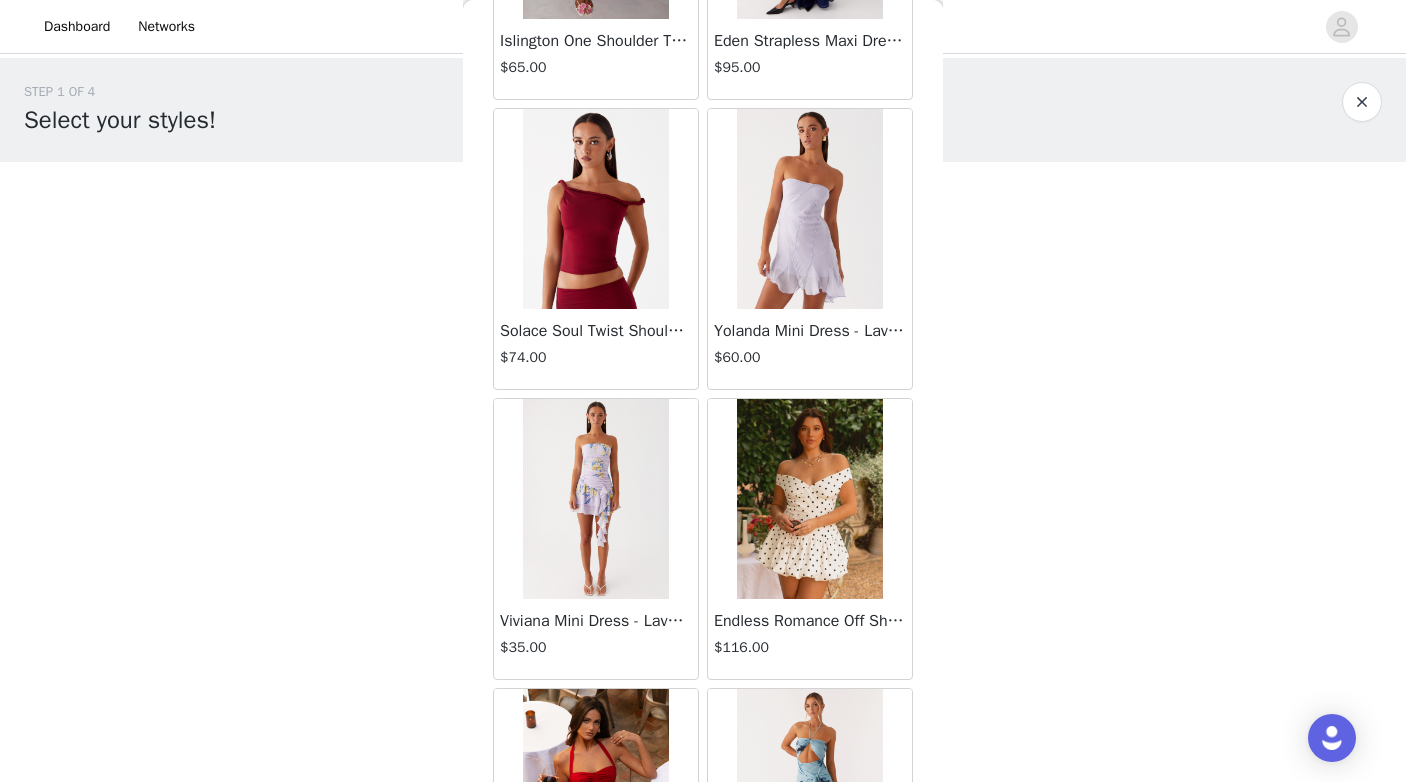 scroll, scrollTop: 25478, scrollLeft: 0, axis: vertical 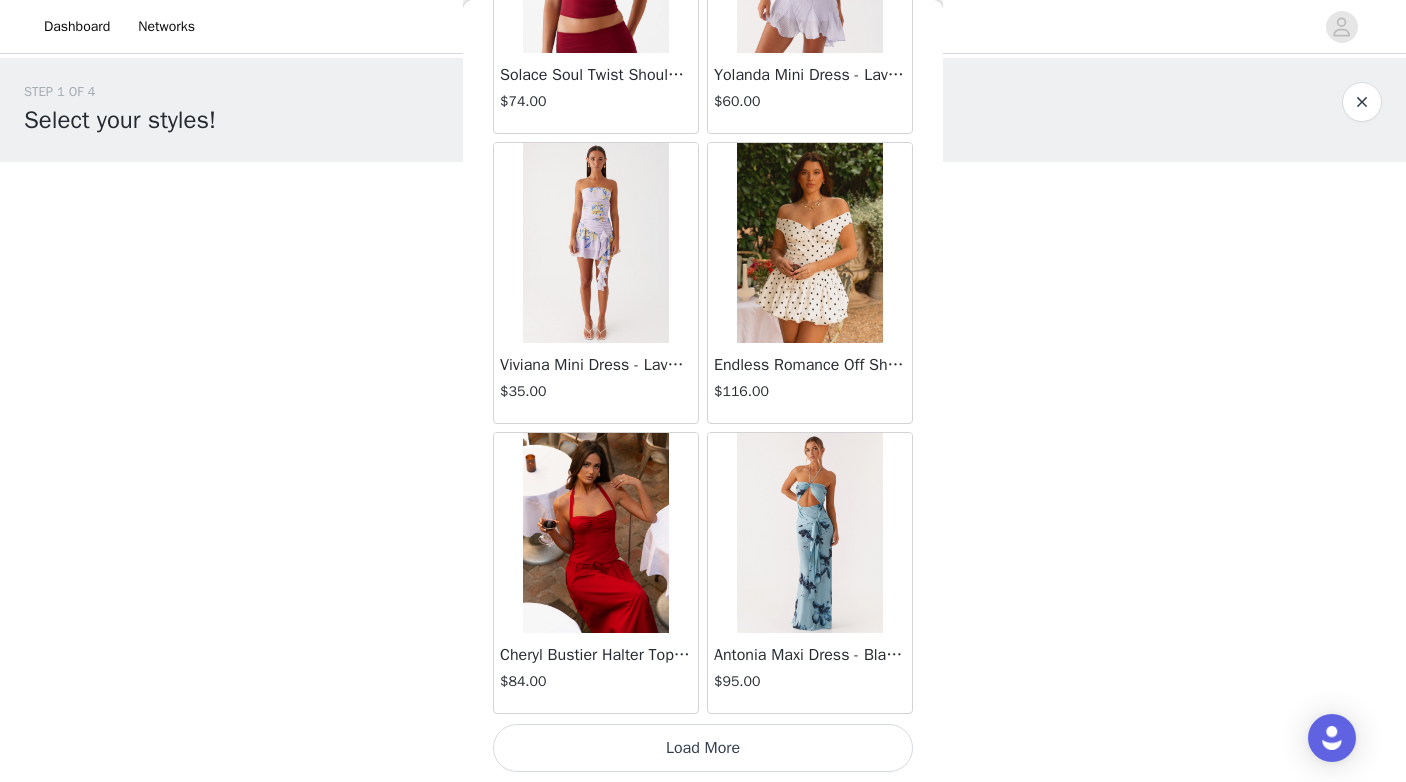 click on "Load More" at bounding box center (703, 748) 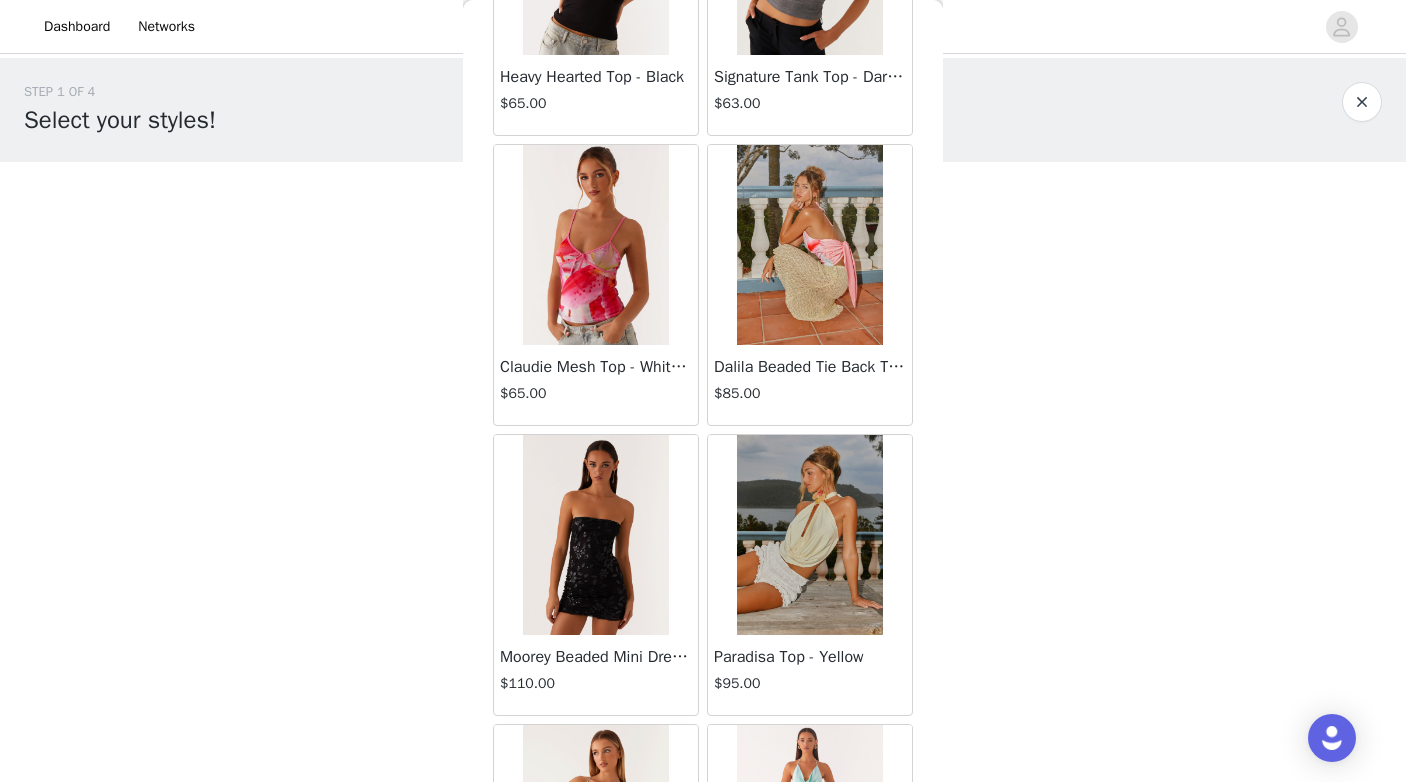 scroll, scrollTop: 28182, scrollLeft: 0, axis: vertical 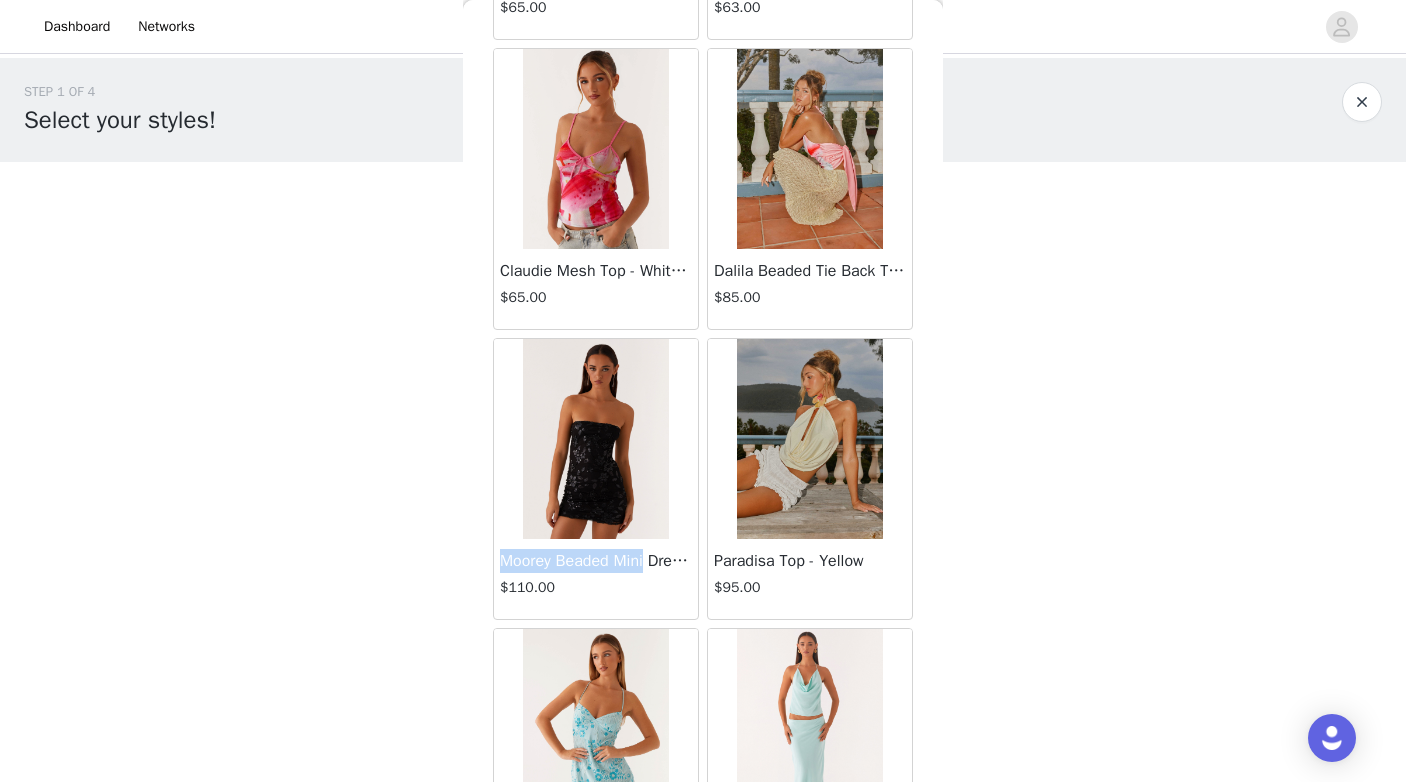 drag, startPoint x: 515, startPoint y: 561, endPoint x: 655, endPoint y: 556, distance: 140.08926 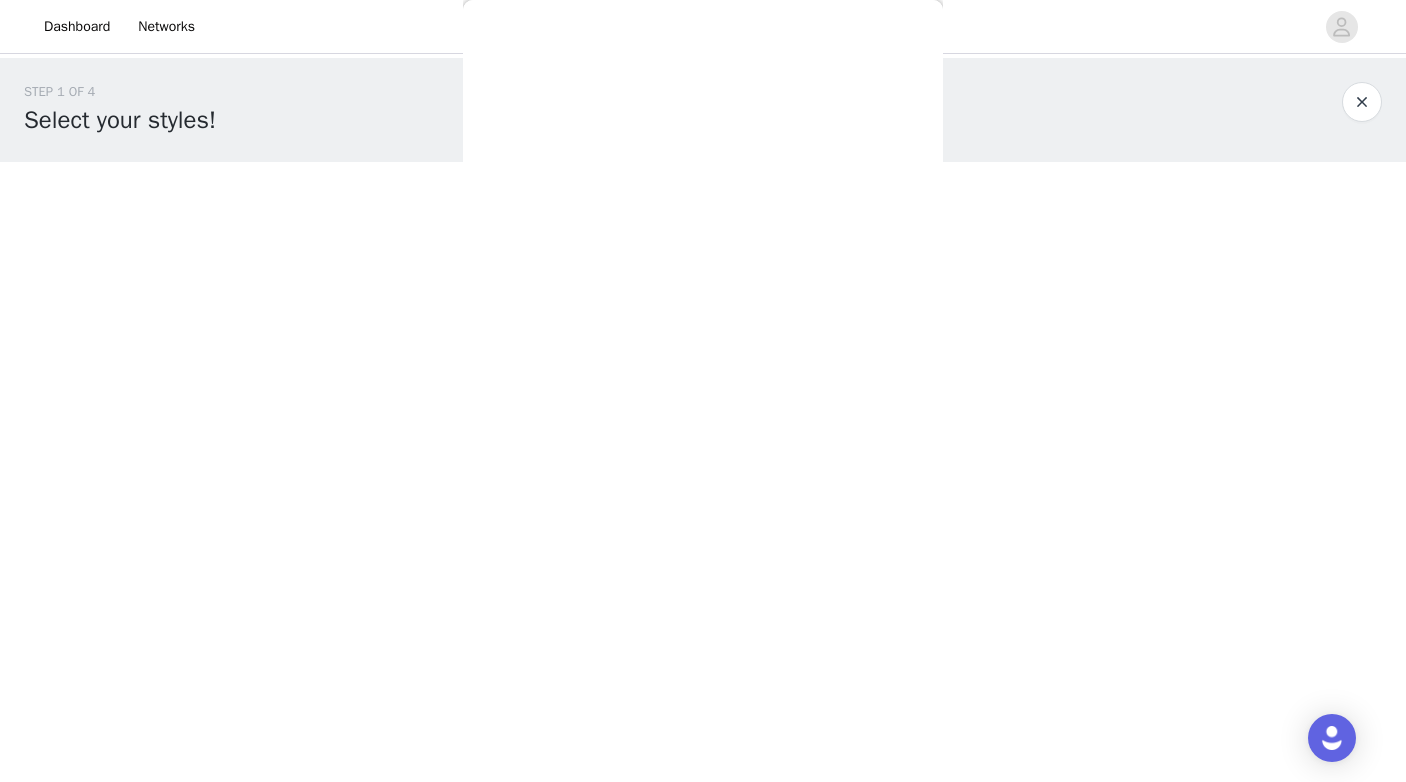 scroll, scrollTop: 0, scrollLeft: 0, axis: both 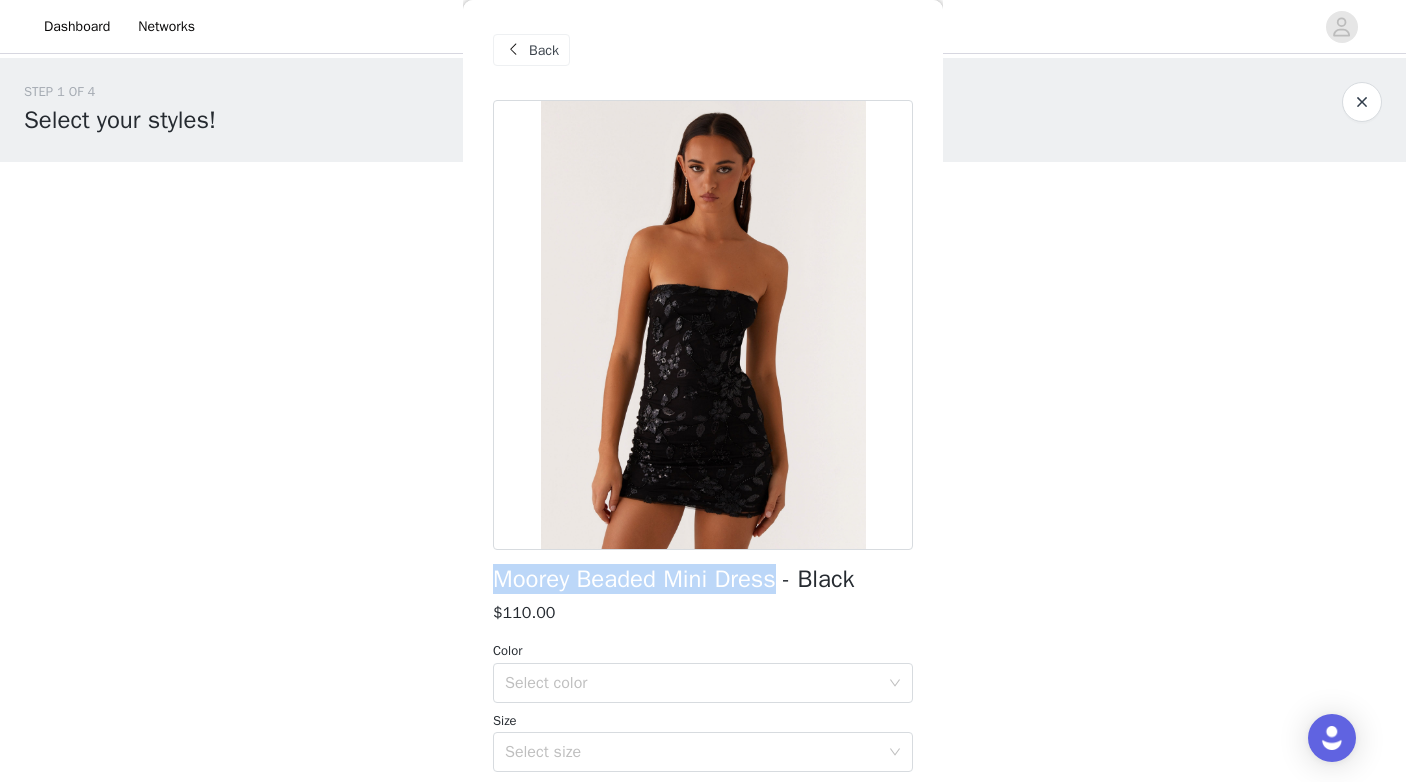 drag, startPoint x: 492, startPoint y: 582, endPoint x: 780, endPoint y: 579, distance: 288.01562 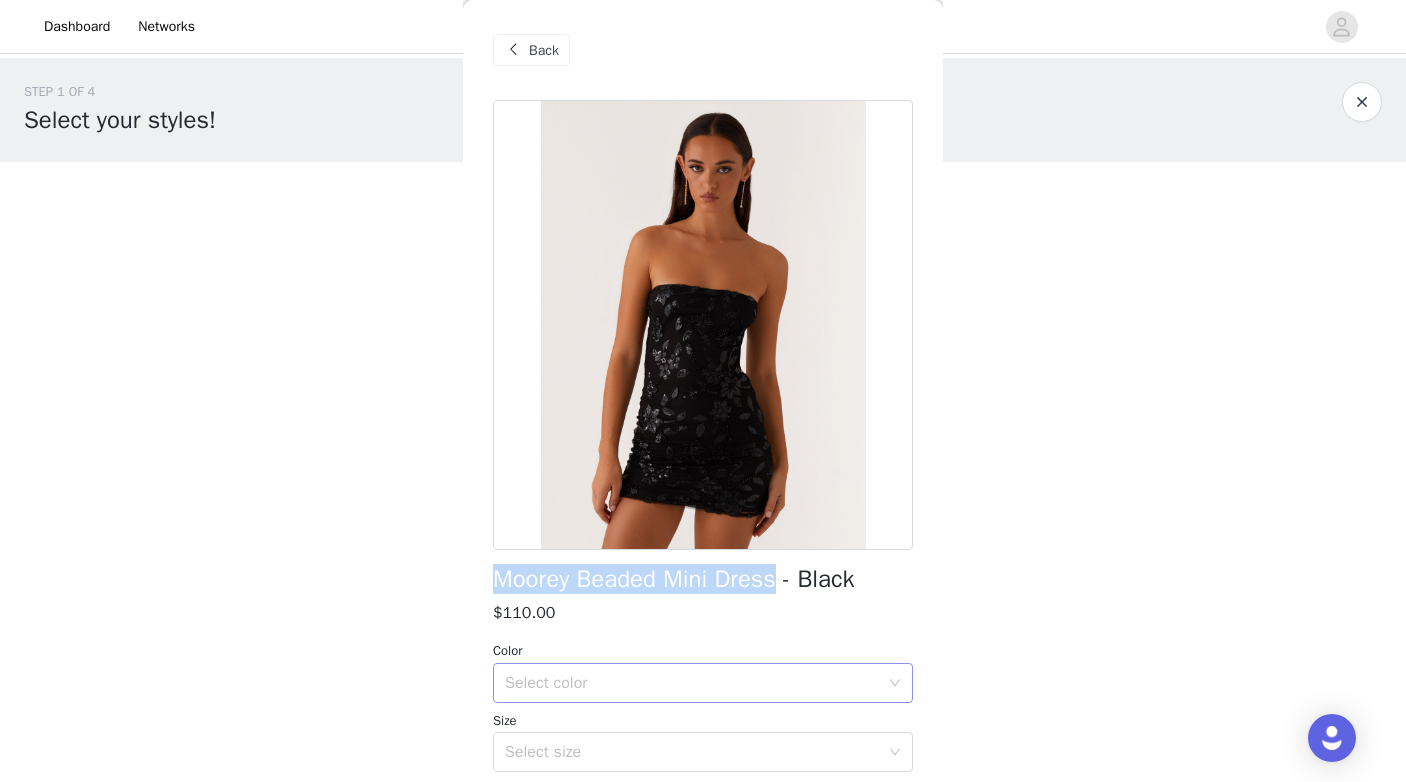 click on "Select color" at bounding box center (692, 683) 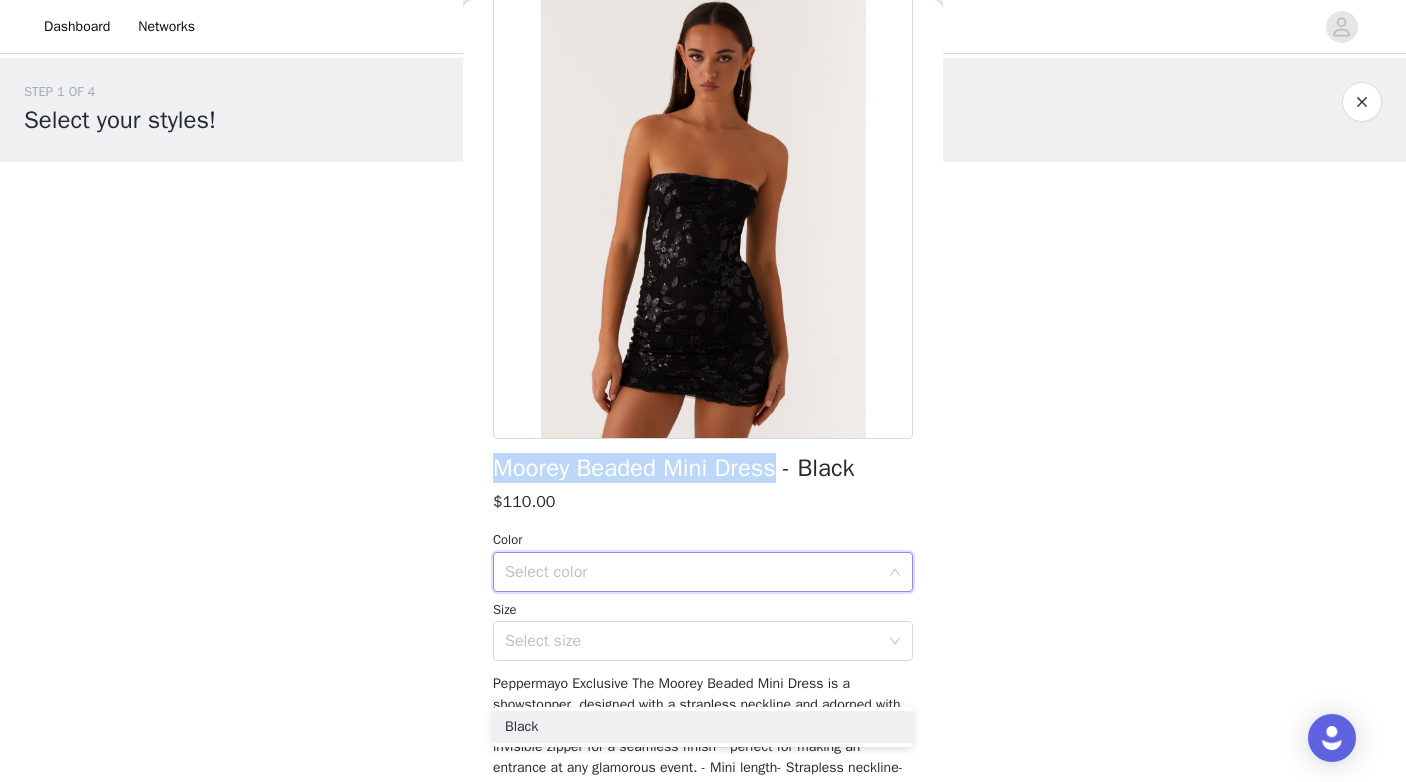 scroll, scrollTop: 112, scrollLeft: 0, axis: vertical 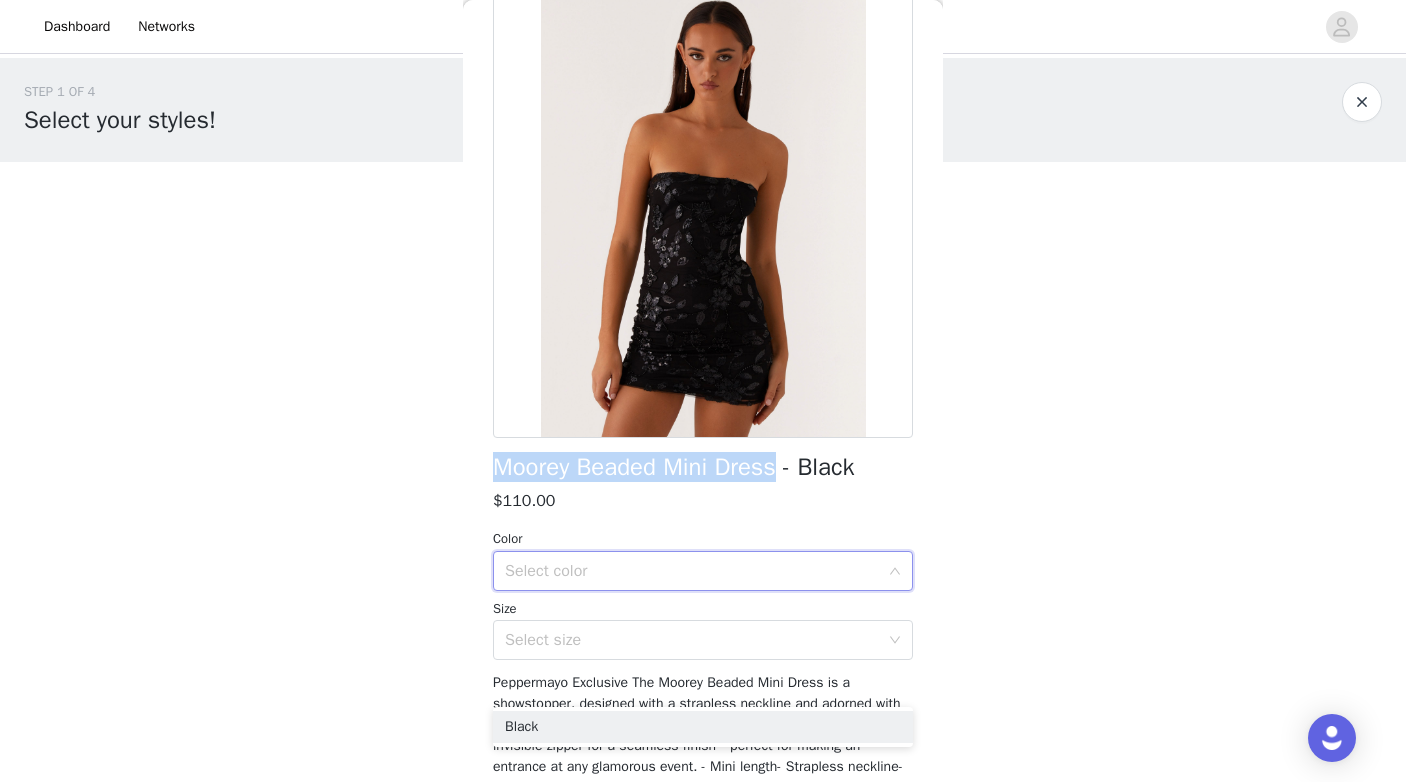 click on "Select color" at bounding box center [696, 571] 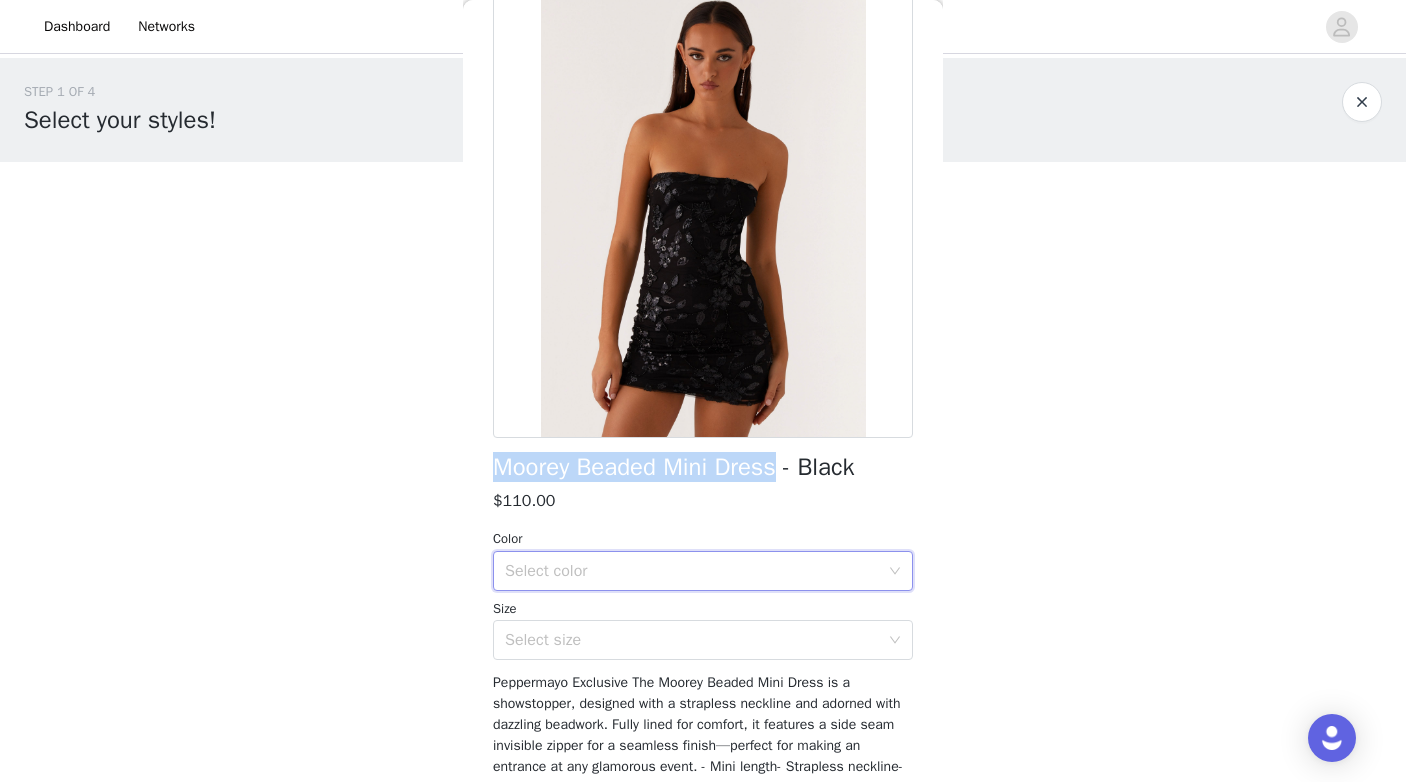 click on "Select color" at bounding box center [692, 571] 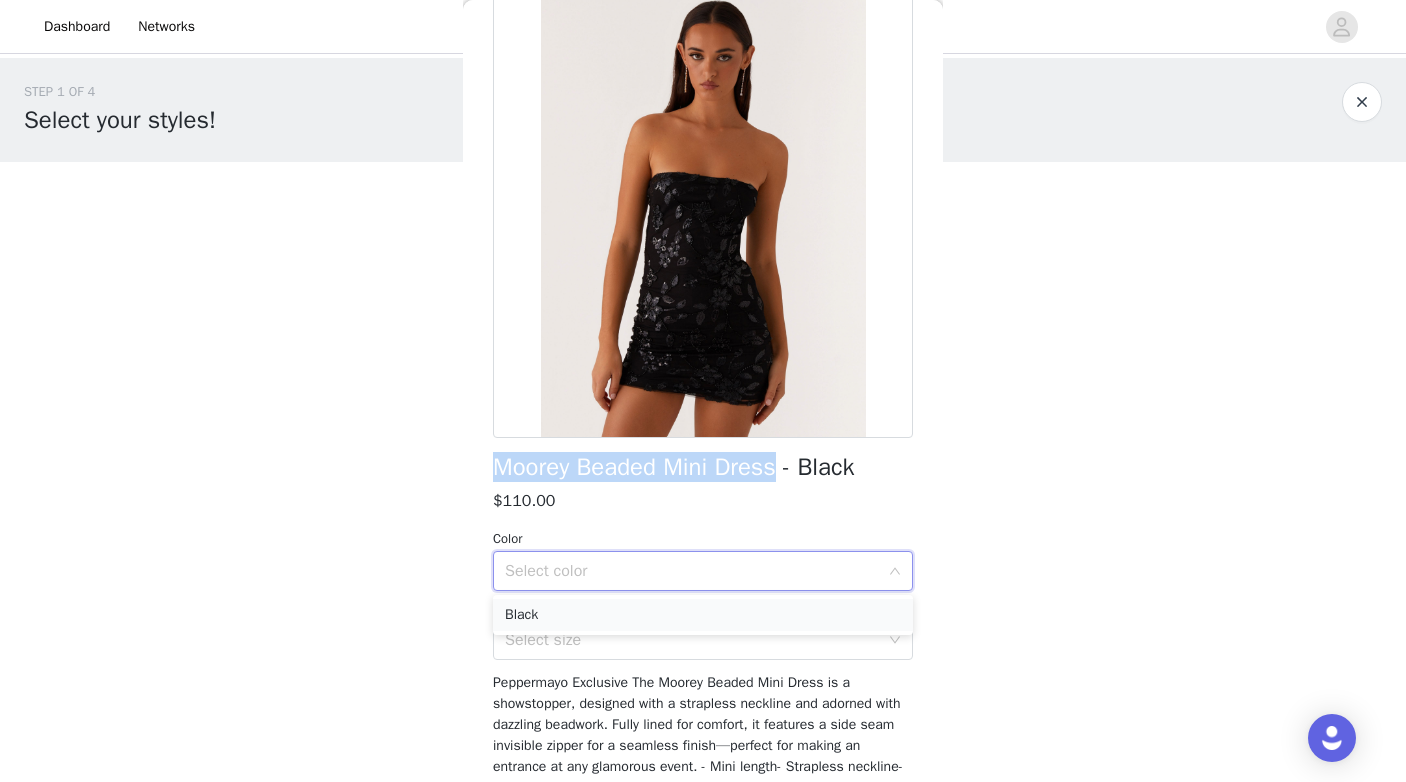 click on "Black" at bounding box center (703, 615) 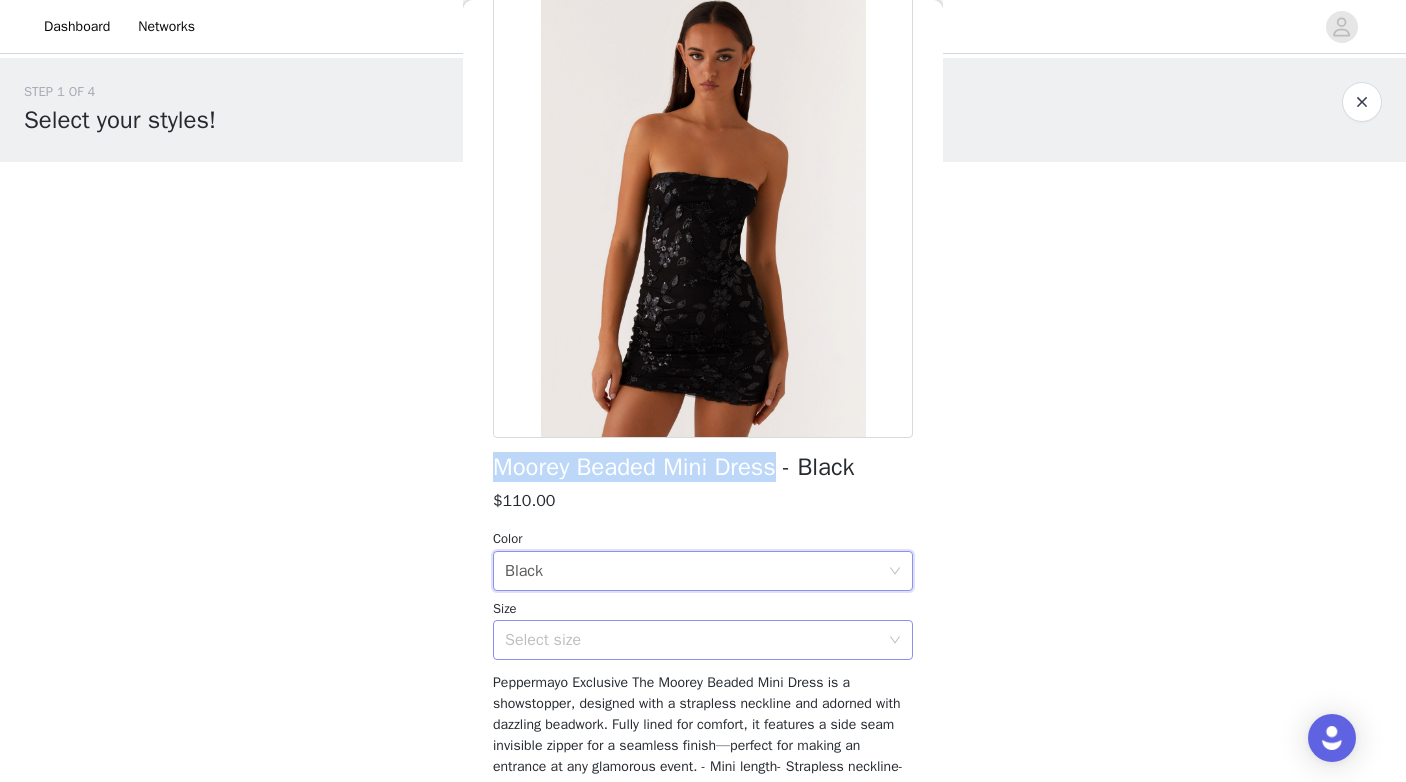 click on "Select size" at bounding box center [692, 640] 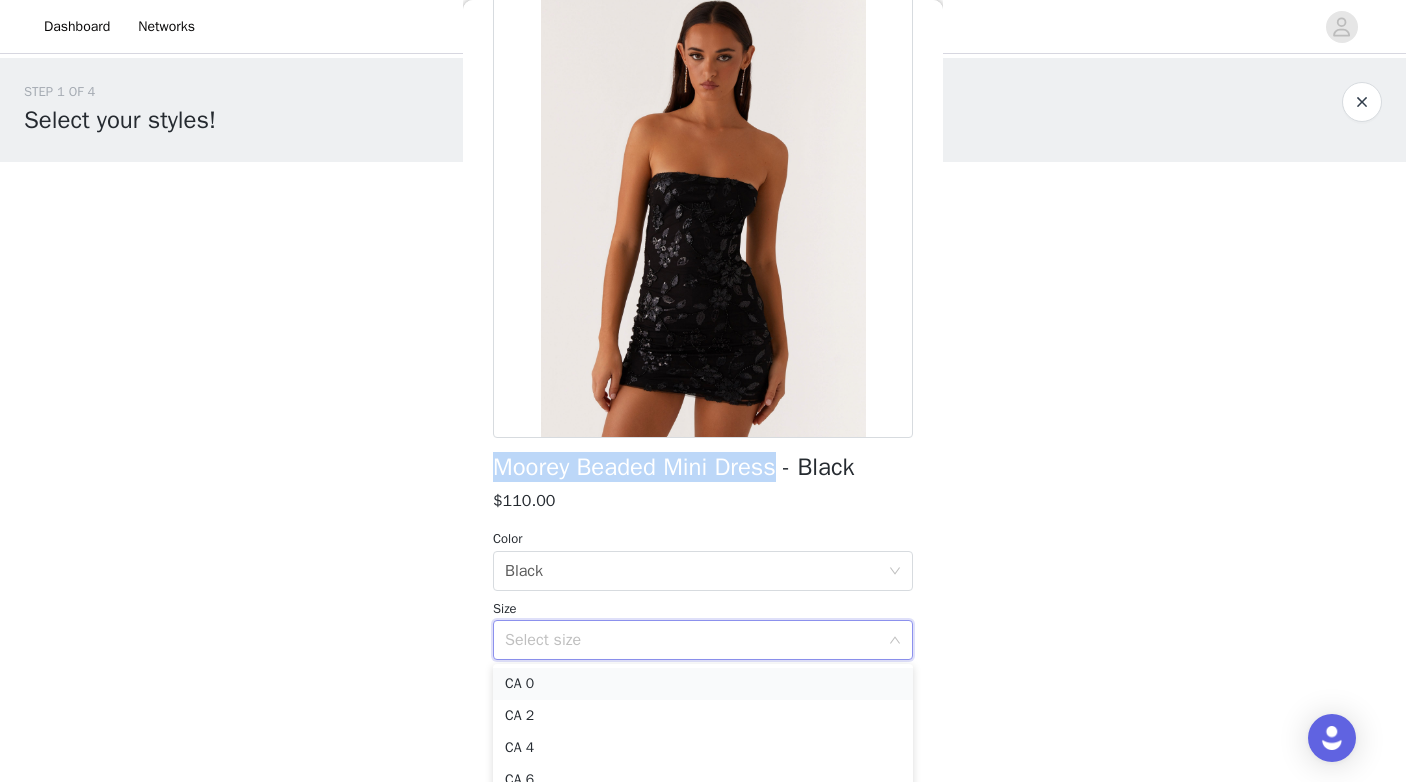 click on "CA 0" at bounding box center [703, 684] 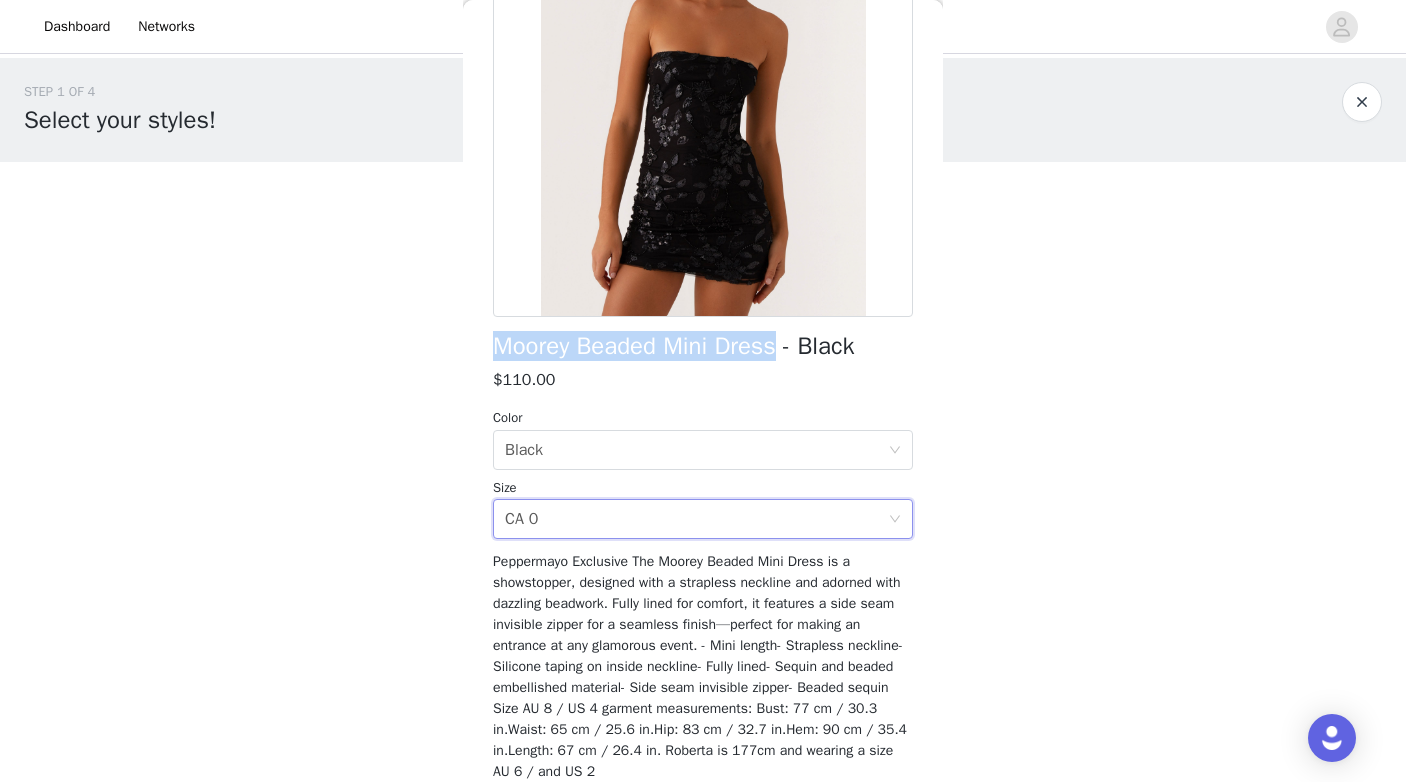 scroll, scrollTop: 317, scrollLeft: 0, axis: vertical 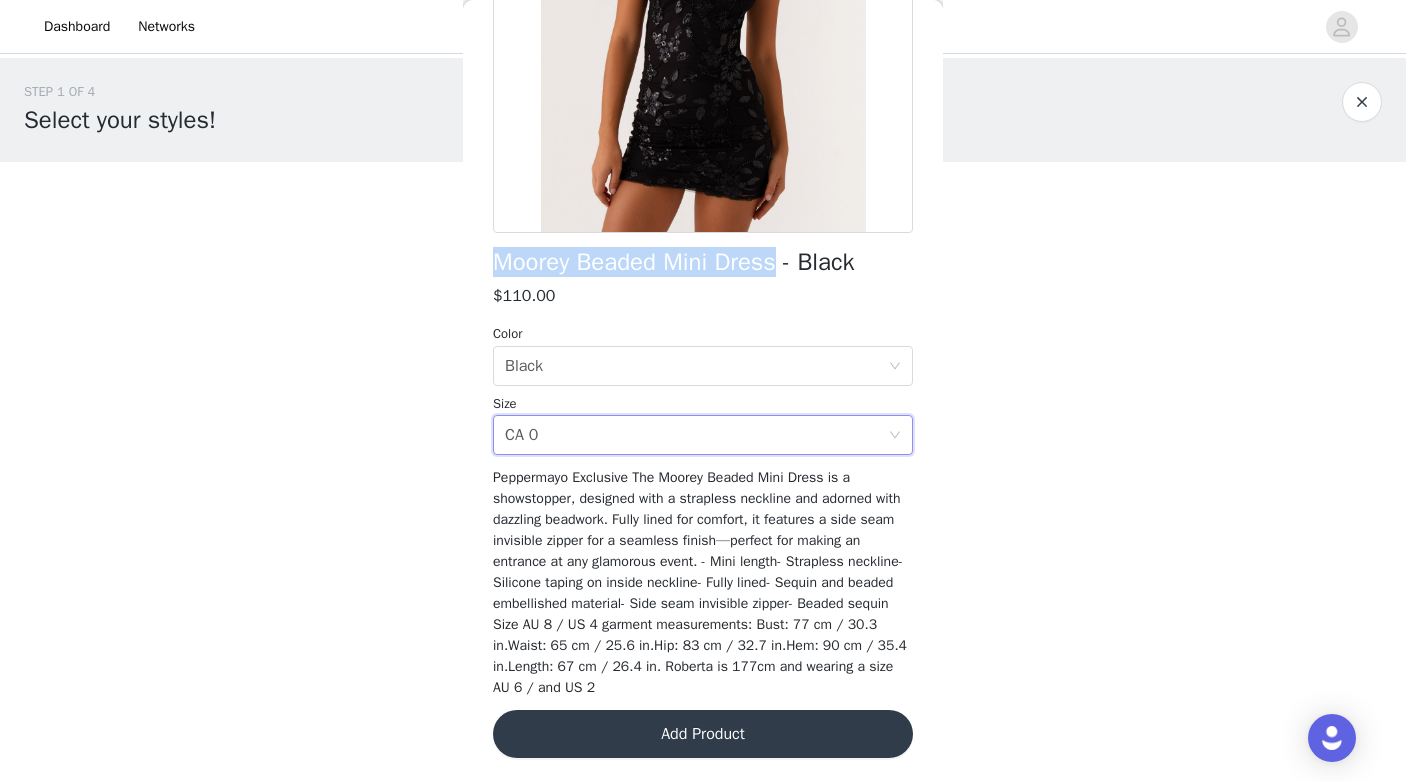click on "Add Product" at bounding box center (703, 734) 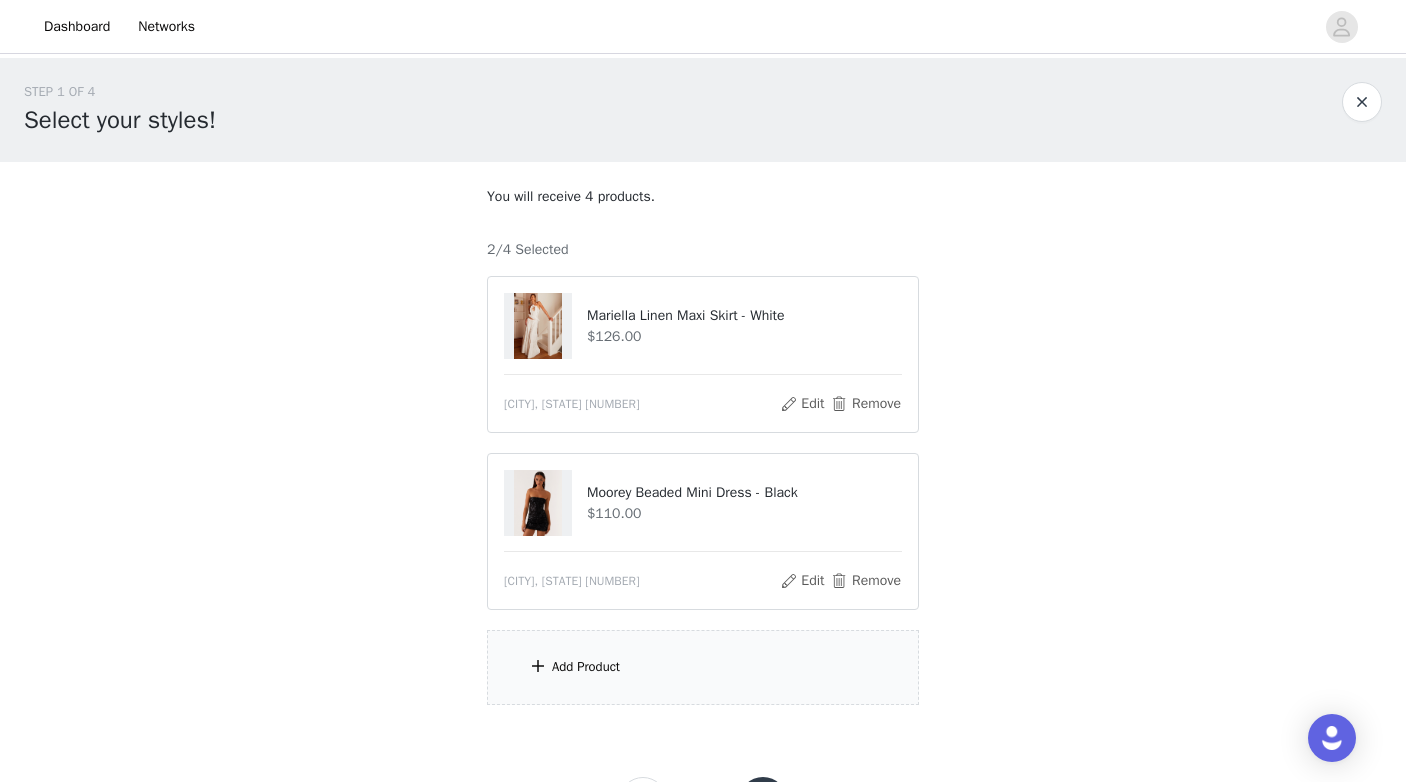 click on "Add Product" at bounding box center (703, 667) 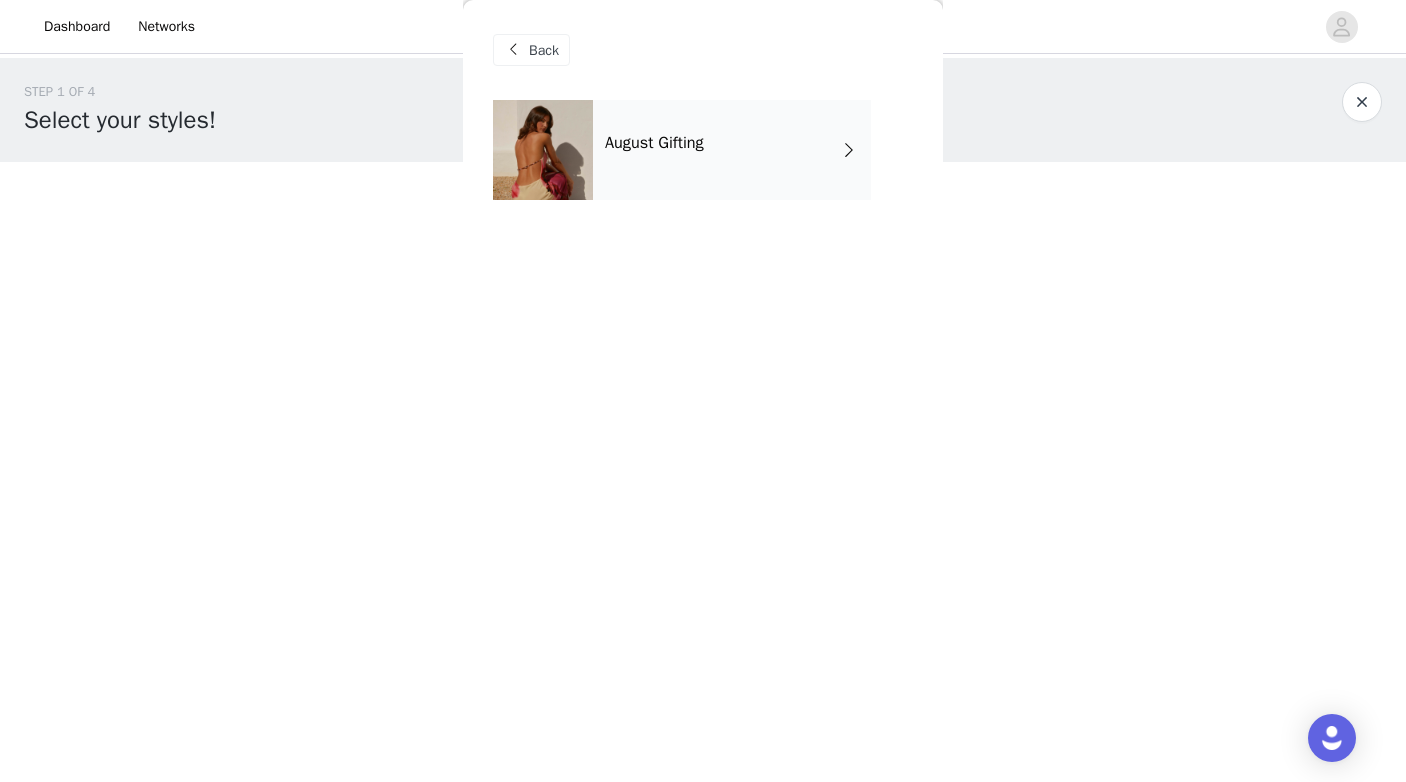 click on "August Gifting" at bounding box center (732, 150) 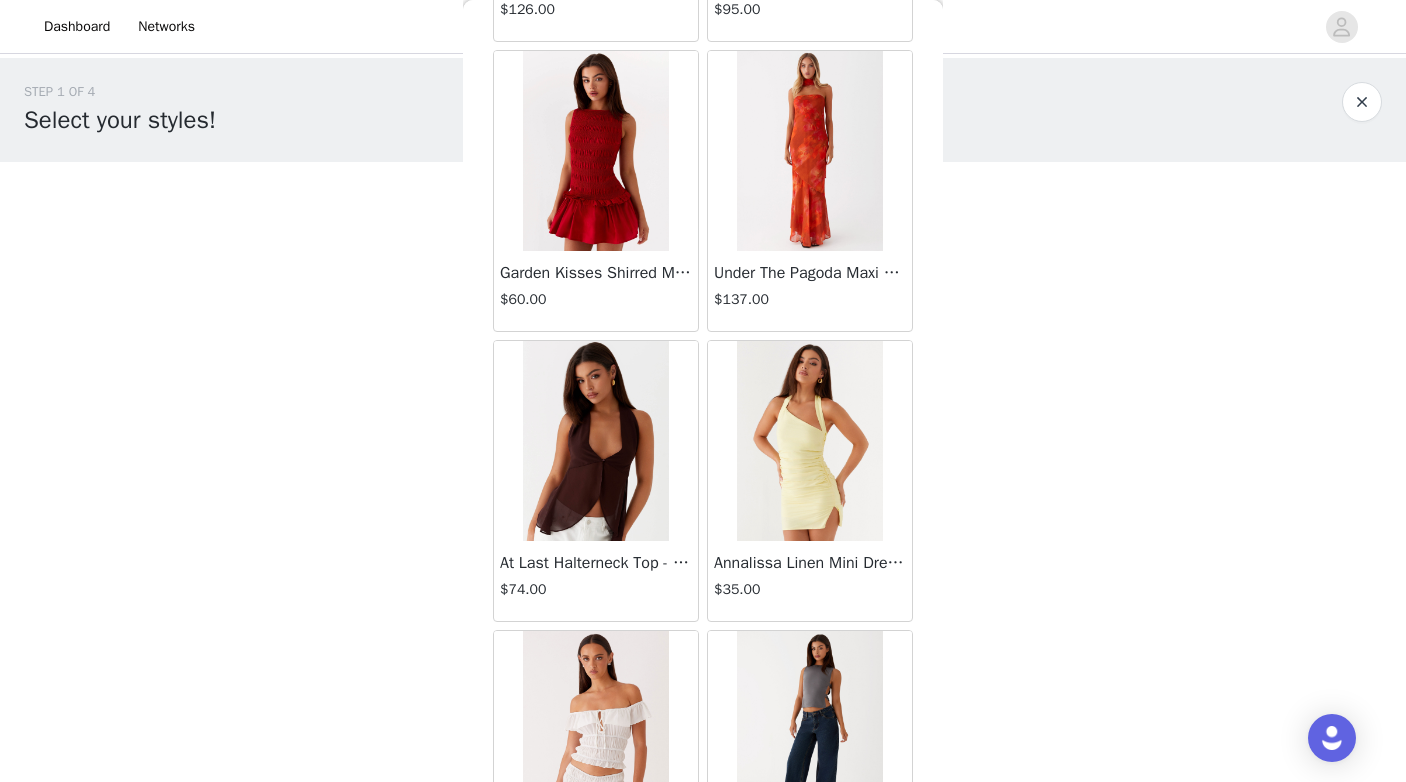 scroll, scrollTop: 2278, scrollLeft: 0, axis: vertical 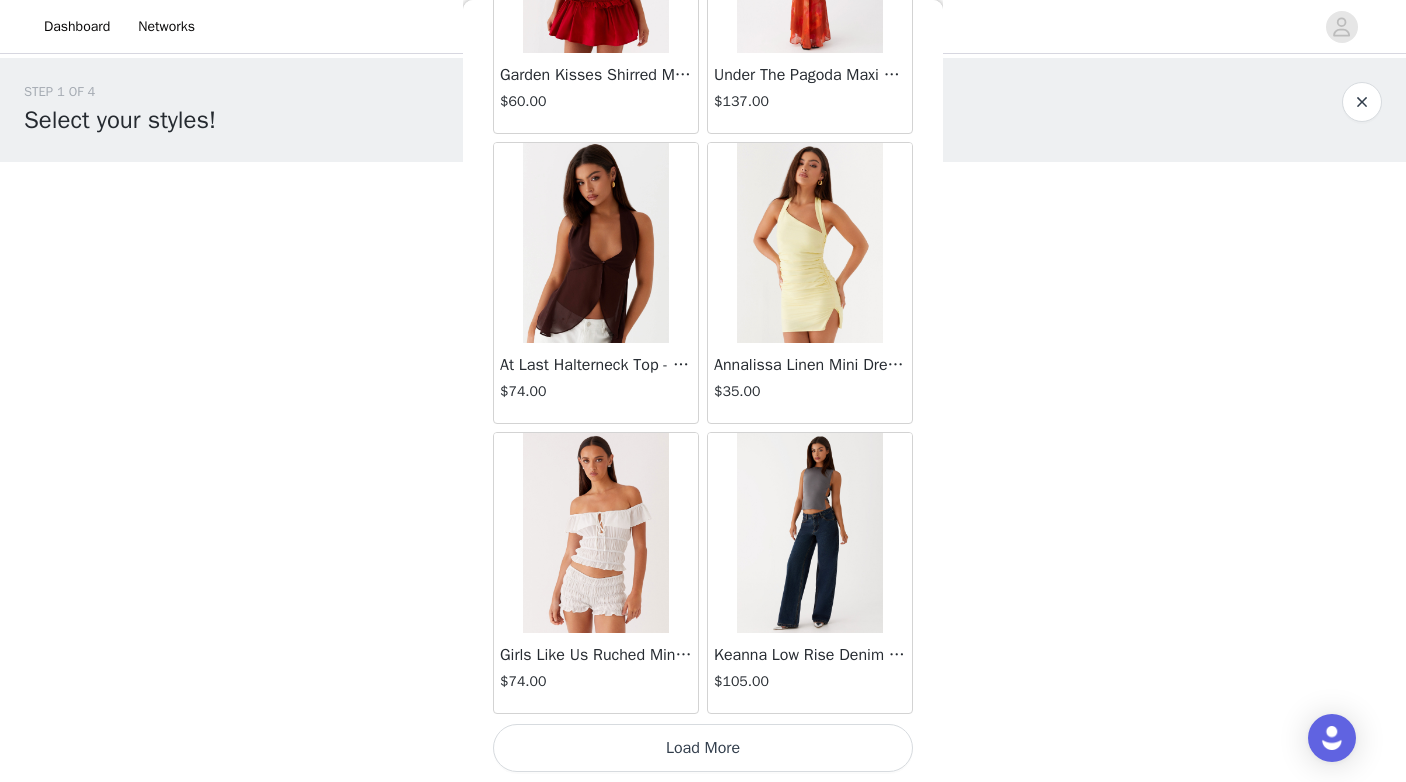 click on "Load More" at bounding box center (703, 748) 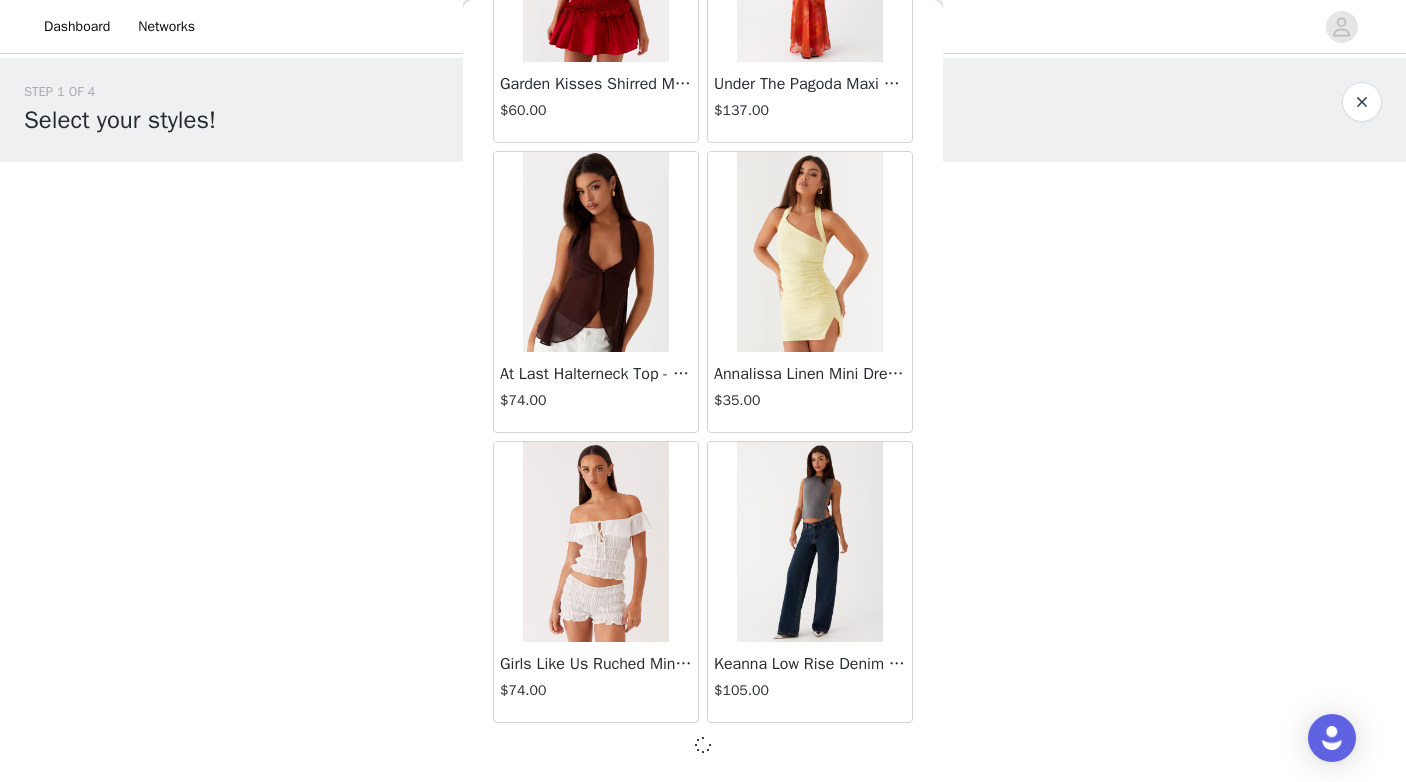 scroll, scrollTop: 39, scrollLeft: 0, axis: vertical 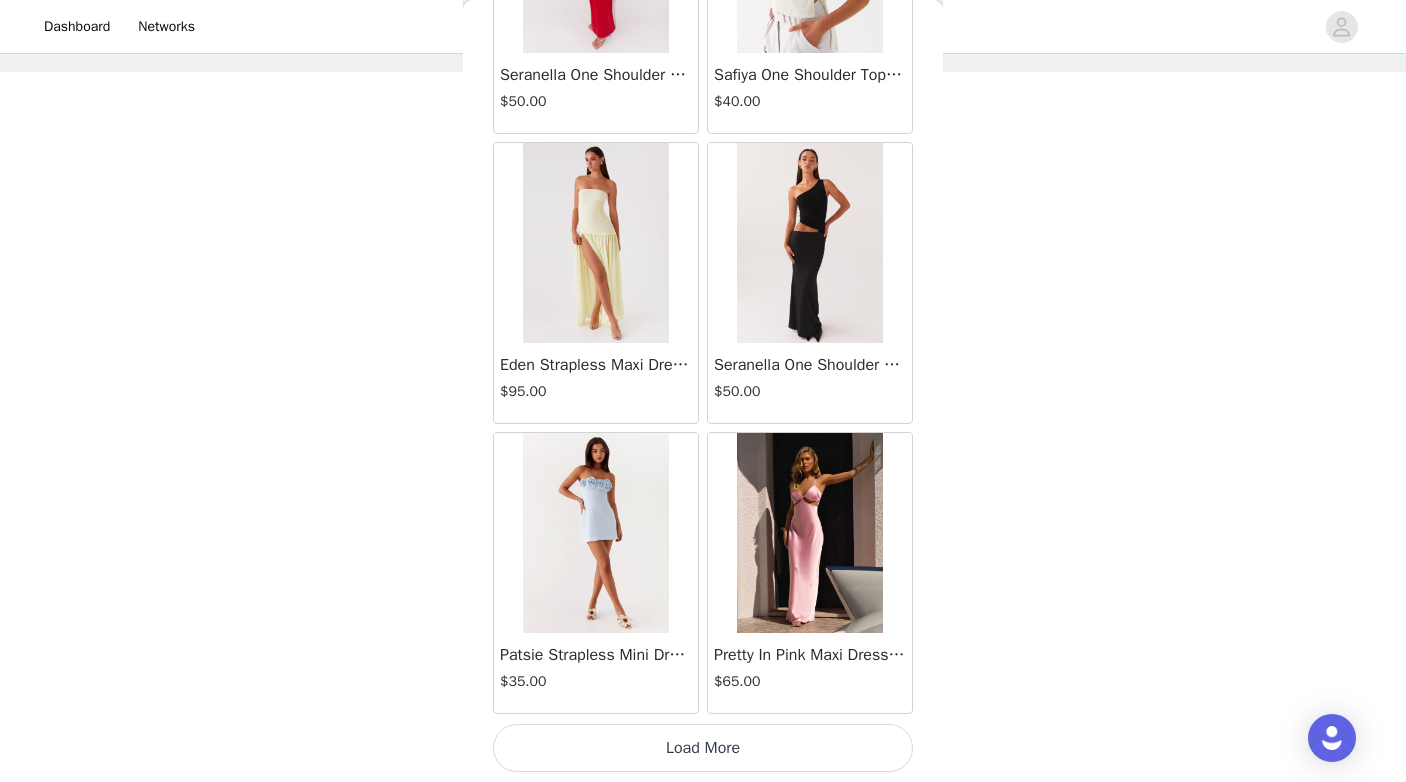 click on "Load More" at bounding box center [703, 748] 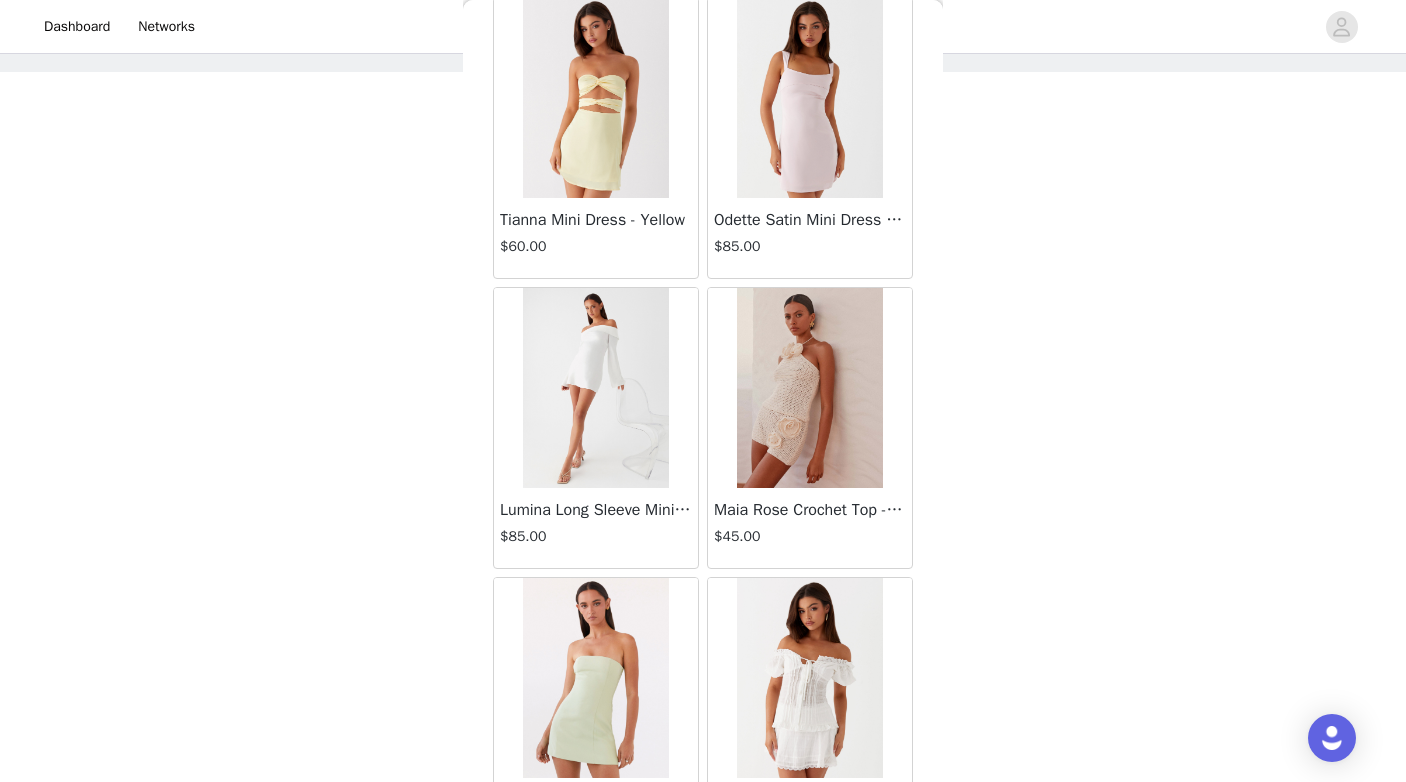 scroll, scrollTop: 8078, scrollLeft: 0, axis: vertical 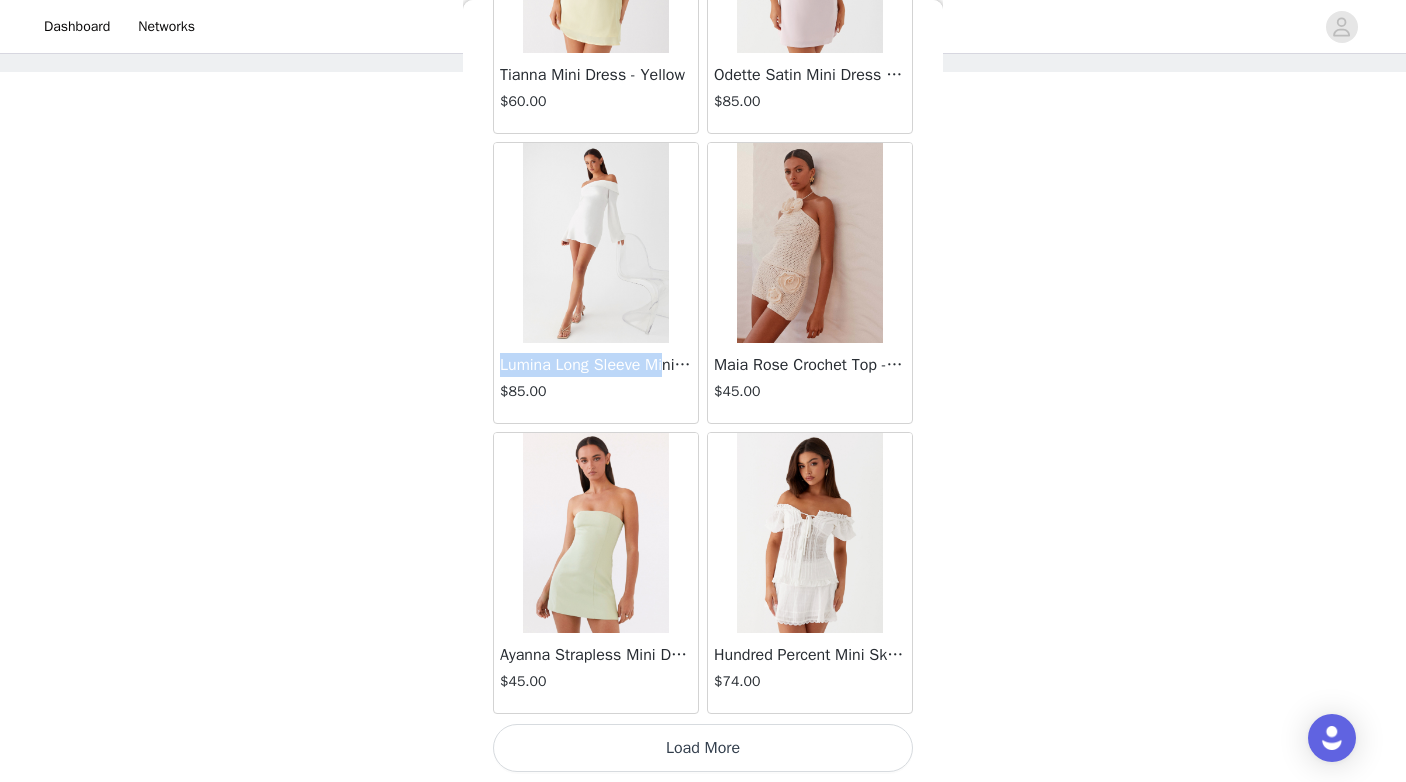drag, startPoint x: 499, startPoint y: 363, endPoint x: 674, endPoint y: 362, distance: 175.00285 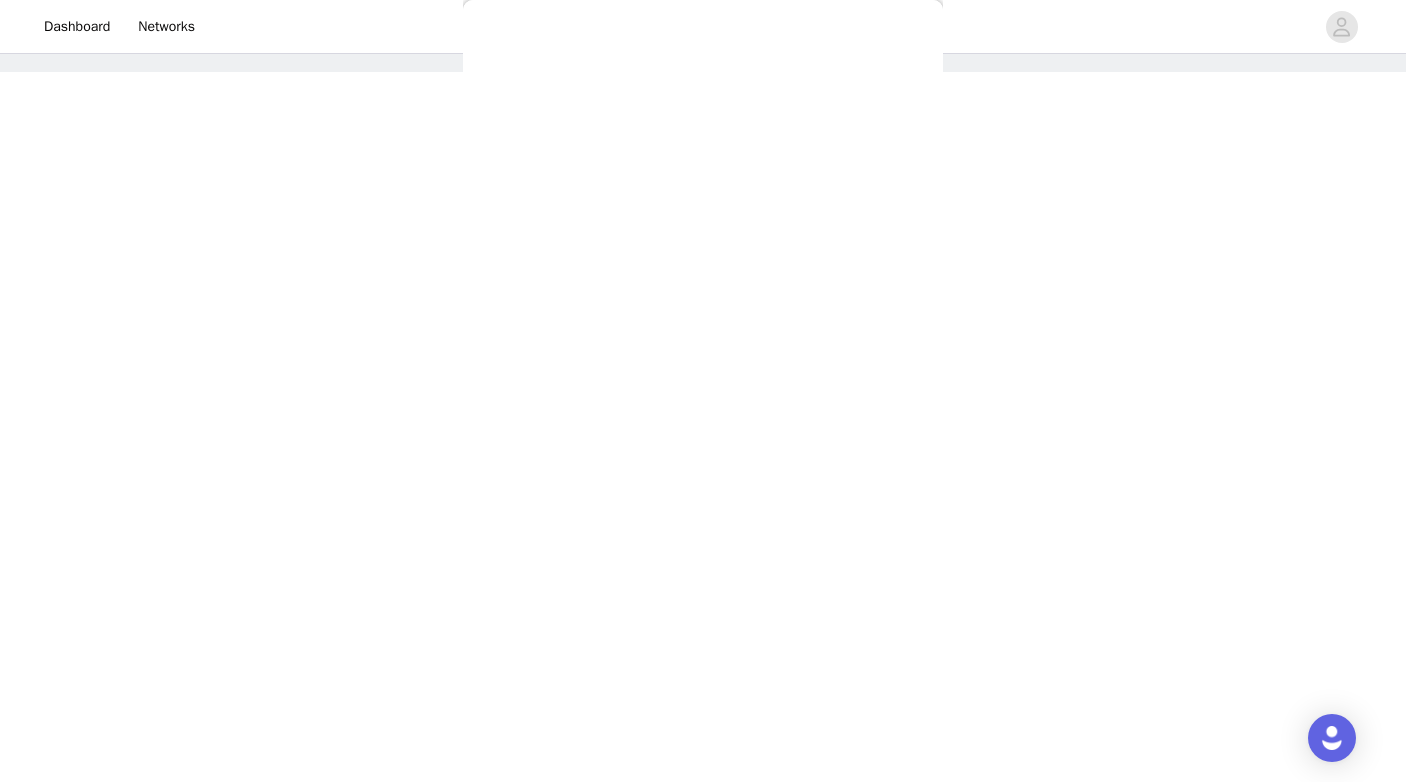 scroll, scrollTop: 0, scrollLeft: 0, axis: both 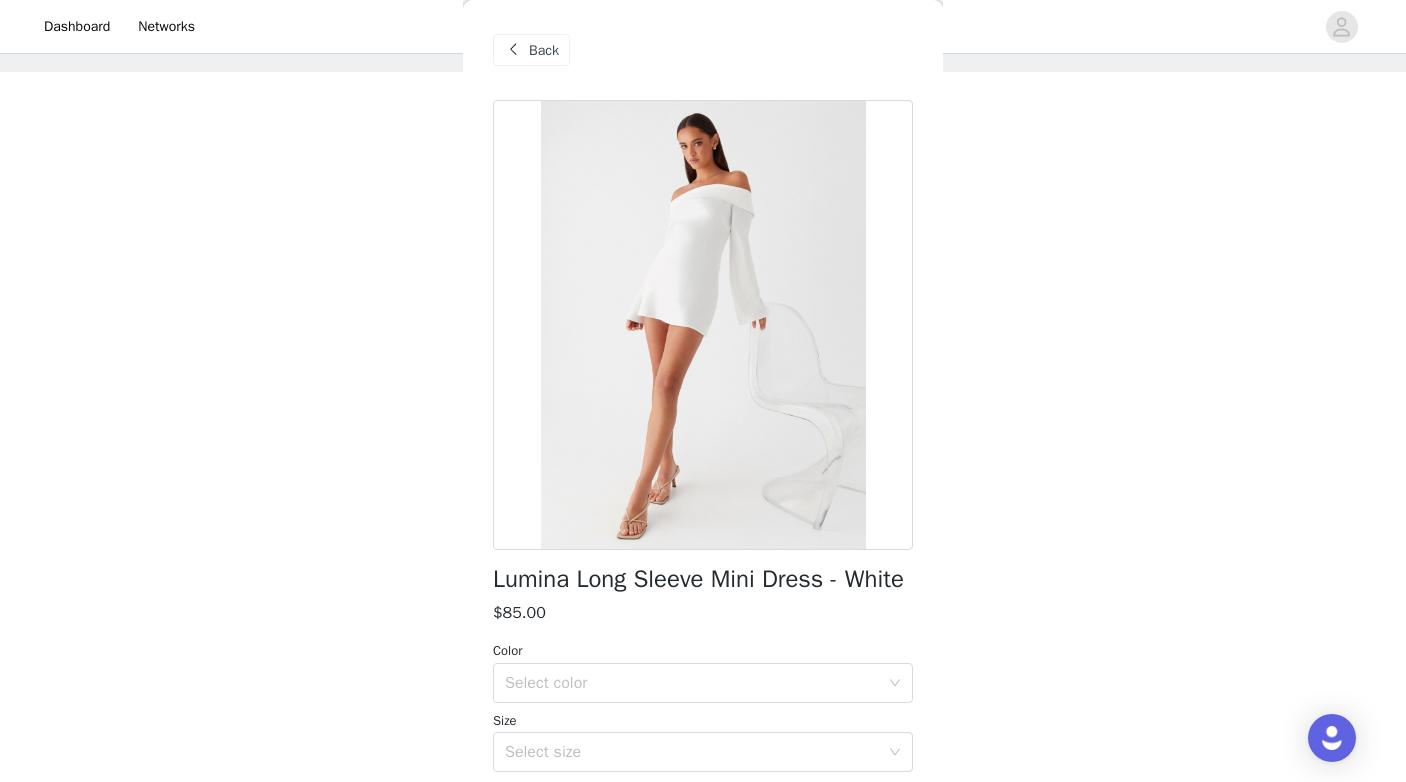 click on "Back" at bounding box center (544, 50) 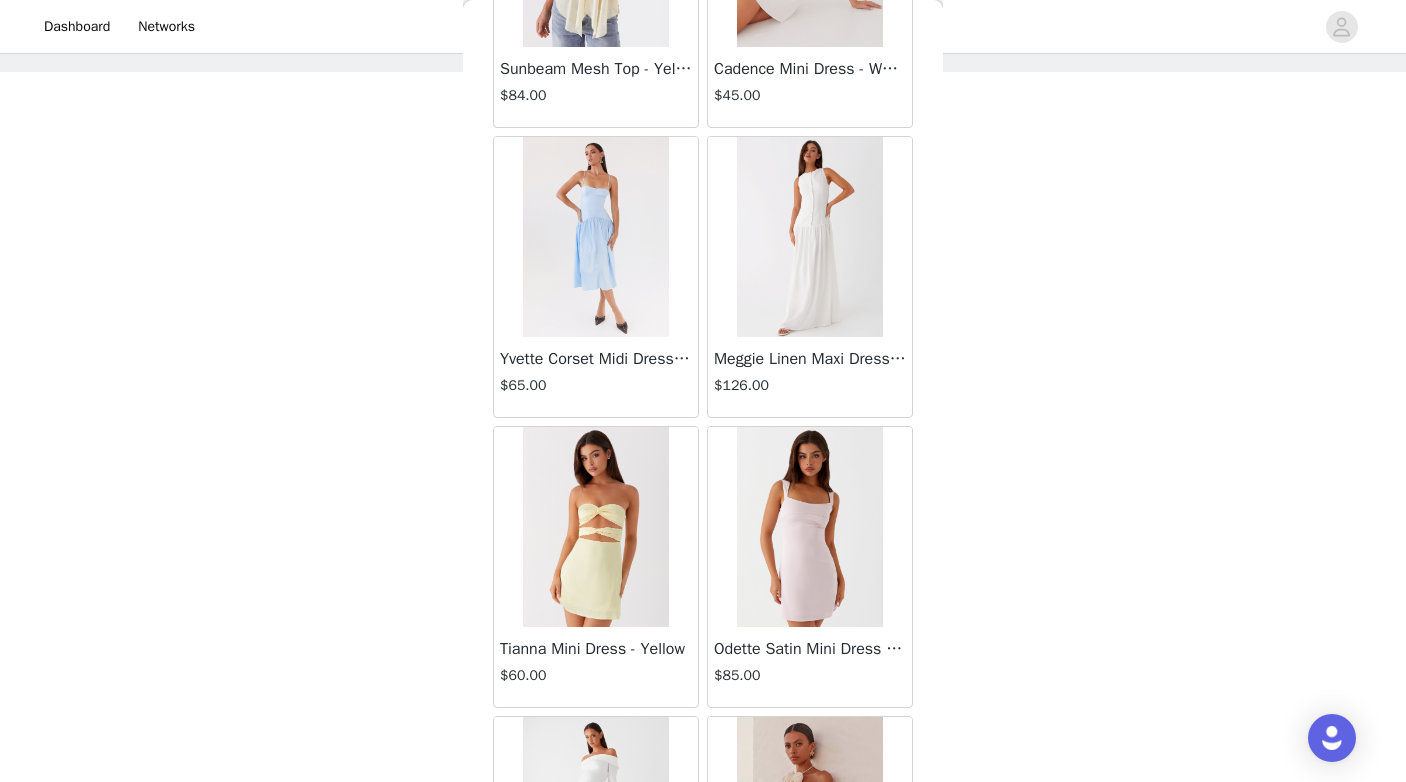 scroll, scrollTop: 8078, scrollLeft: 0, axis: vertical 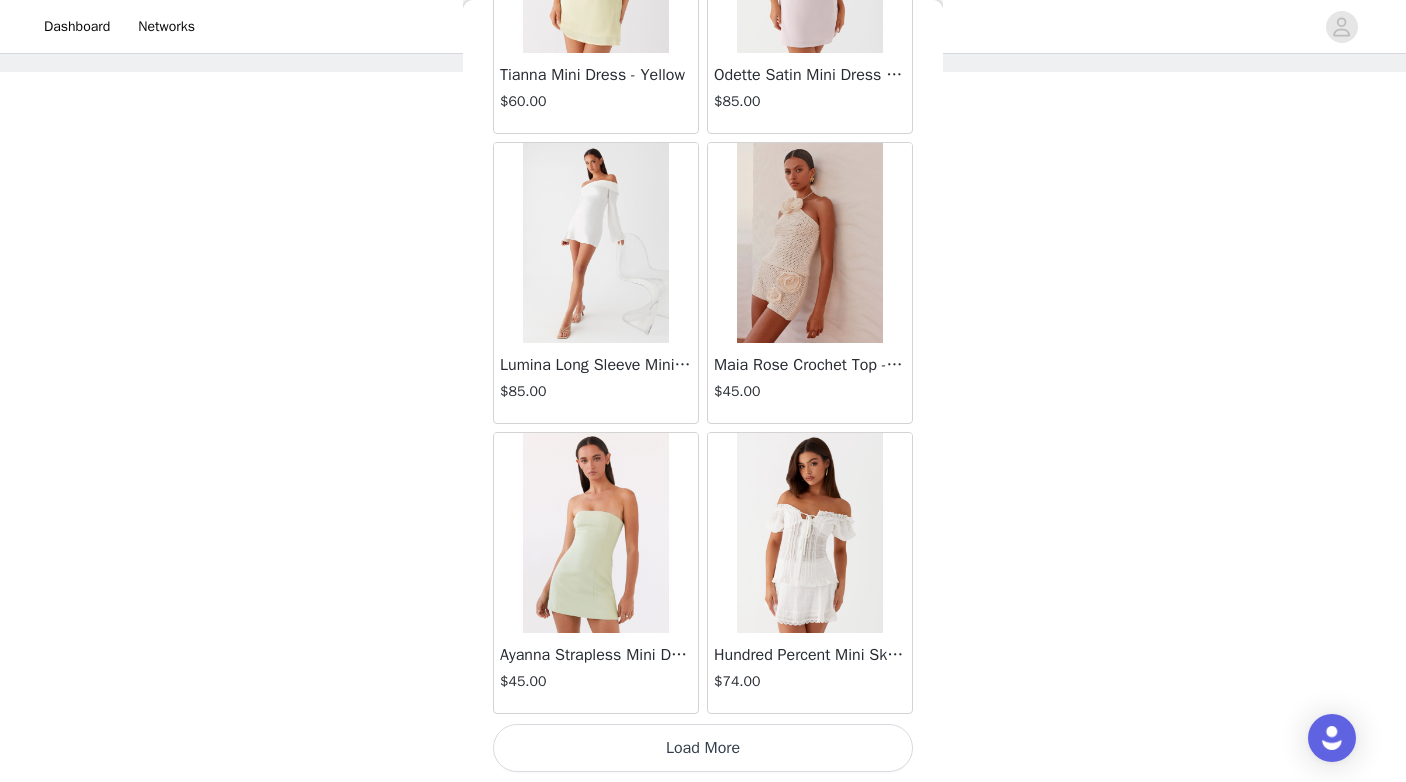 click on "Load More" at bounding box center [703, 748] 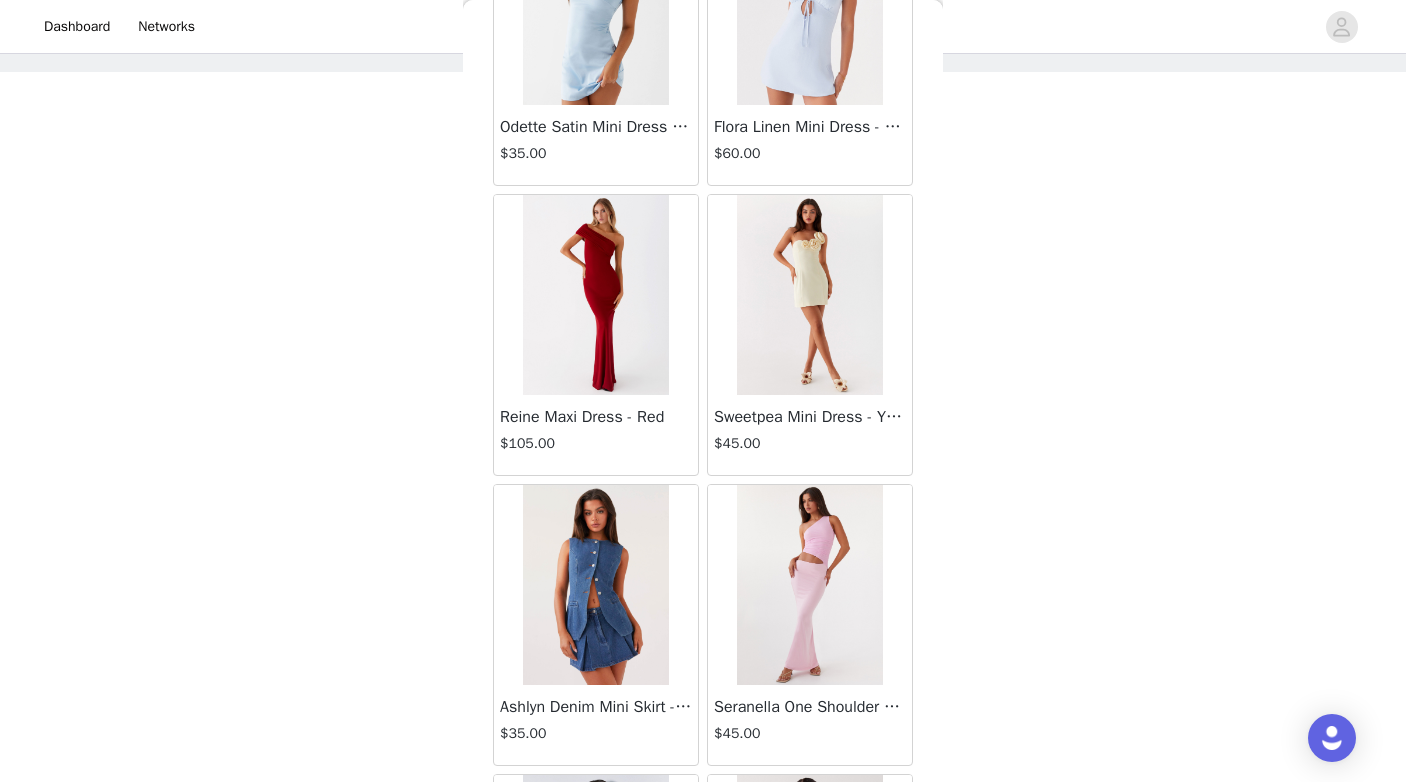 scroll, scrollTop: 10978, scrollLeft: 0, axis: vertical 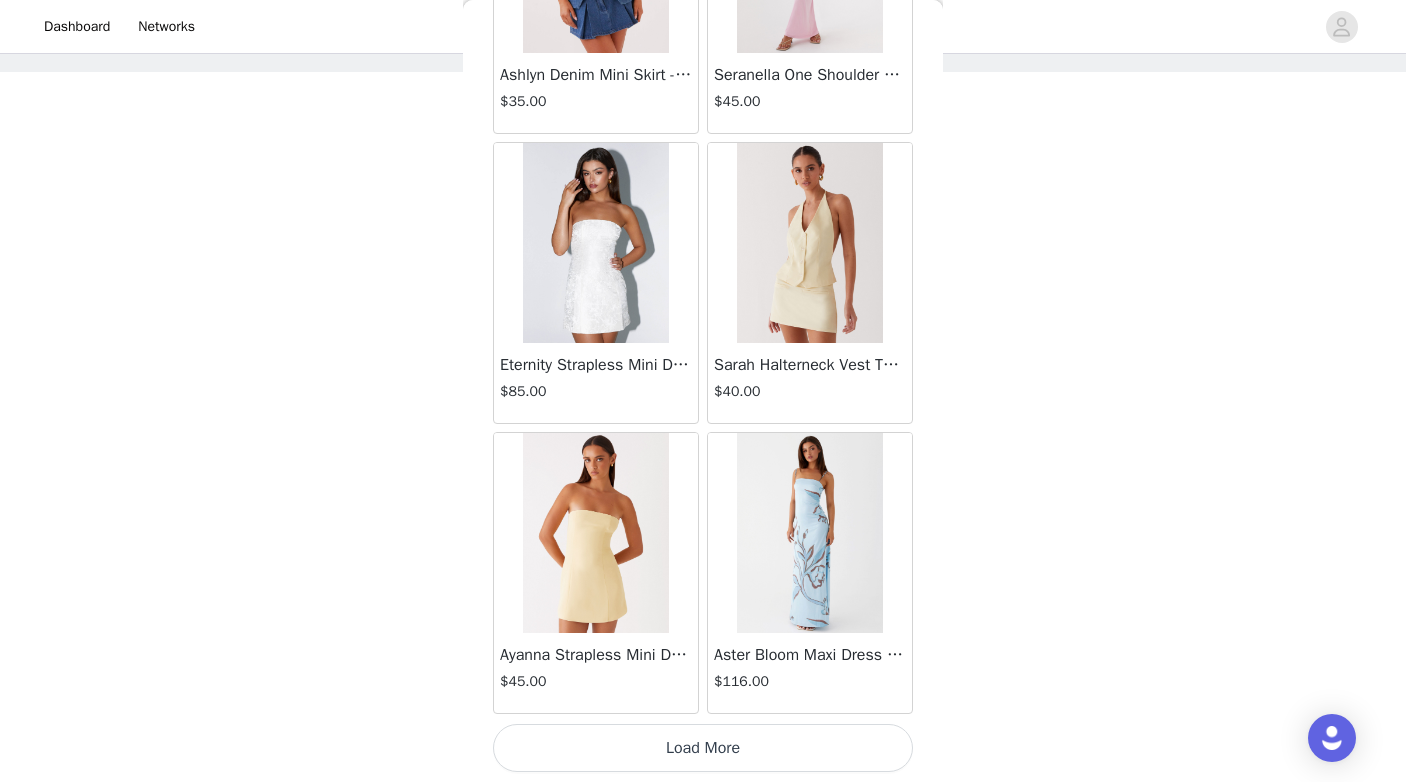 click on "Load More" at bounding box center (703, 748) 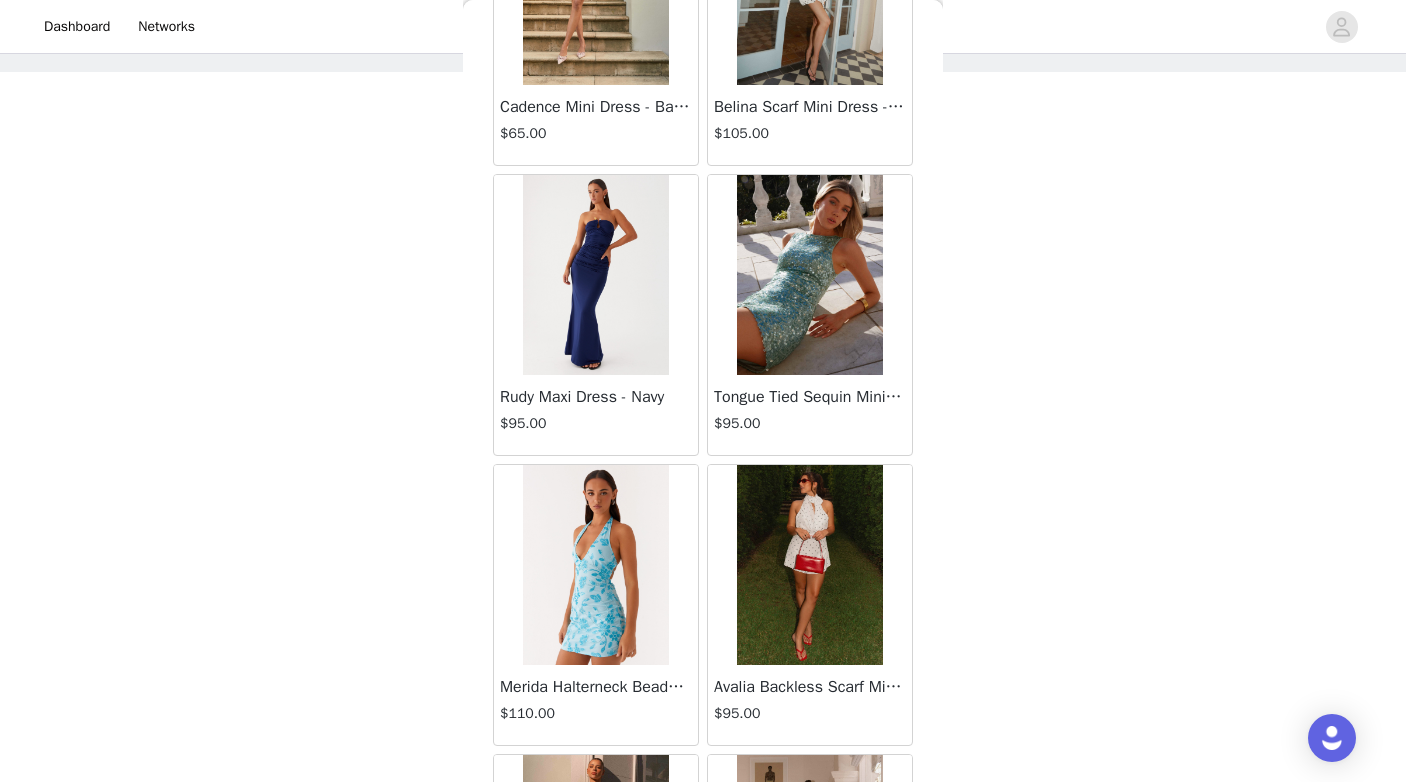 scroll, scrollTop: 13878, scrollLeft: 0, axis: vertical 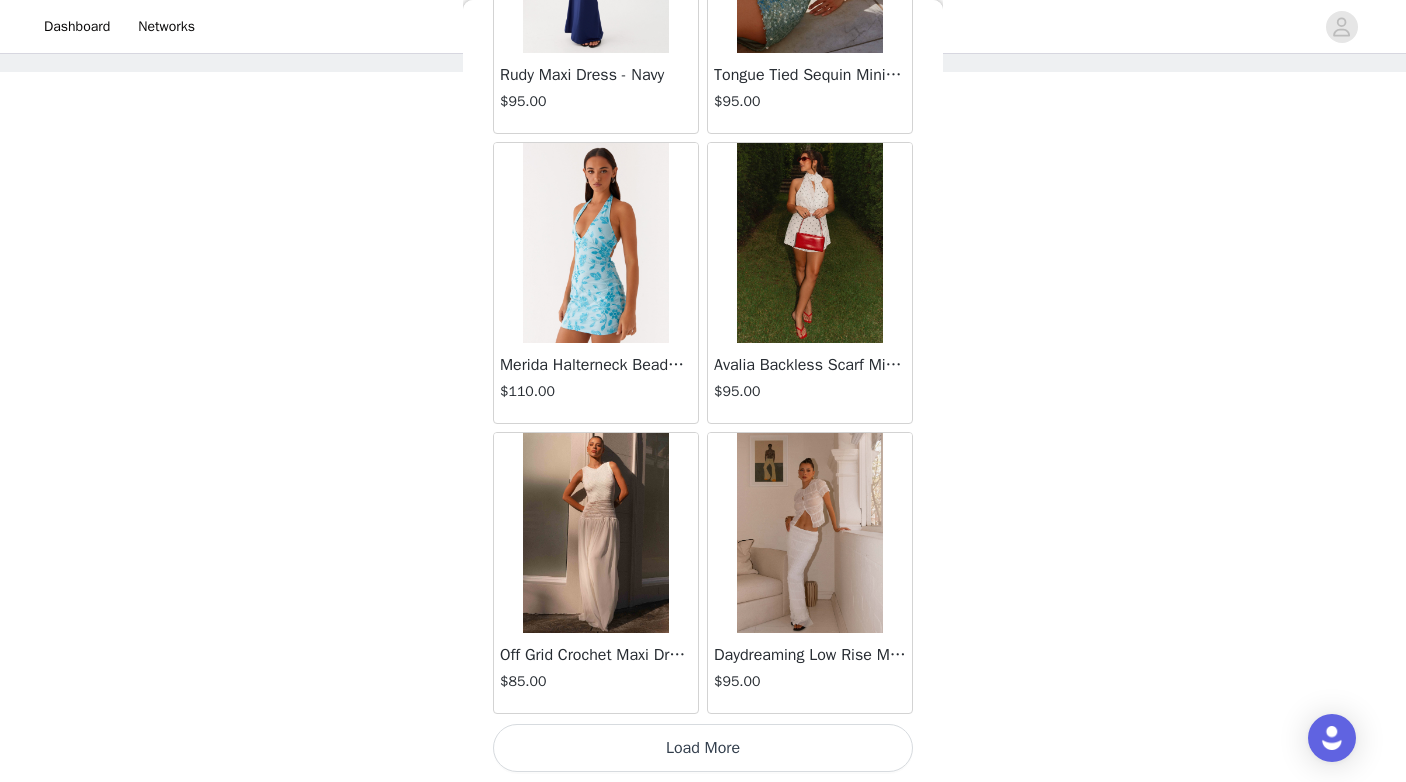 click on "Load More" at bounding box center [703, 748] 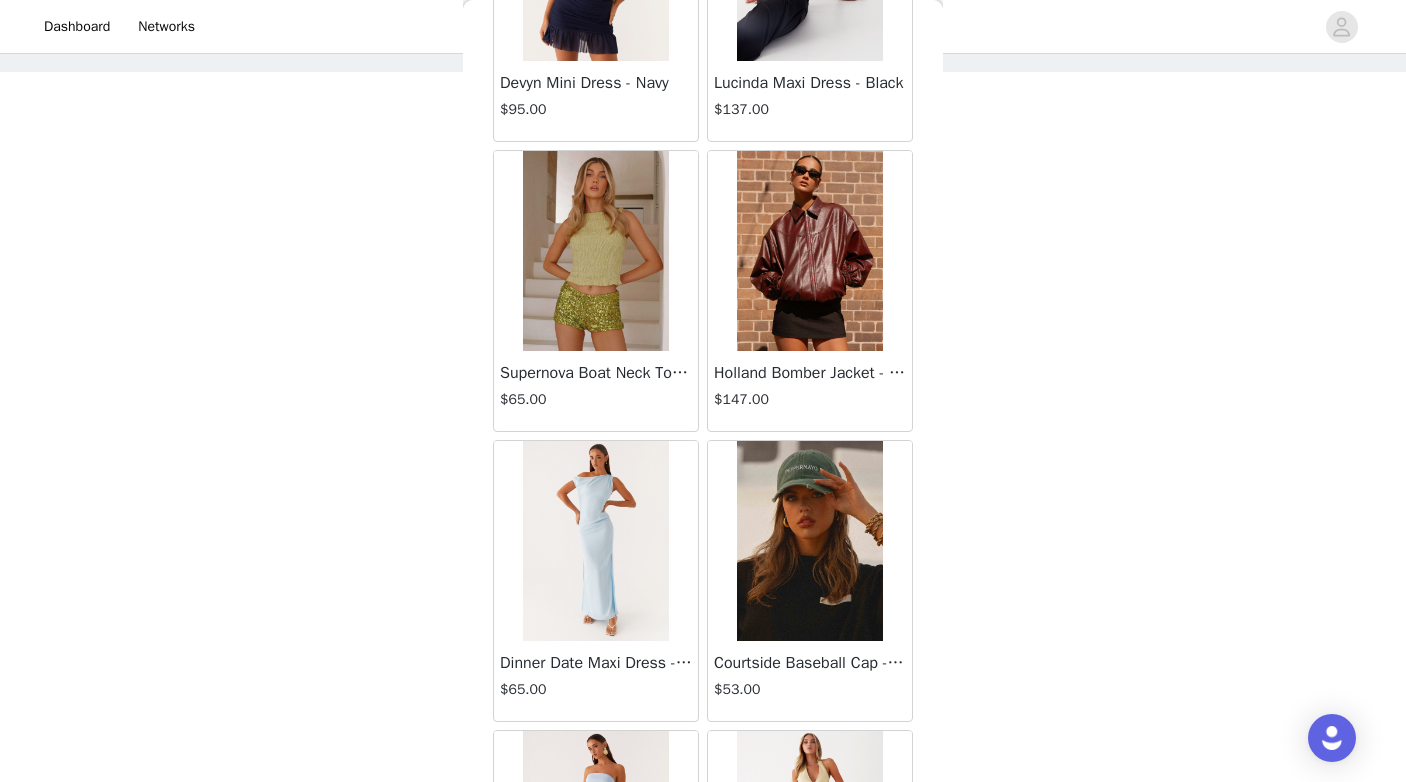 scroll, scrollTop: 16778, scrollLeft: 0, axis: vertical 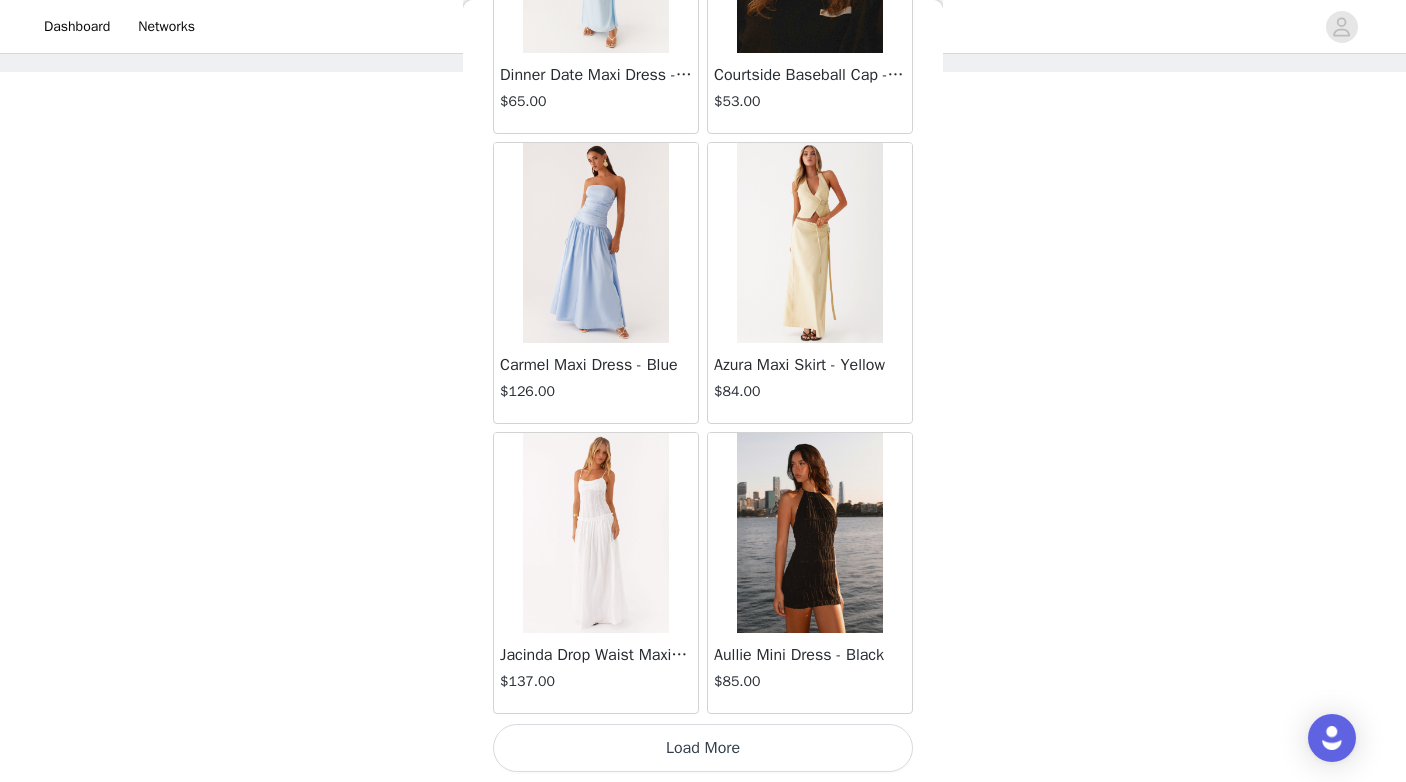 click on "Load More" at bounding box center (703, 748) 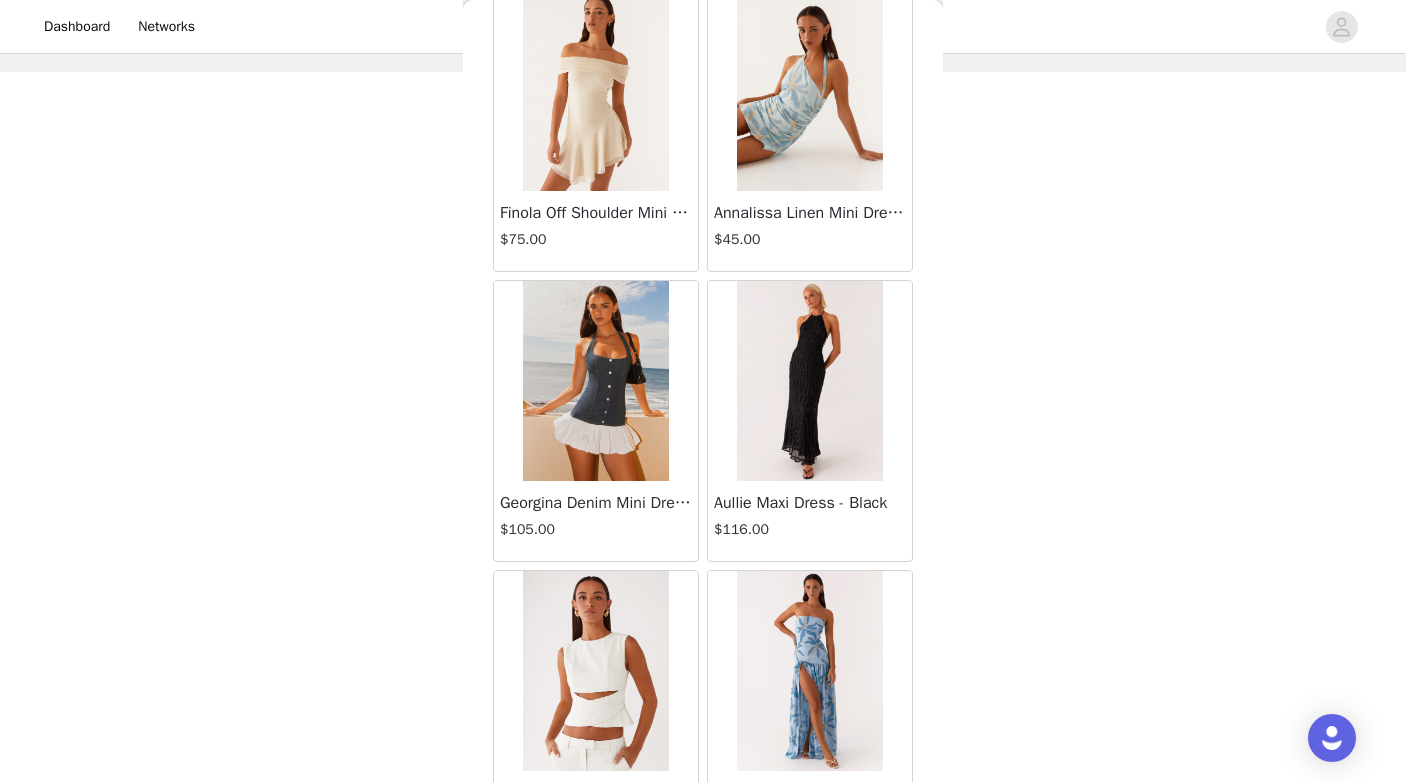 scroll, scrollTop: 19678, scrollLeft: 0, axis: vertical 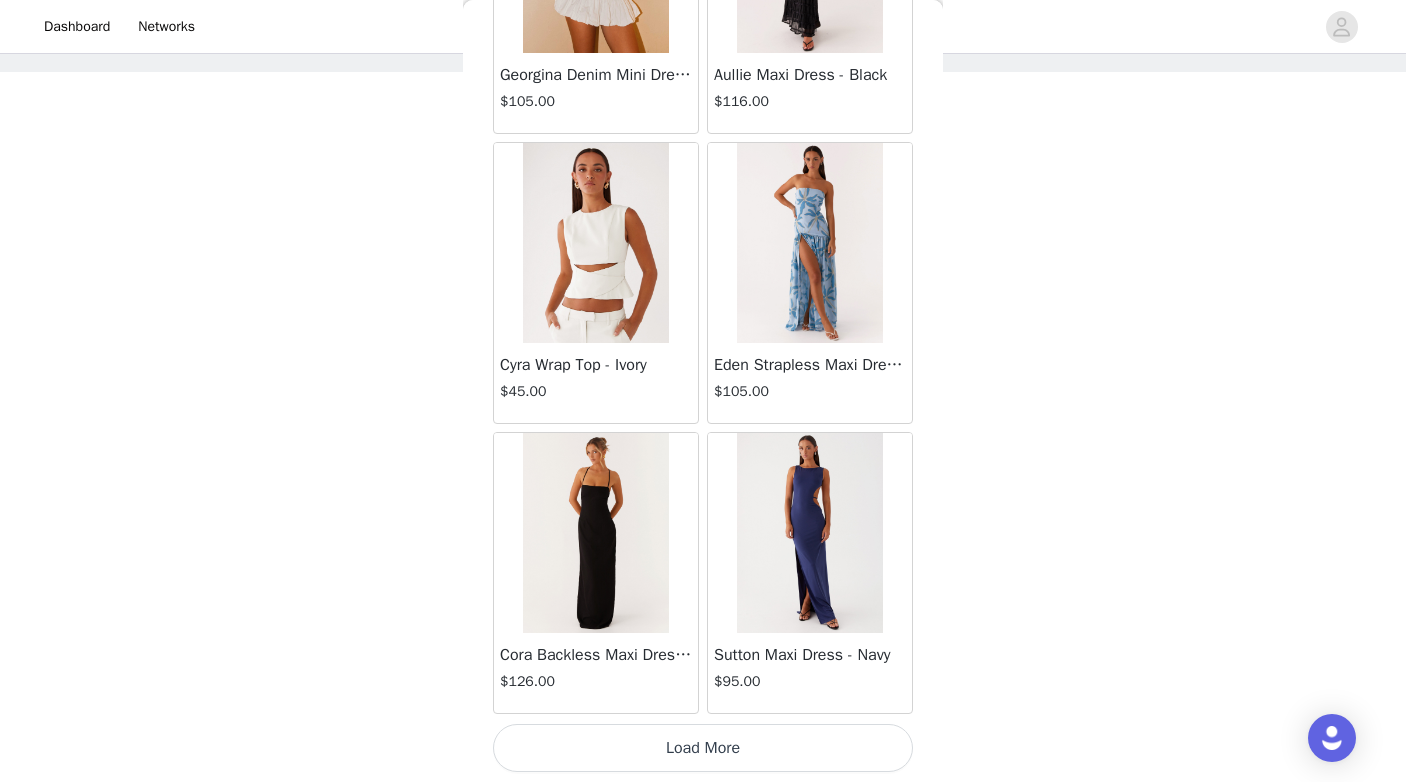 click on "Load More" at bounding box center [703, 748] 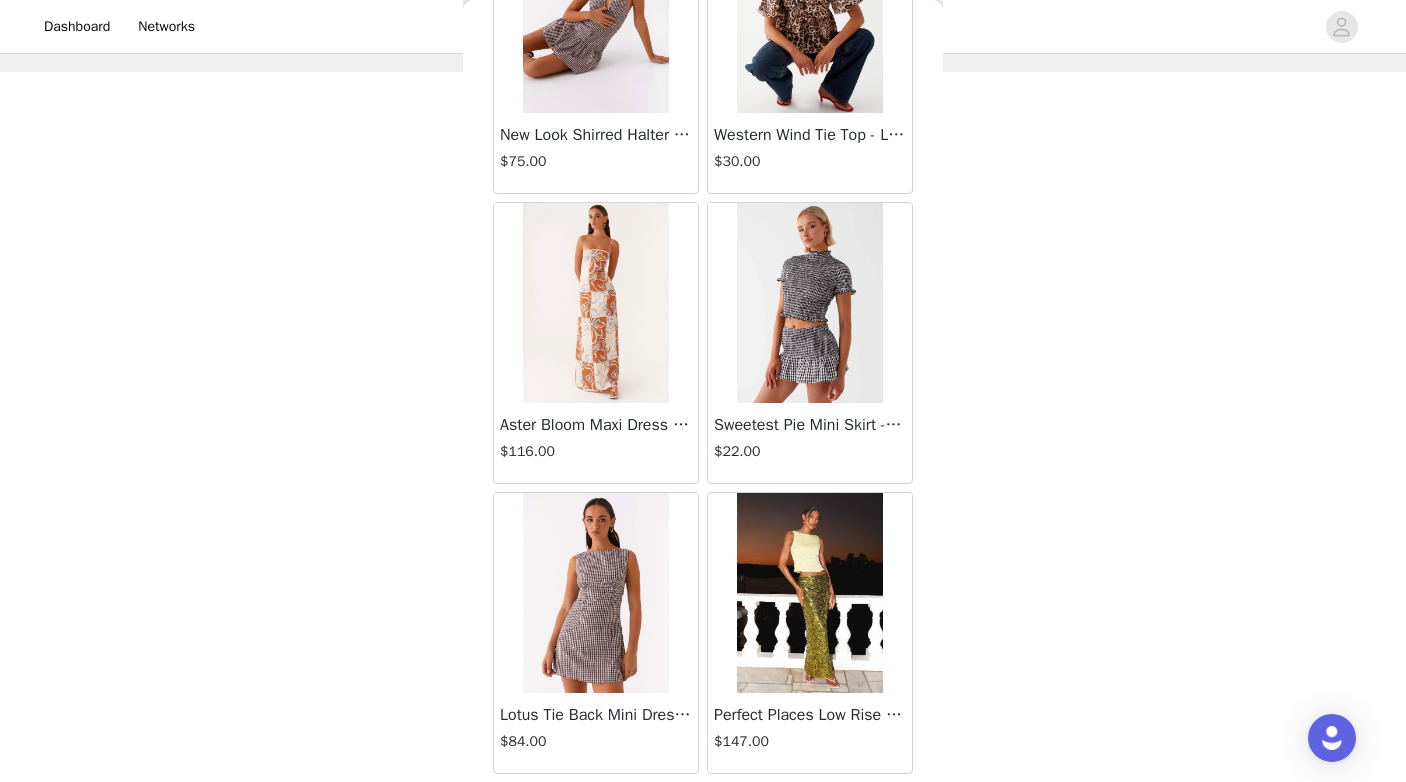 scroll, scrollTop: 22578, scrollLeft: 0, axis: vertical 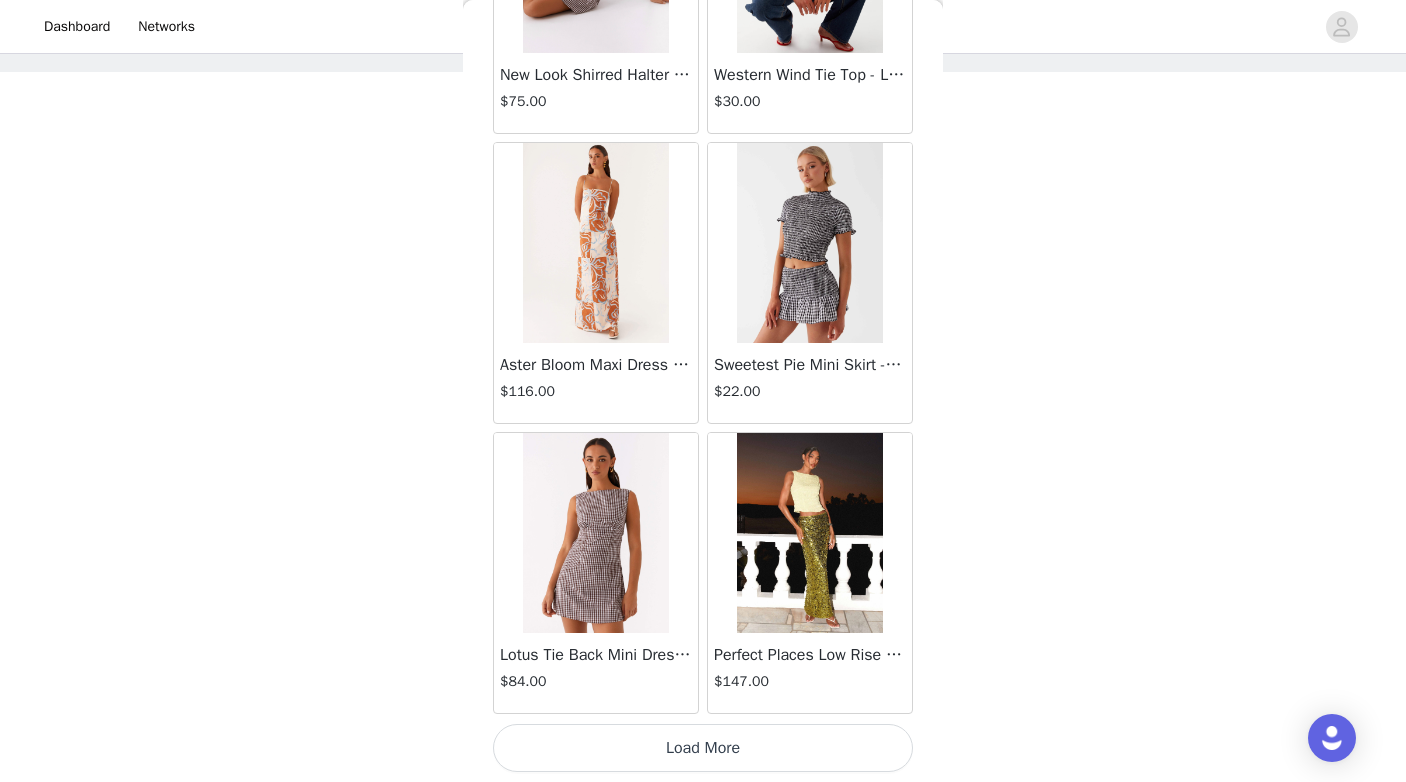 click on "Load More" at bounding box center (703, 748) 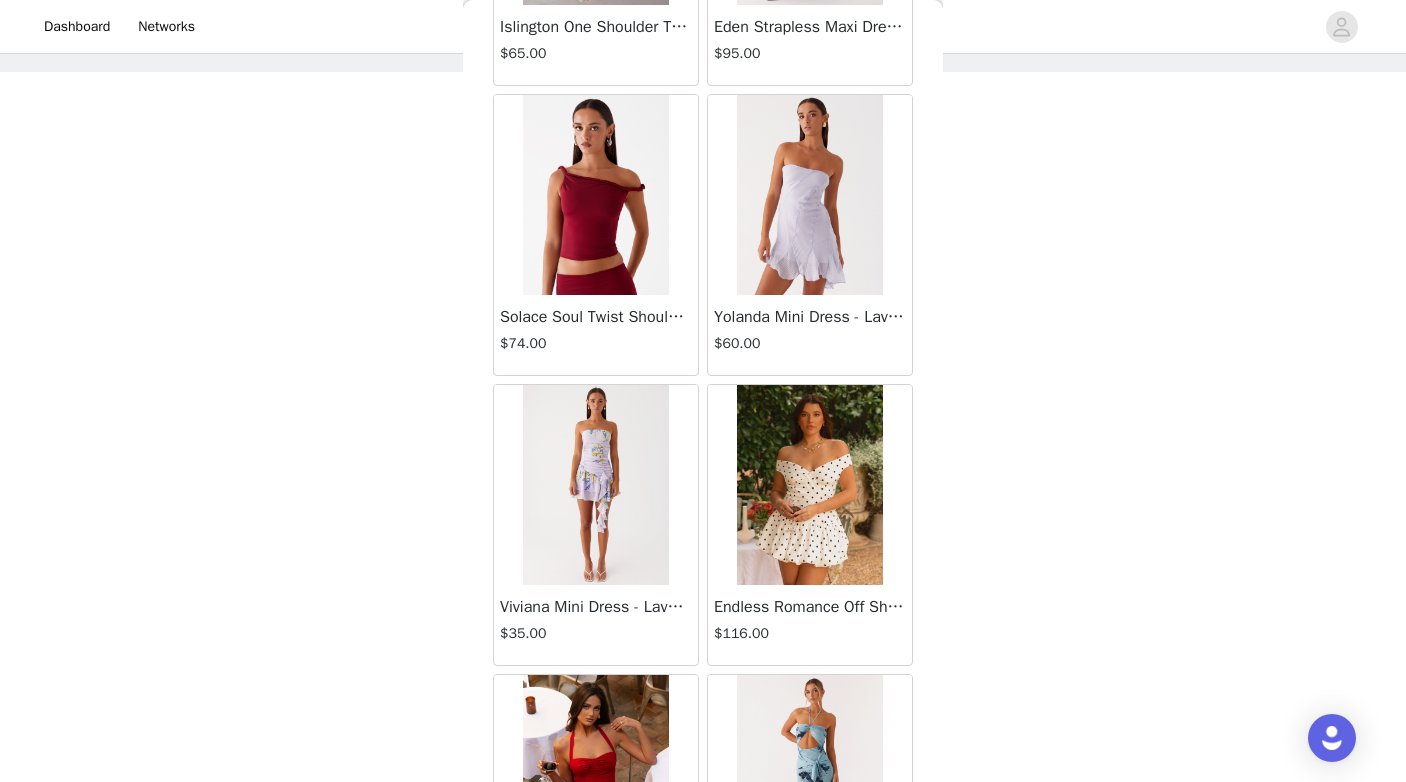 scroll, scrollTop: 25478, scrollLeft: 0, axis: vertical 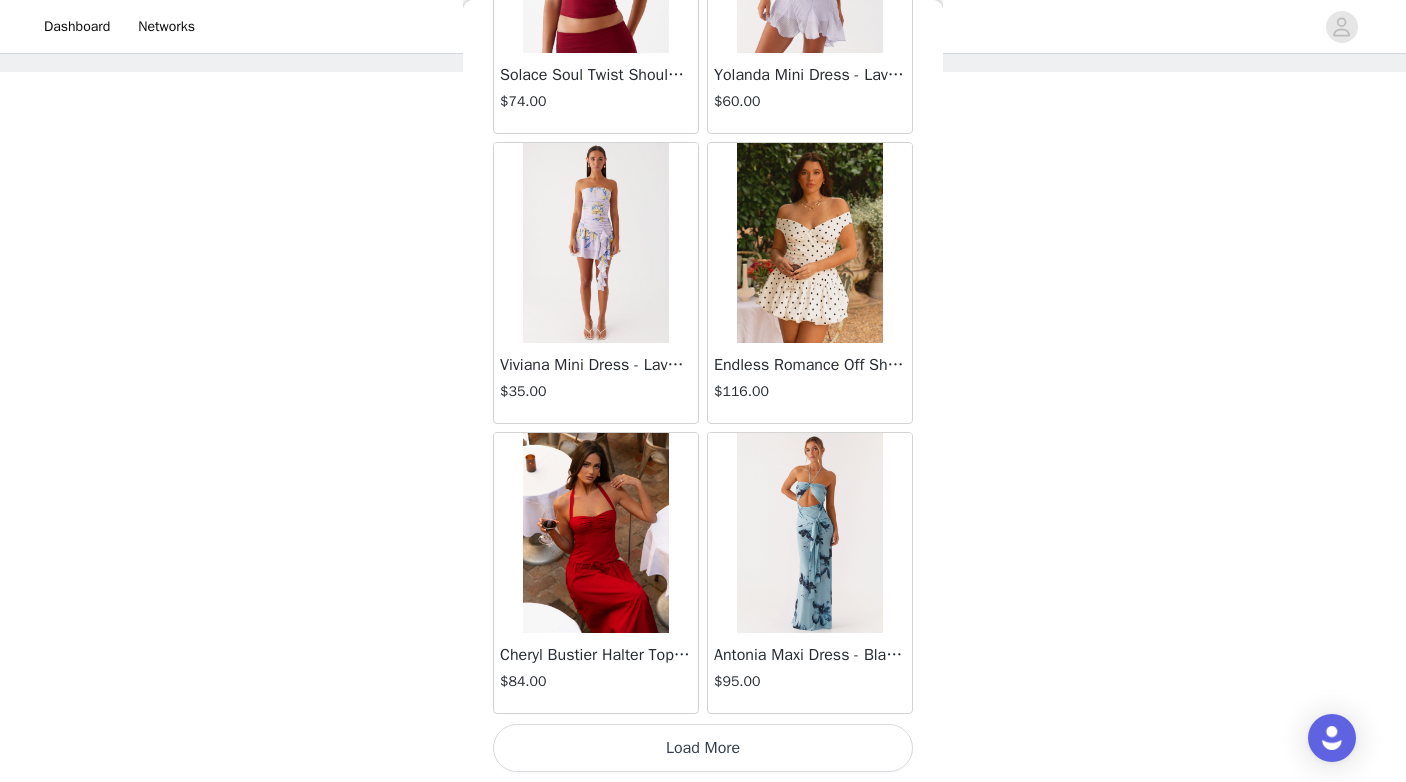 click on "Load More" at bounding box center (703, 748) 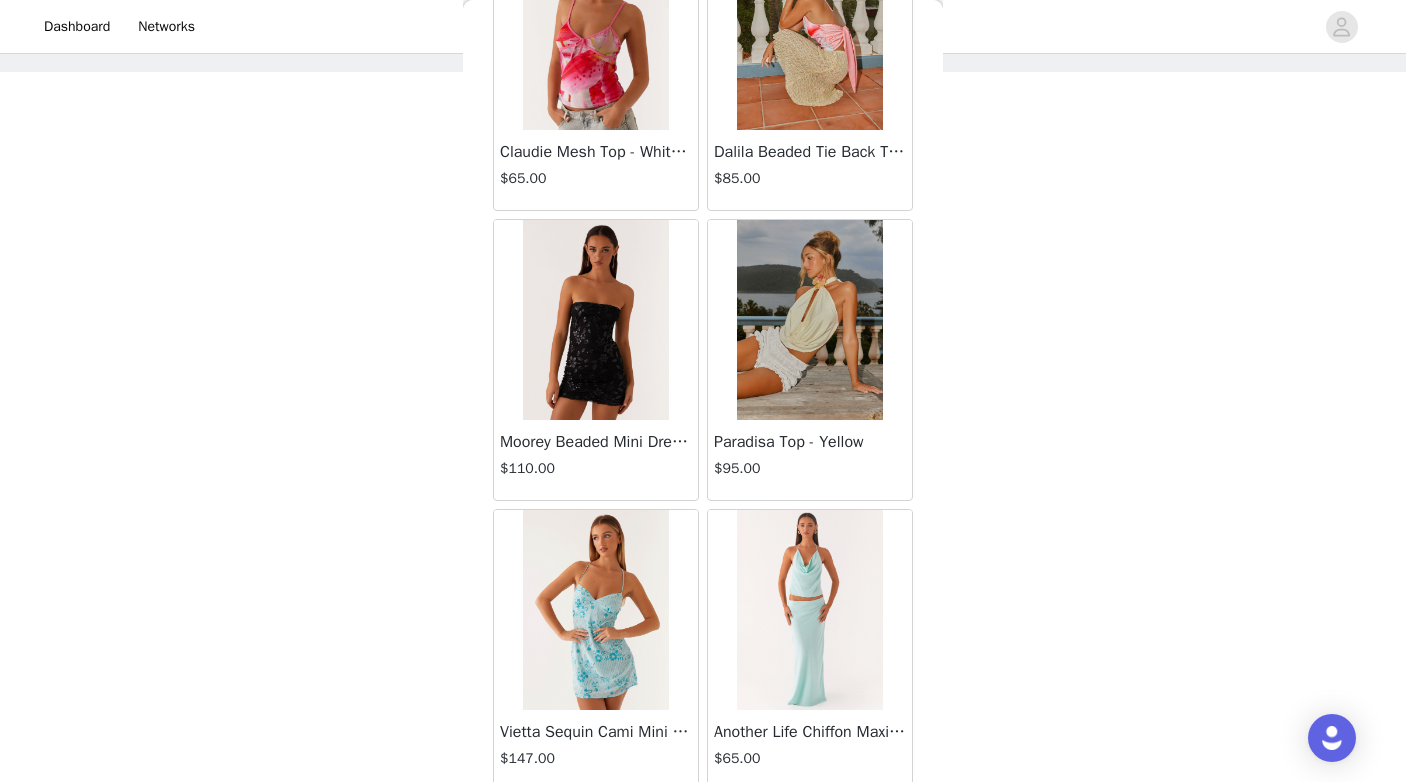 scroll, scrollTop: 28378, scrollLeft: 0, axis: vertical 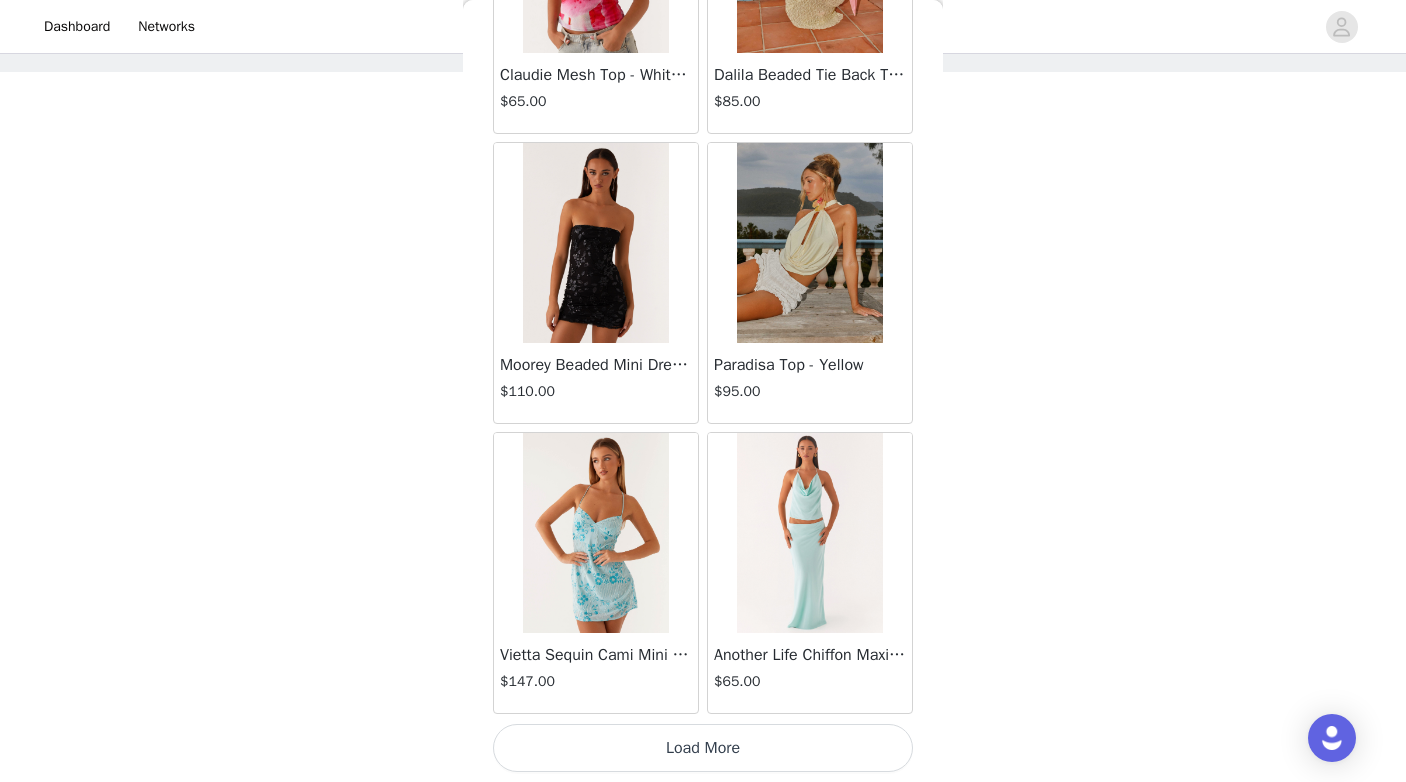click on "Load More" at bounding box center (703, 748) 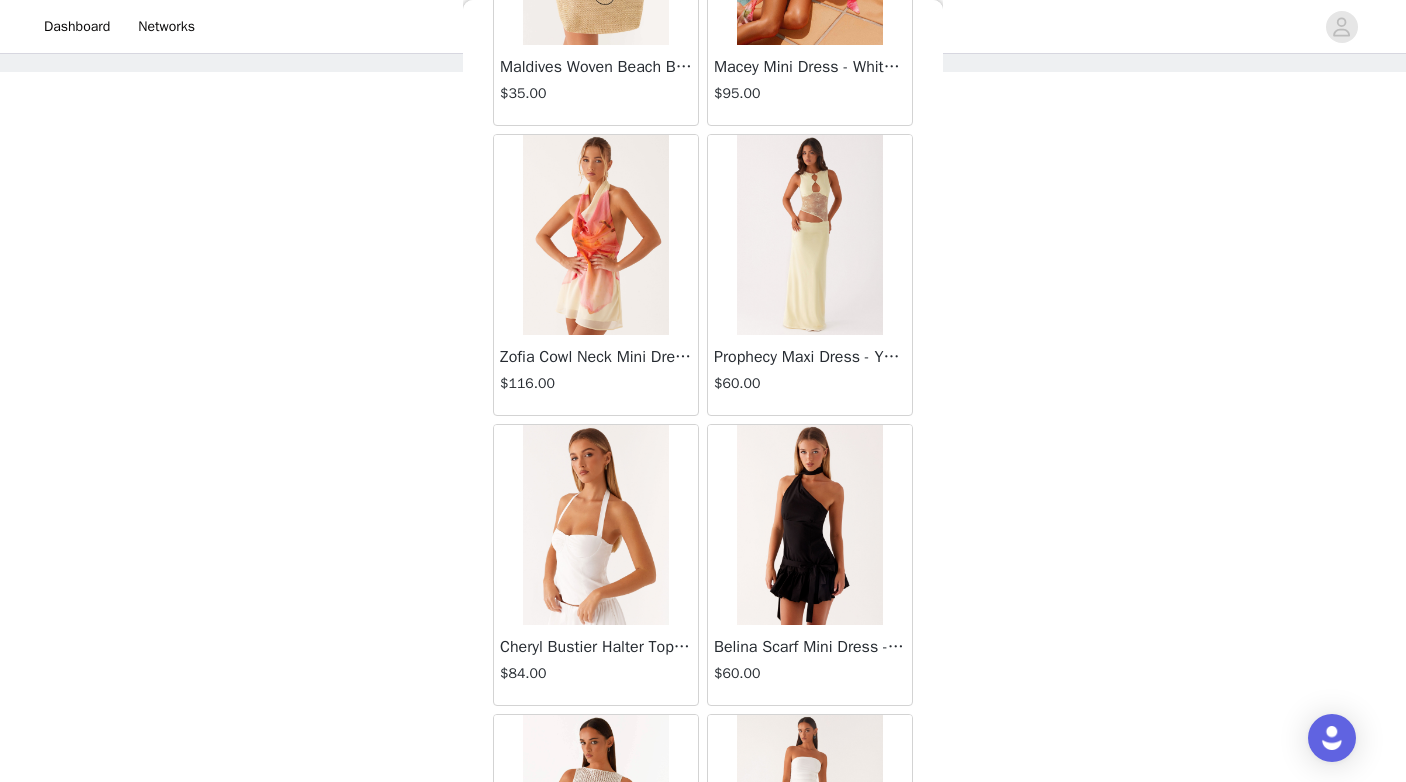 scroll, scrollTop: 29260, scrollLeft: 0, axis: vertical 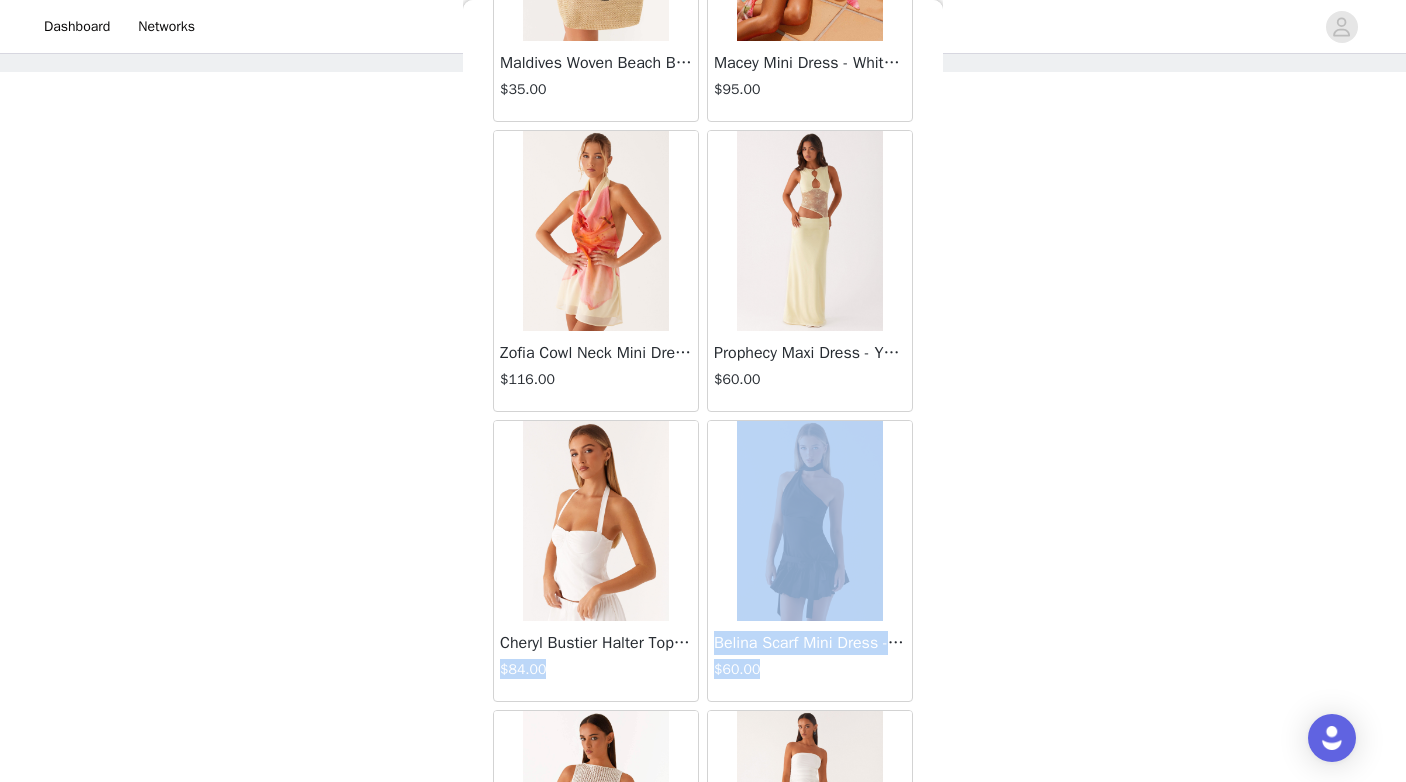 drag, startPoint x: 698, startPoint y: 636, endPoint x: 901, endPoint y: 694, distance: 211.12318 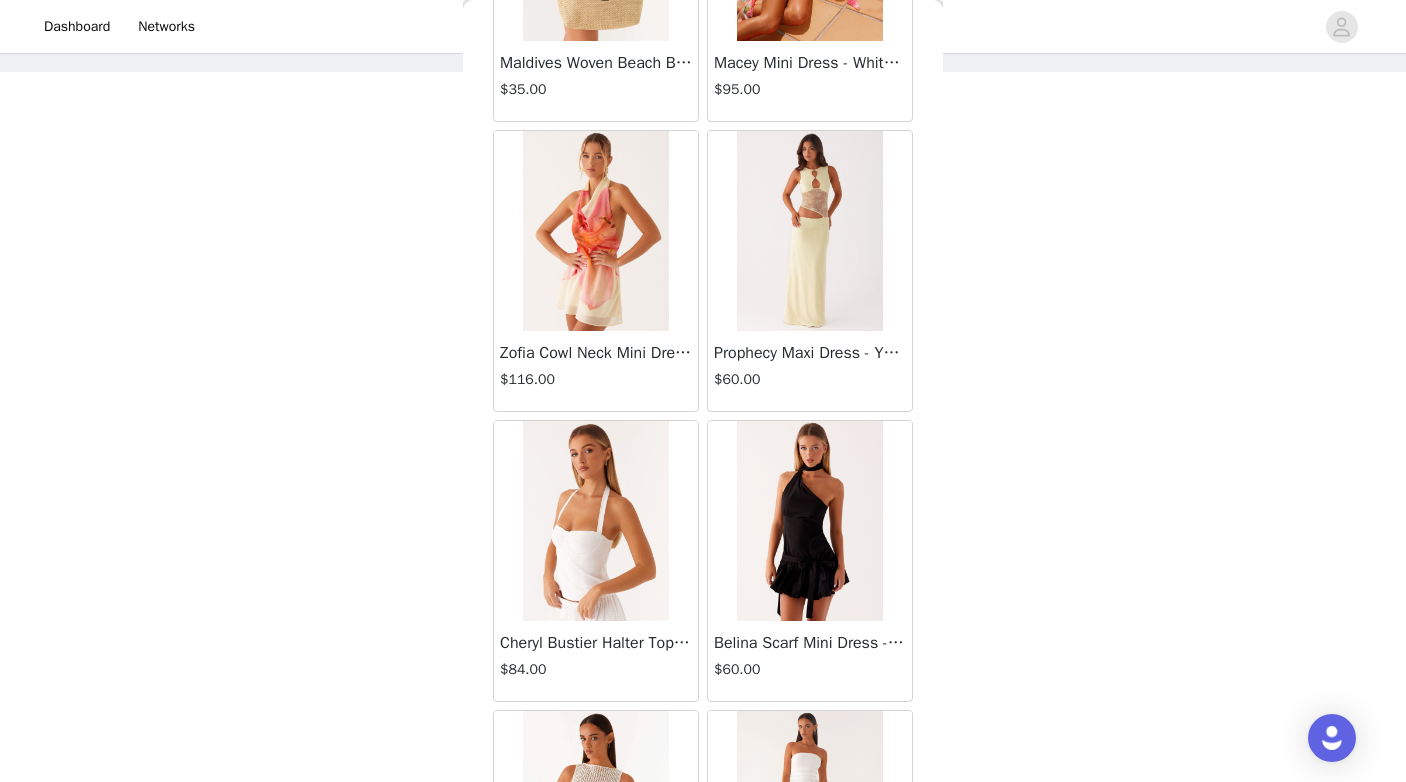 click on "STEP 1 OF 4
Select your styles!
You will receive 4 products.       2/4 Selected           Mariella Linen Maxi Skirt - White     $126.00       [CITY], [STATE] [NUMBER]       Edit   Remove     Moorey Beaded Mini Dress - Black     $110.00       [CITY], [STATE] [NUMBER]       Edit   Remove     Add Product       Back       Aullie Mini Dress - White   $60.00       Mira Halter Neck Mini Dress - Black   $85.00       Heavy Hearted Mini Dress - Yellow   $85.00       Hundred Percent Puff Sleeve Top - White   $105.00       Love Seeker Corset Mini Dress - Red   $45.00       Cherish You Buckle Top - Red   $30.00       Ayla Satin Mini Dress - Yellow   $105.00       Rudy Tube Top - Ivory   $30.00       Keira Linen Mini Dress - White   $105.00       Not One Time Knit Mini Dress - Red   $35.00       Carmel Maxi Dress - Brown   $126.00       Moorey Beaded Mini Dress - Blue   $45.00       Solaris Strapless Maxi Dress - Blue Floral   $126.00         $95.00" at bounding box center [703, 303] 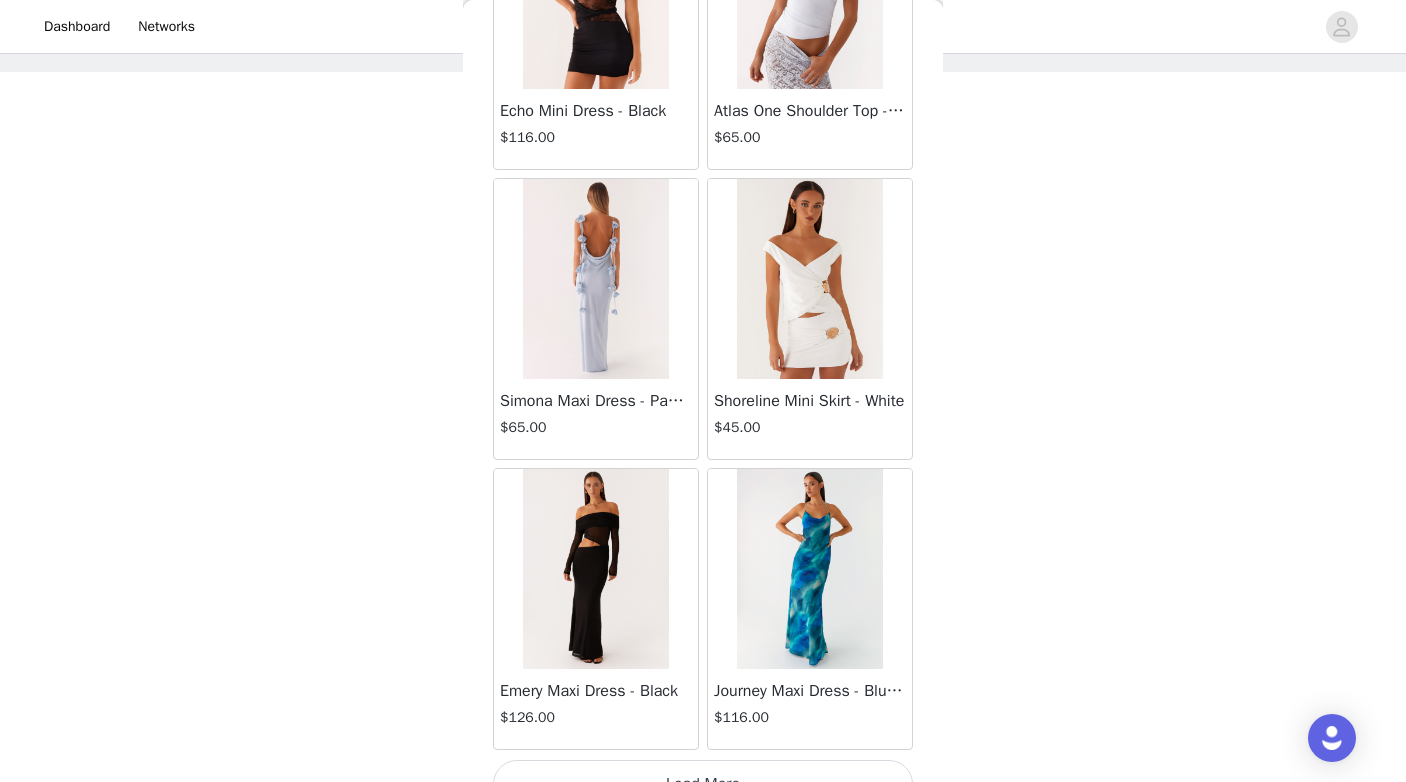 scroll, scrollTop: 31278, scrollLeft: 0, axis: vertical 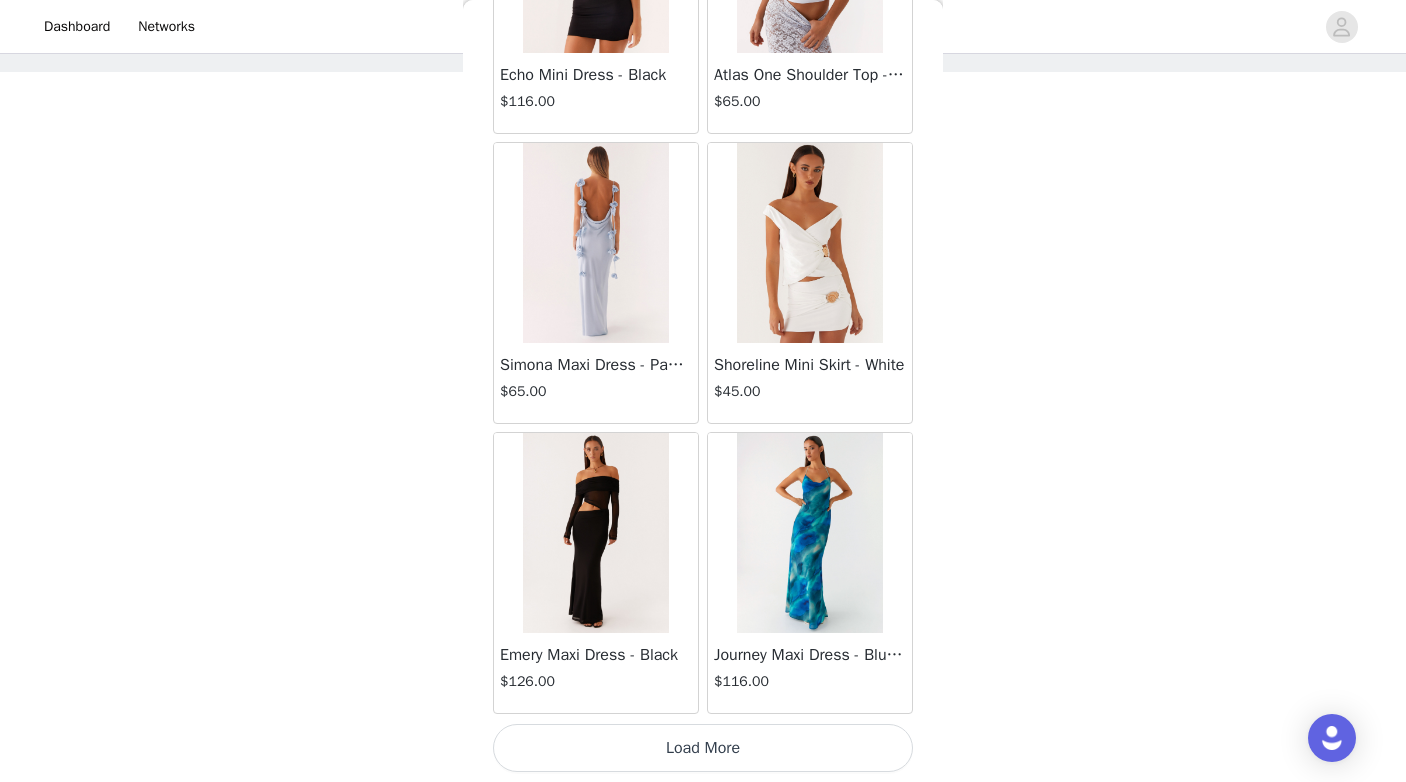 click on "Load More" at bounding box center (703, 748) 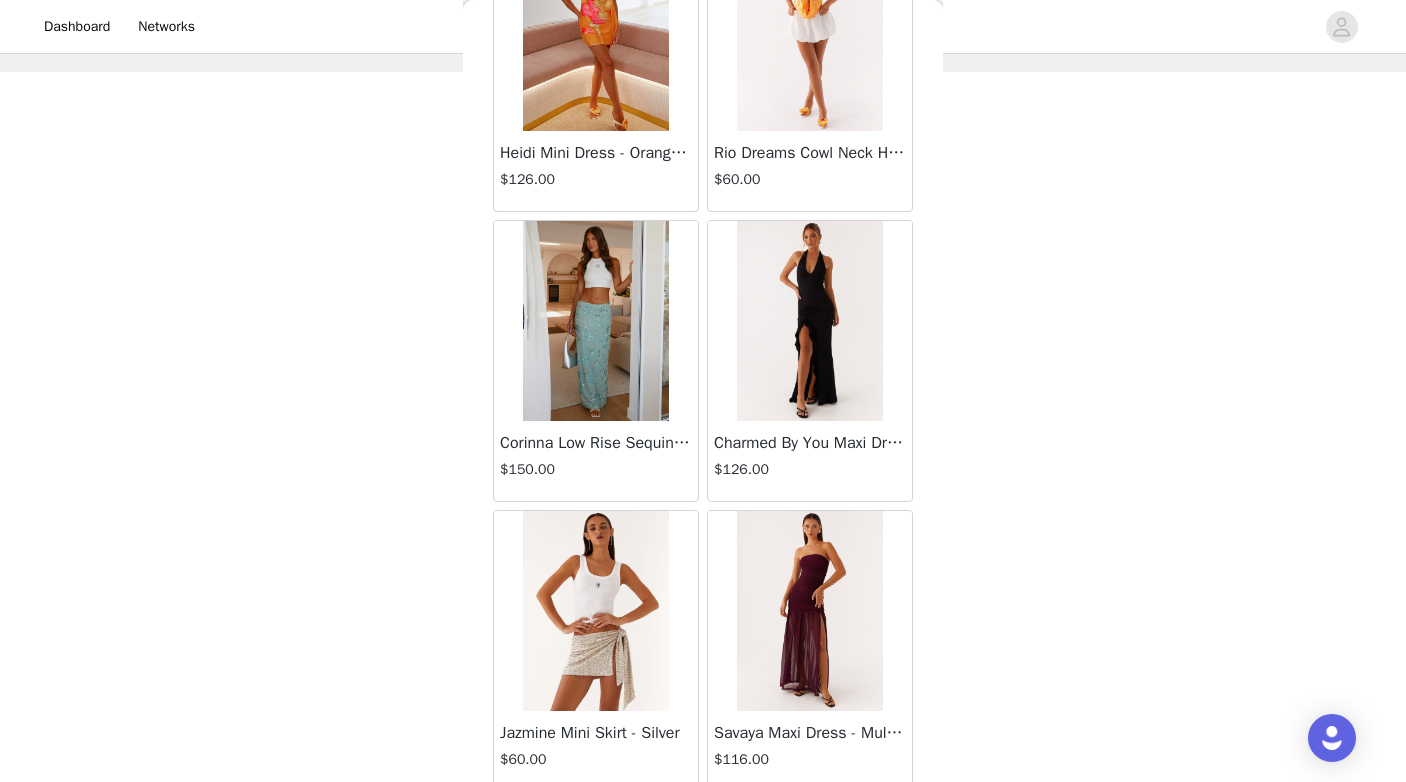 scroll, scrollTop: 34178, scrollLeft: 0, axis: vertical 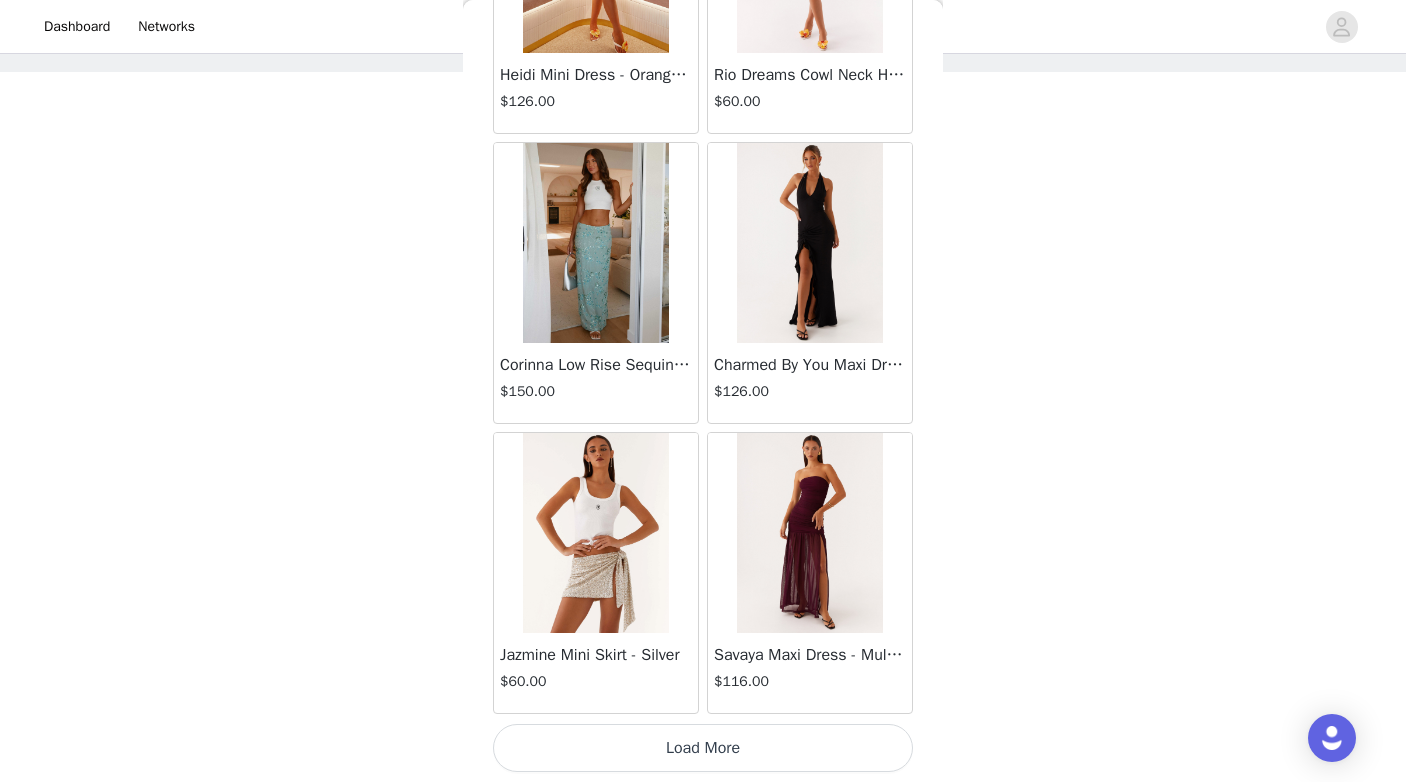 click on "Load More" at bounding box center [703, 748] 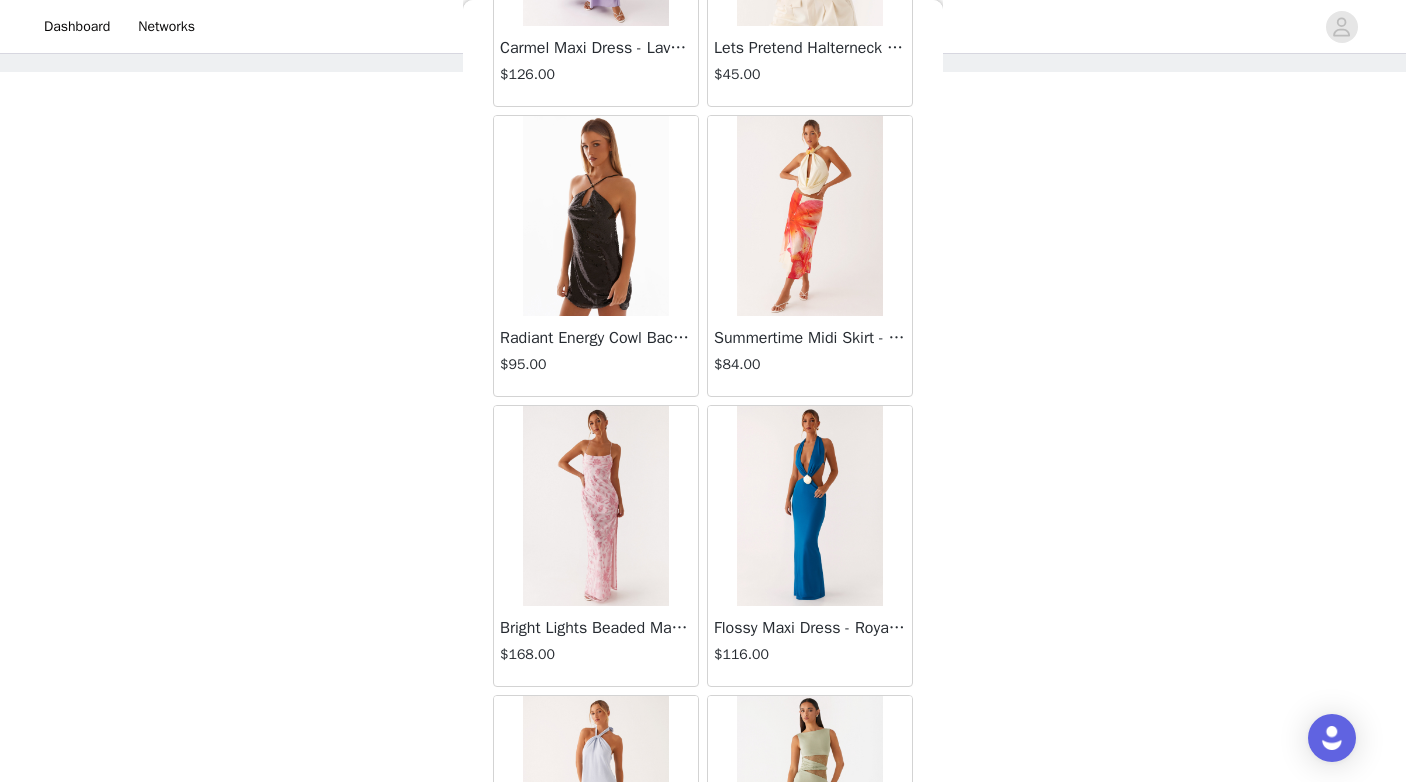 scroll, scrollTop: 35826, scrollLeft: 0, axis: vertical 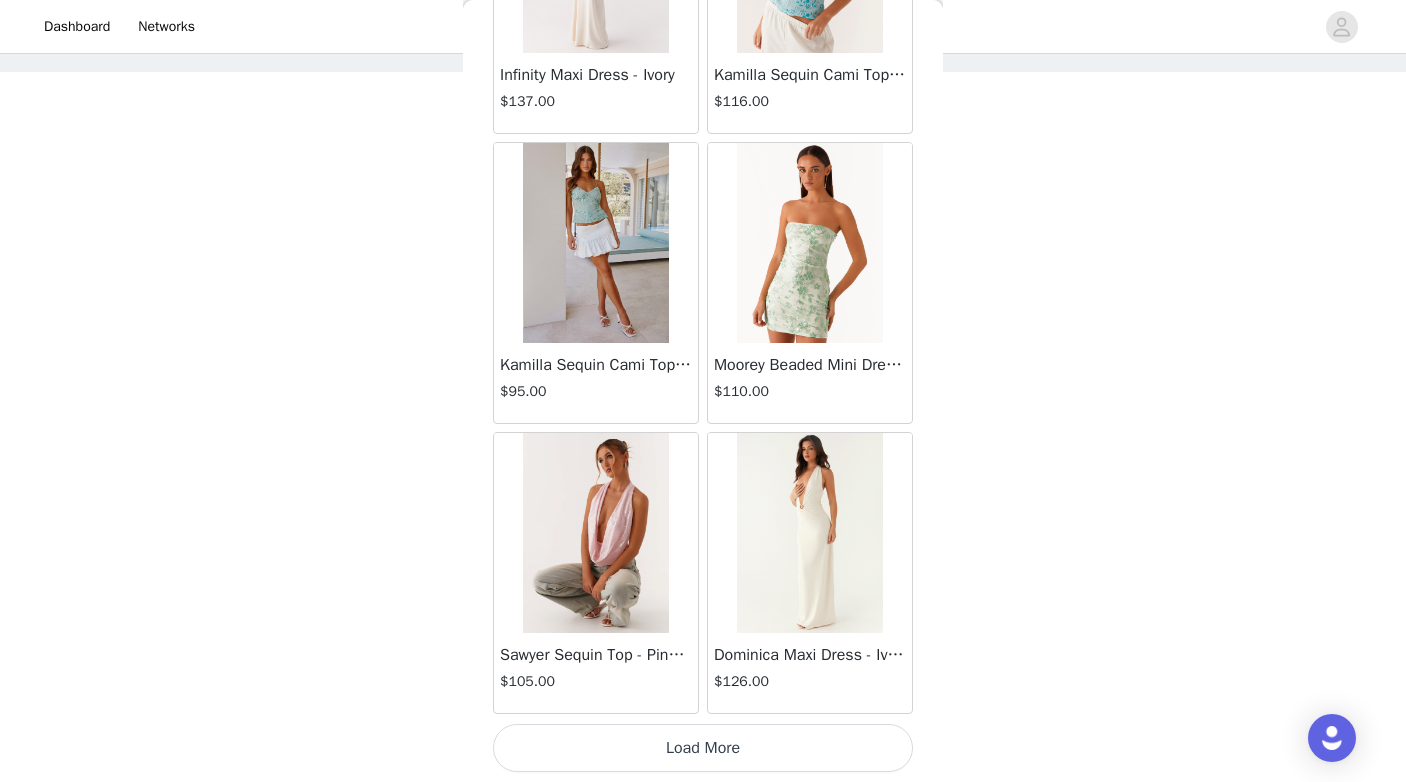 click on "Load More" at bounding box center (703, 748) 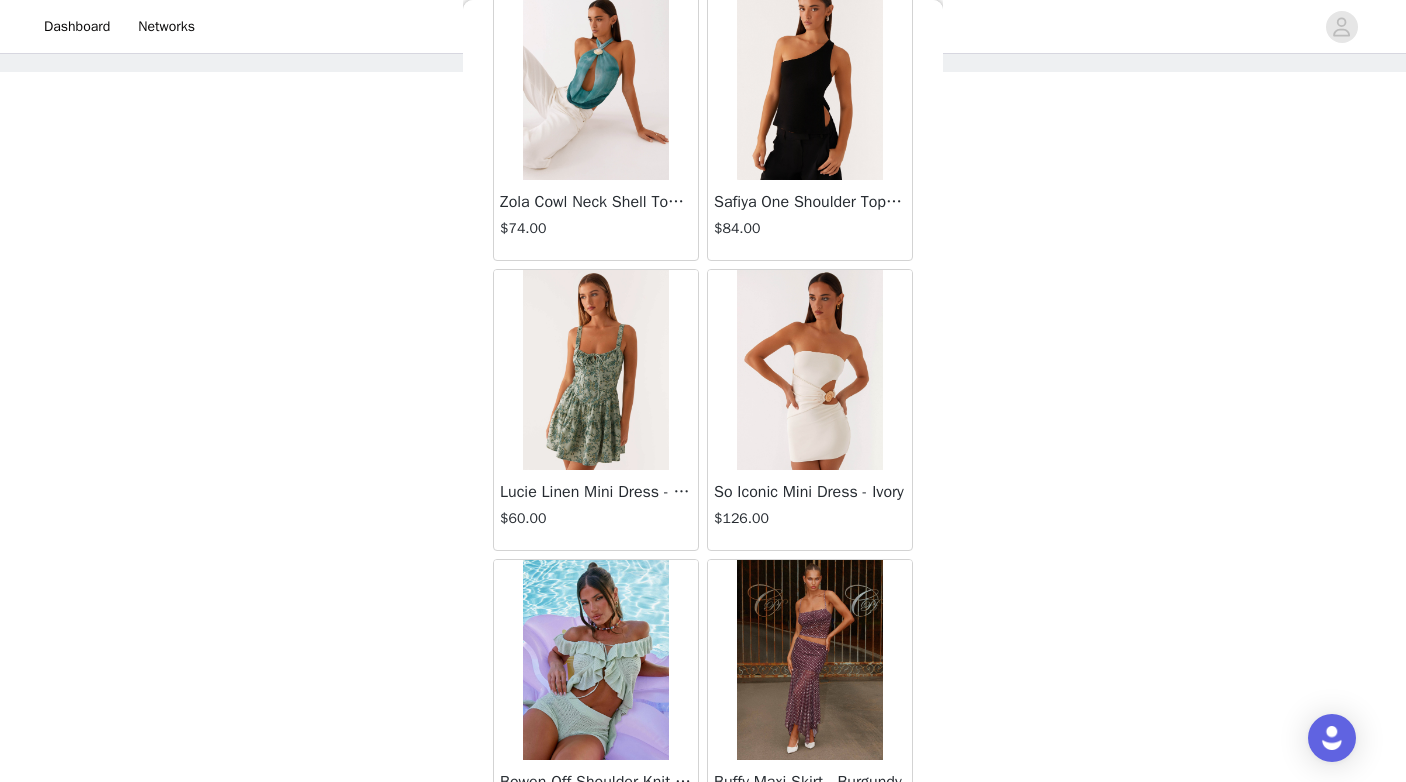scroll, scrollTop: 39978, scrollLeft: 0, axis: vertical 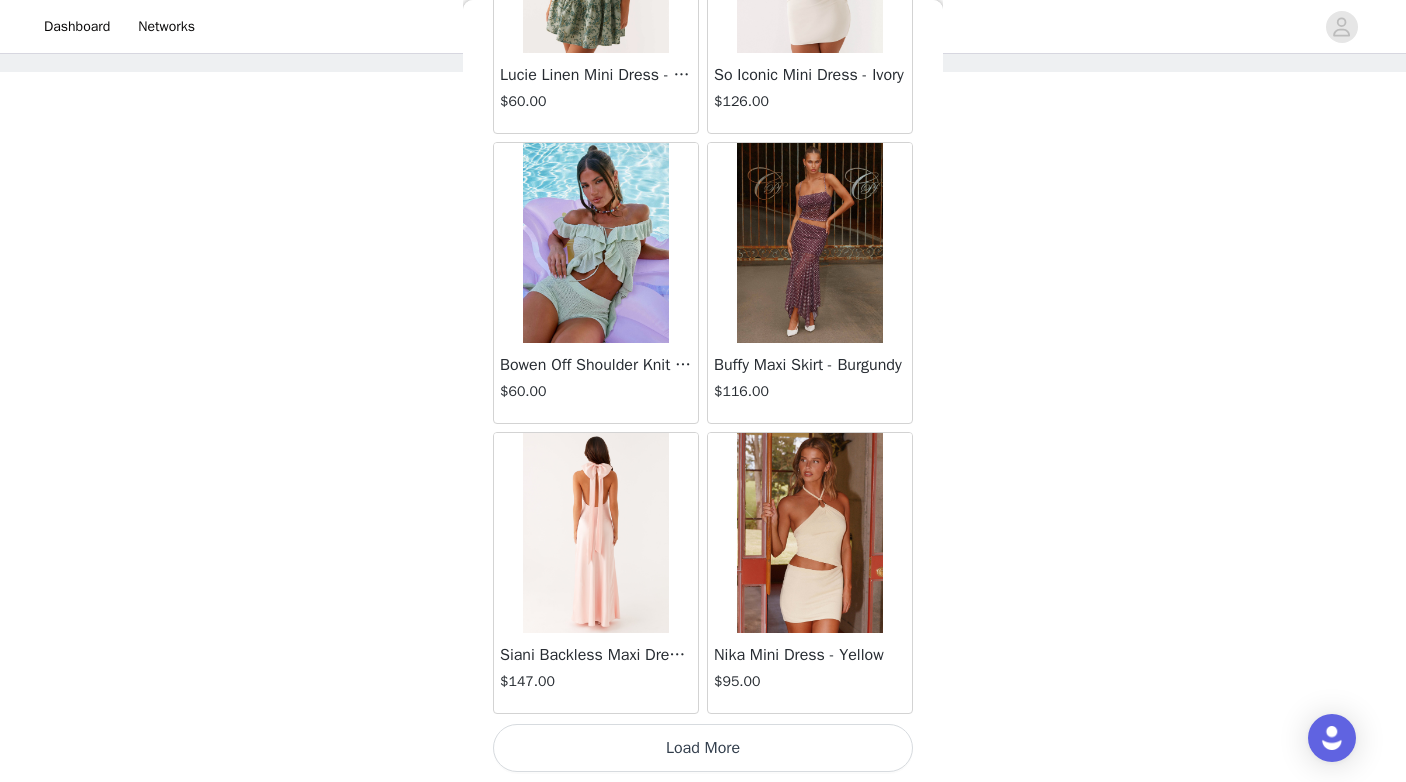 click on "Load More" at bounding box center (703, 748) 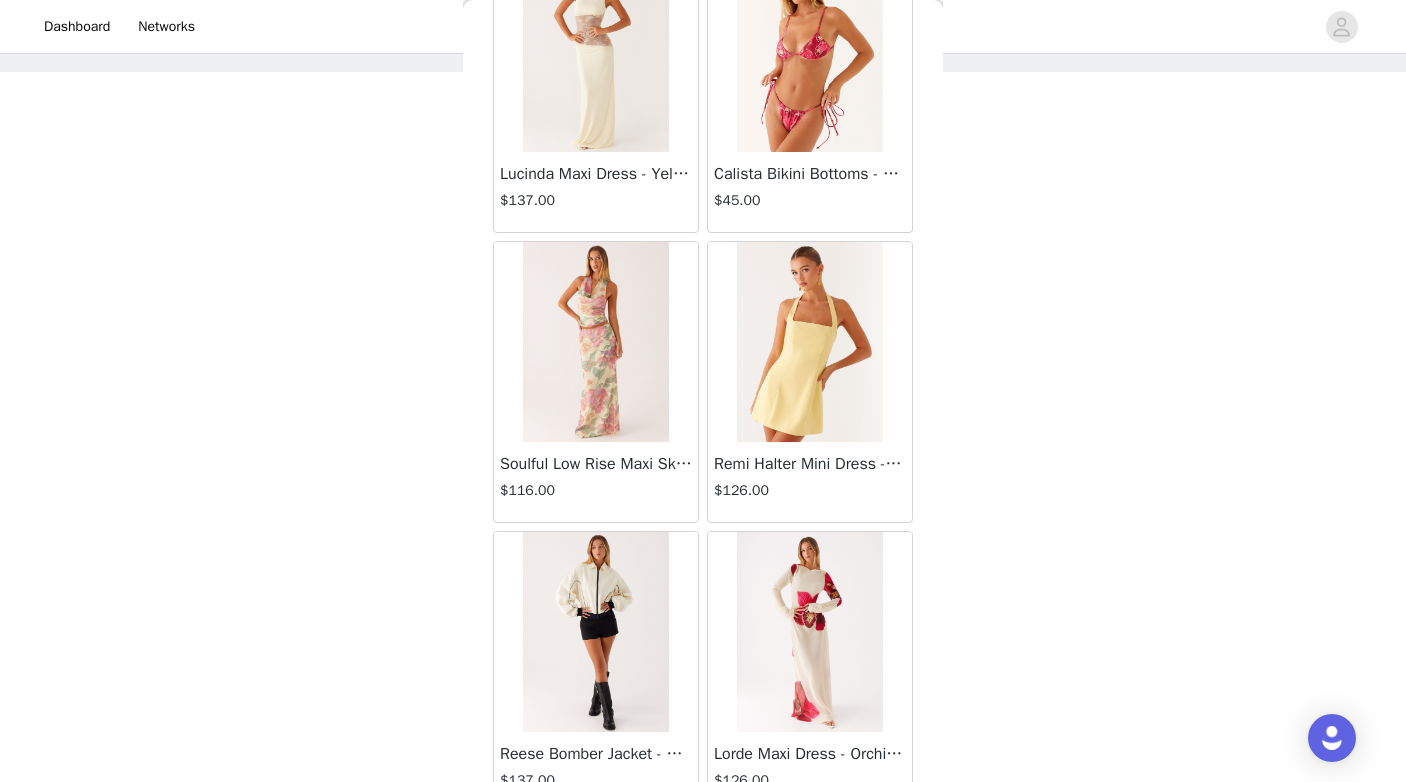 scroll, scrollTop: 42878, scrollLeft: 0, axis: vertical 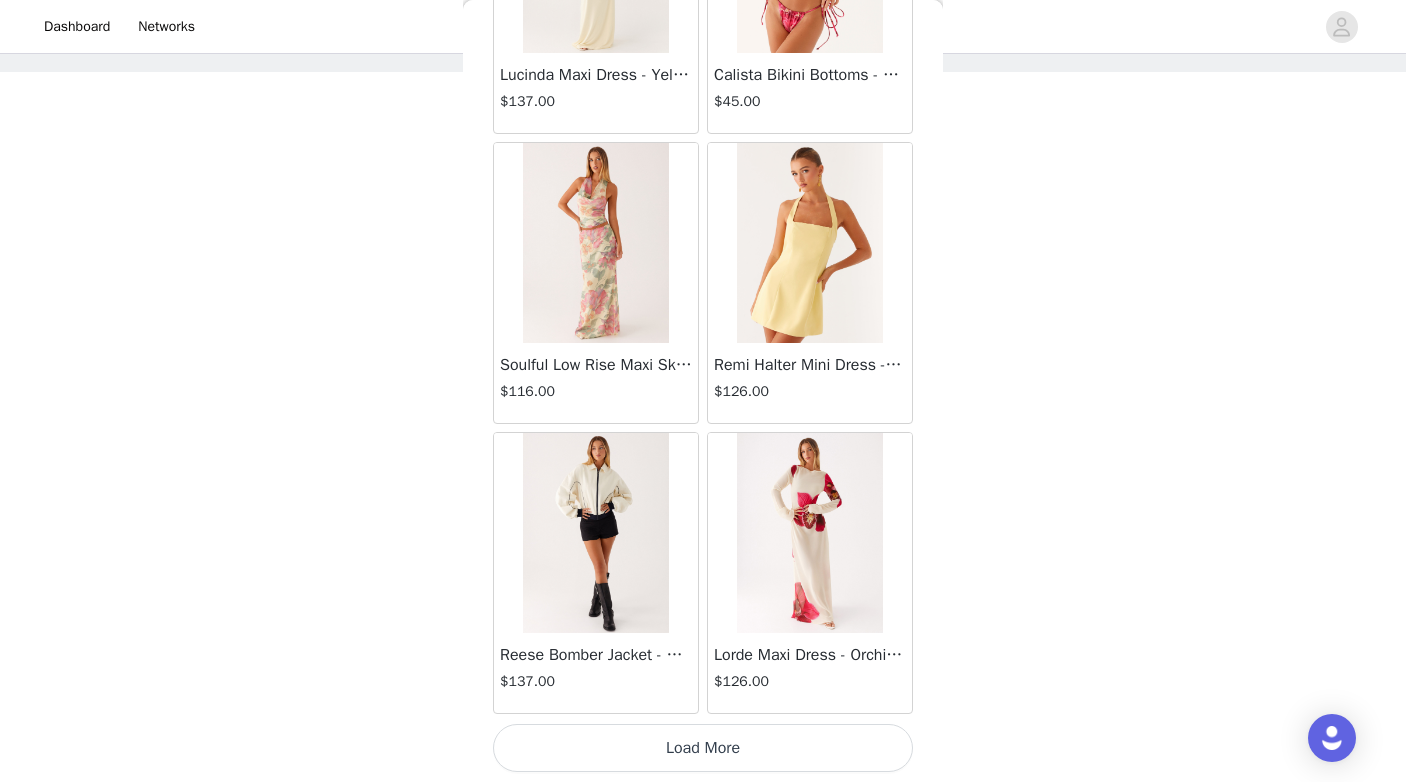 click on "Load More" at bounding box center [703, 748] 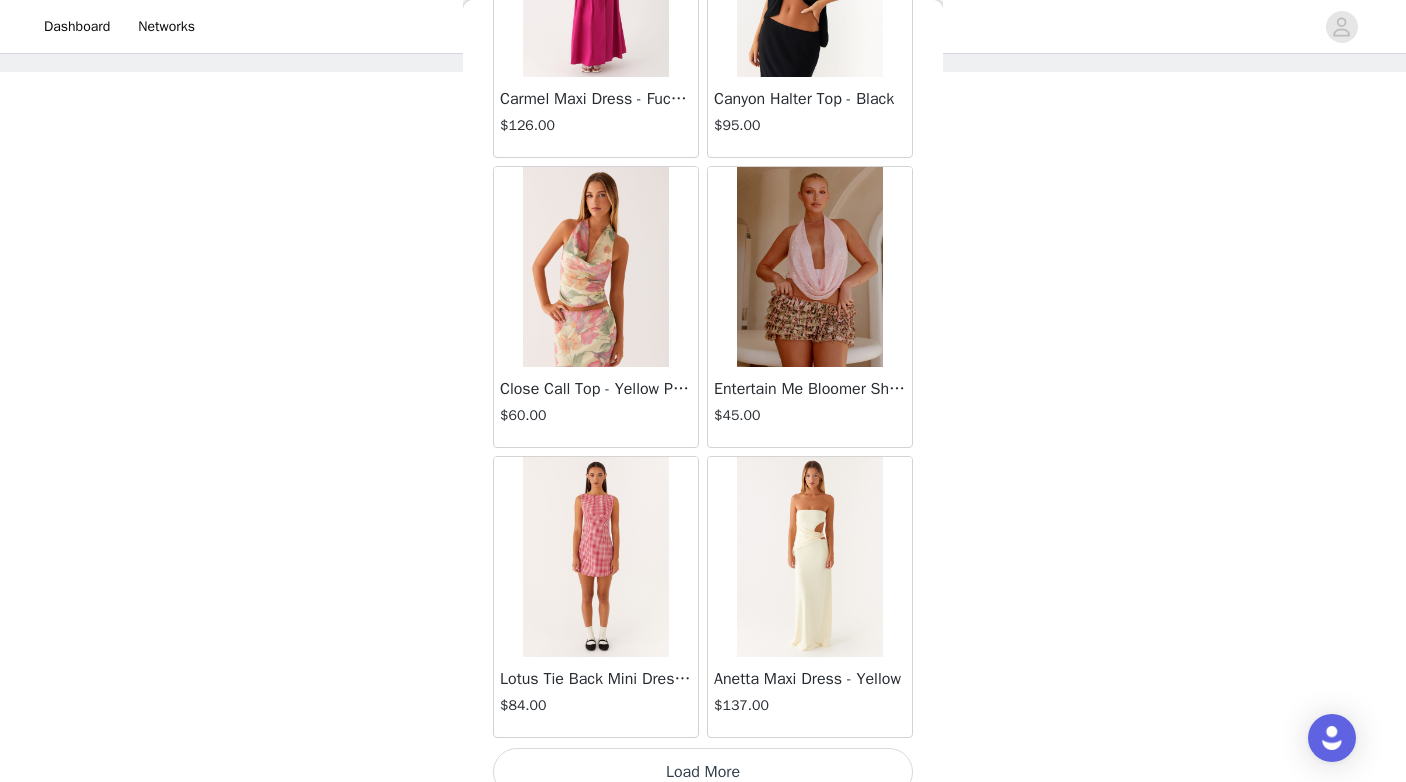 scroll, scrollTop: 45778, scrollLeft: 0, axis: vertical 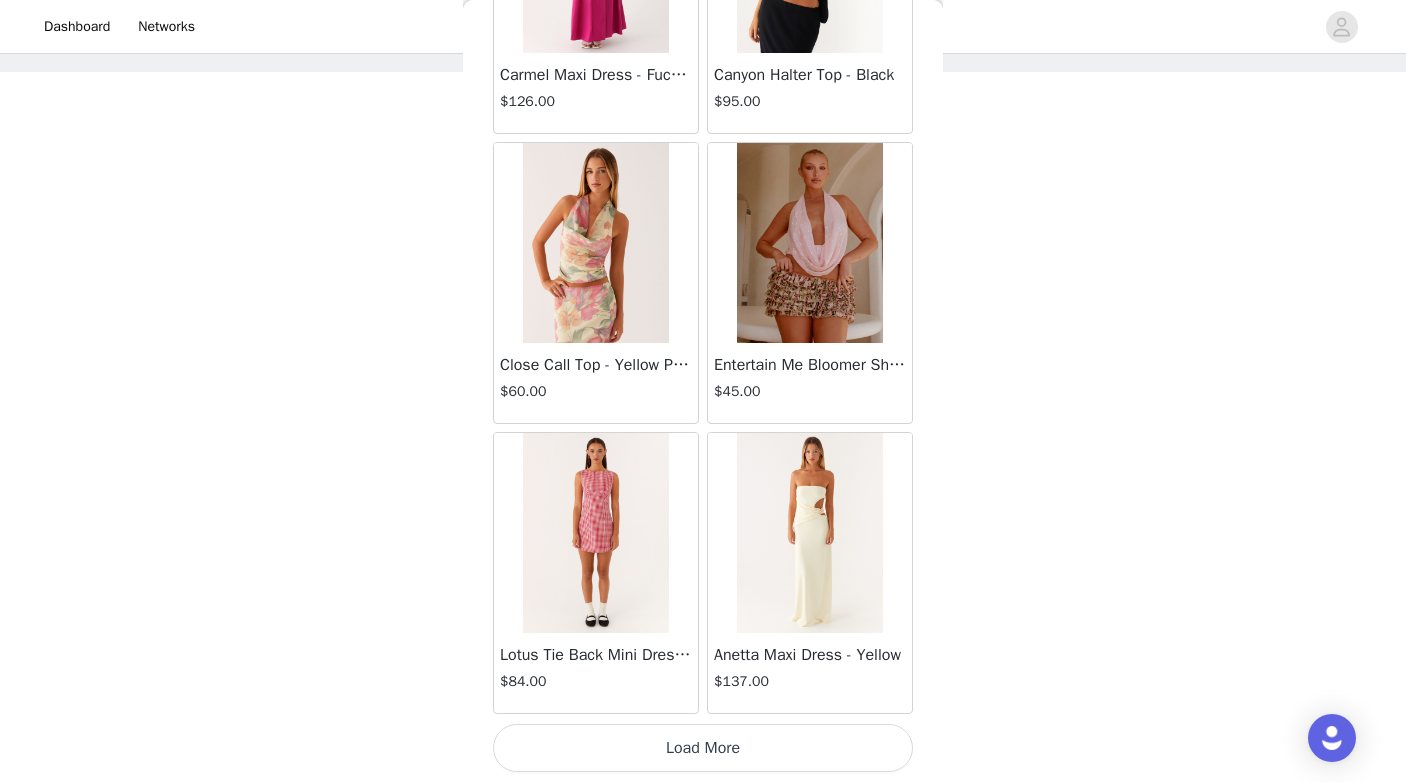 click on "Load More" at bounding box center [703, 748] 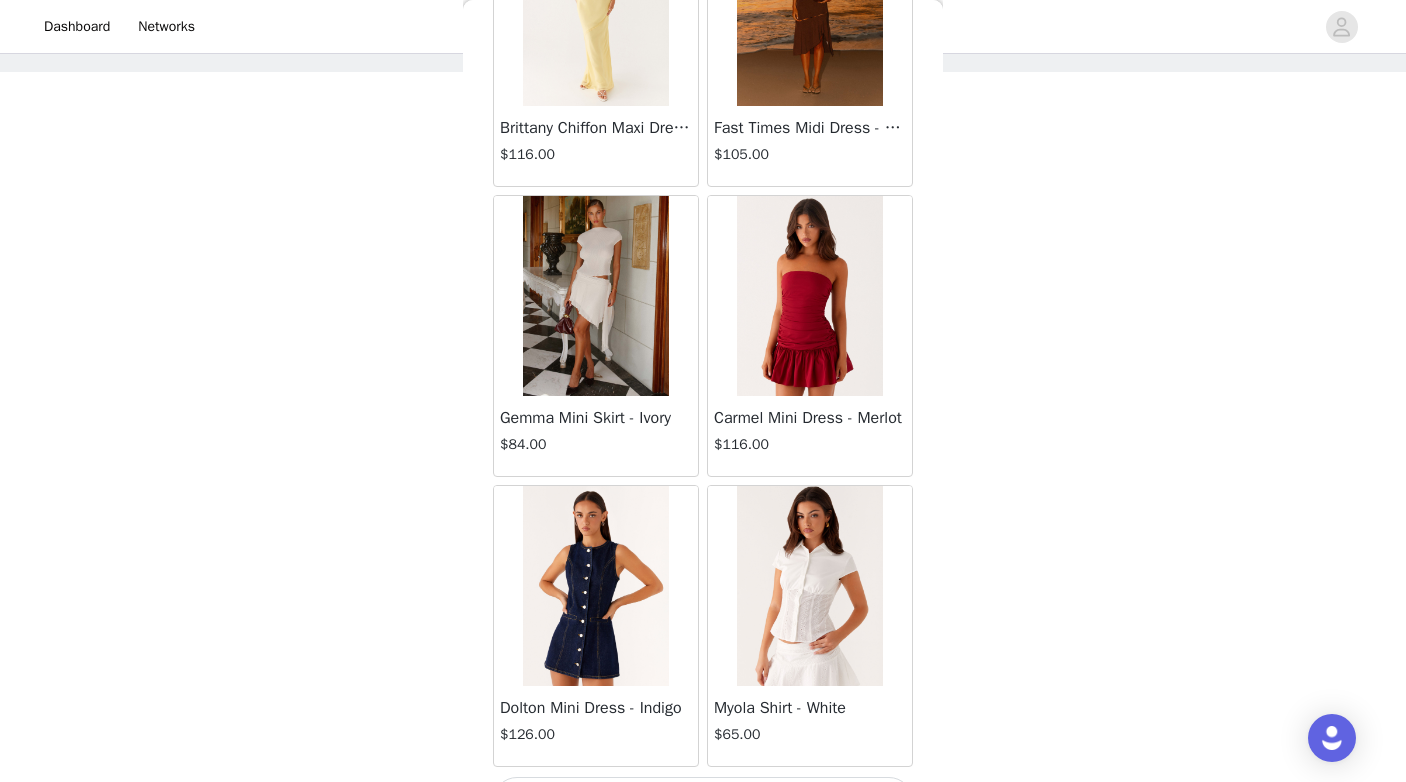 scroll, scrollTop: 48678, scrollLeft: 0, axis: vertical 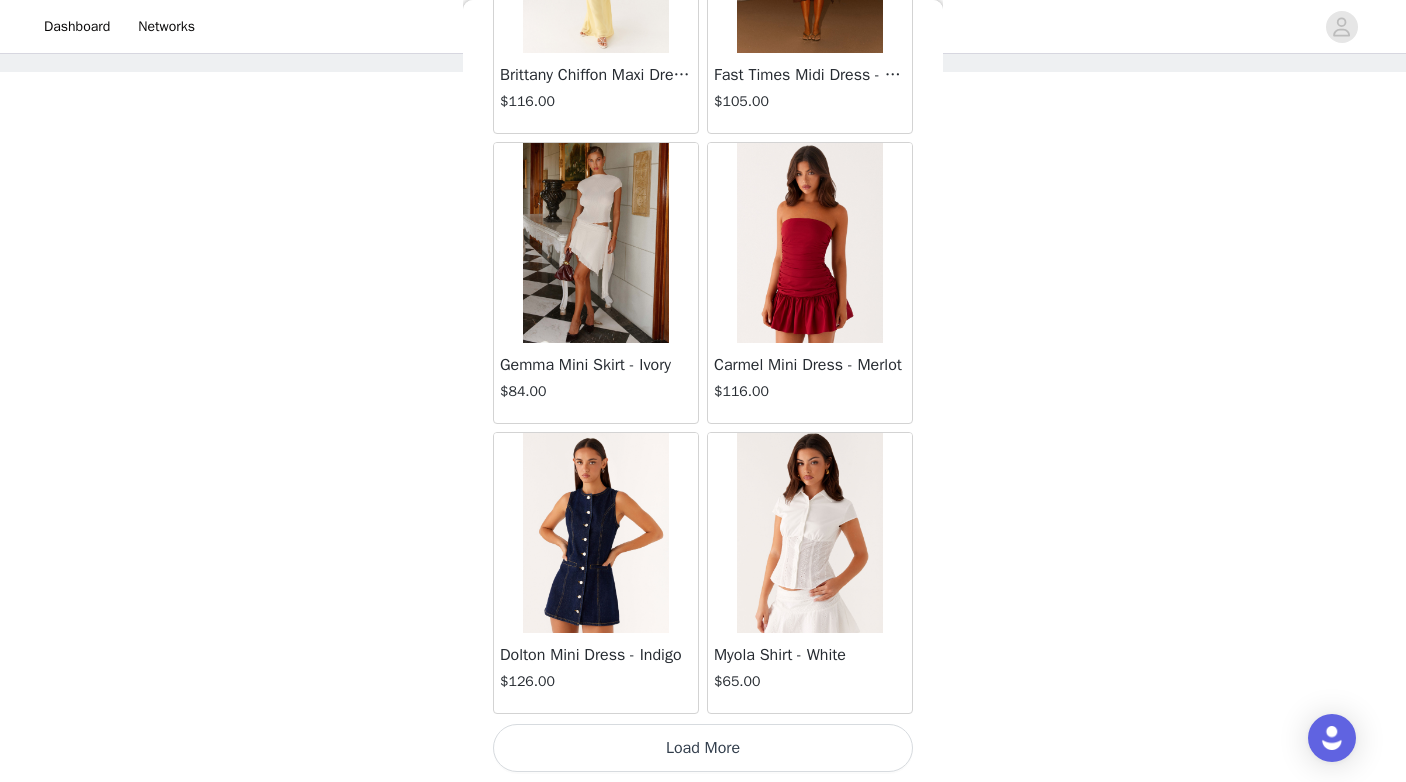 click on "Load More" at bounding box center (703, 748) 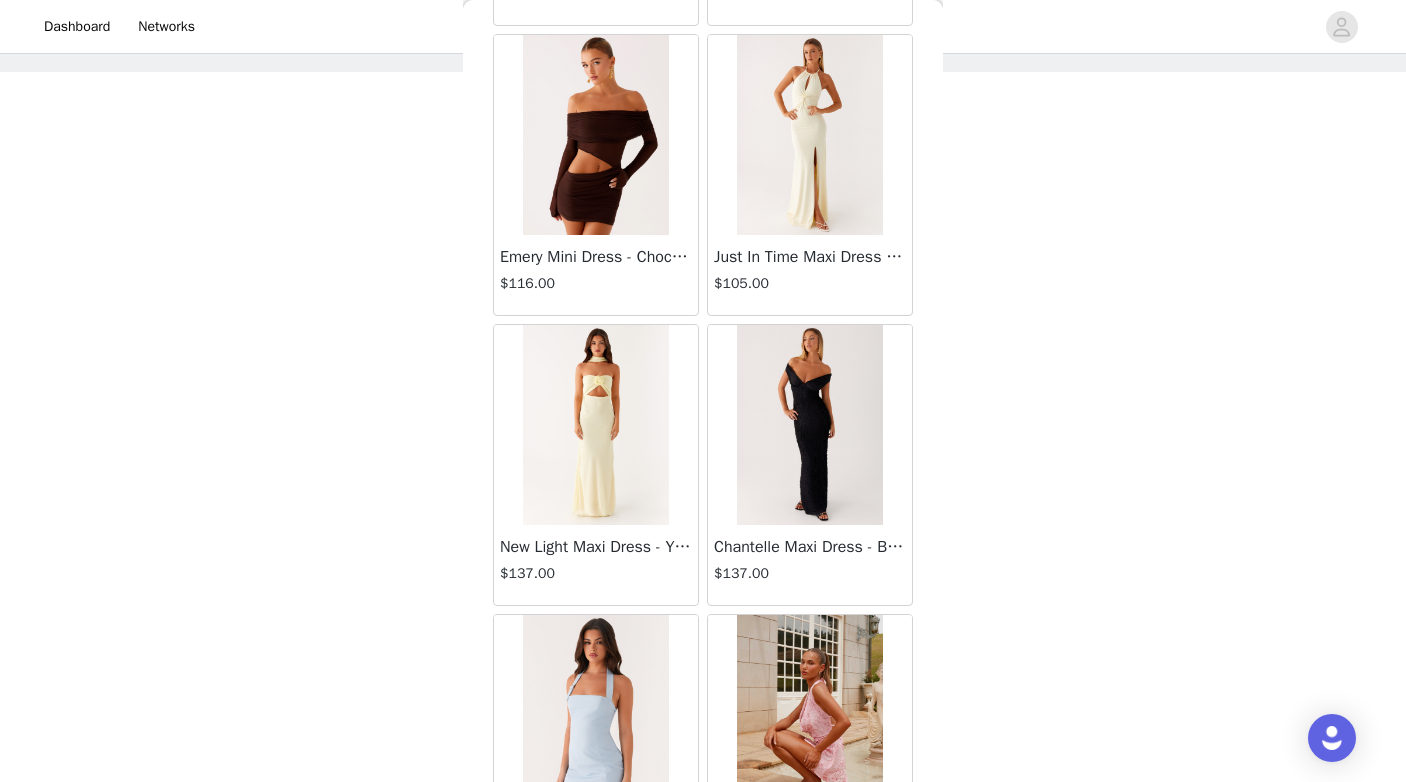scroll, scrollTop: 51578, scrollLeft: 0, axis: vertical 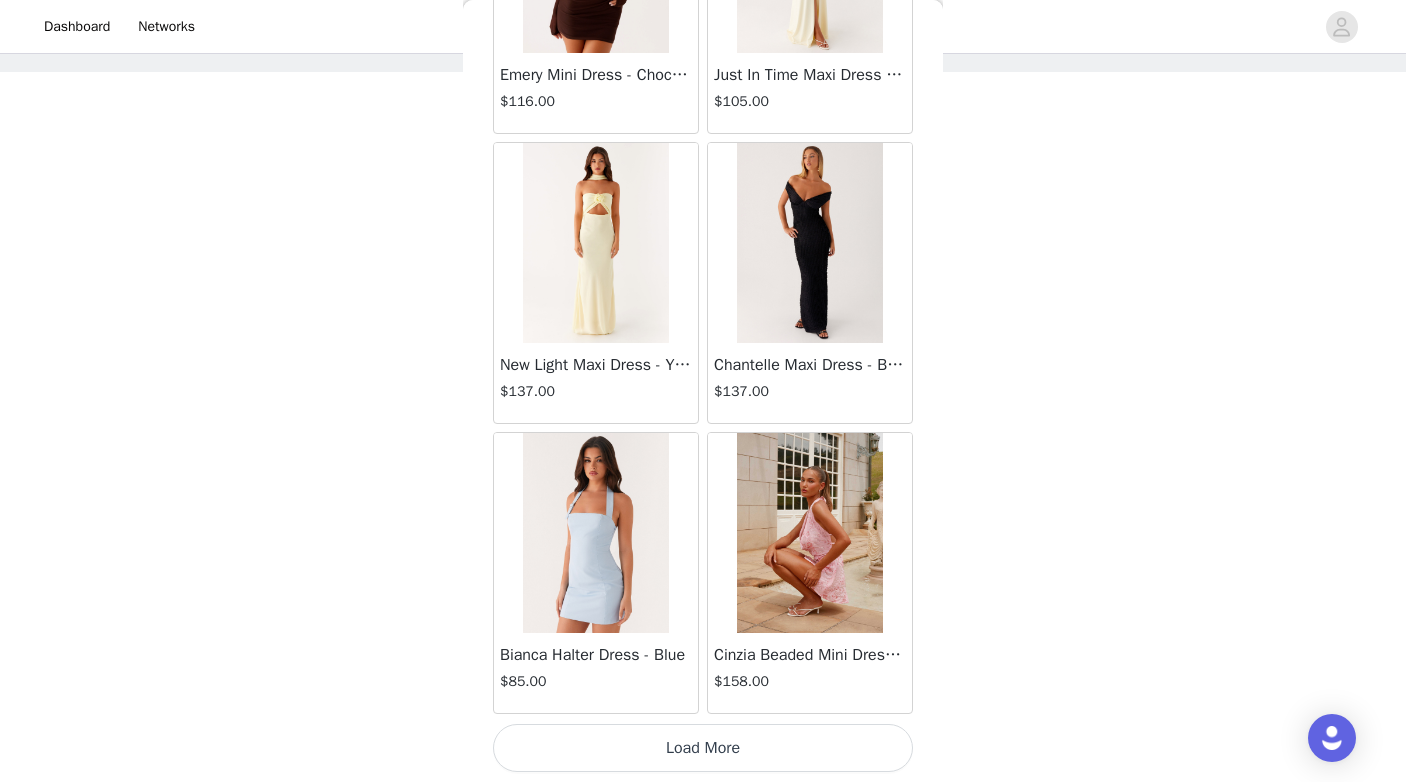 click on "Load More" at bounding box center (703, 748) 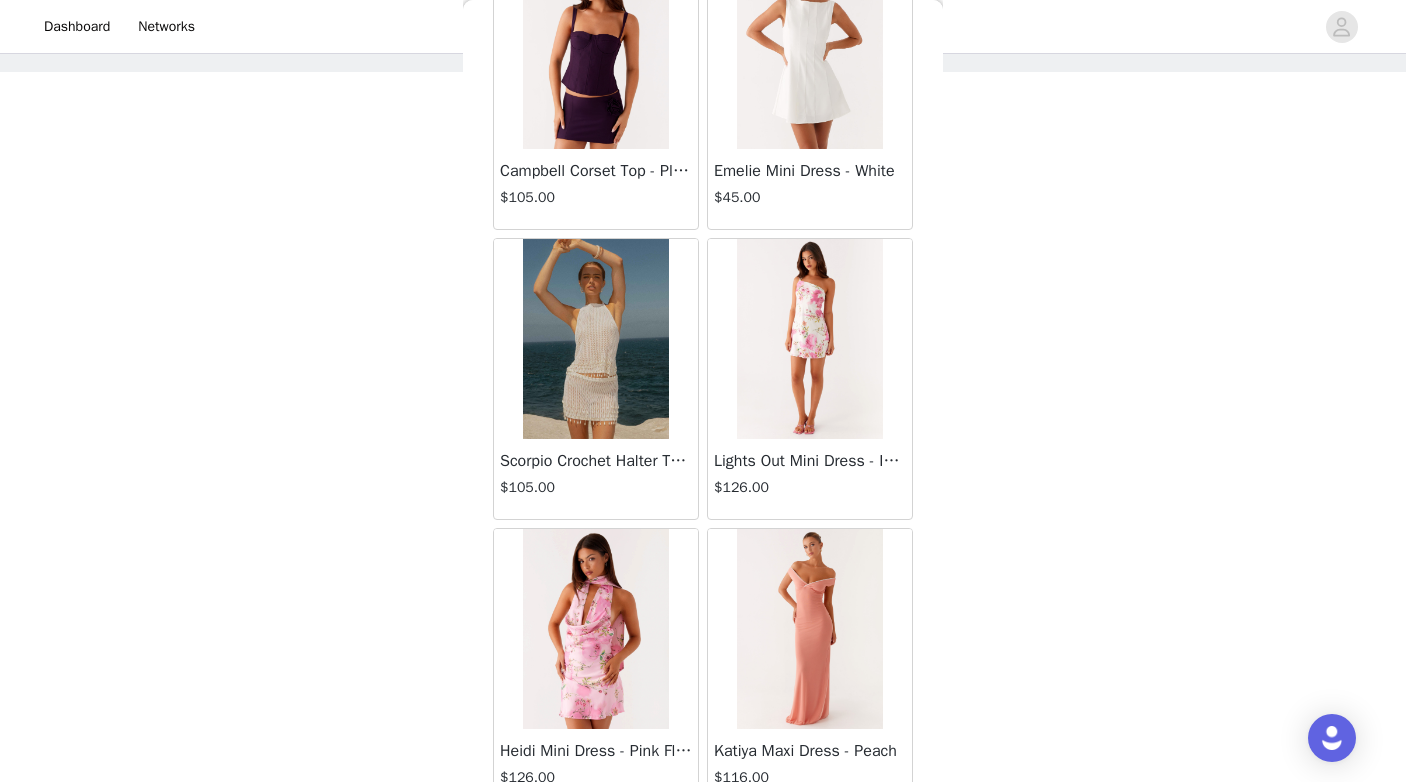 scroll, scrollTop: 54478, scrollLeft: 0, axis: vertical 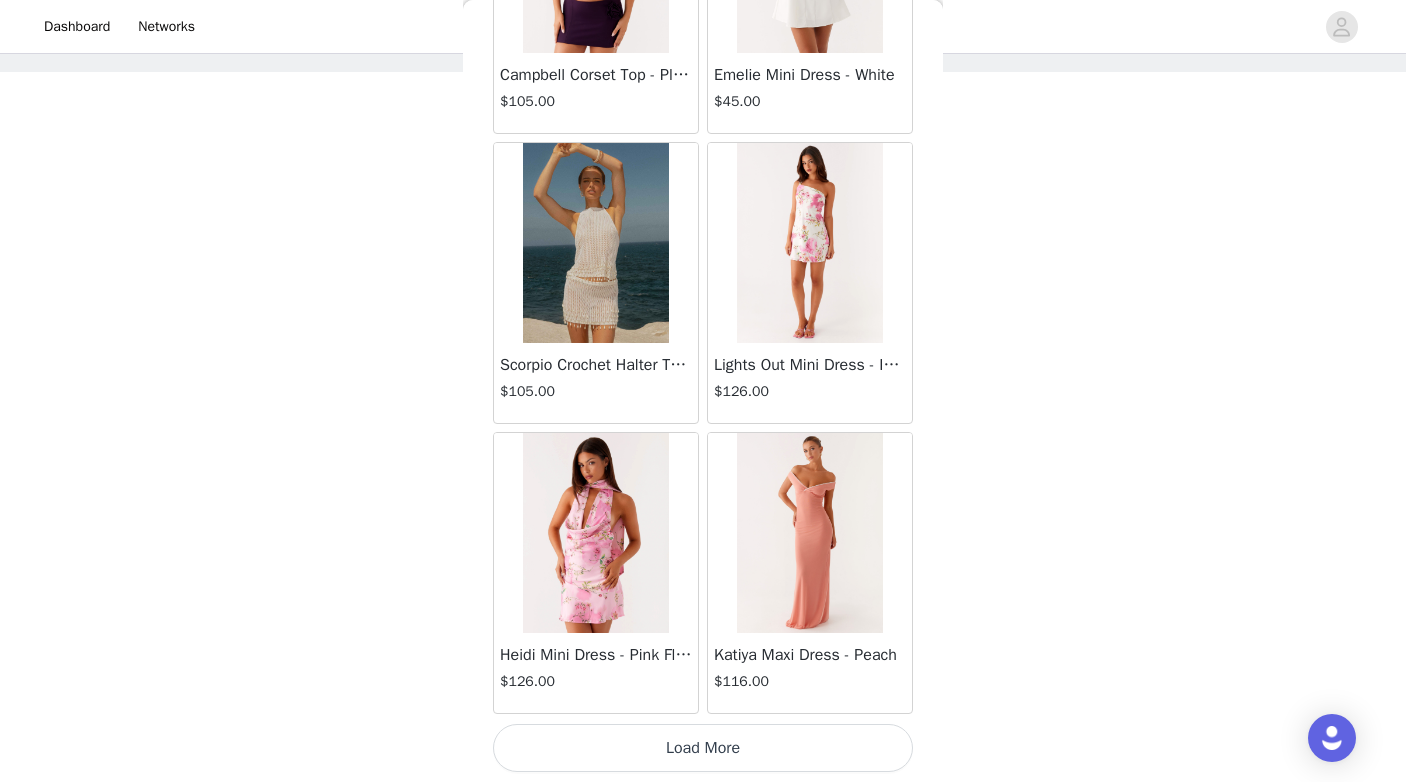click on "Load More" at bounding box center (703, 748) 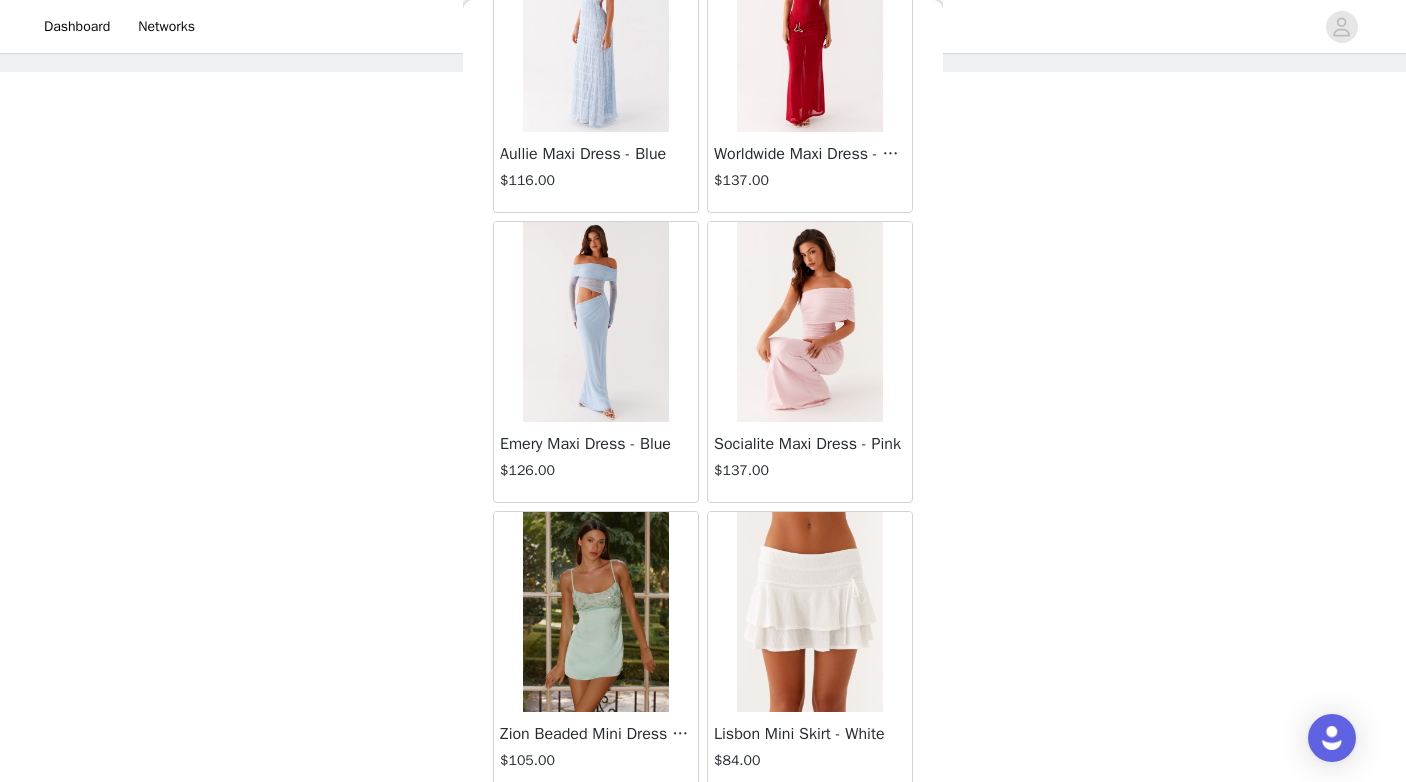 scroll, scrollTop: 57378, scrollLeft: 0, axis: vertical 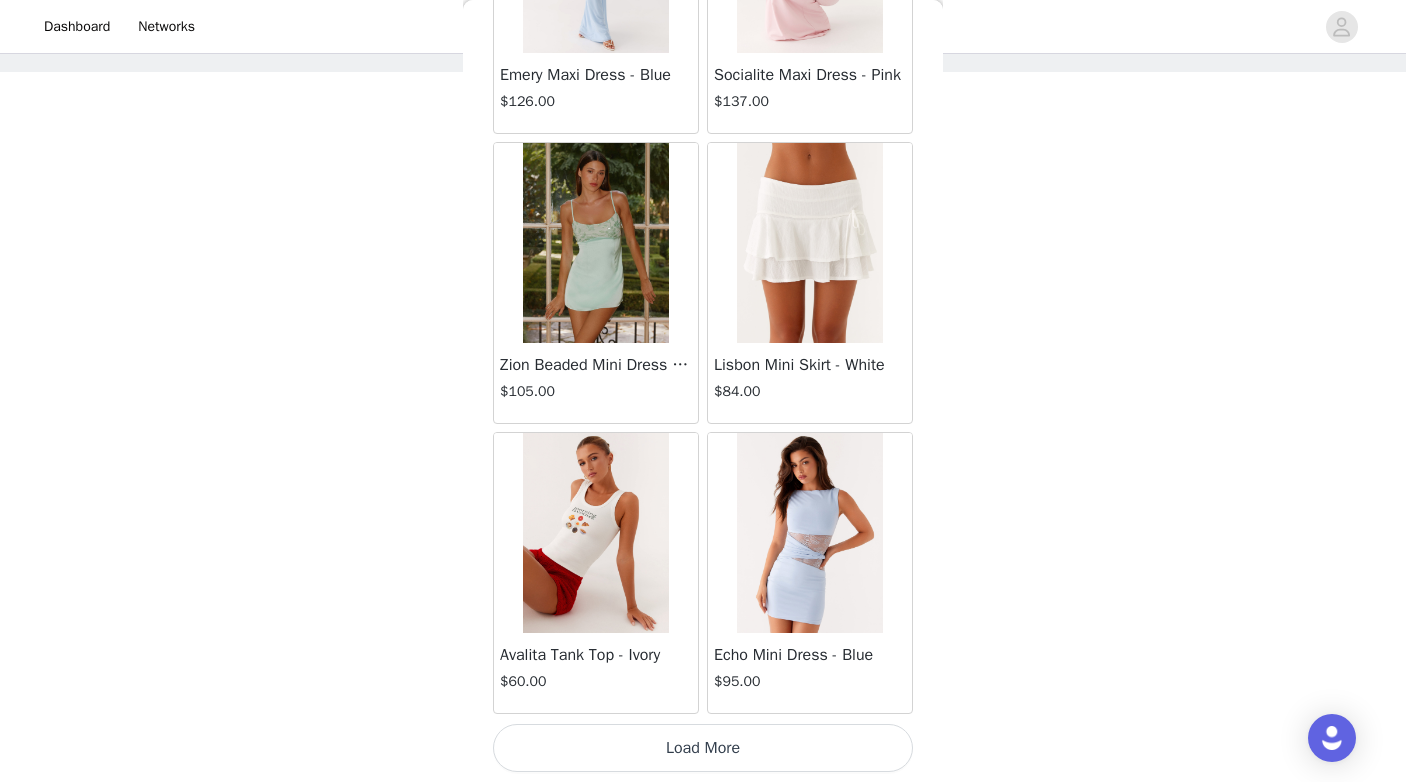 click on "Load More" at bounding box center (703, 748) 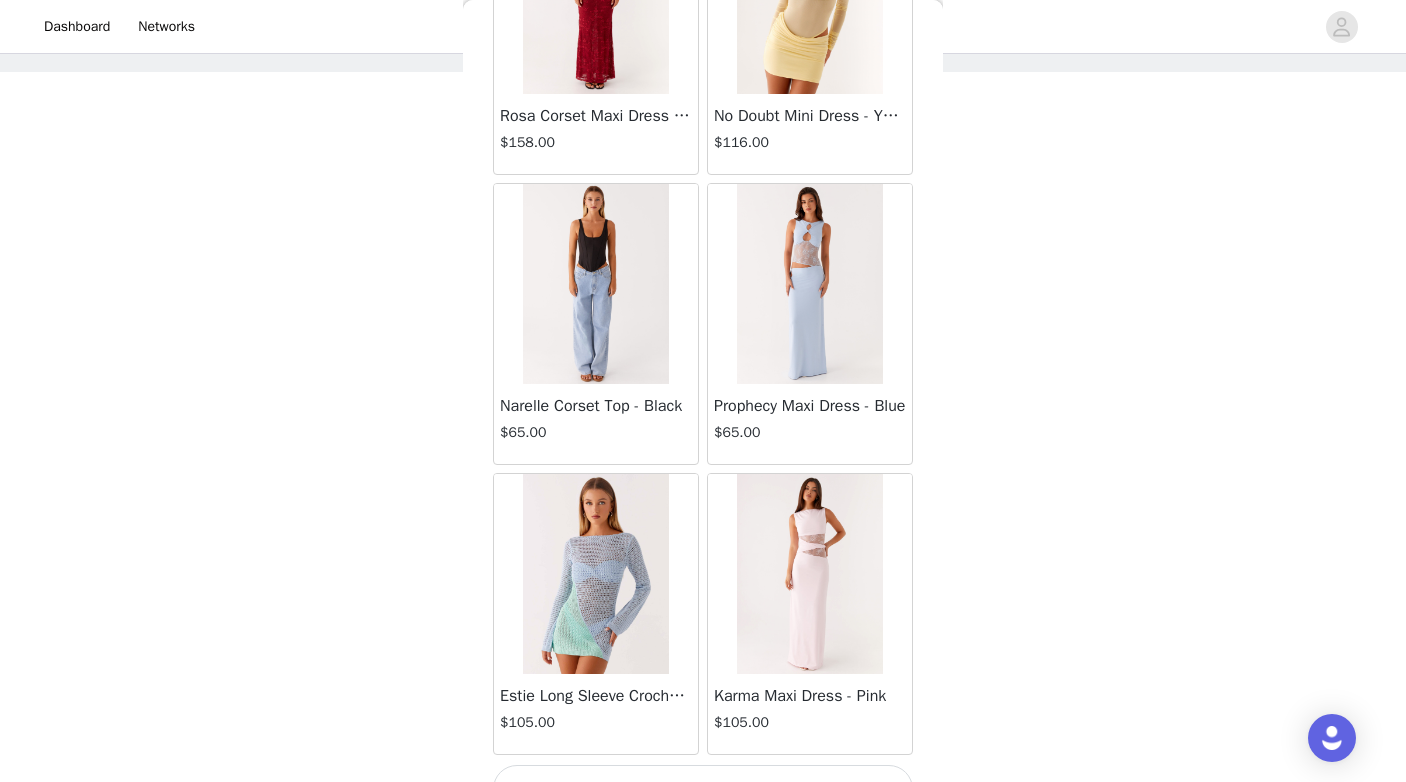scroll, scrollTop: 60278, scrollLeft: 0, axis: vertical 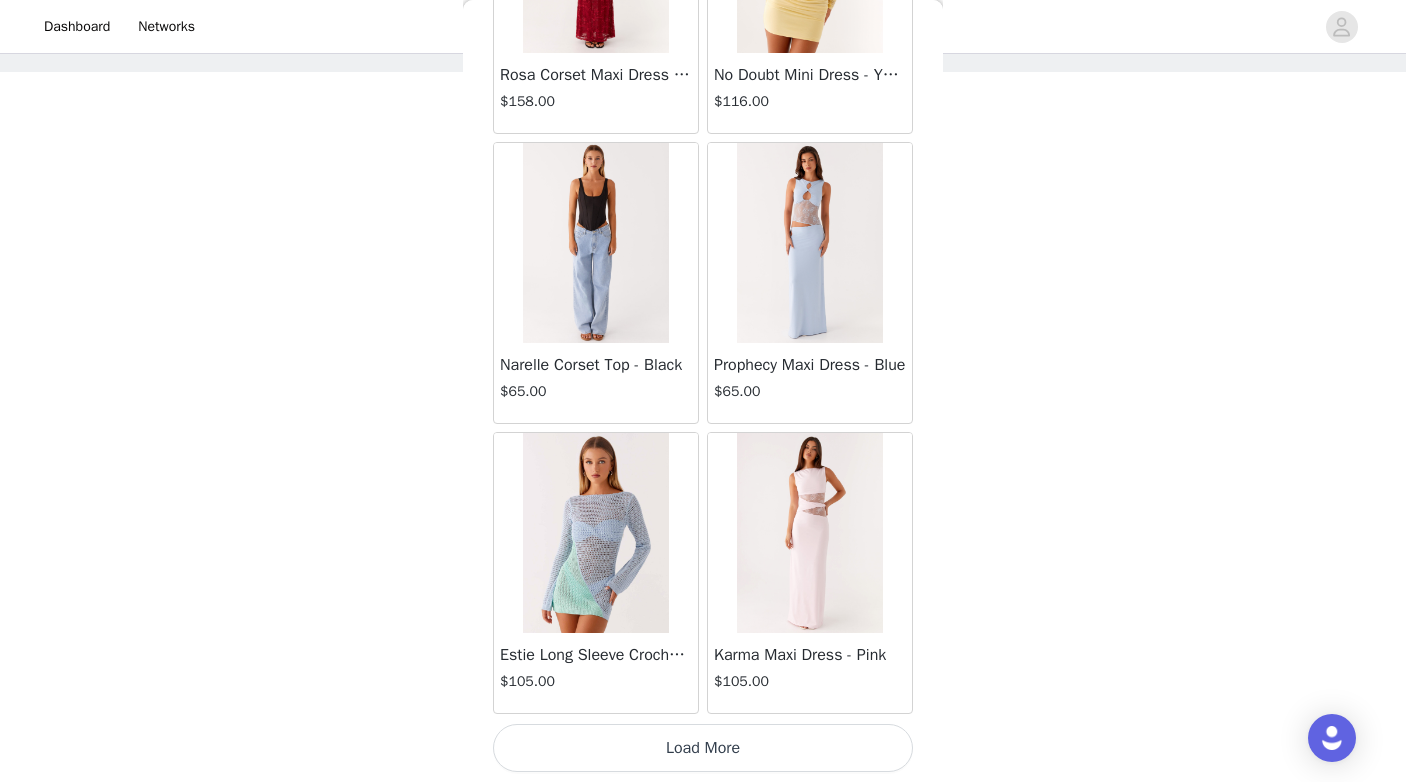 click on "Load More" at bounding box center (703, 748) 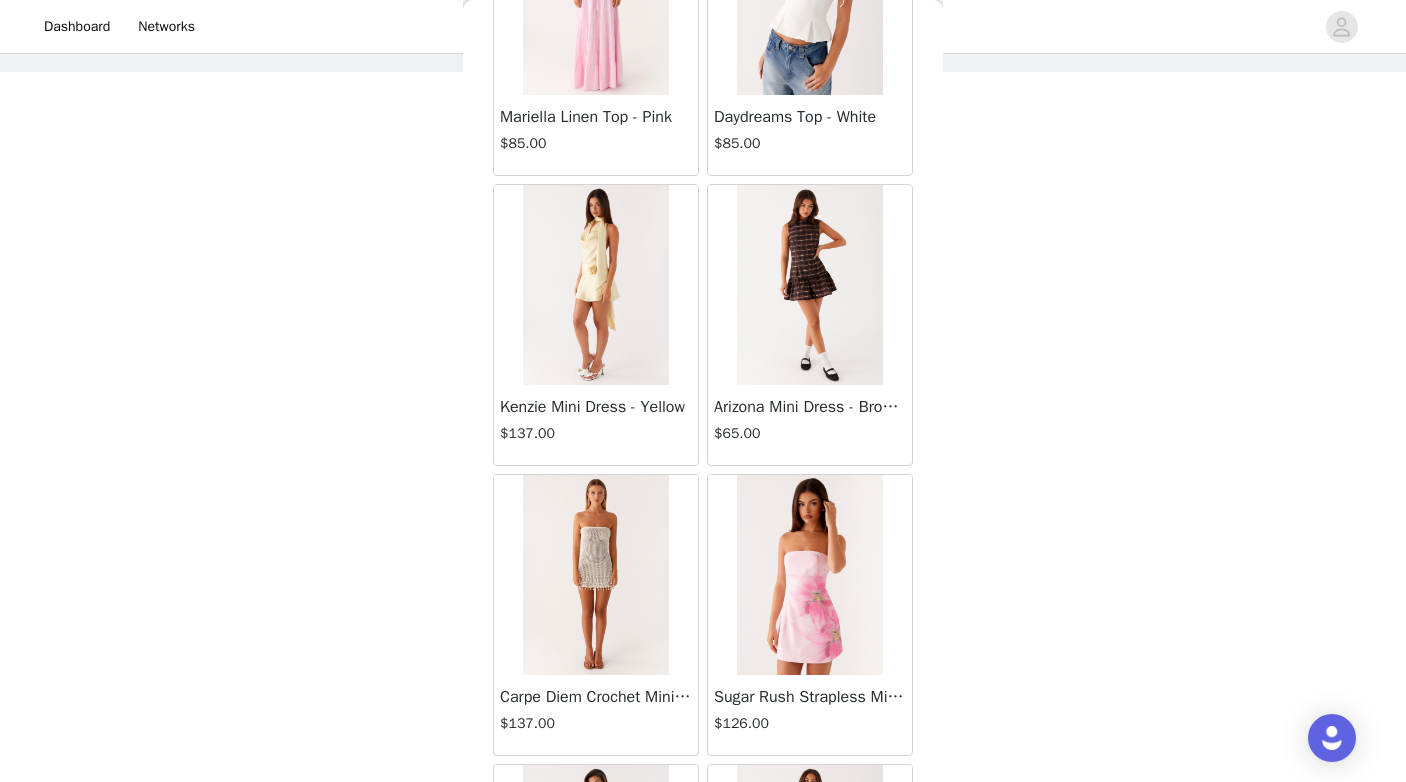 scroll, scrollTop: 62017, scrollLeft: 0, axis: vertical 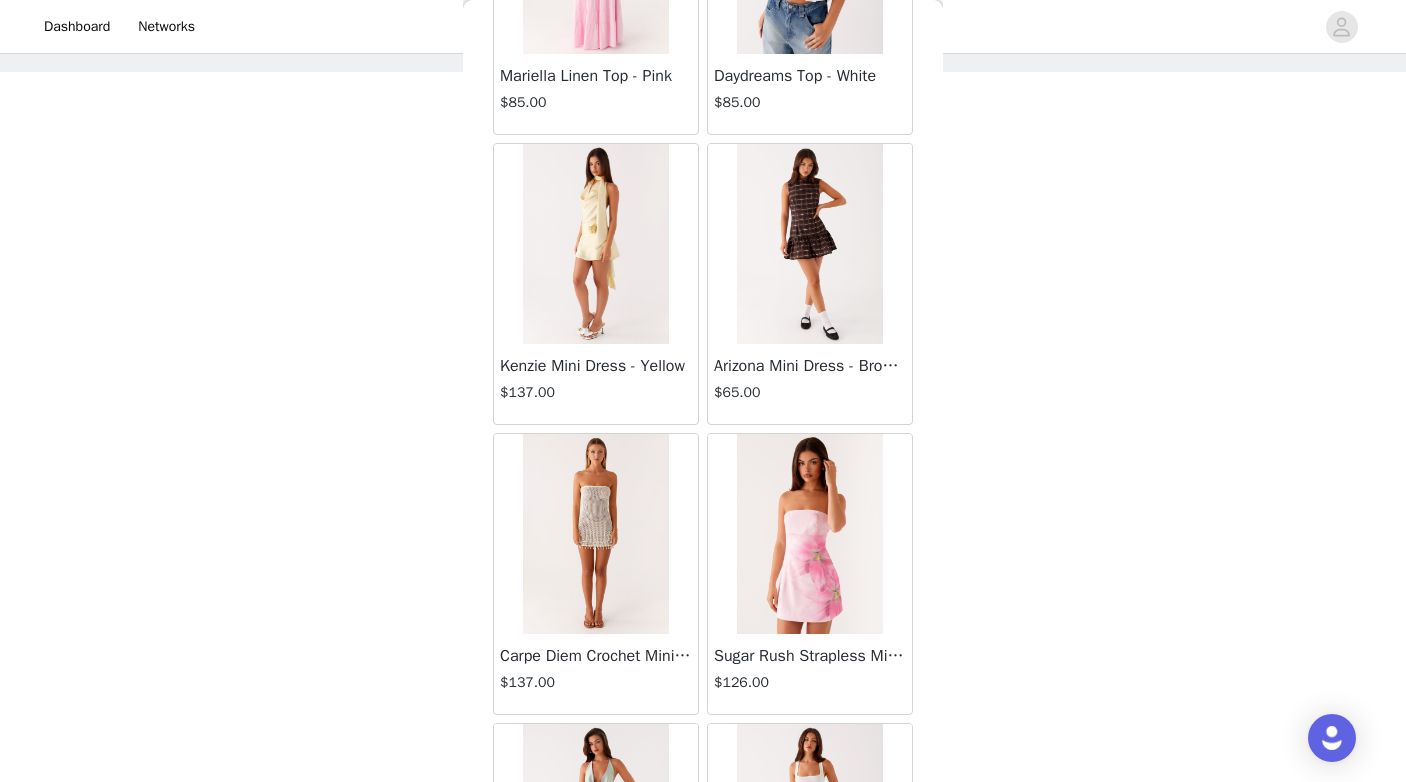 click at bounding box center [595, 534] 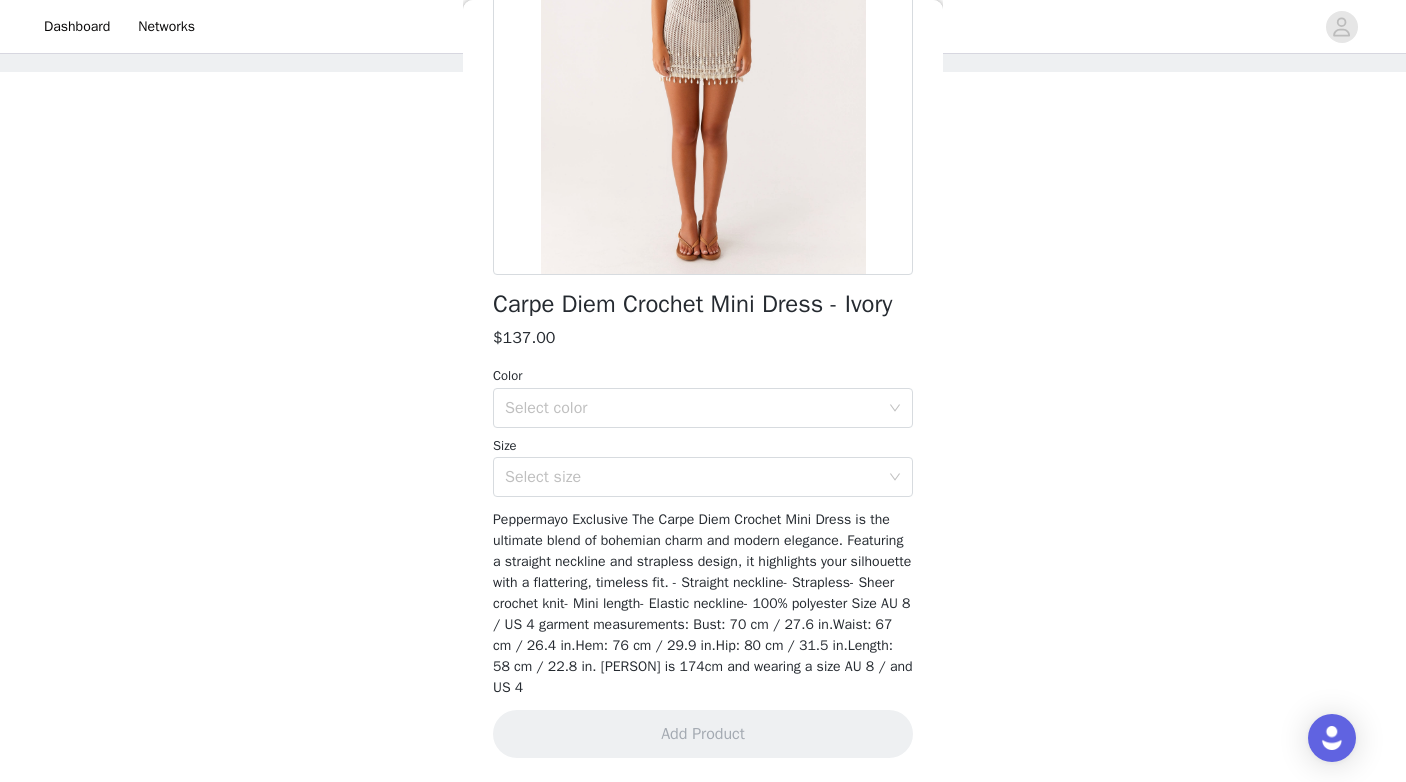 scroll, scrollTop: 275, scrollLeft: 0, axis: vertical 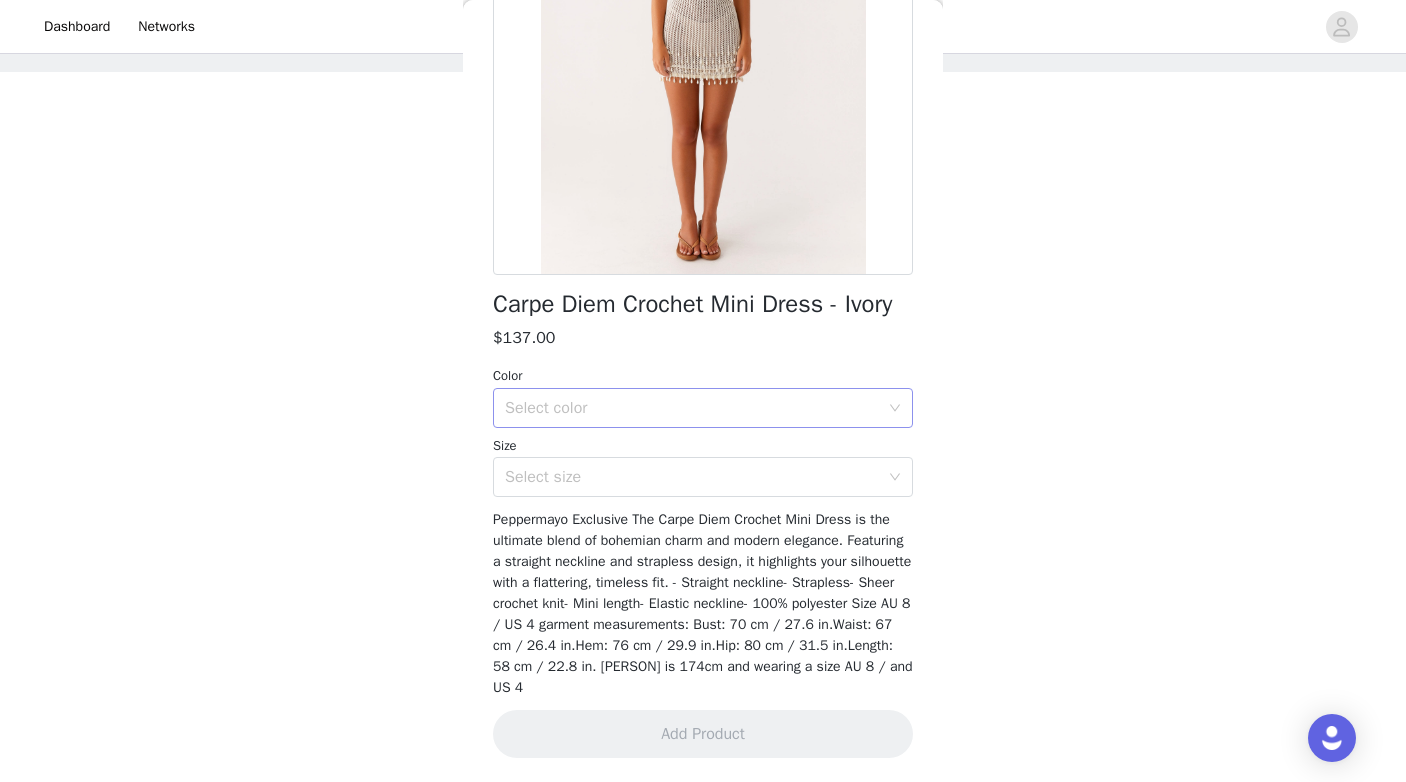 click on "Select color" at bounding box center (692, 408) 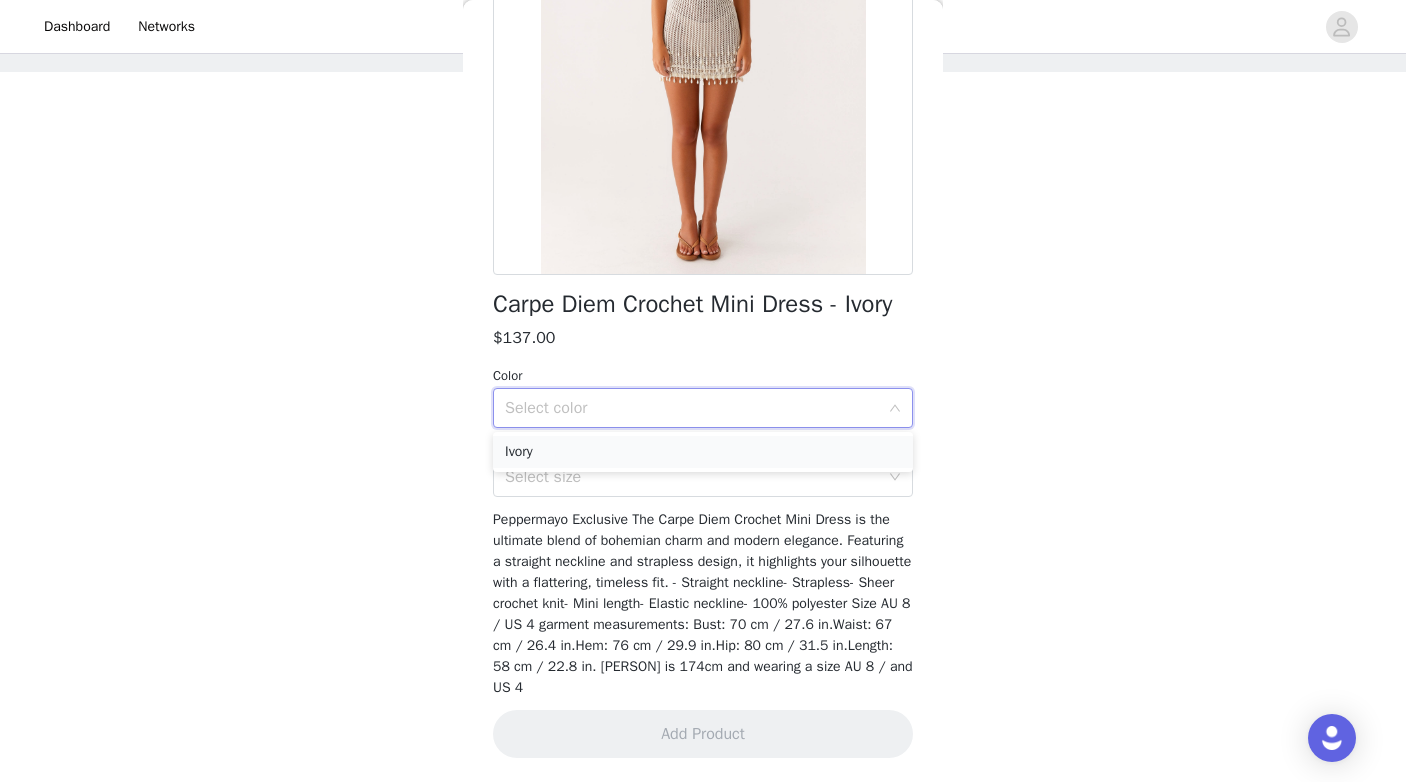 click on "Ivory" at bounding box center [703, 452] 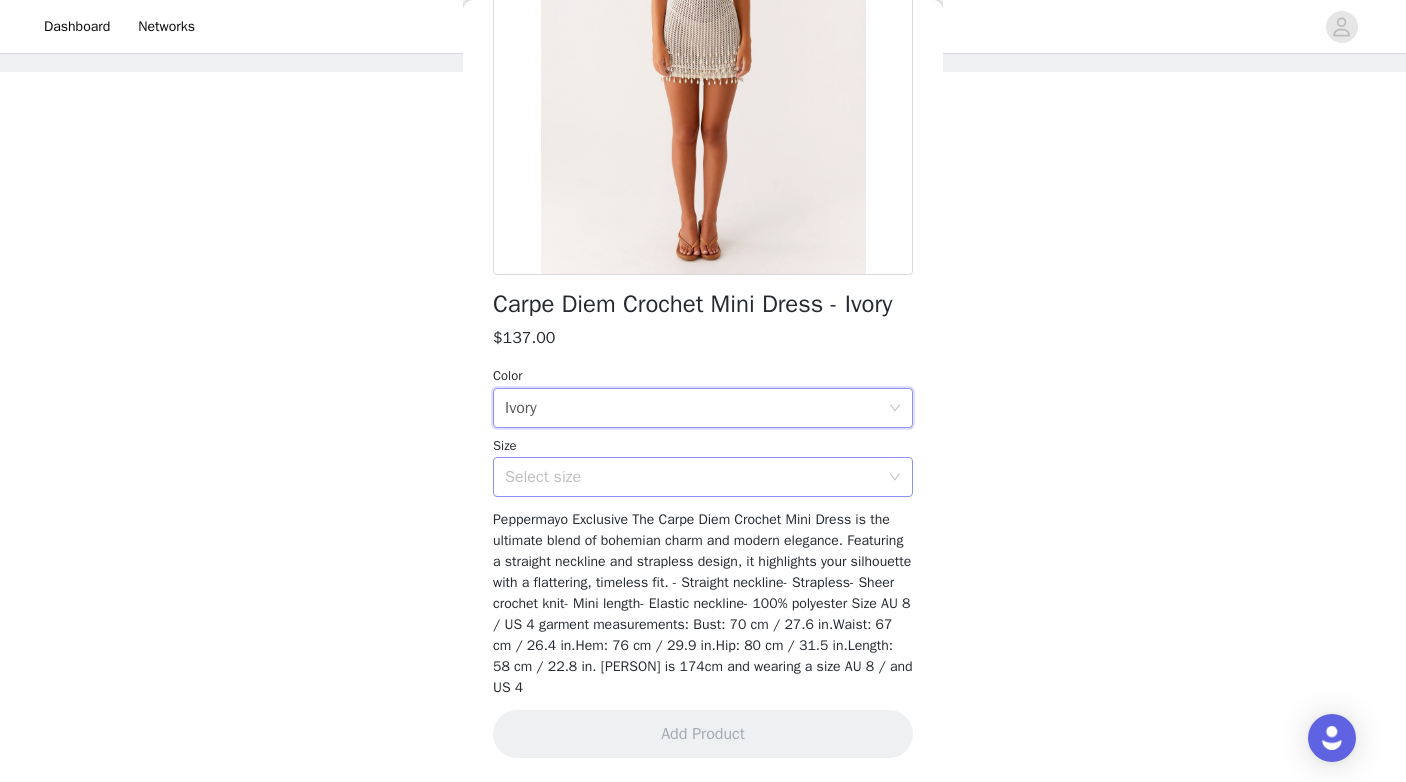 click on "Select size" at bounding box center (692, 477) 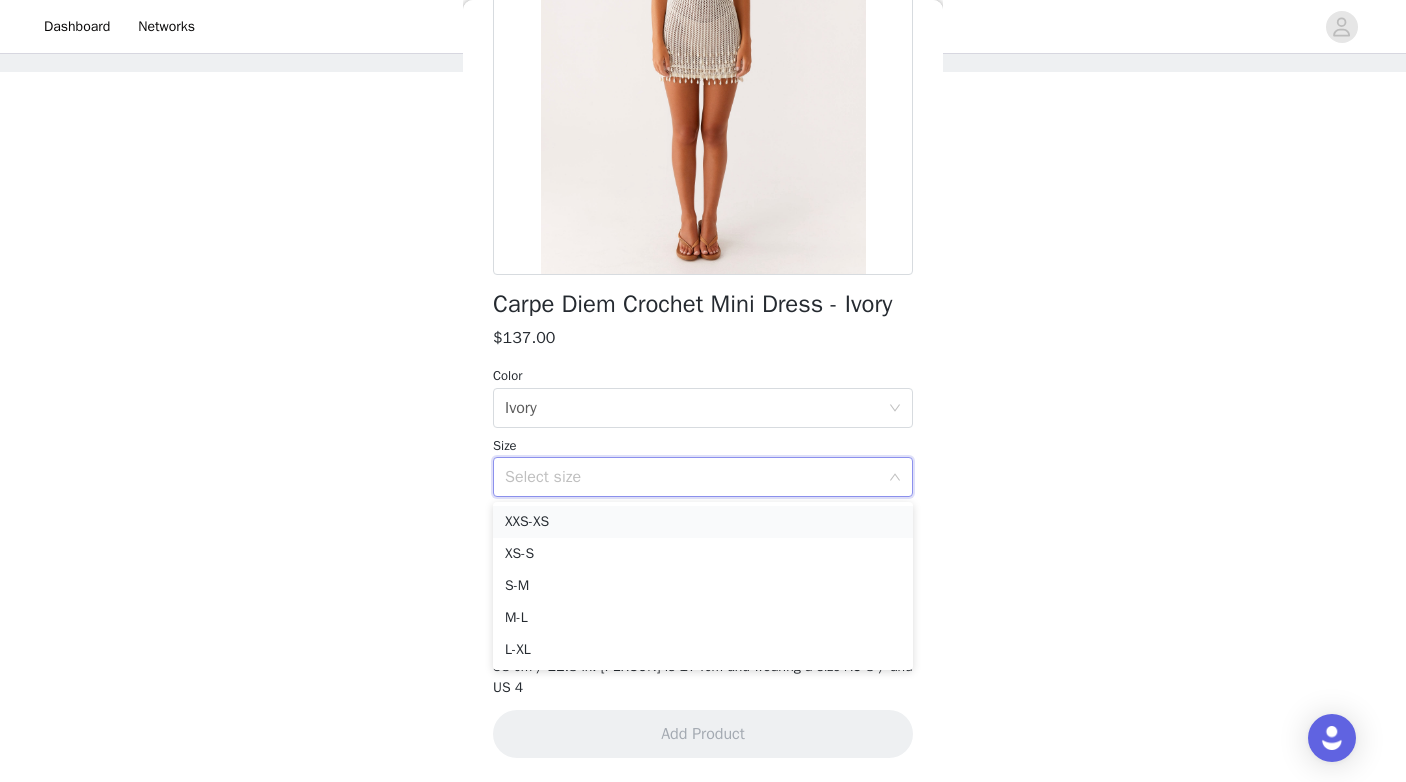 click on "XXS-XS" at bounding box center (703, 522) 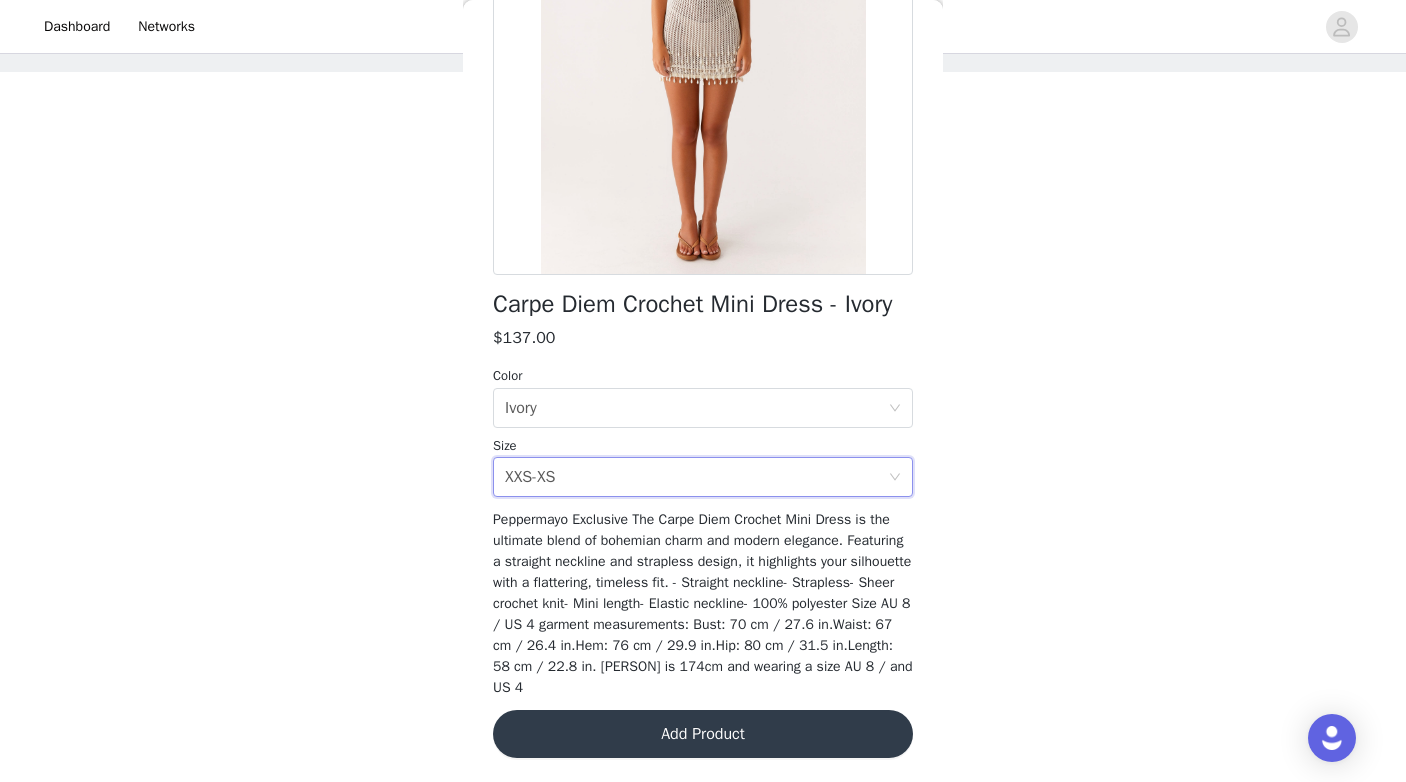 click on "Add Product" at bounding box center (703, 734) 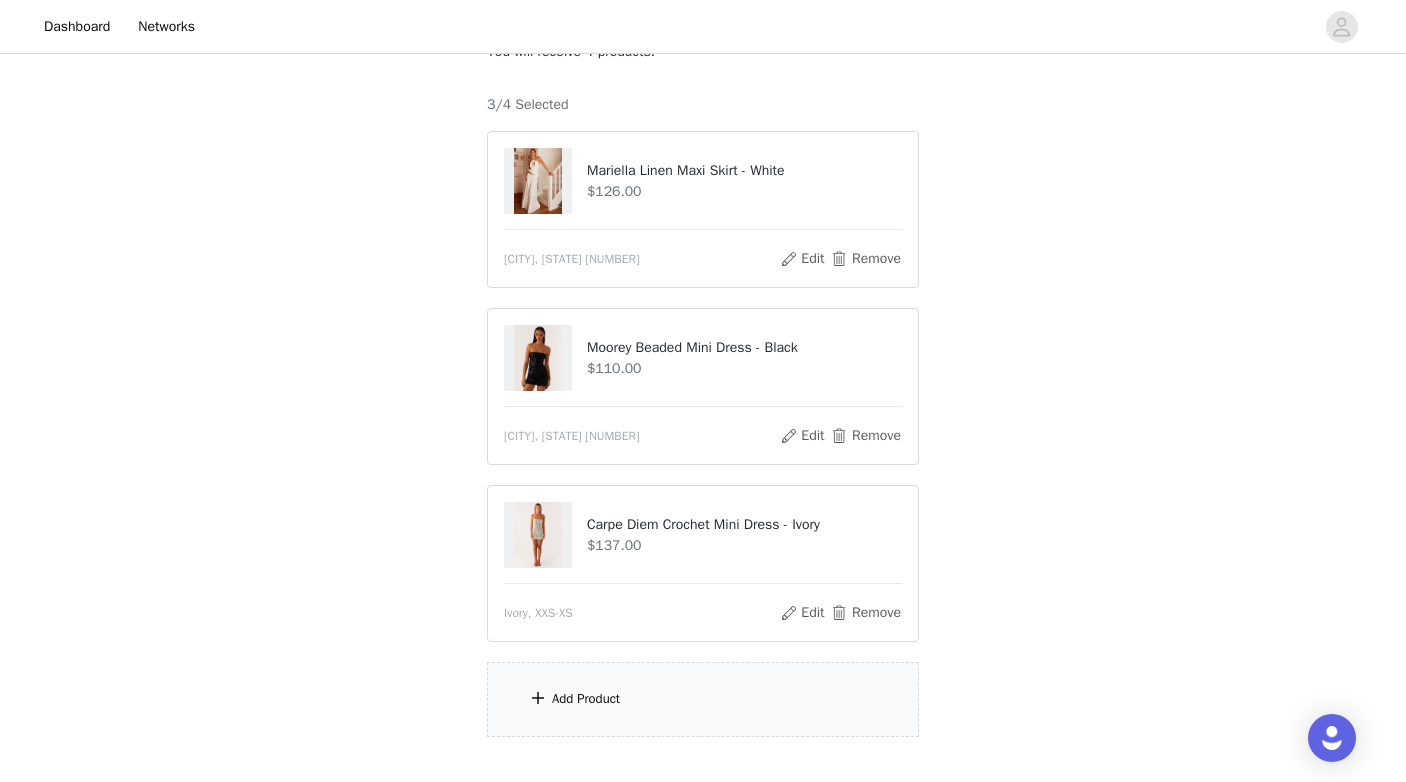 scroll, scrollTop: 173, scrollLeft: 0, axis: vertical 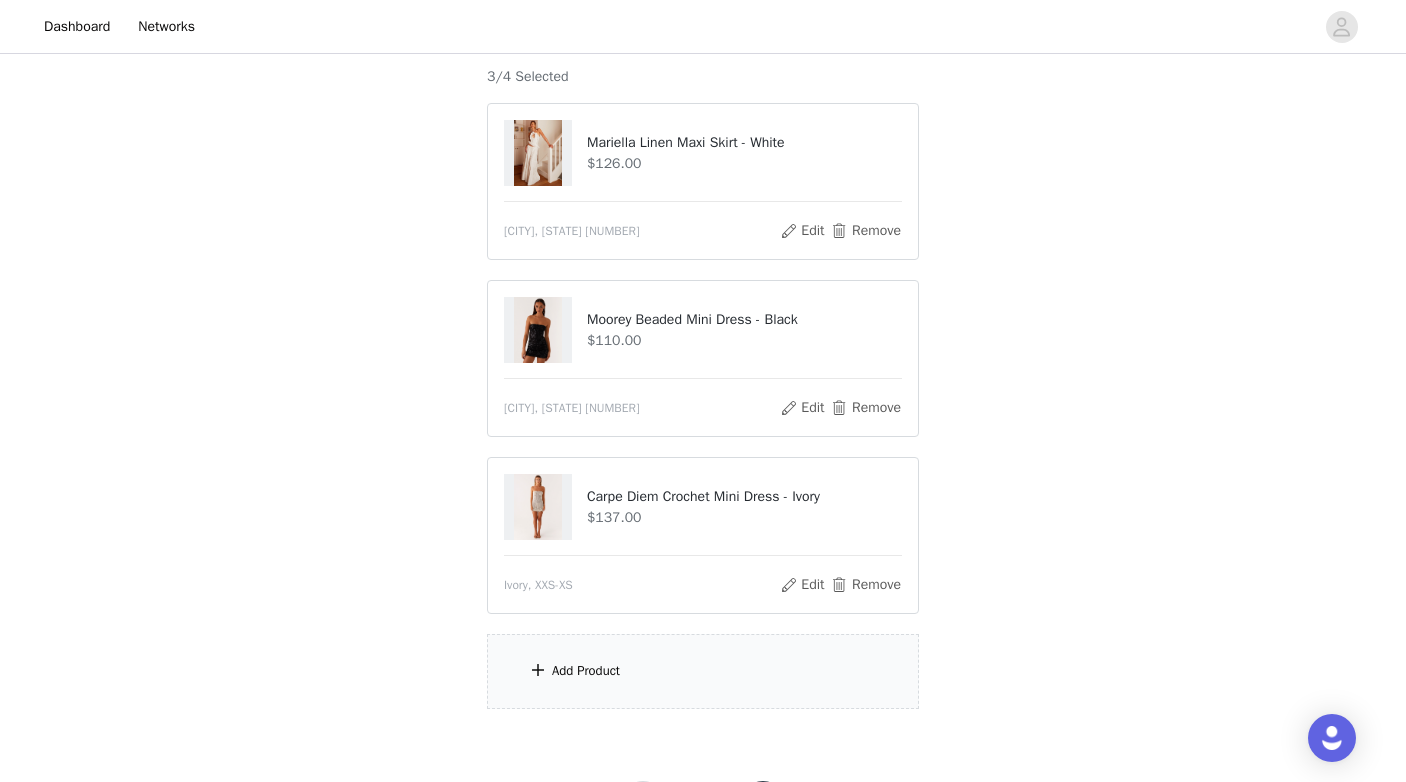 click on "Add Product" at bounding box center [703, 671] 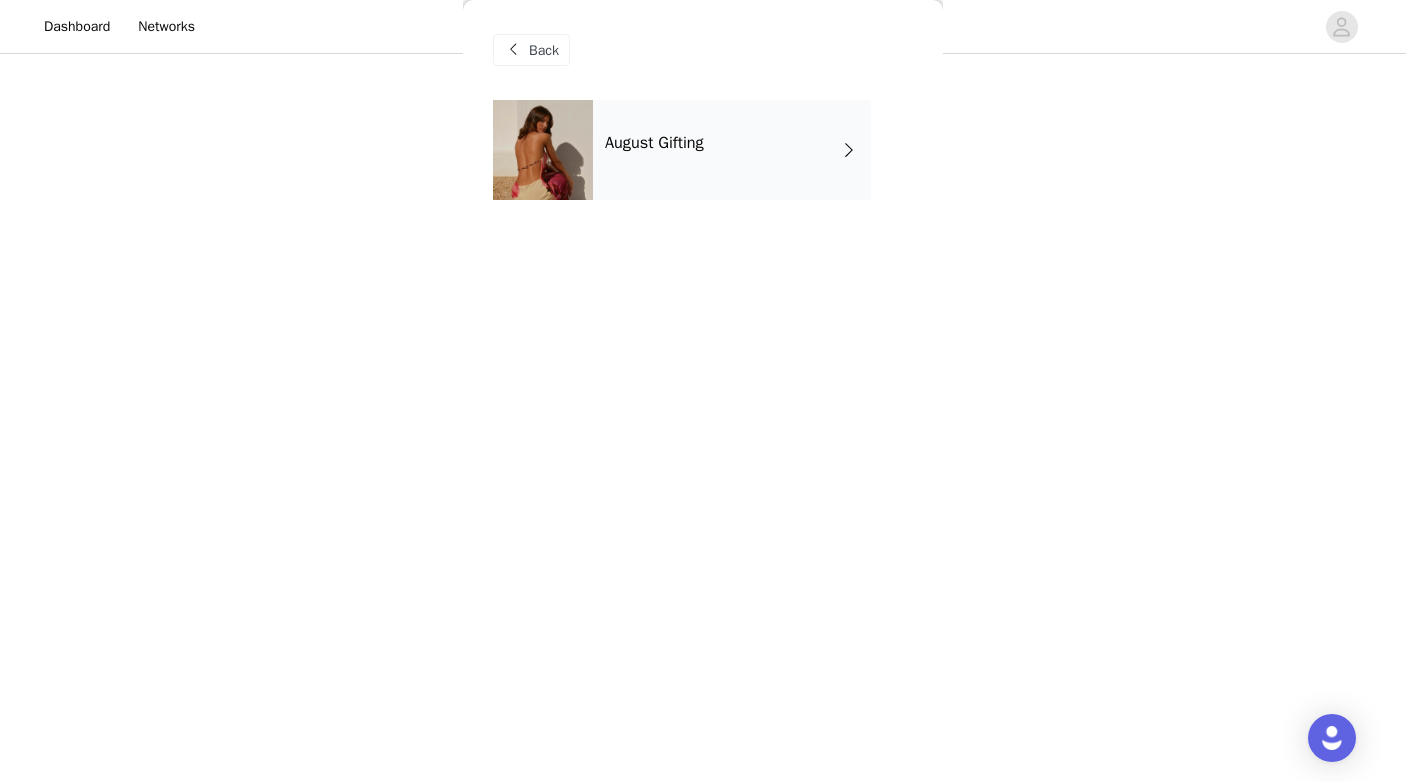 click on "August Gifting" at bounding box center (732, 150) 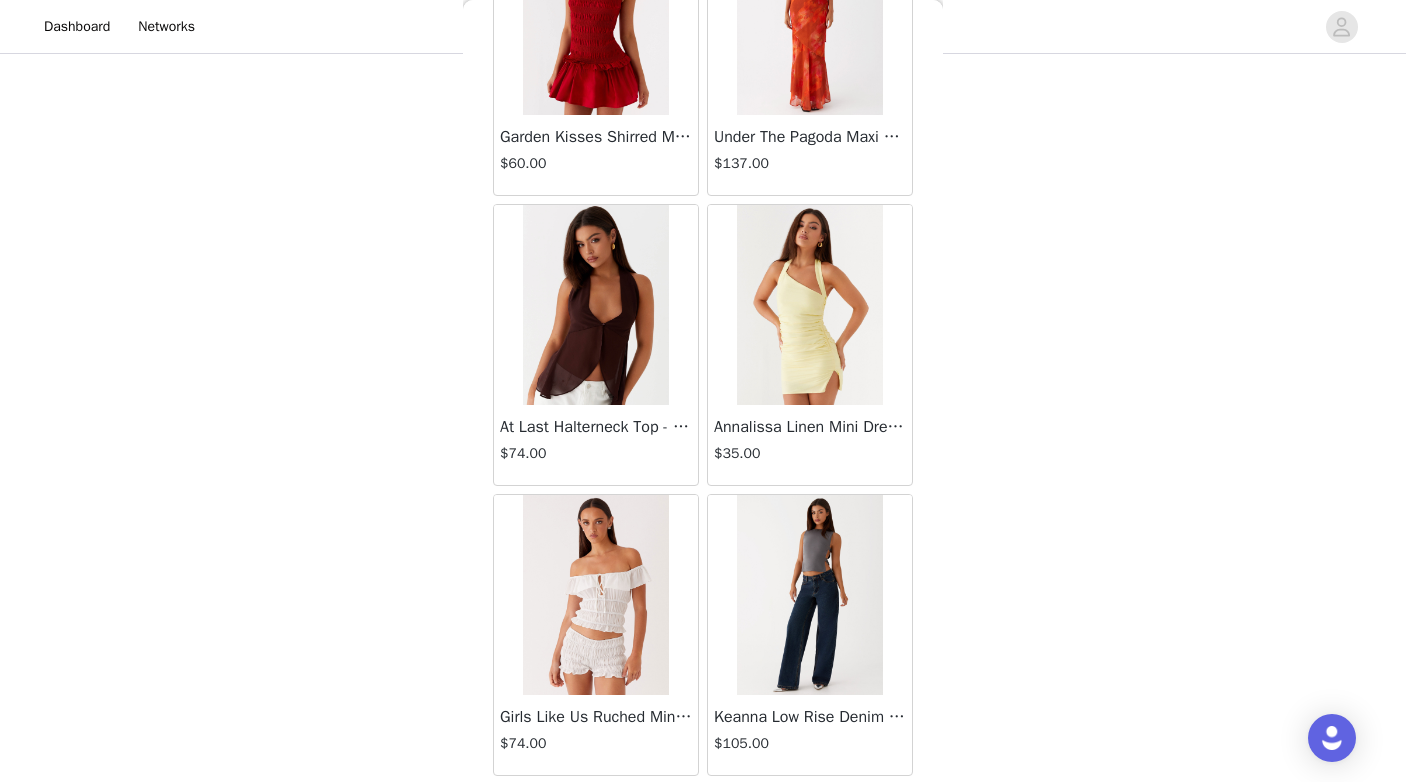 scroll, scrollTop: 2278, scrollLeft: 0, axis: vertical 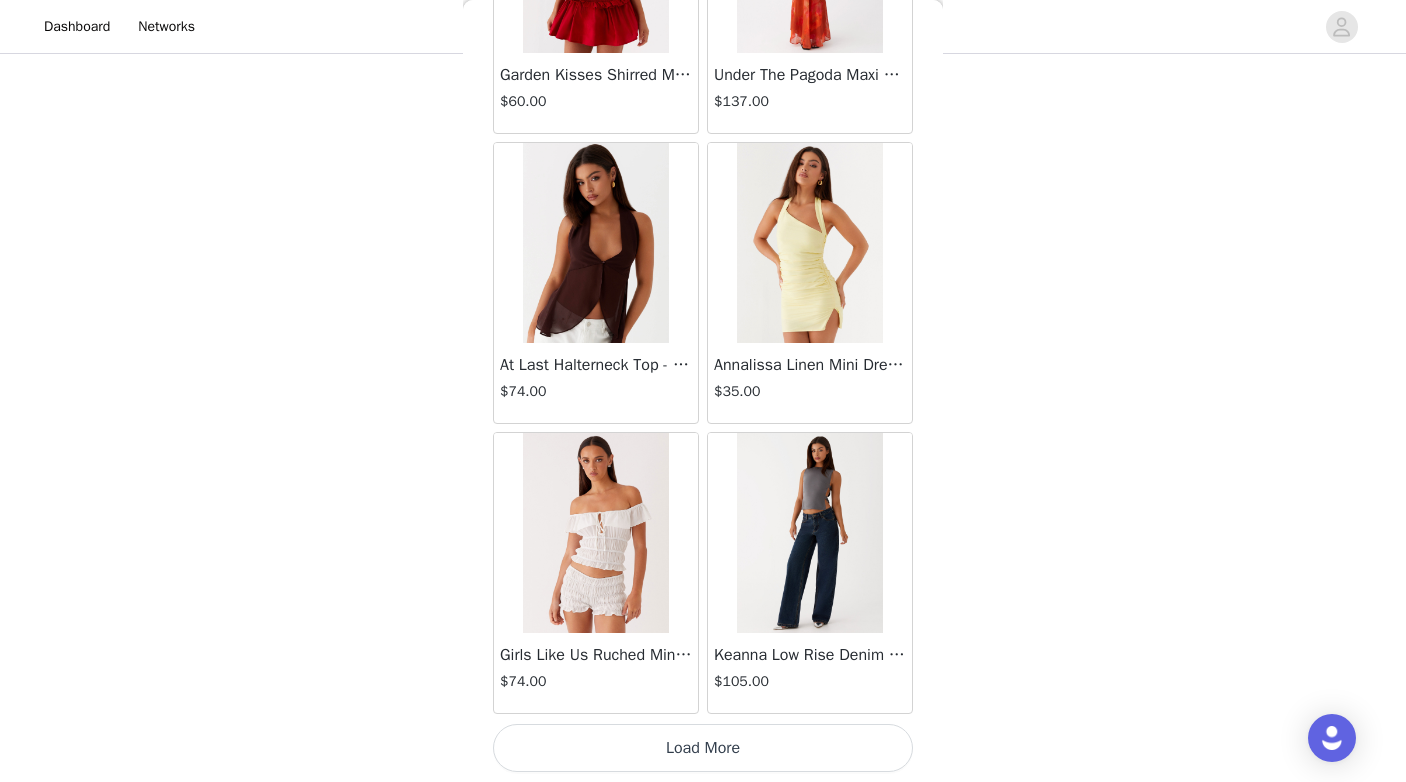 click on "Load More" at bounding box center (703, 748) 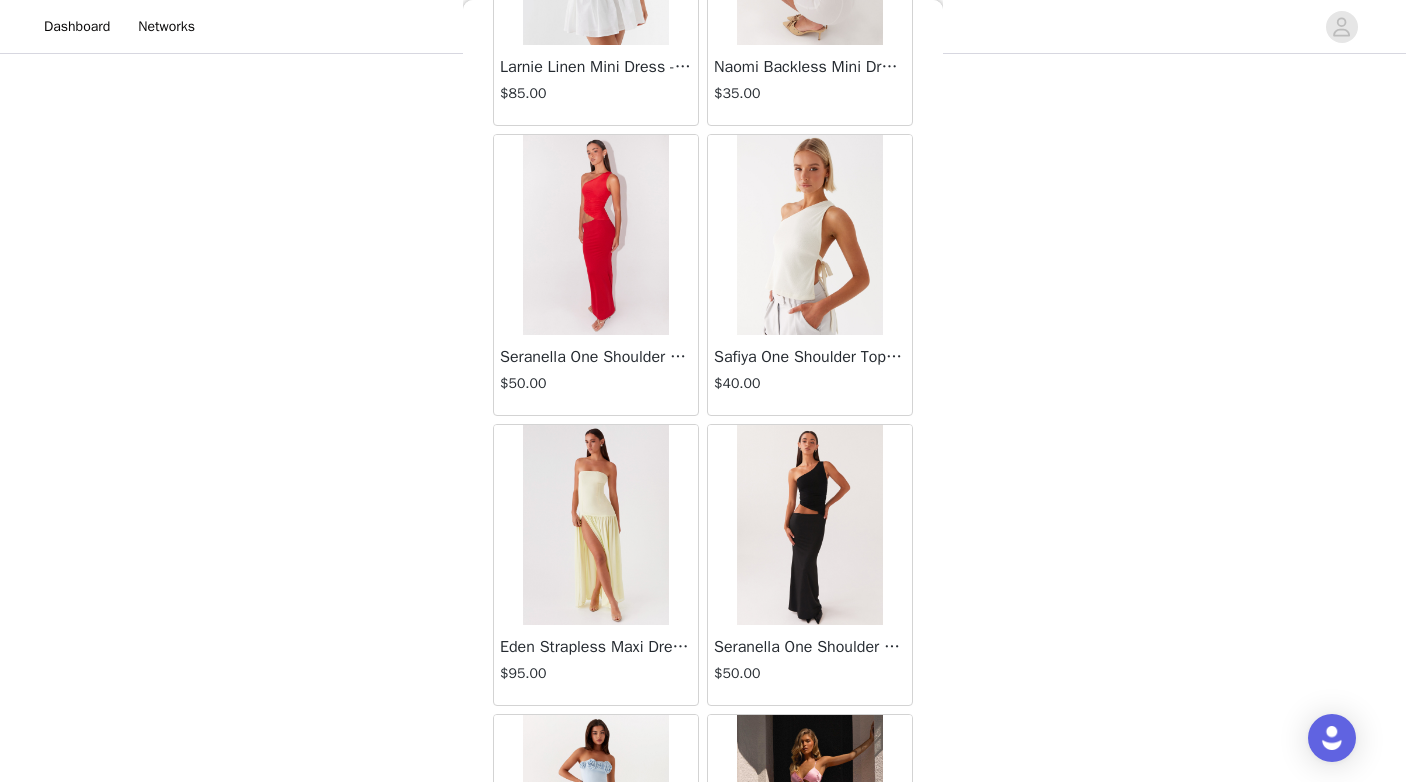scroll, scrollTop: 5178, scrollLeft: 0, axis: vertical 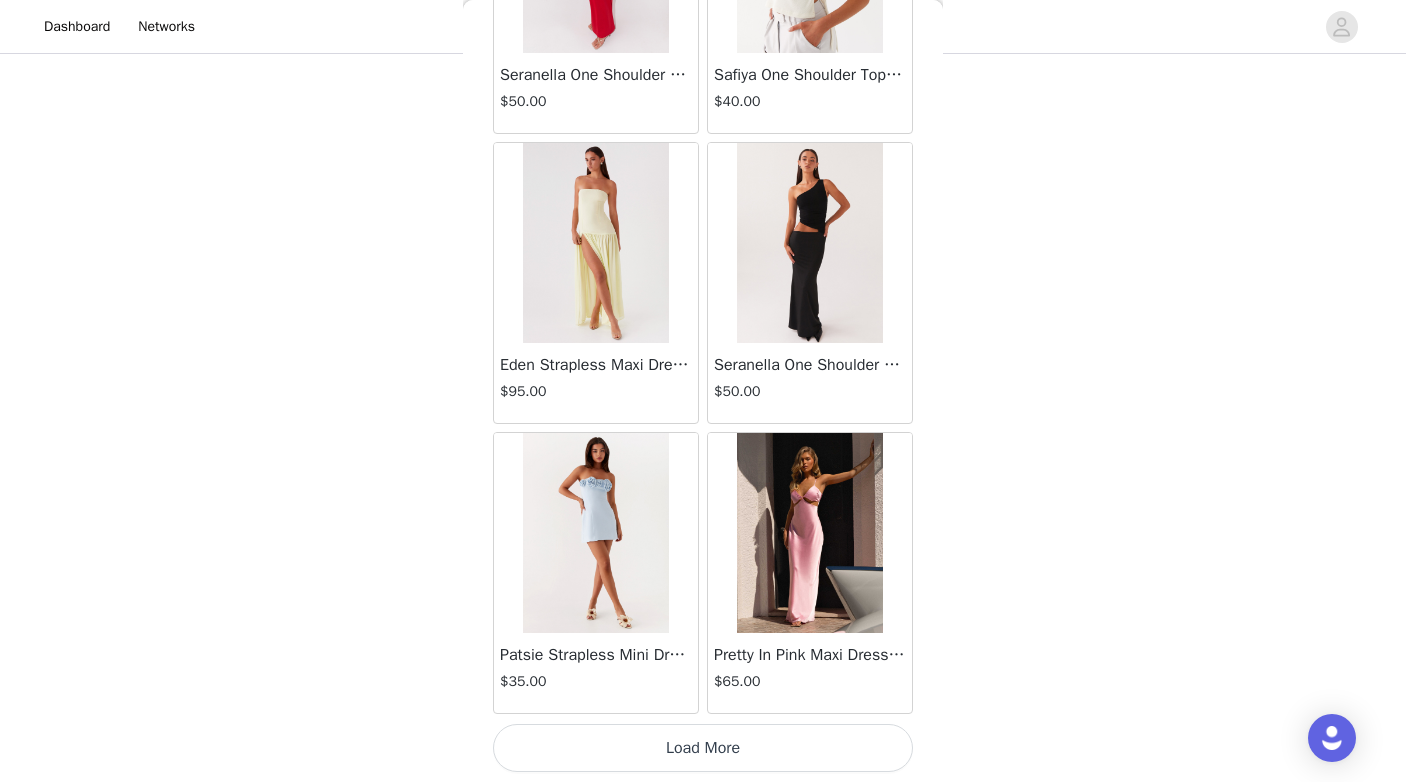 click on "Load More" at bounding box center [703, 748] 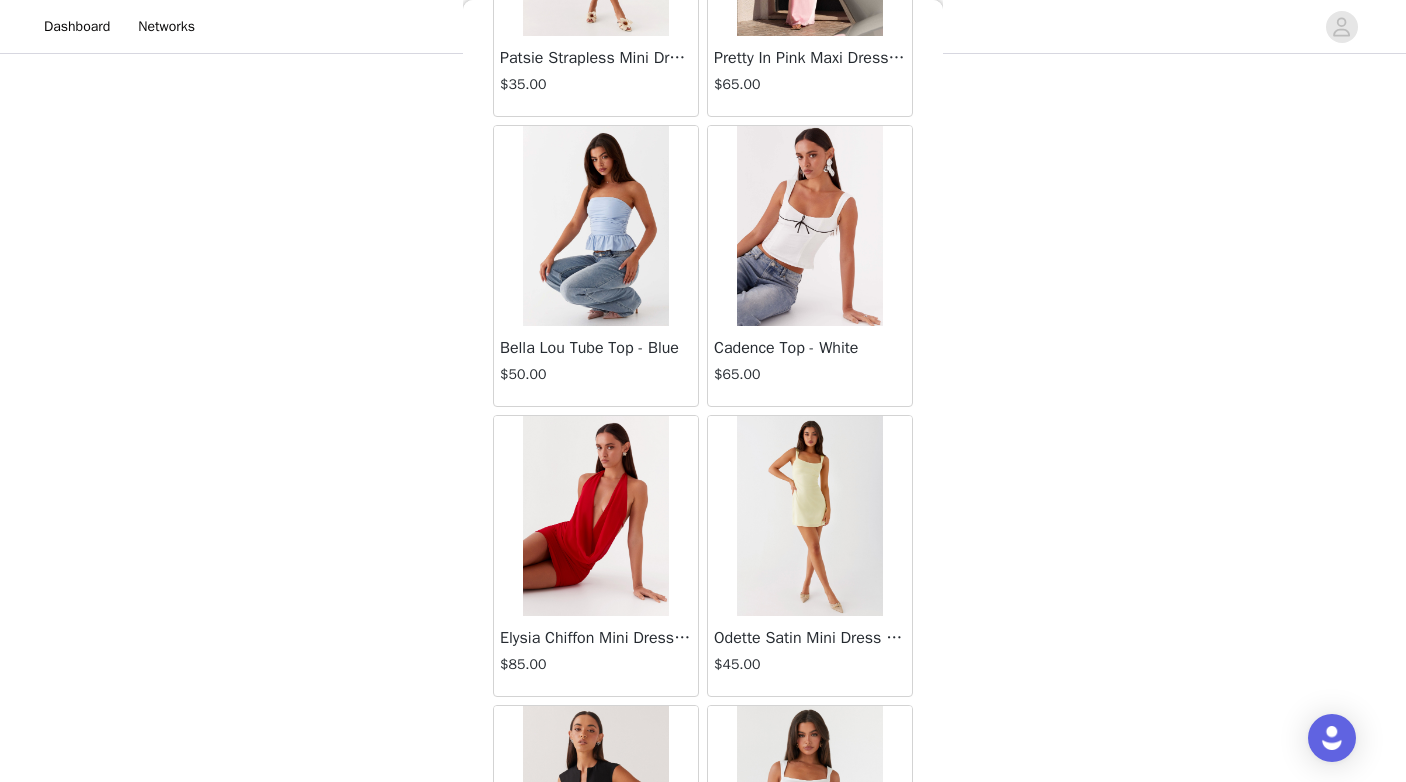 scroll, scrollTop: 5786, scrollLeft: 0, axis: vertical 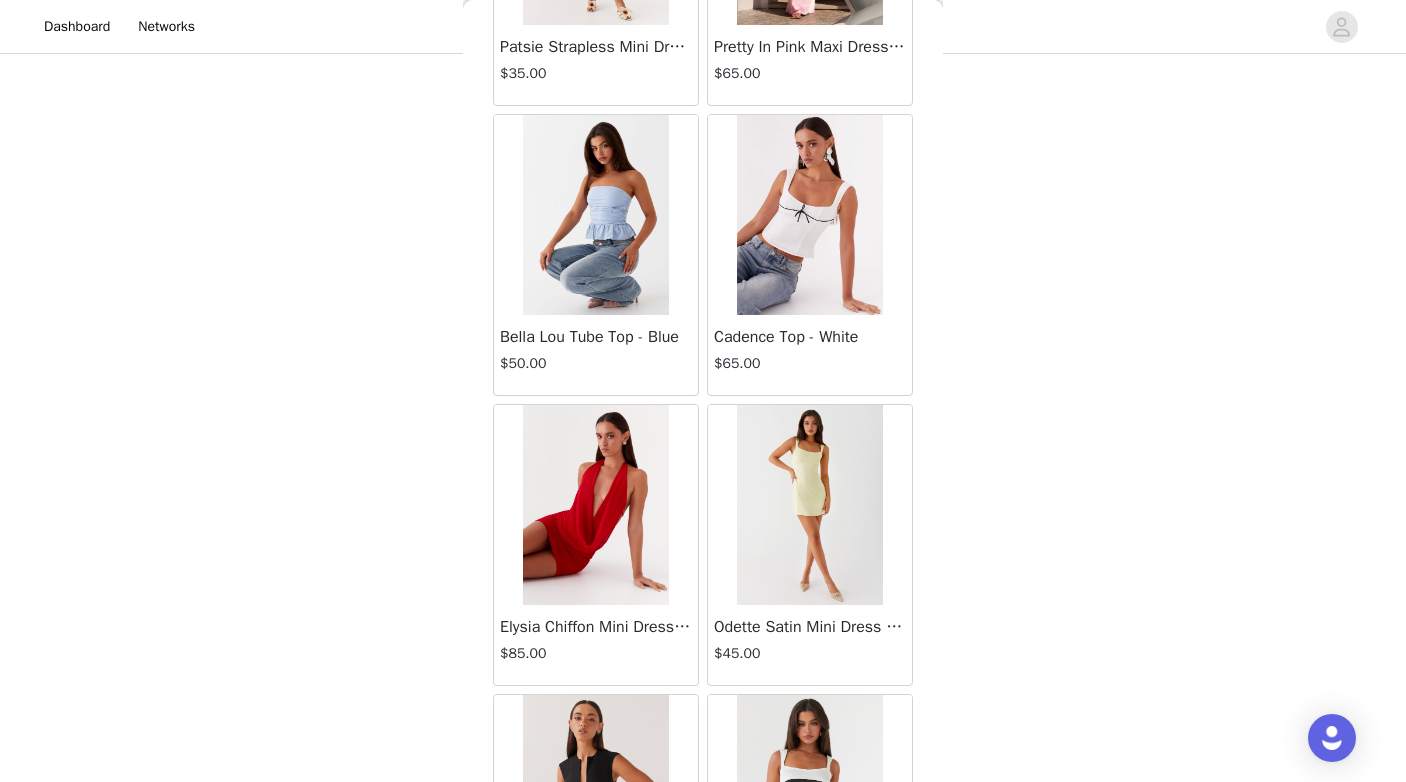click at bounding box center [595, 215] 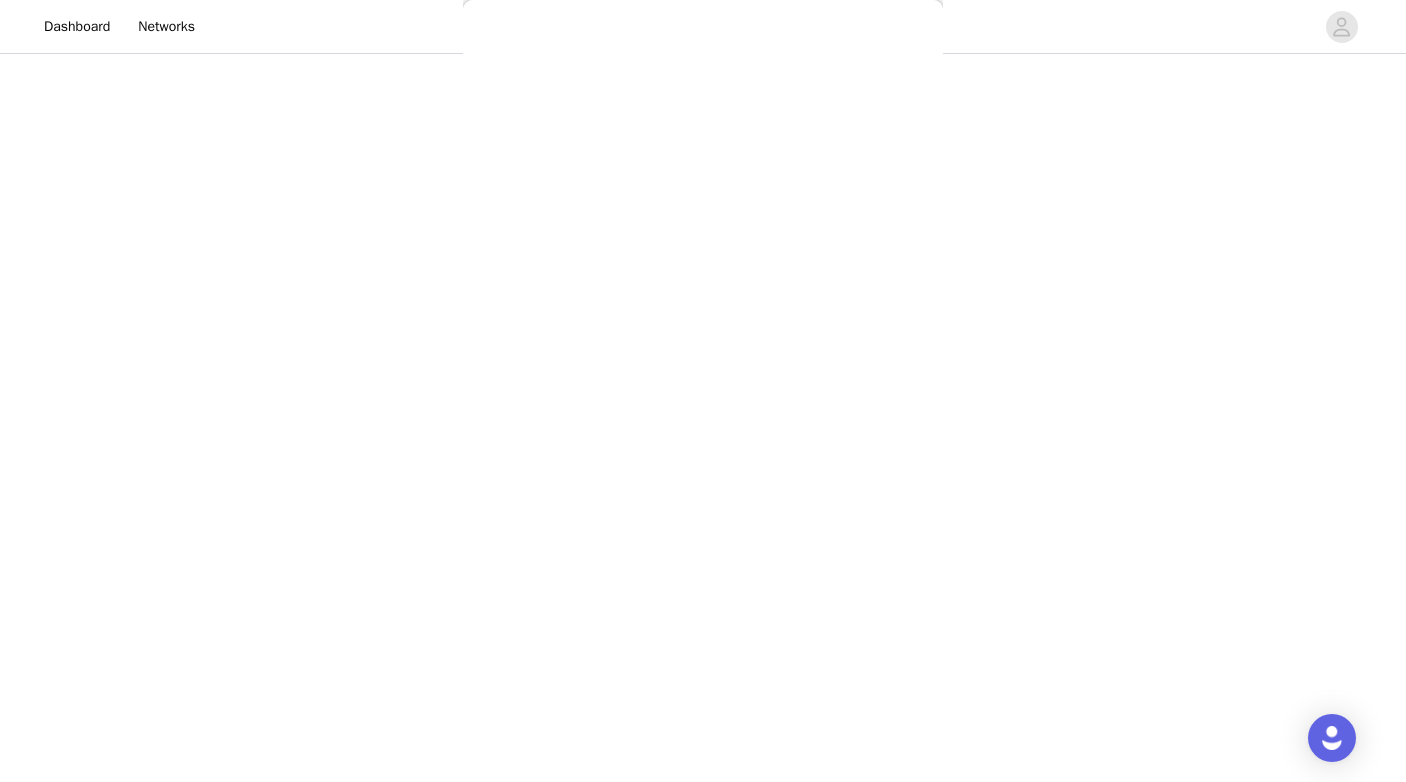 scroll, scrollTop: 0, scrollLeft: 0, axis: both 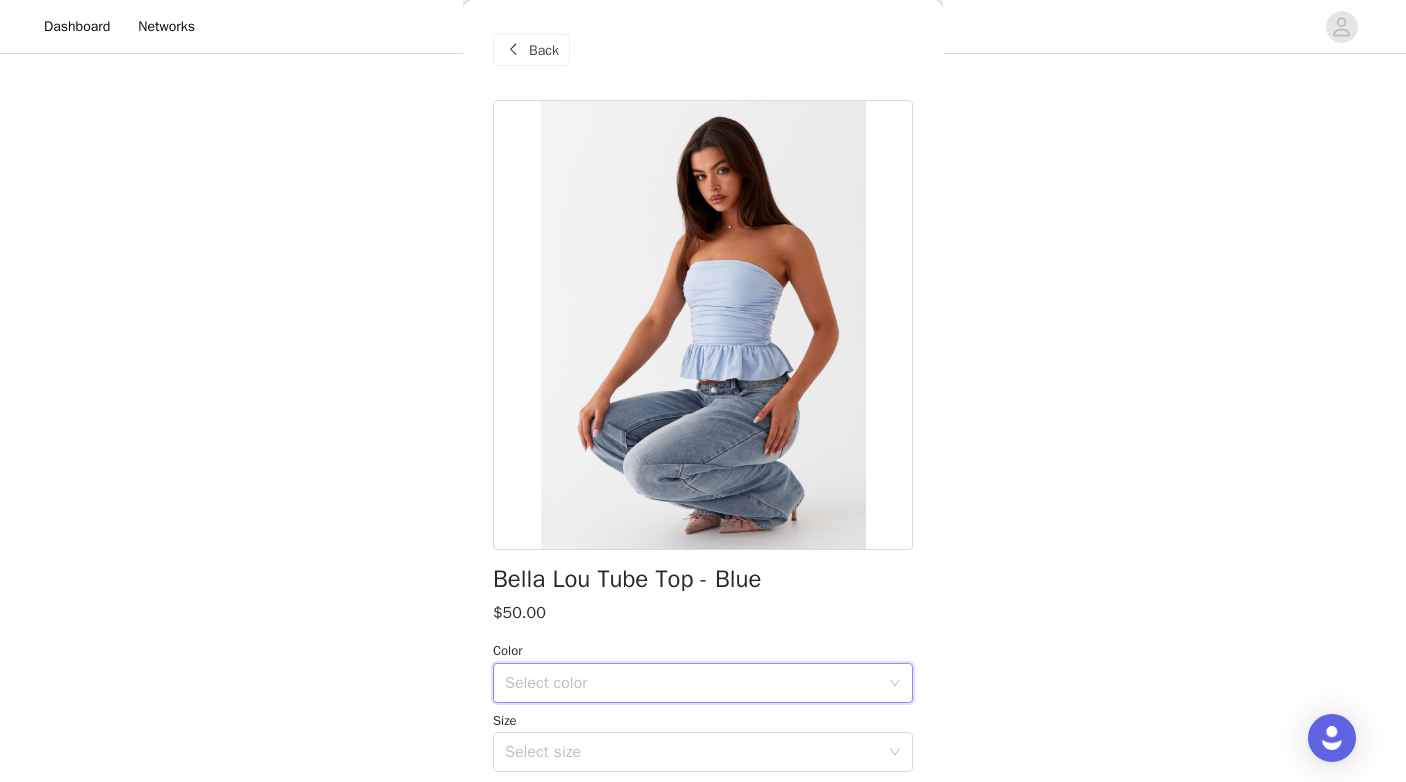 click on "Select color" at bounding box center (696, 683) 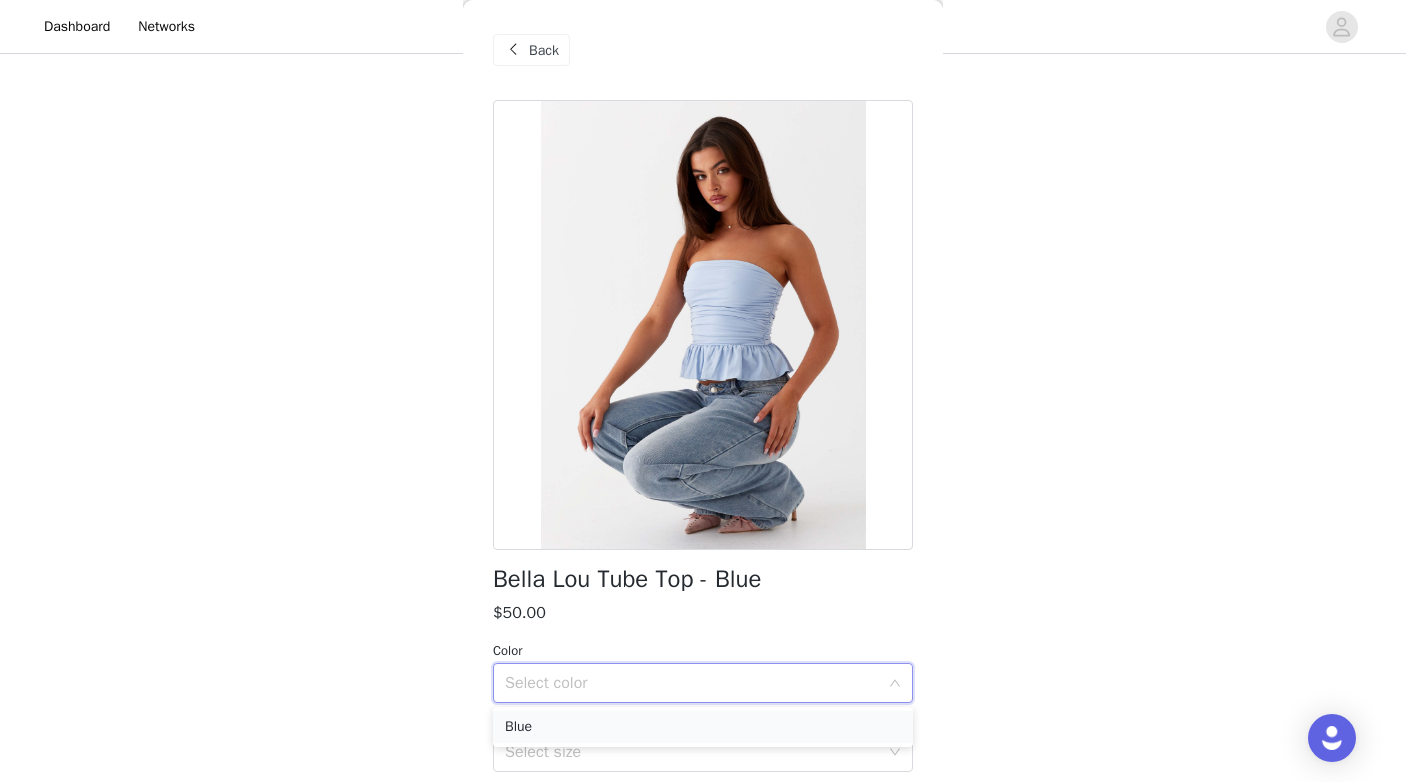 click on "Blue" at bounding box center (703, 727) 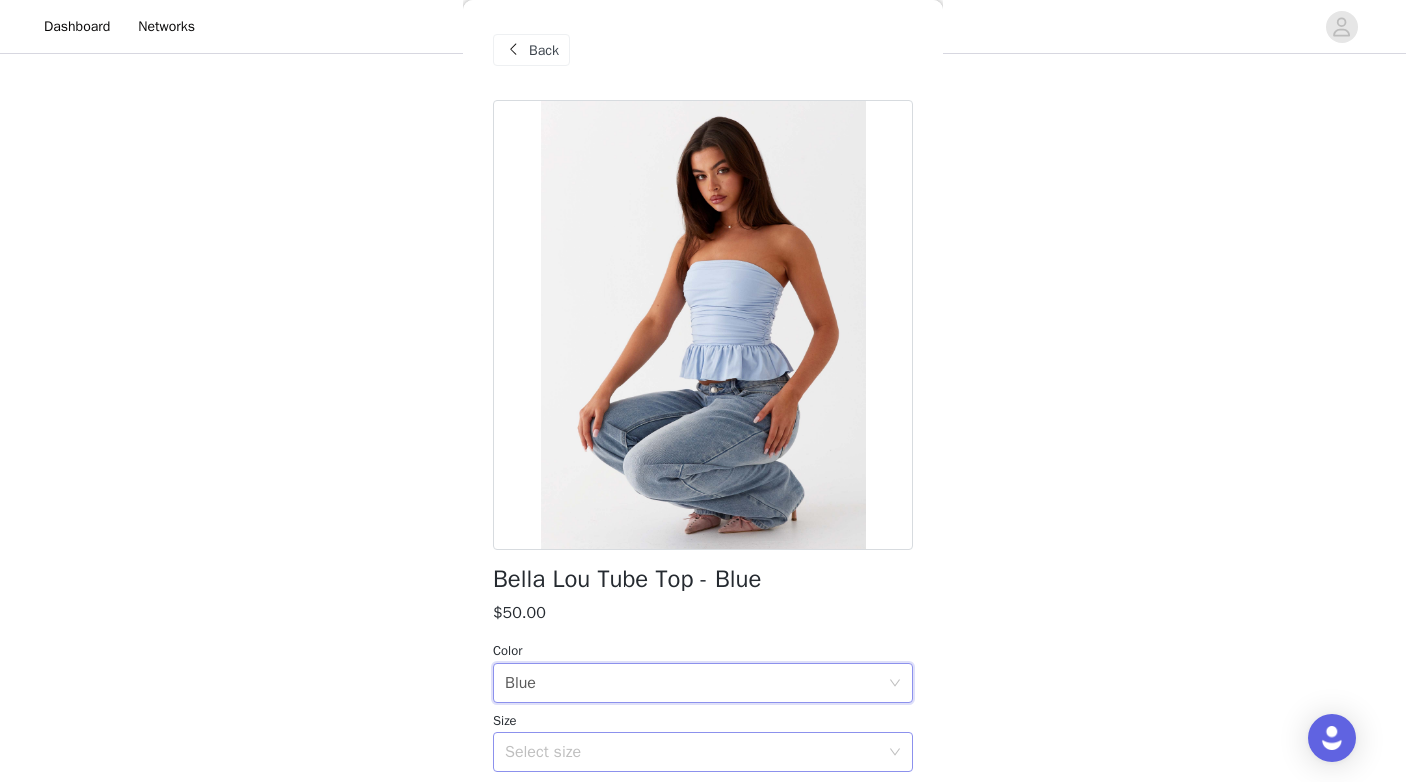 click on "Select size" at bounding box center [692, 752] 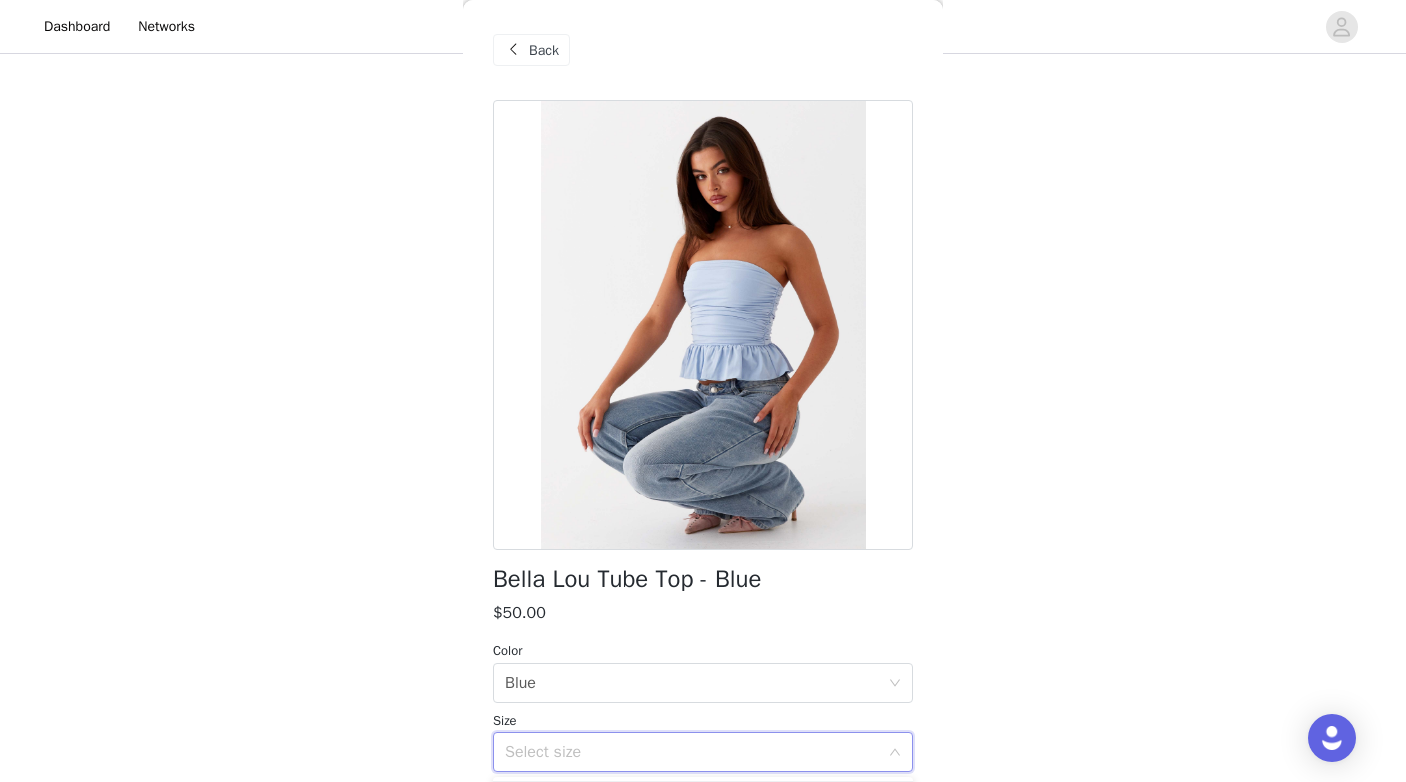 click on "Select size" at bounding box center (692, 752) 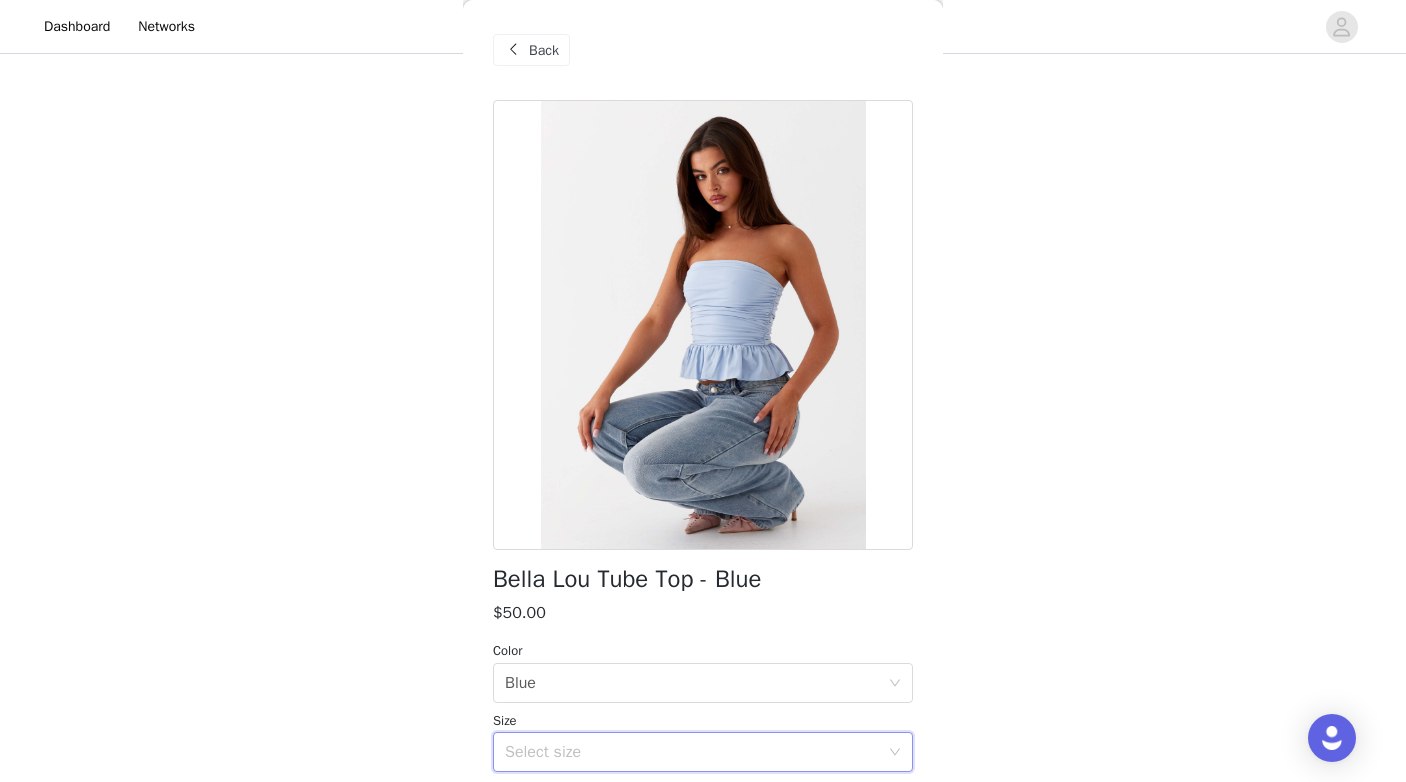 scroll, scrollTop: 99, scrollLeft: 0, axis: vertical 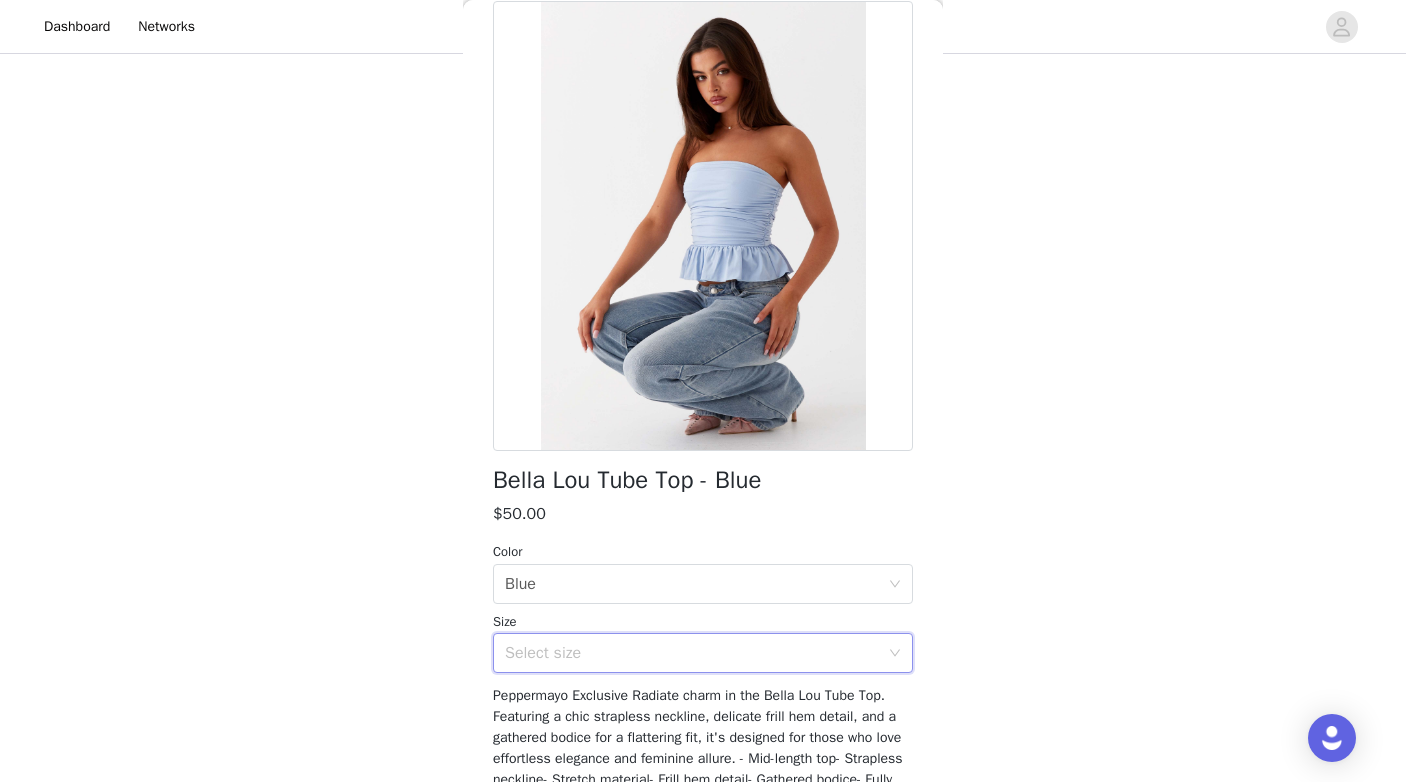 click on "Select size" at bounding box center [696, 653] 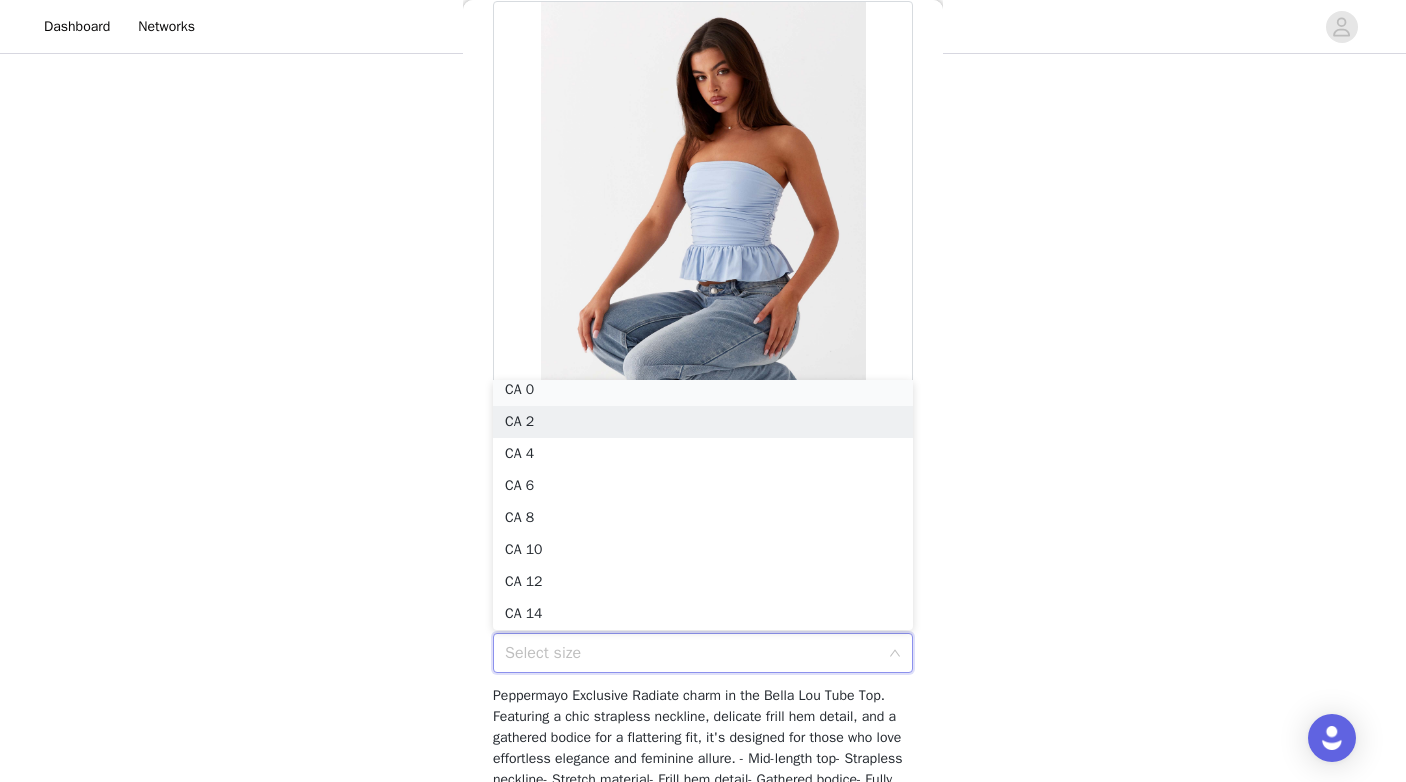scroll, scrollTop: 4, scrollLeft: 0, axis: vertical 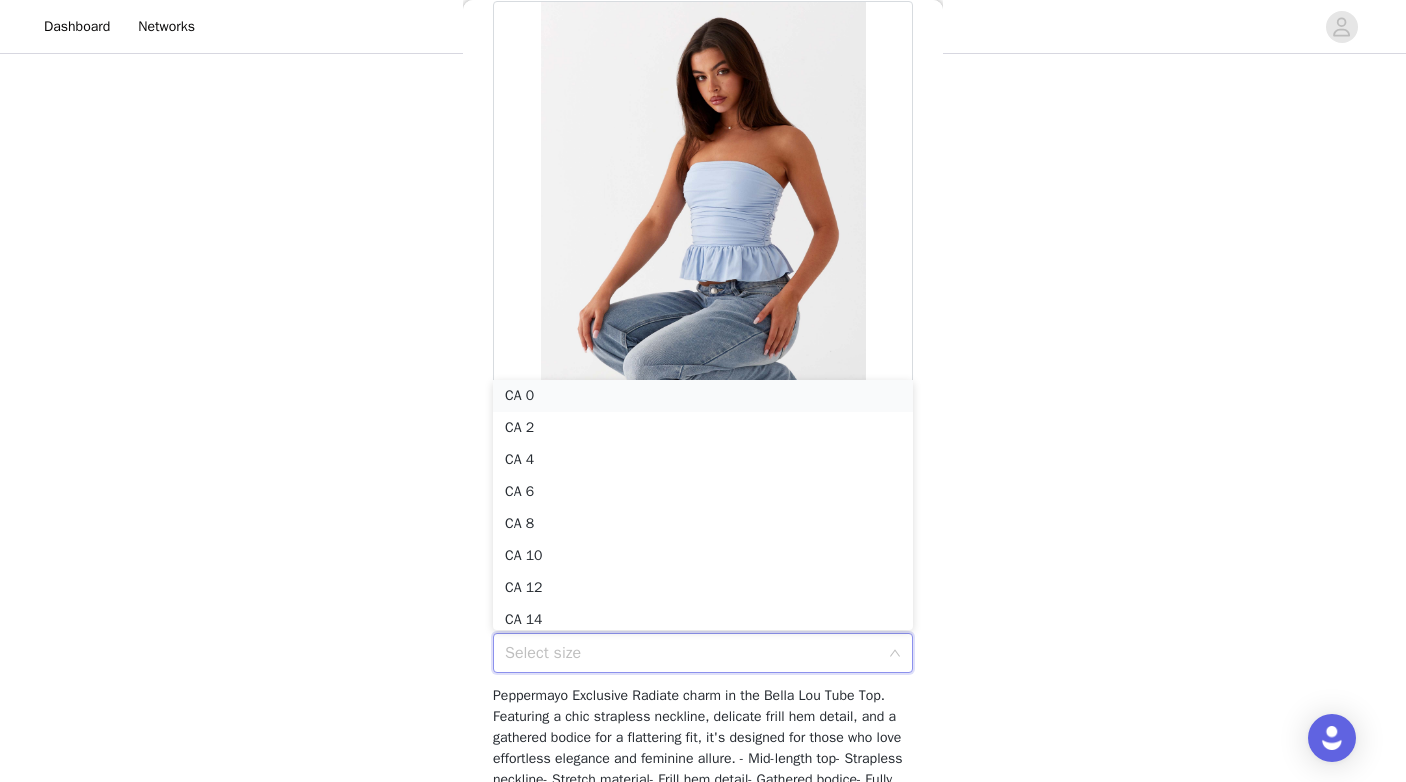 click on "CA 0" at bounding box center [703, 396] 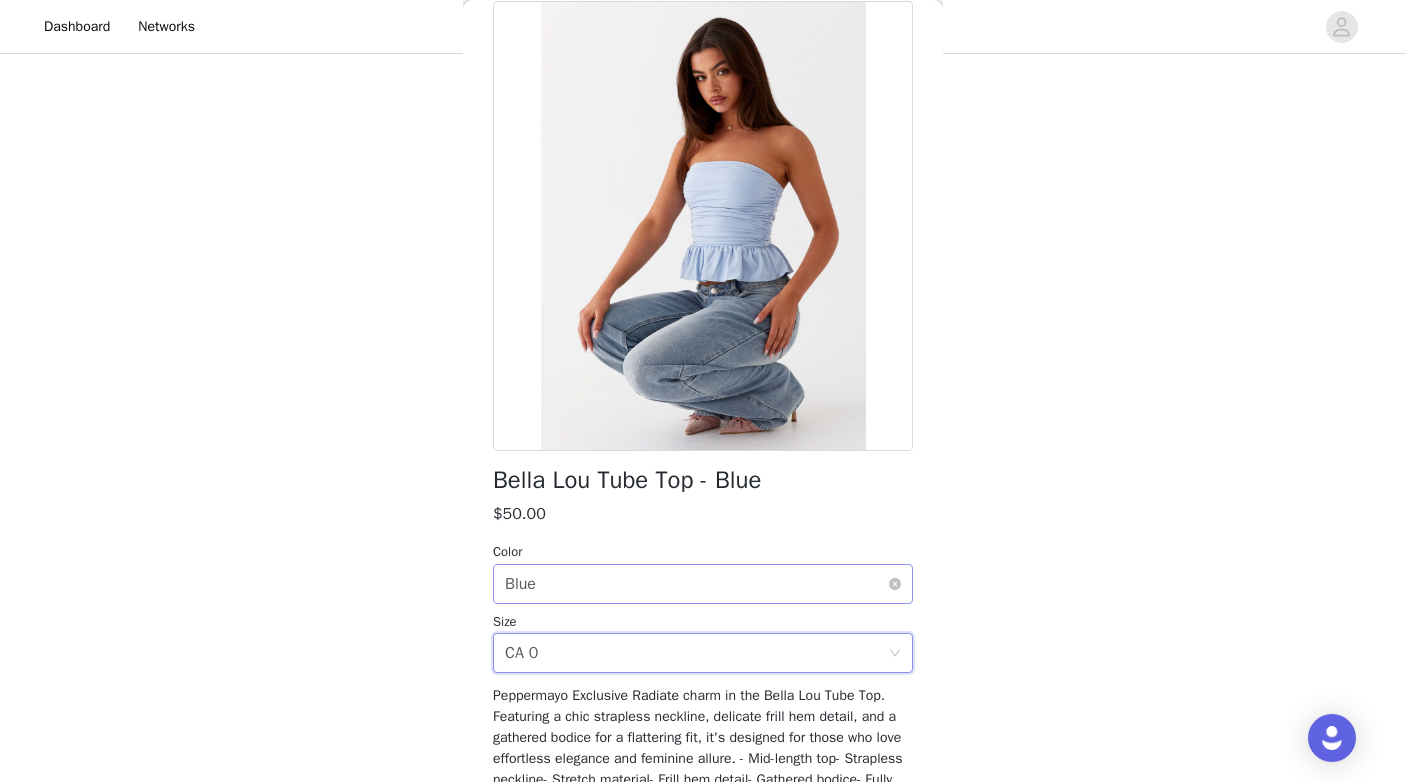 scroll, scrollTop: 275, scrollLeft: 0, axis: vertical 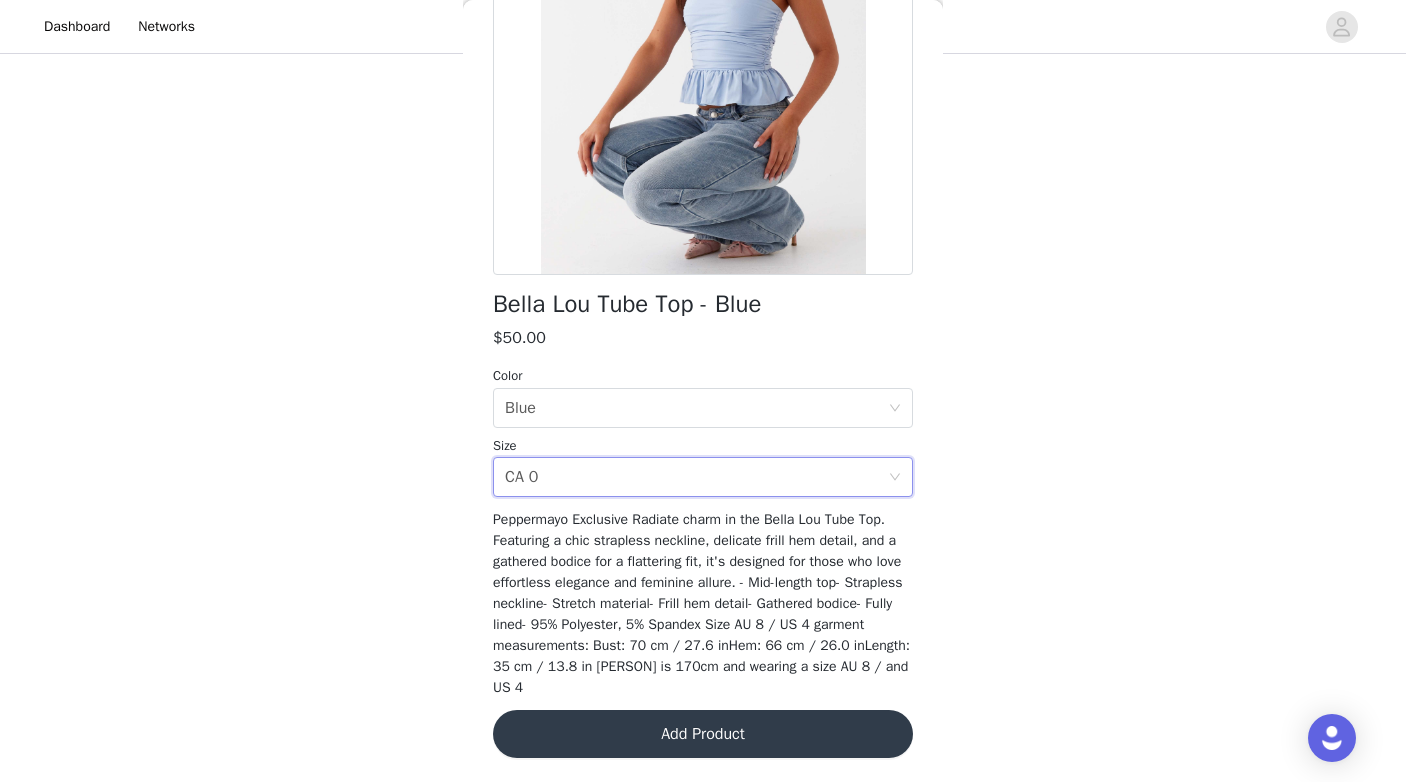 click on "Add Product" at bounding box center [703, 734] 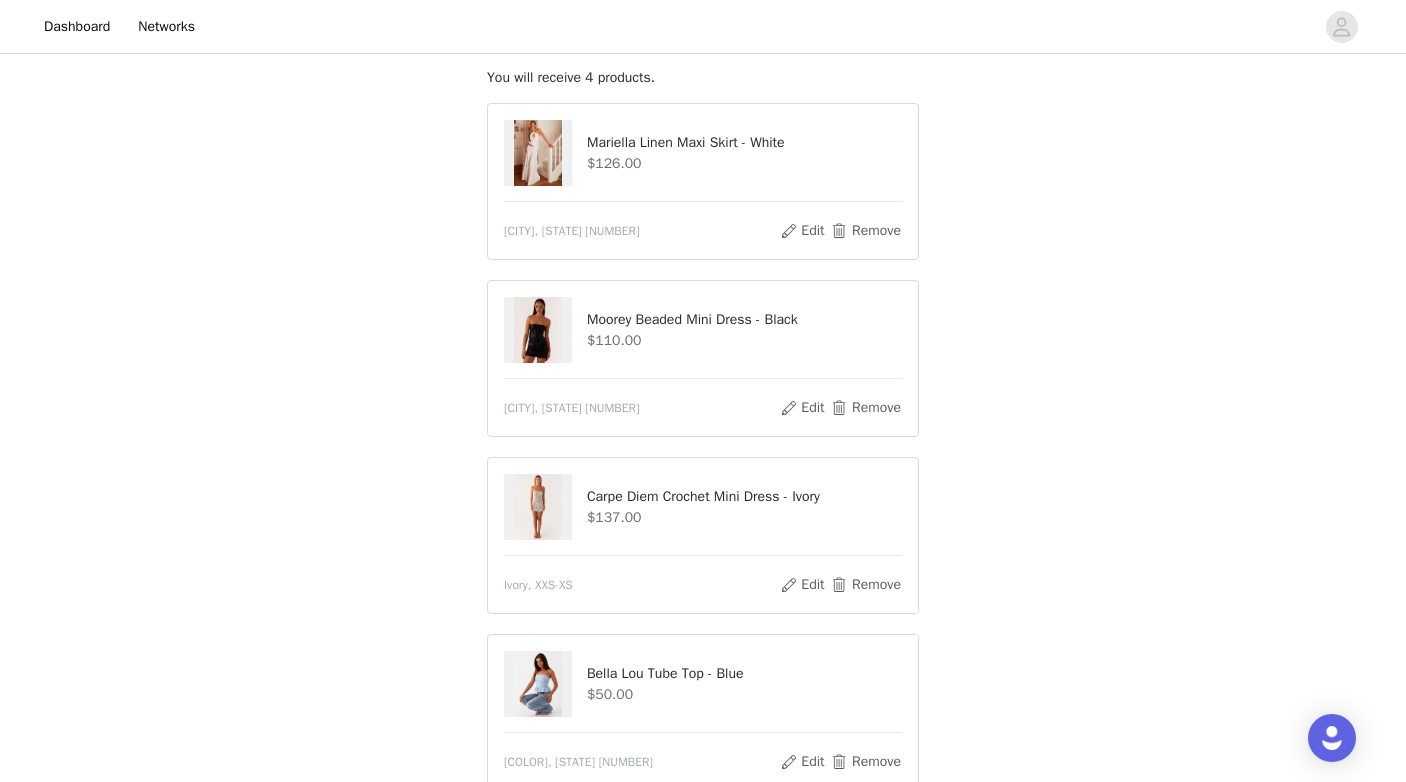 scroll, scrollTop: 0, scrollLeft: 0, axis: both 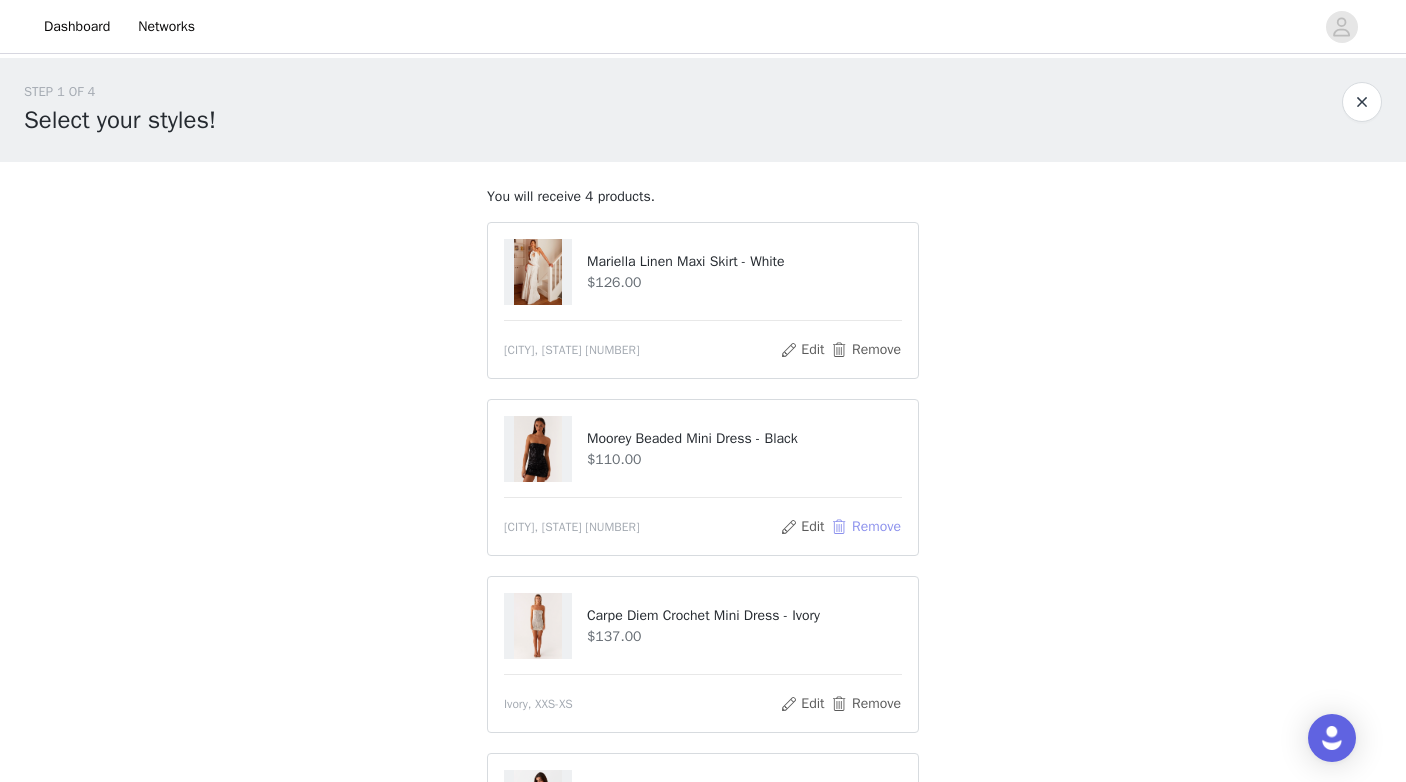 click on "Remove" at bounding box center [866, 527] 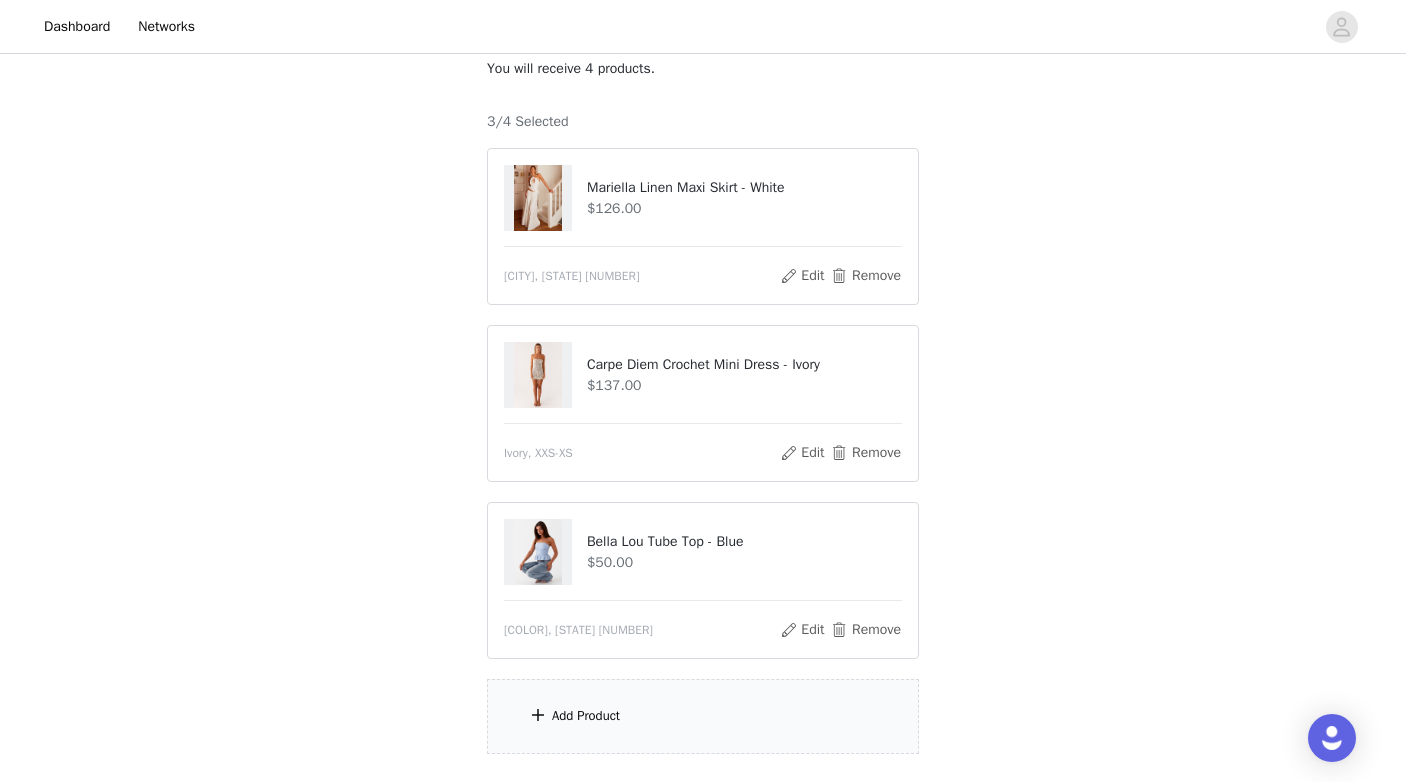 scroll, scrollTop: 267, scrollLeft: 0, axis: vertical 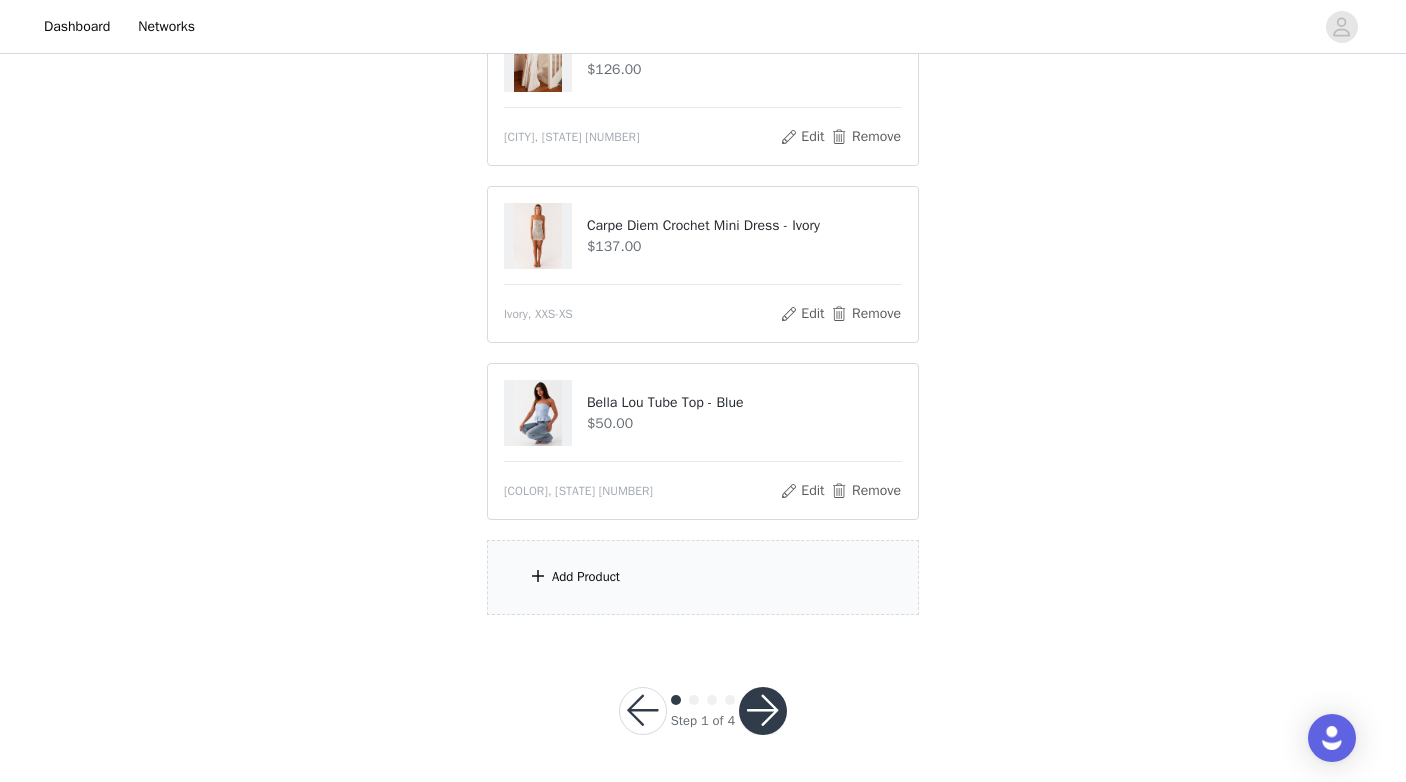 click on "Add Product" at bounding box center (703, 577) 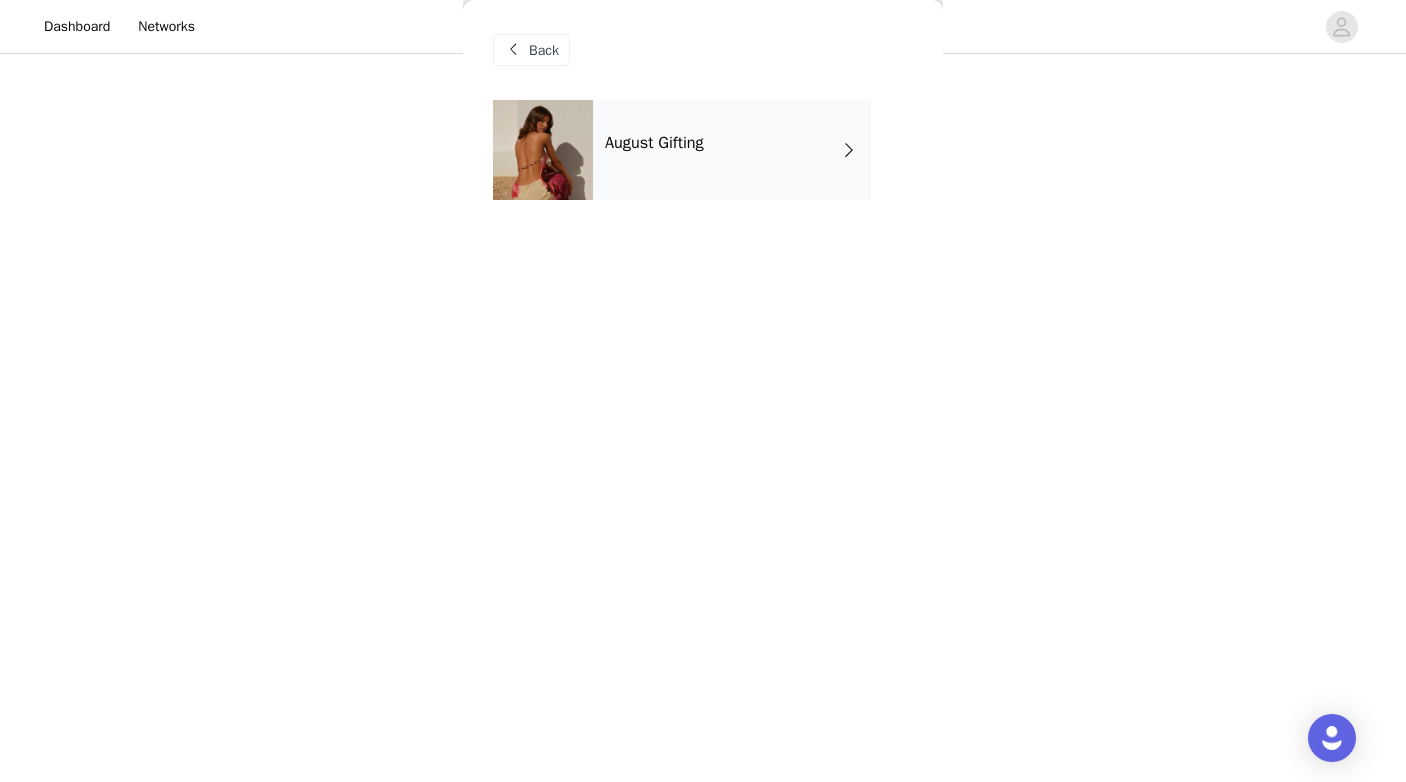 click on "August Gifting" at bounding box center [732, 150] 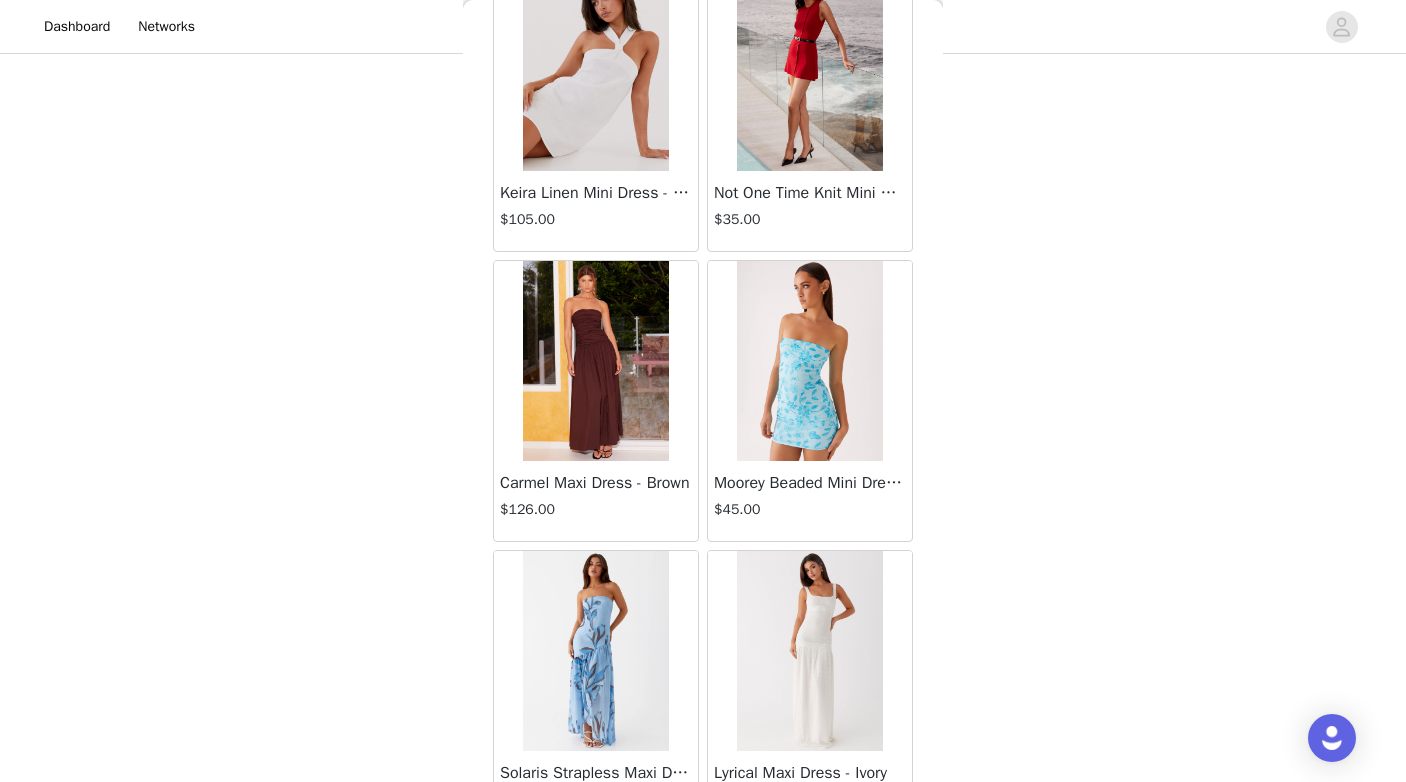 scroll, scrollTop: 2278, scrollLeft: 0, axis: vertical 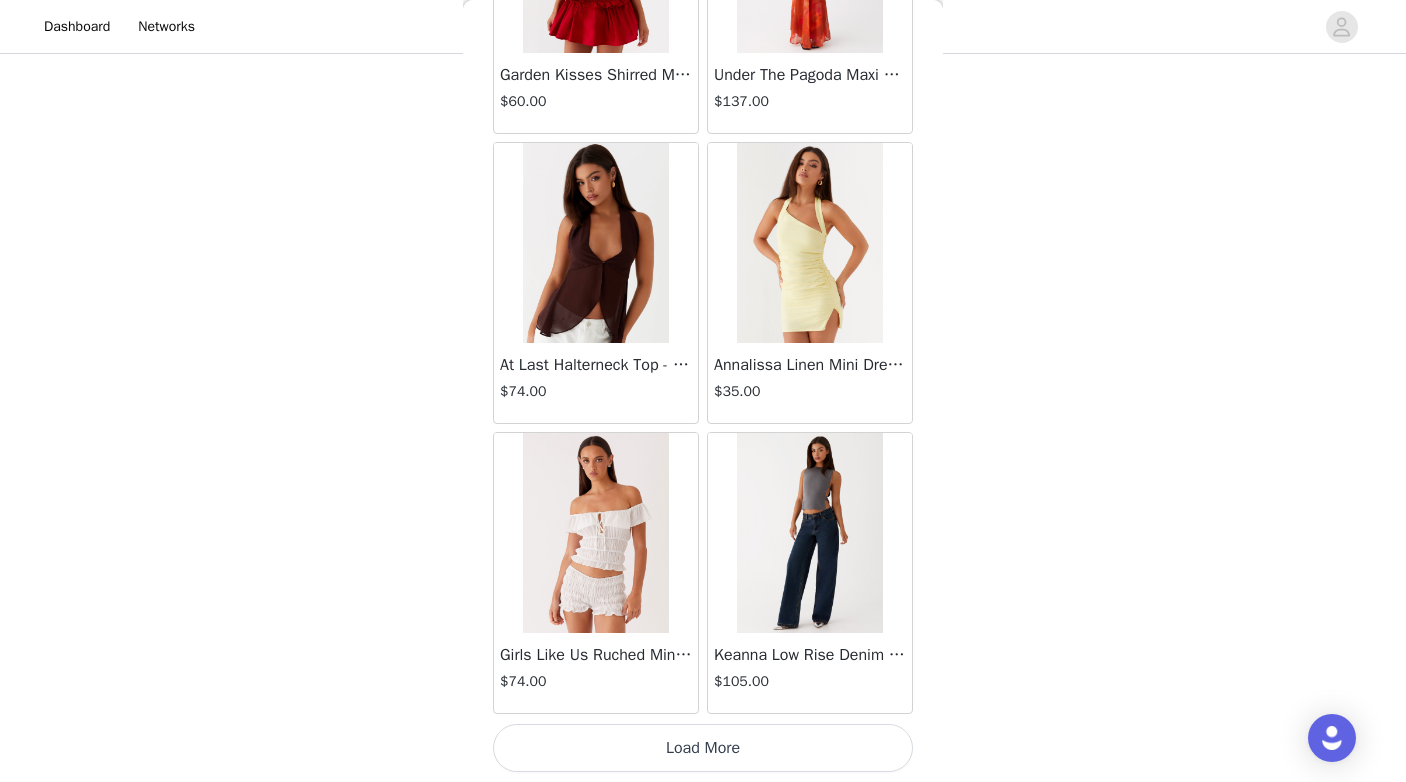 click on "Load More" at bounding box center [703, 748] 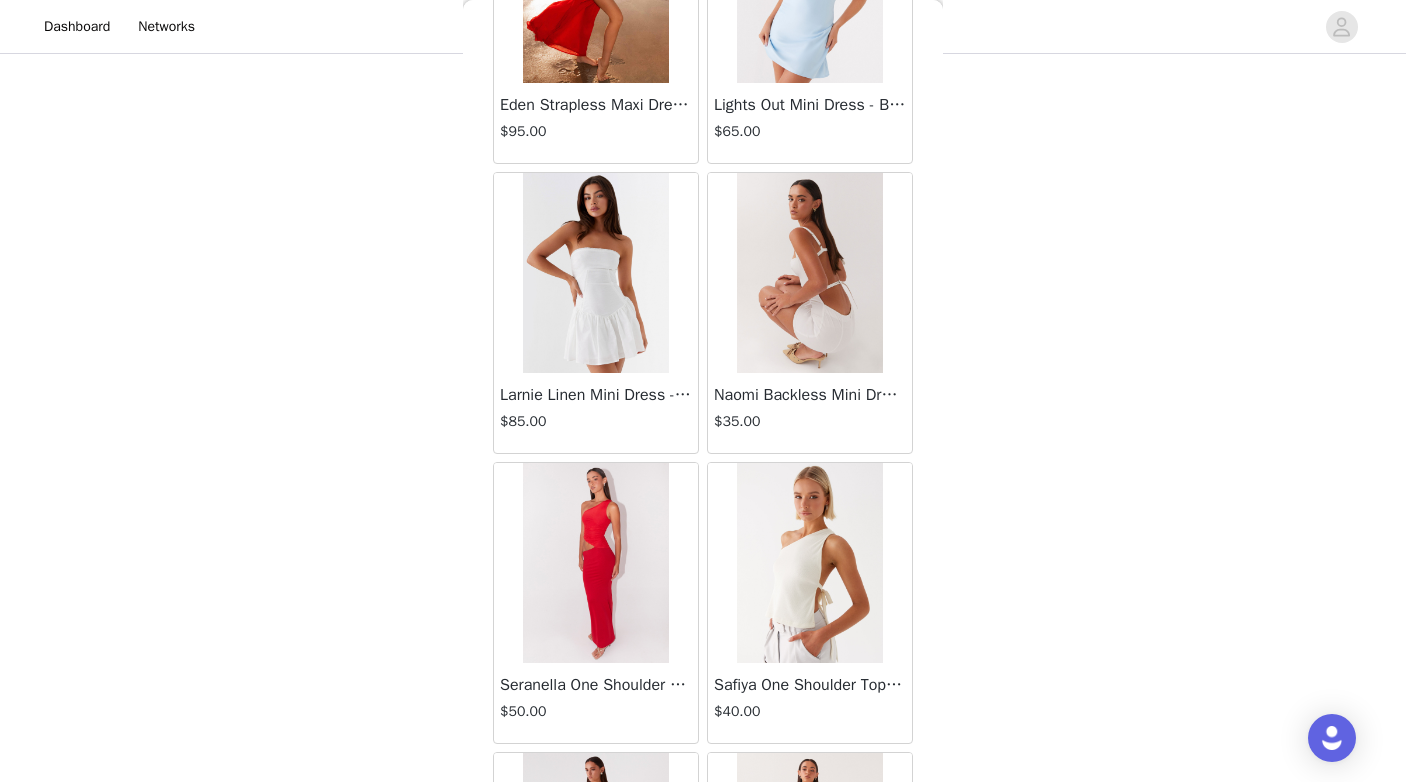 scroll, scrollTop: 5178, scrollLeft: 0, axis: vertical 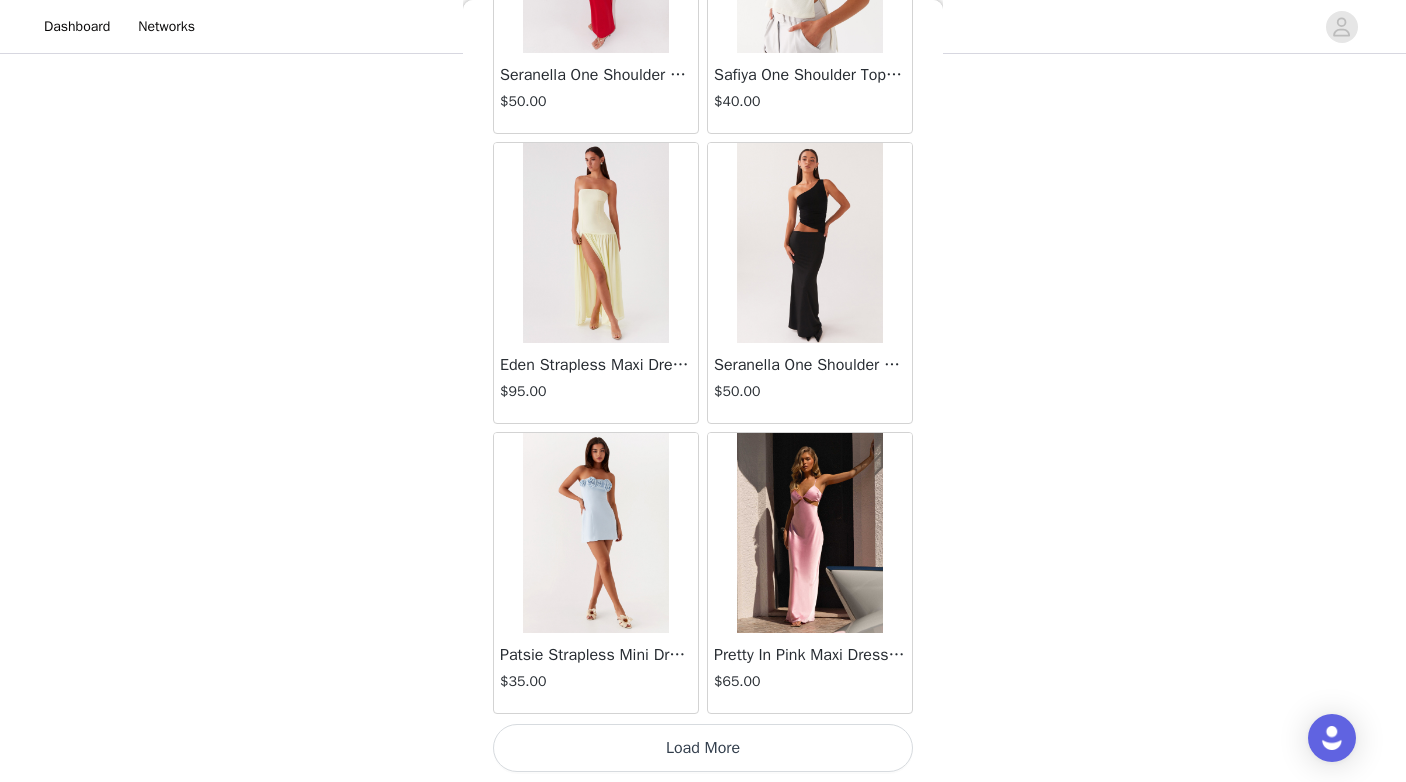 click on "Load More" at bounding box center (703, 748) 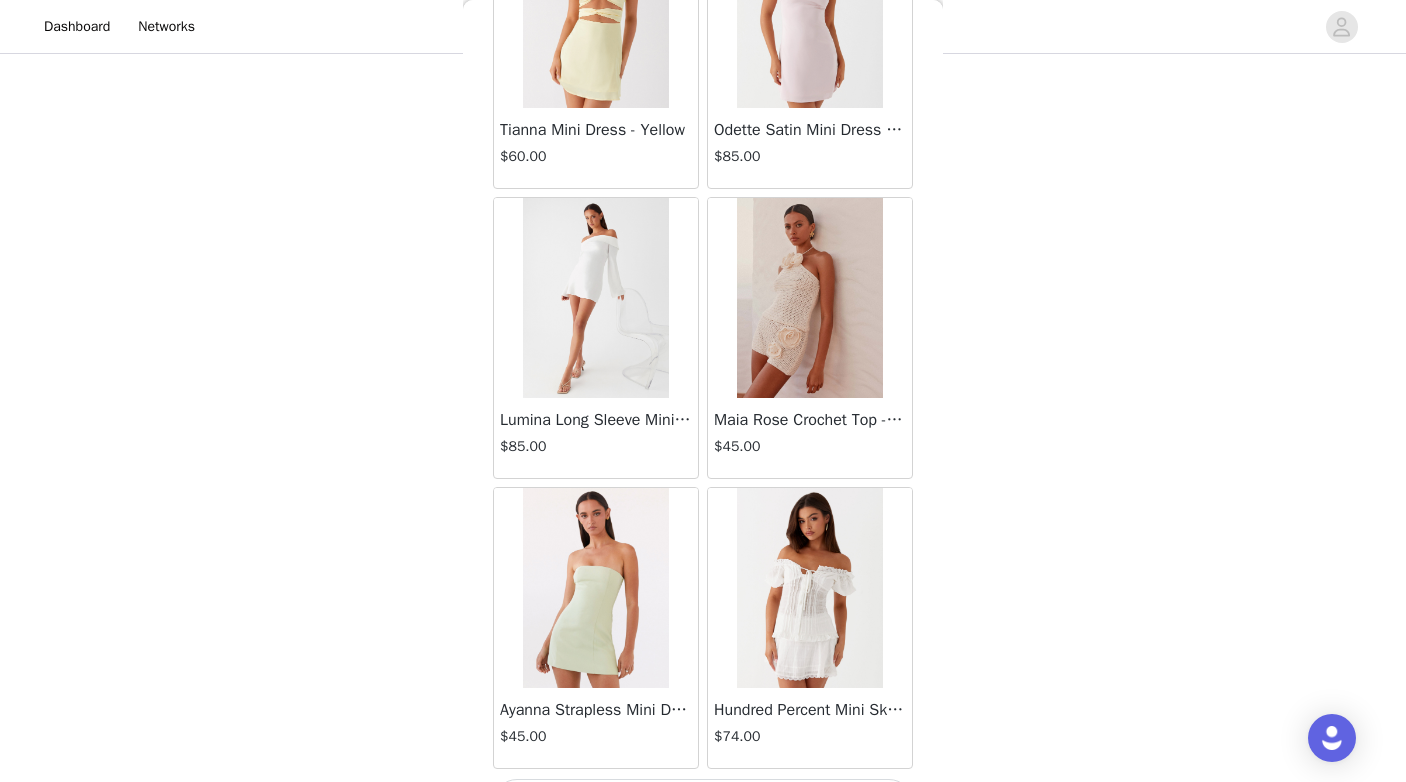 scroll, scrollTop: 8078, scrollLeft: 0, axis: vertical 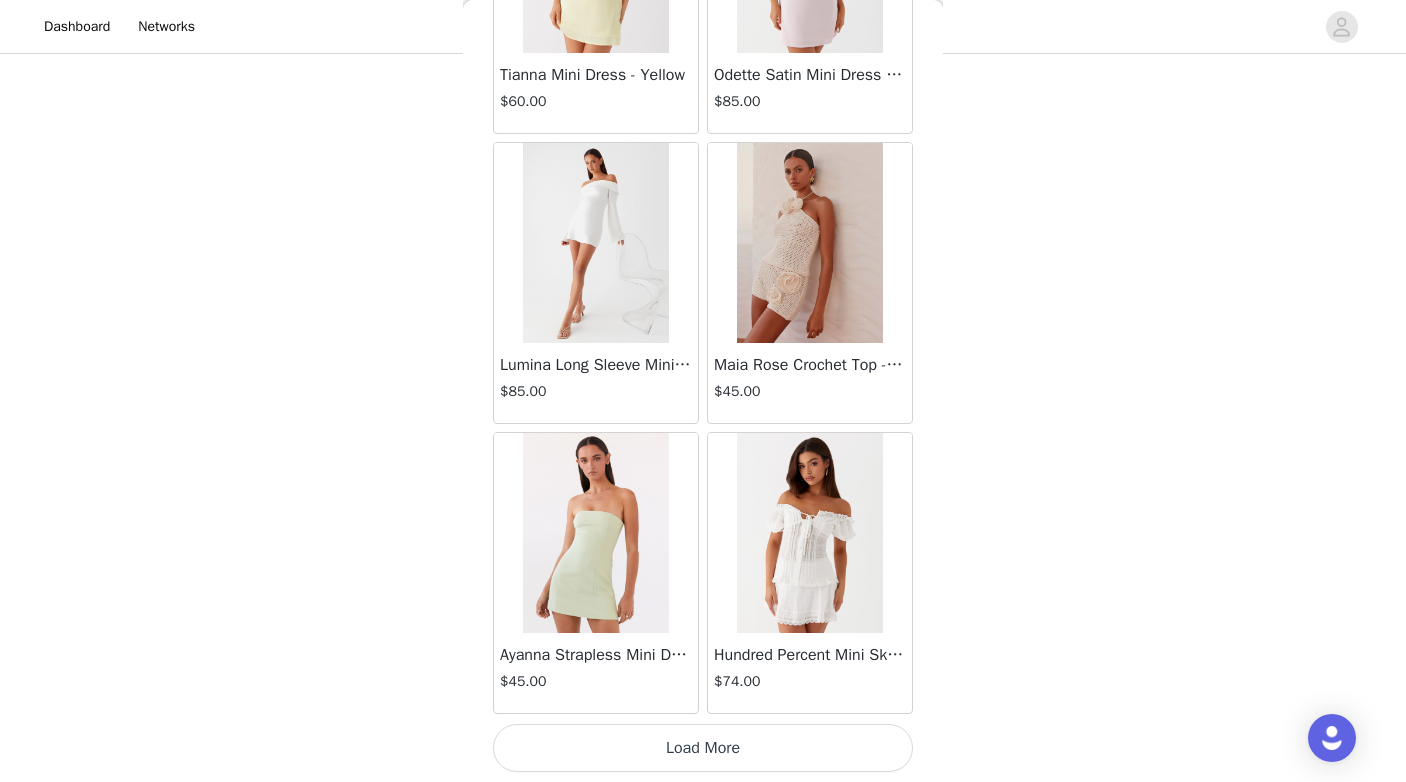 click on "Load More" at bounding box center [703, 748] 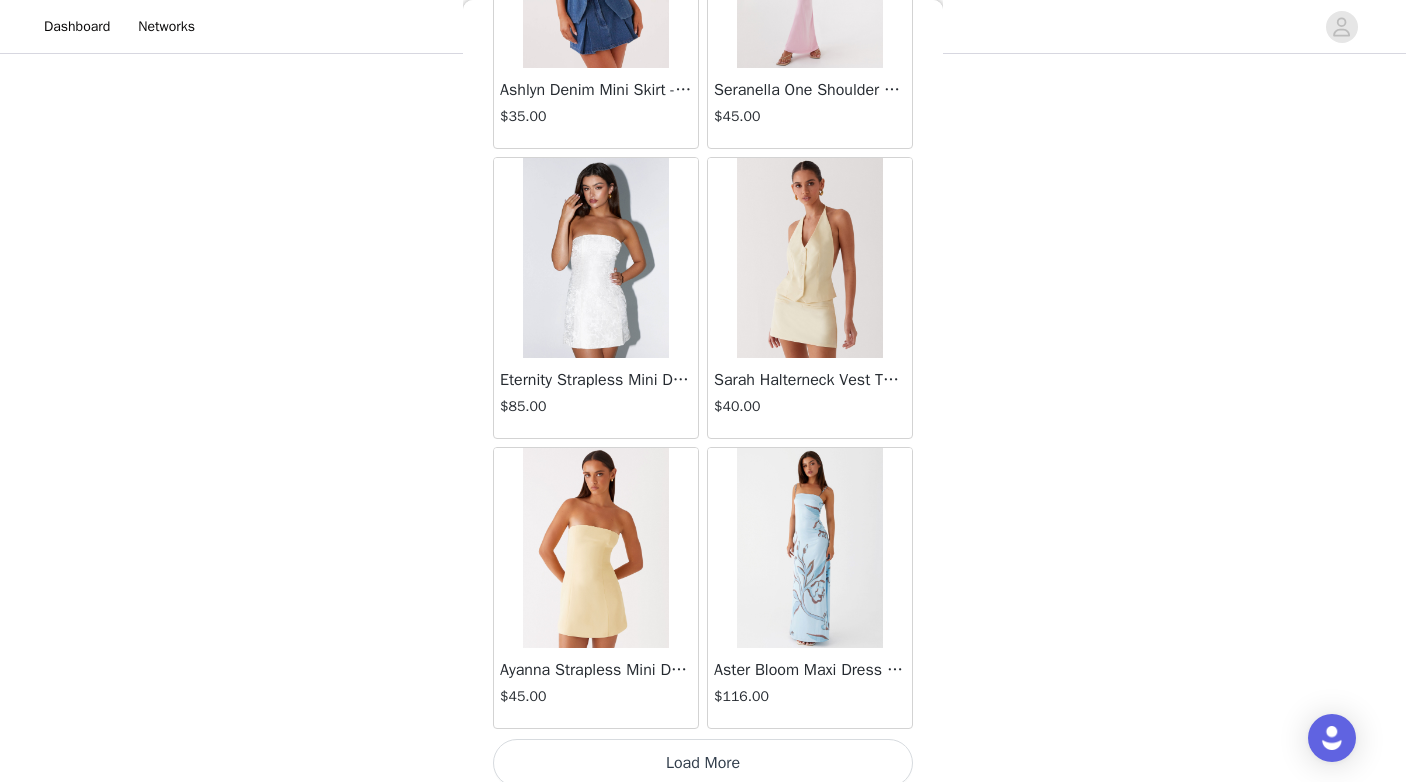 scroll, scrollTop: 10978, scrollLeft: 0, axis: vertical 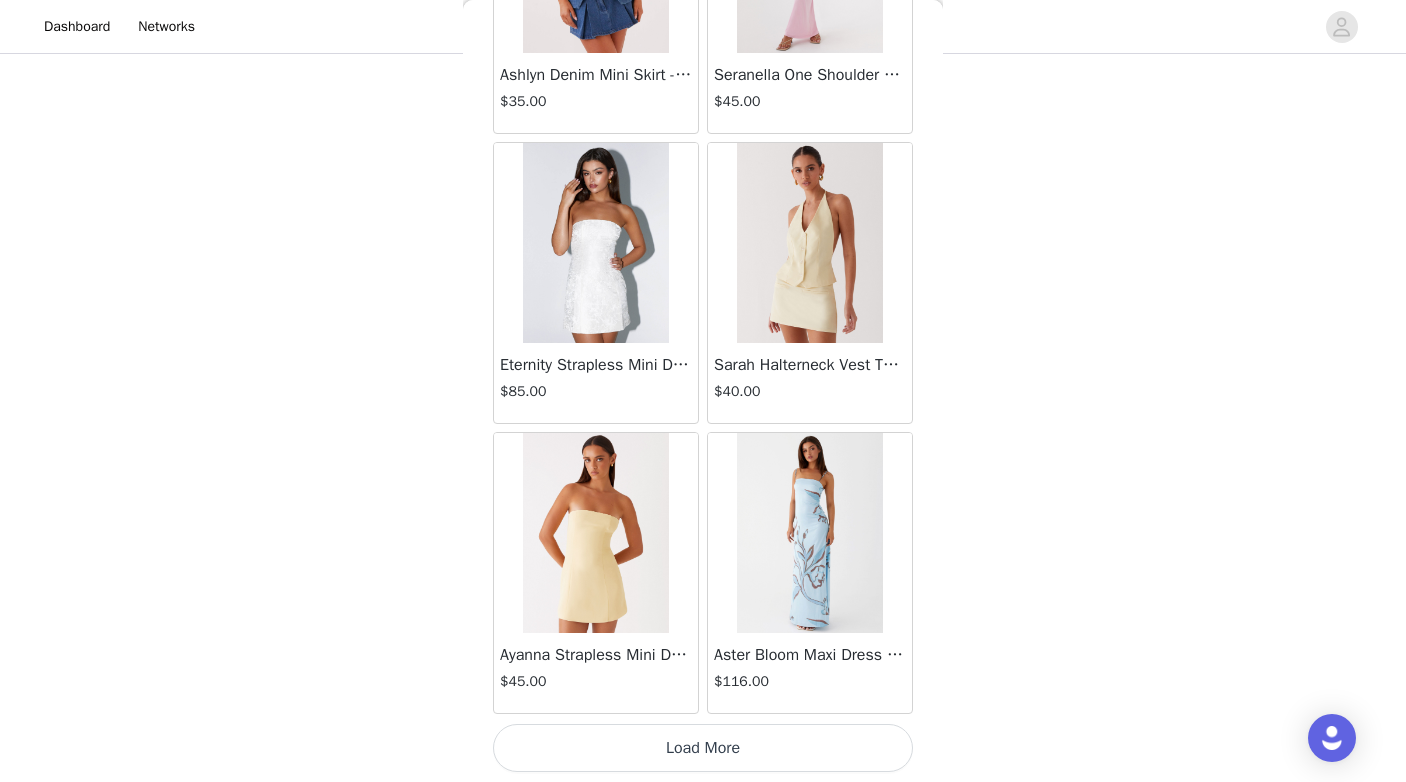 click on "Load More" at bounding box center (703, 748) 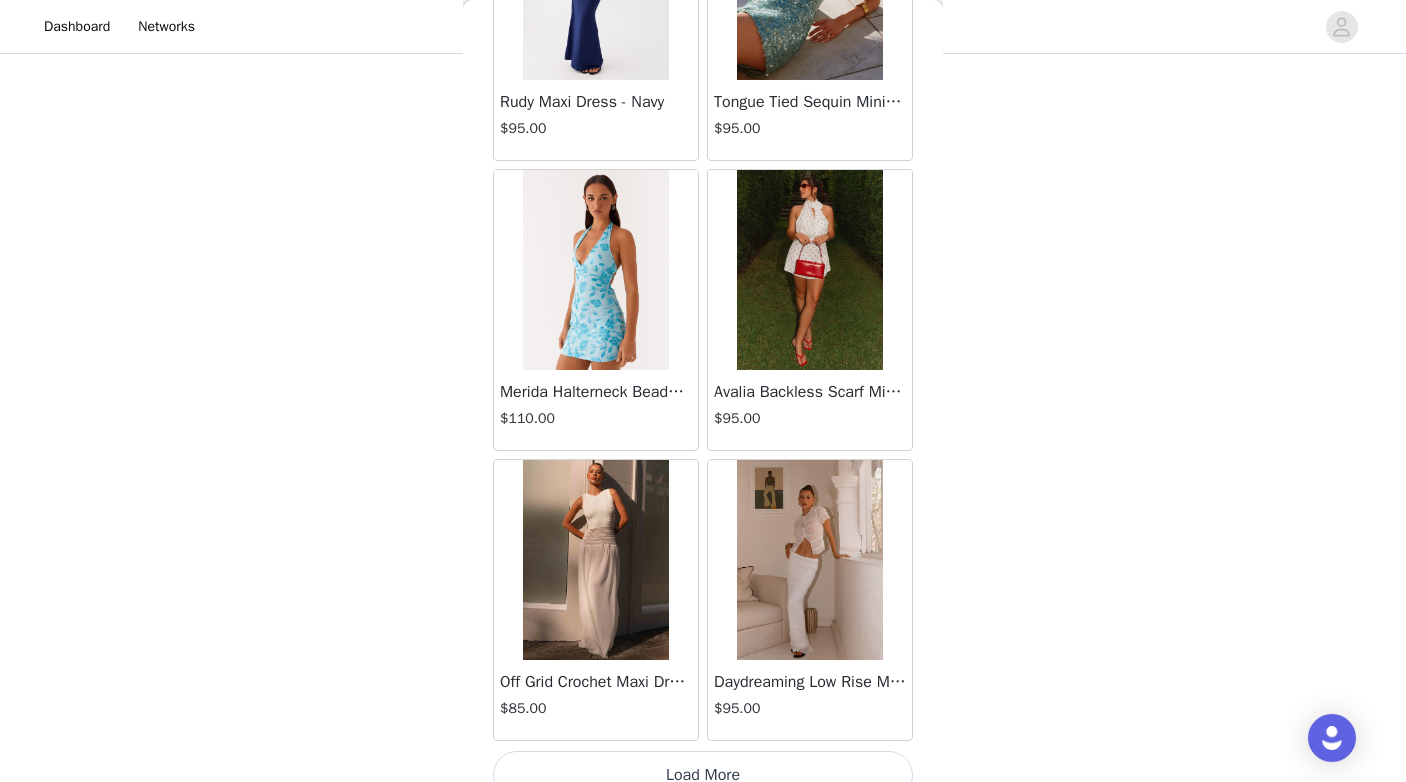 scroll, scrollTop: 13878, scrollLeft: 0, axis: vertical 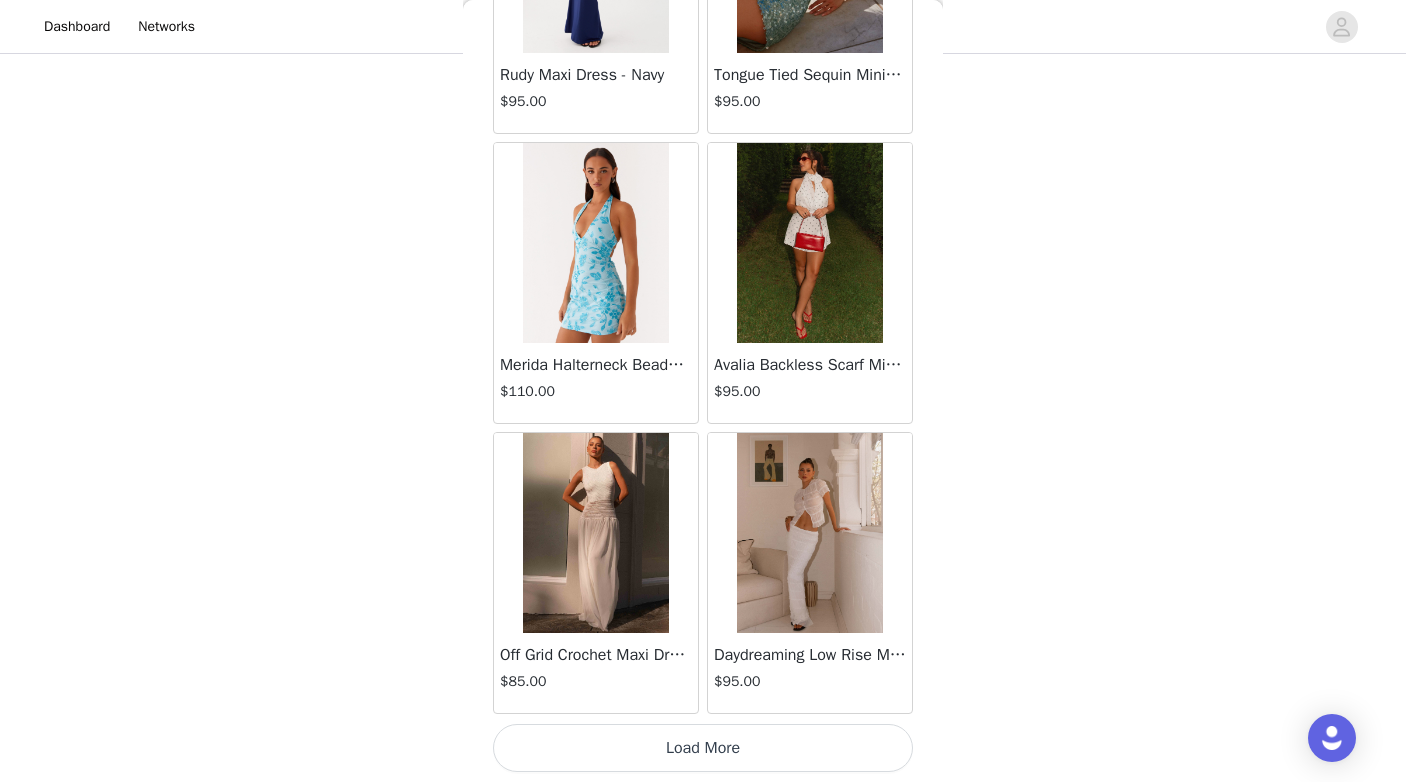 click on "Load More" at bounding box center (703, 748) 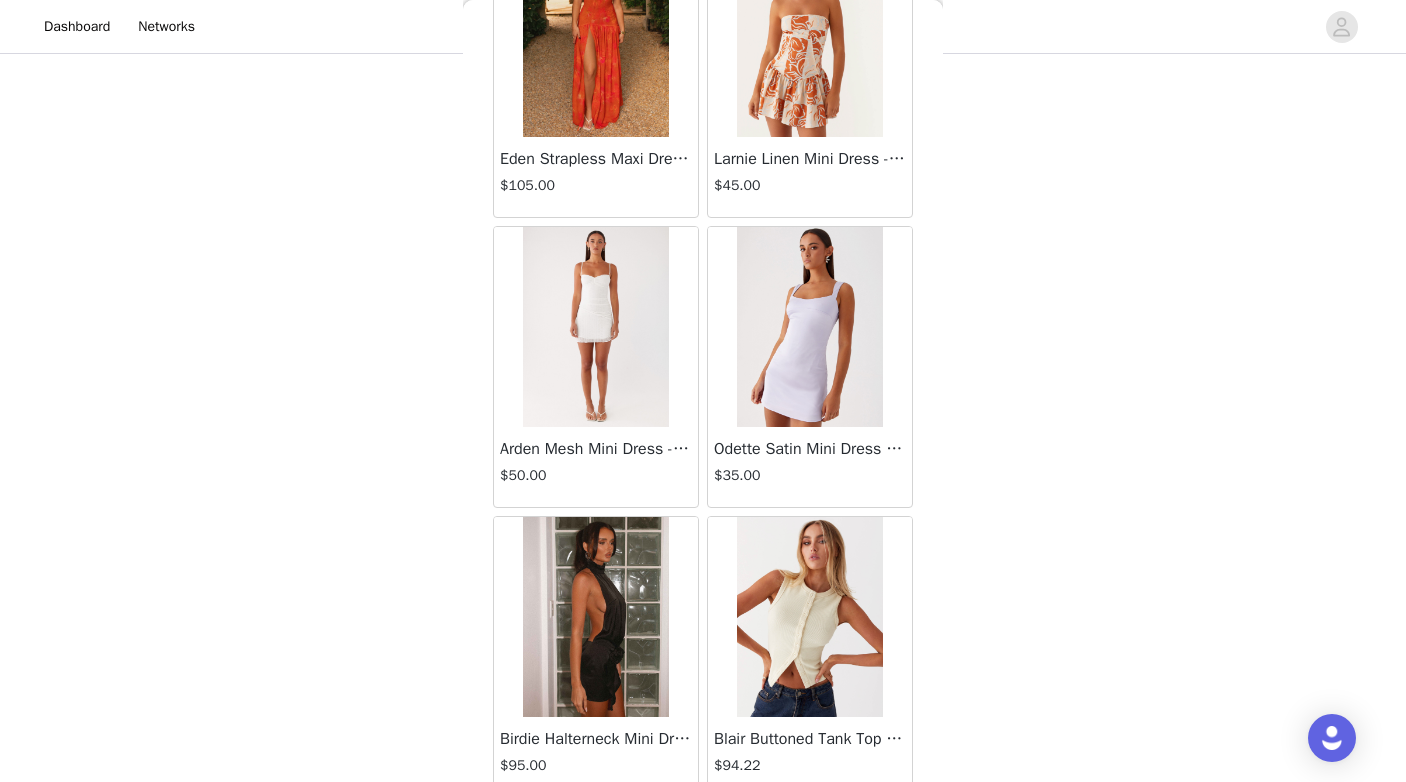 scroll, scrollTop: 14959, scrollLeft: 0, axis: vertical 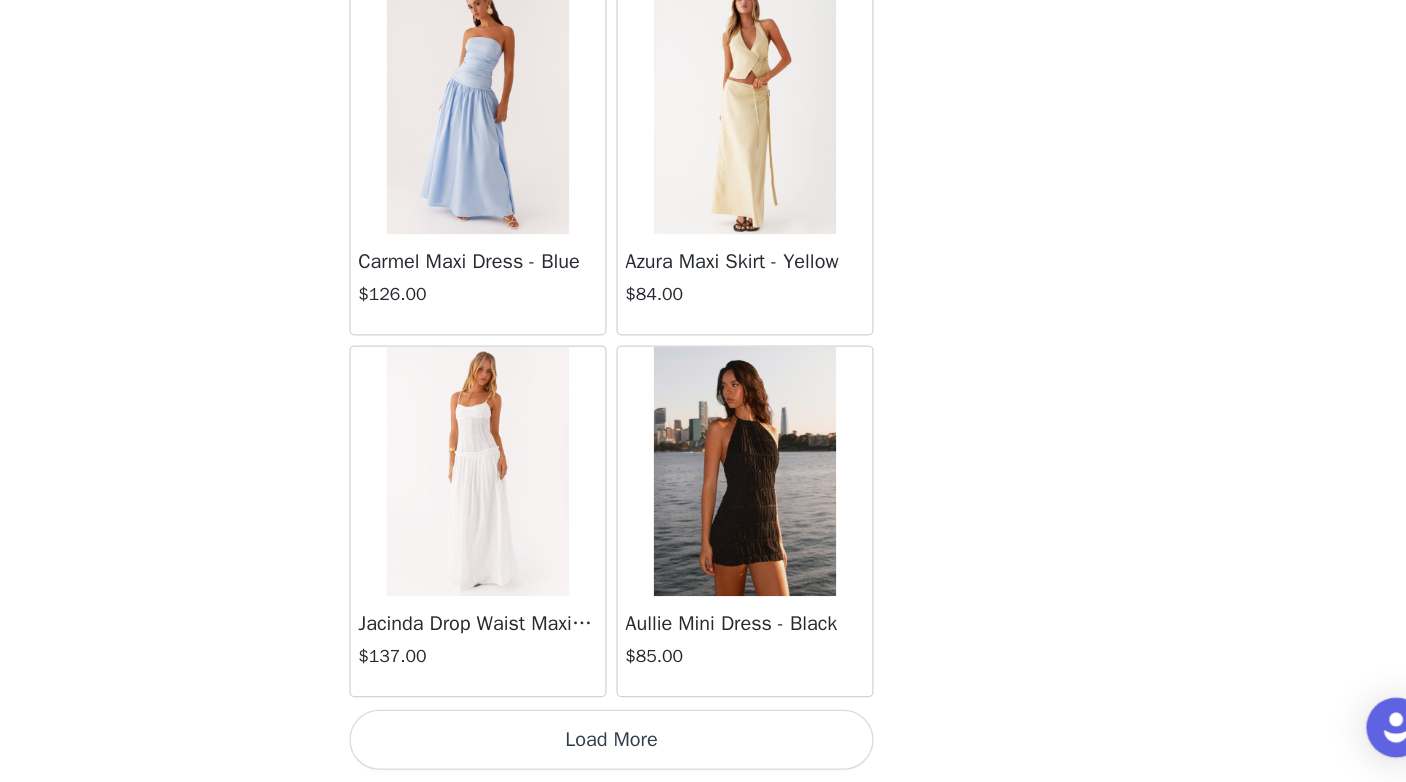 click on "Load More" at bounding box center [703, 748] 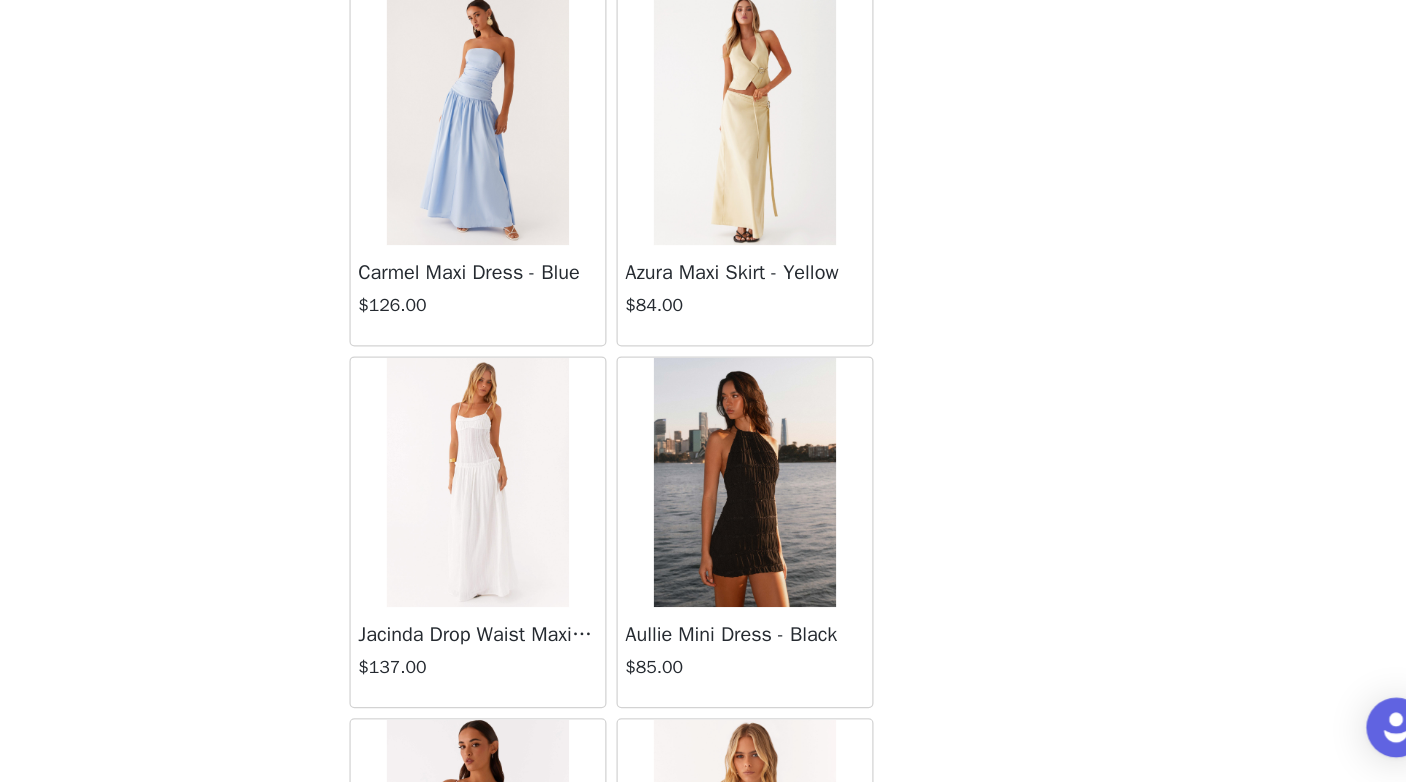 scroll, scrollTop: 16778, scrollLeft: 0, axis: vertical 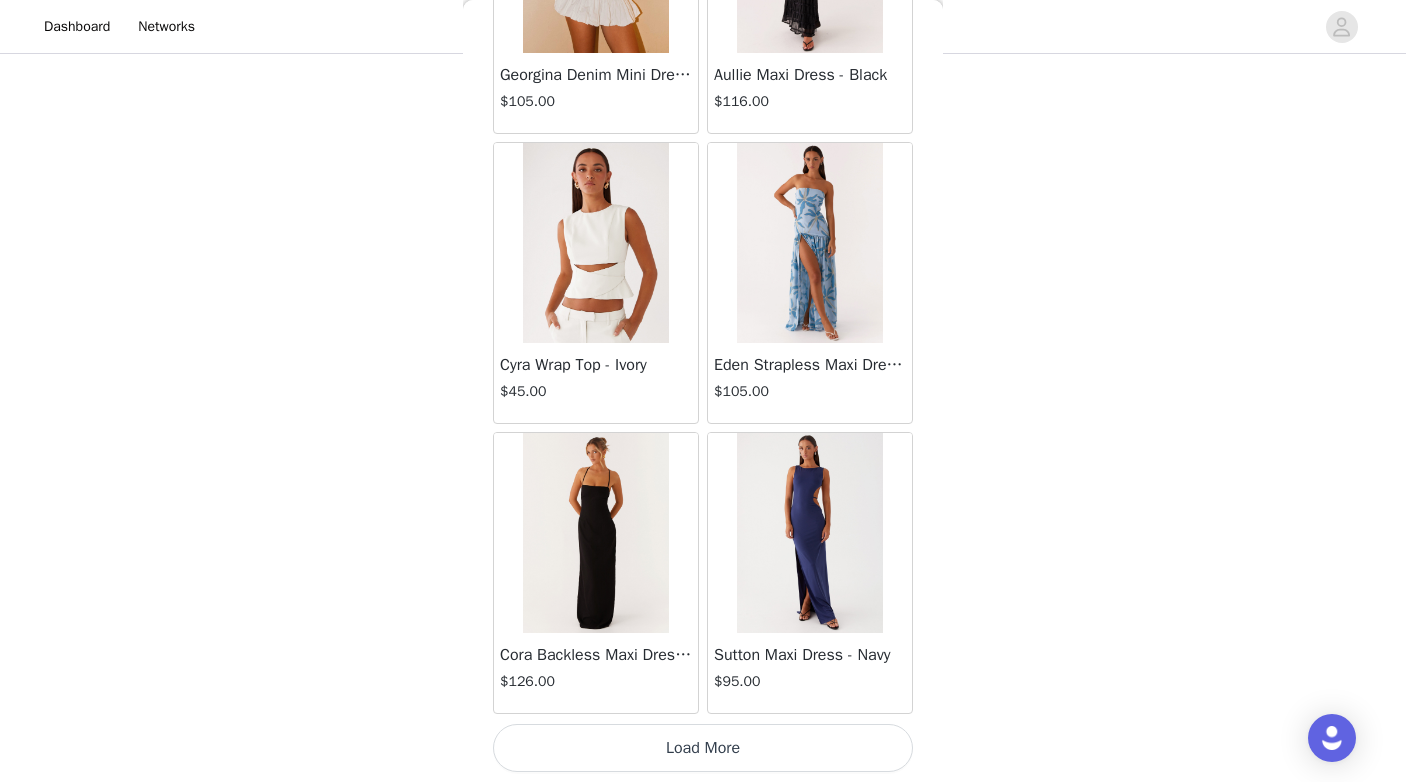 click on "Load More" at bounding box center [703, 748] 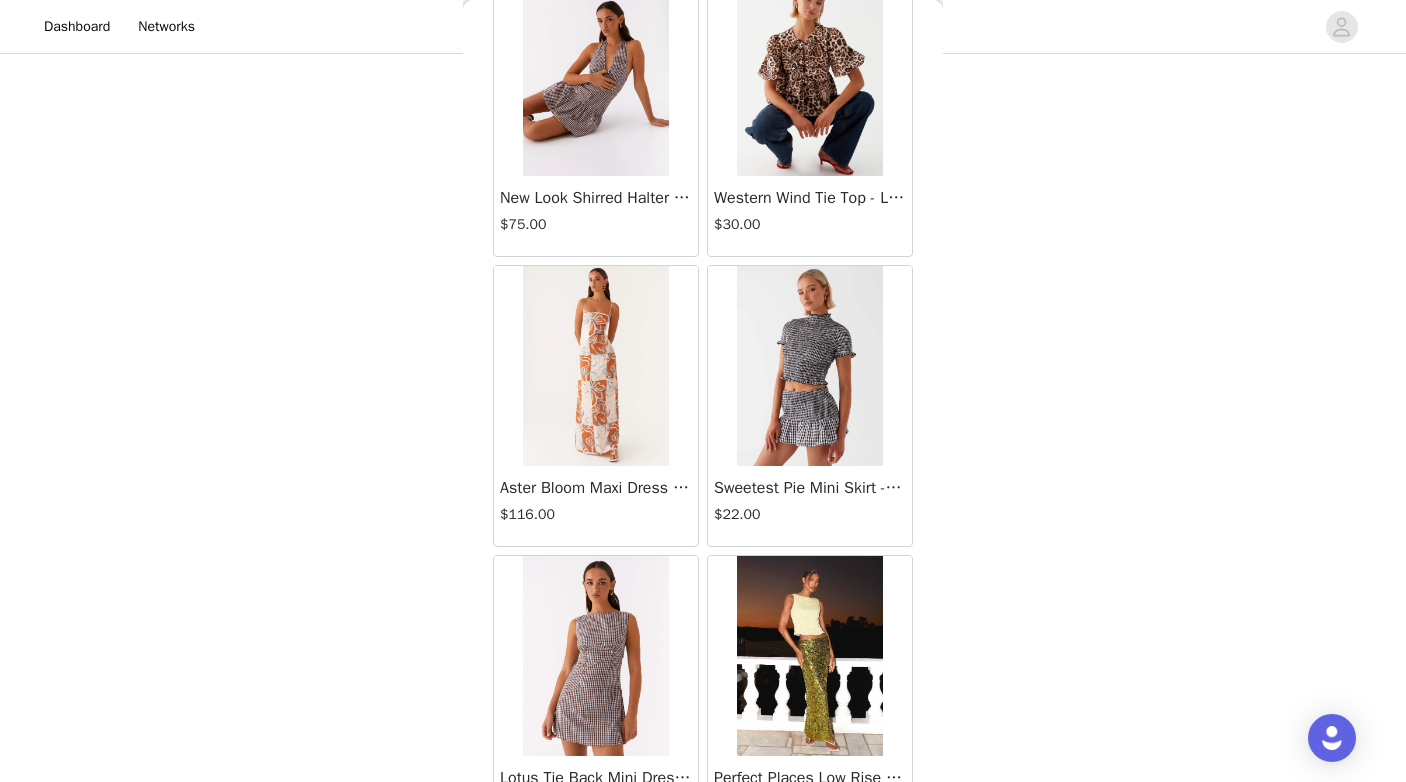 scroll, scrollTop: 22578, scrollLeft: 0, axis: vertical 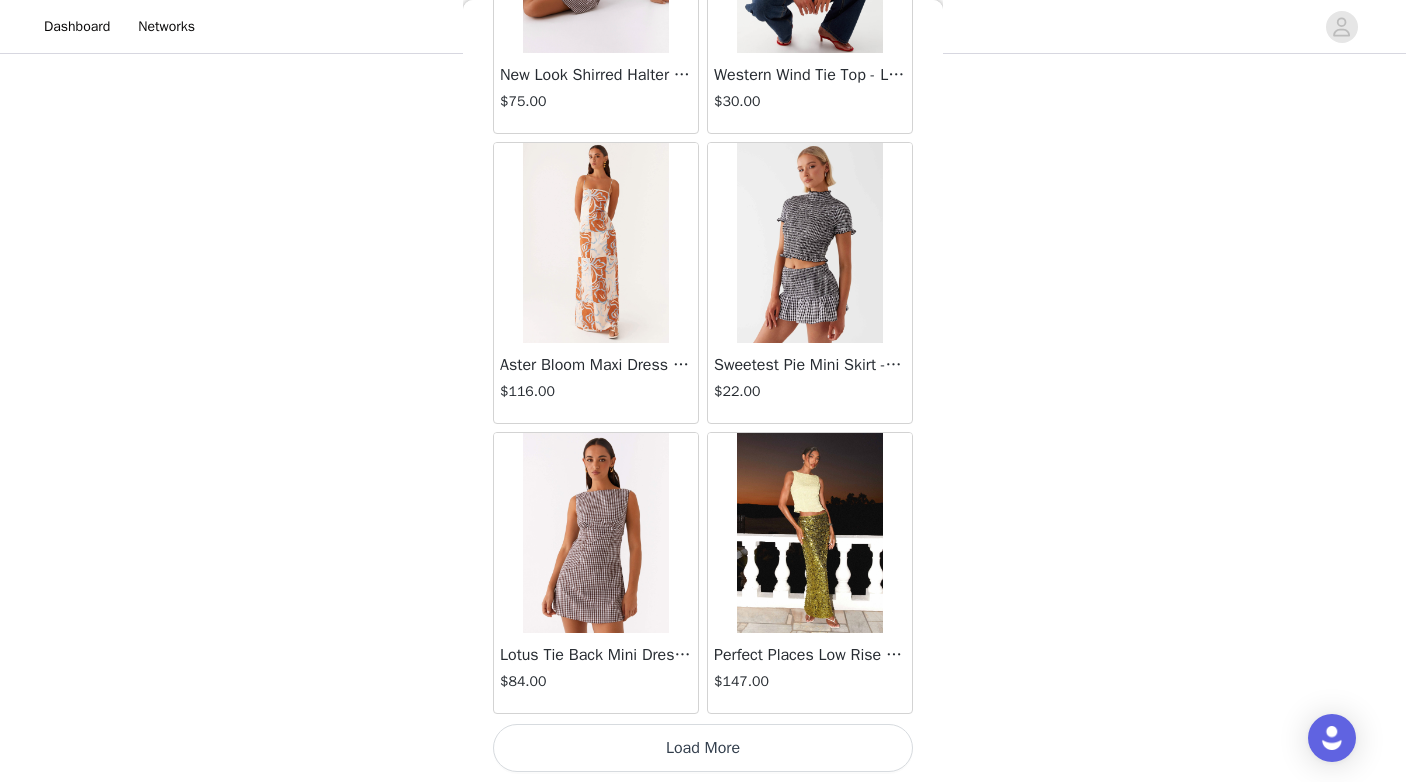 click on "Load More" at bounding box center (703, 748) 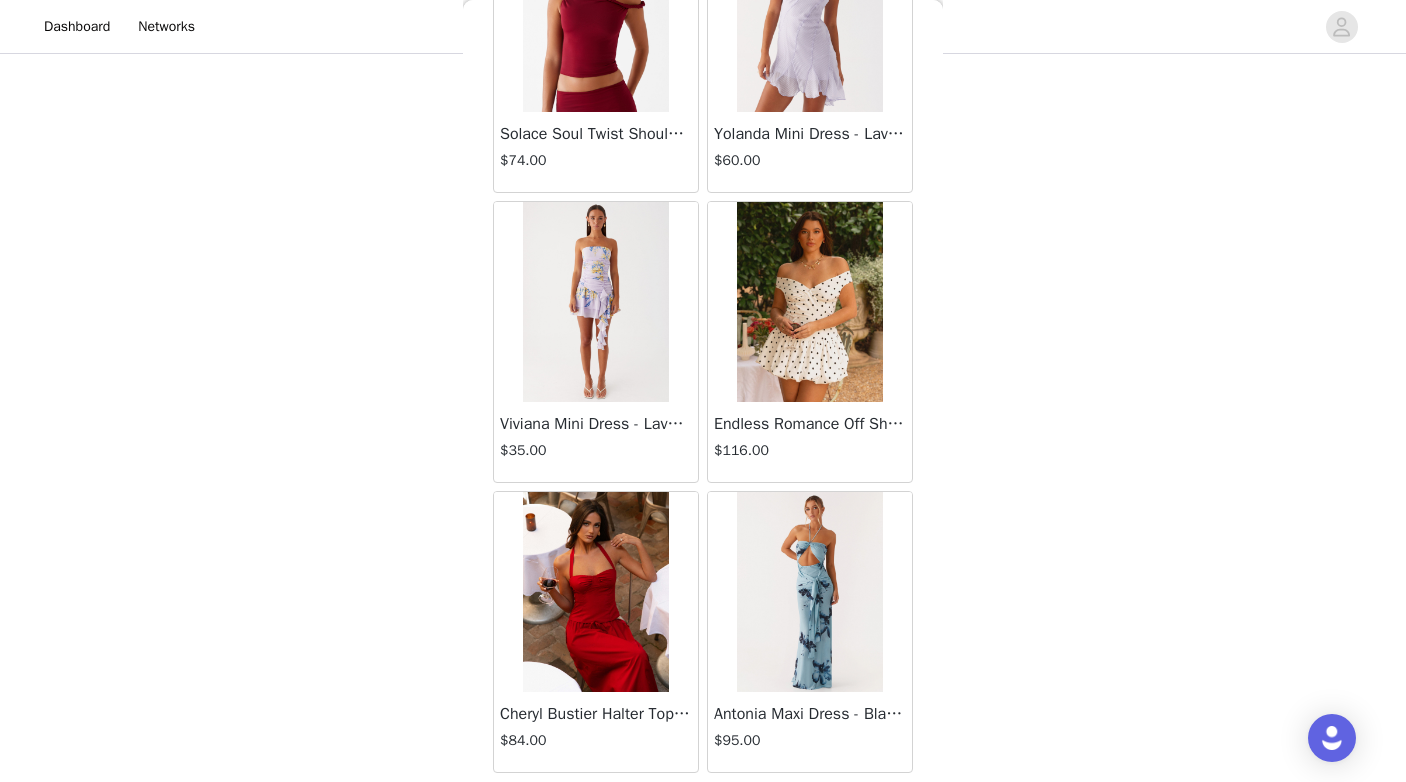 scroll, scrollTop: 25478, scrollLeft: 0, axis: vertical 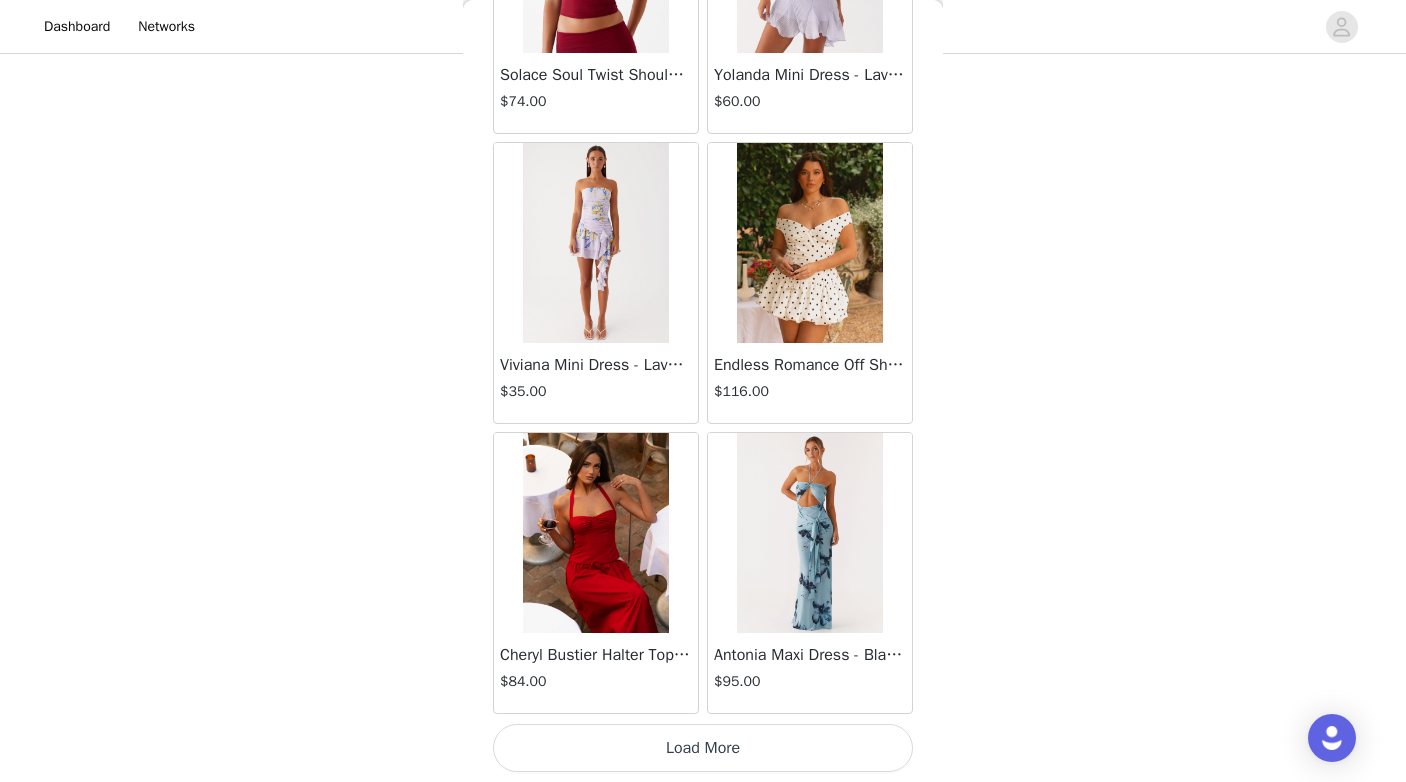 click on "Load More" at bounding box center (703, 748) 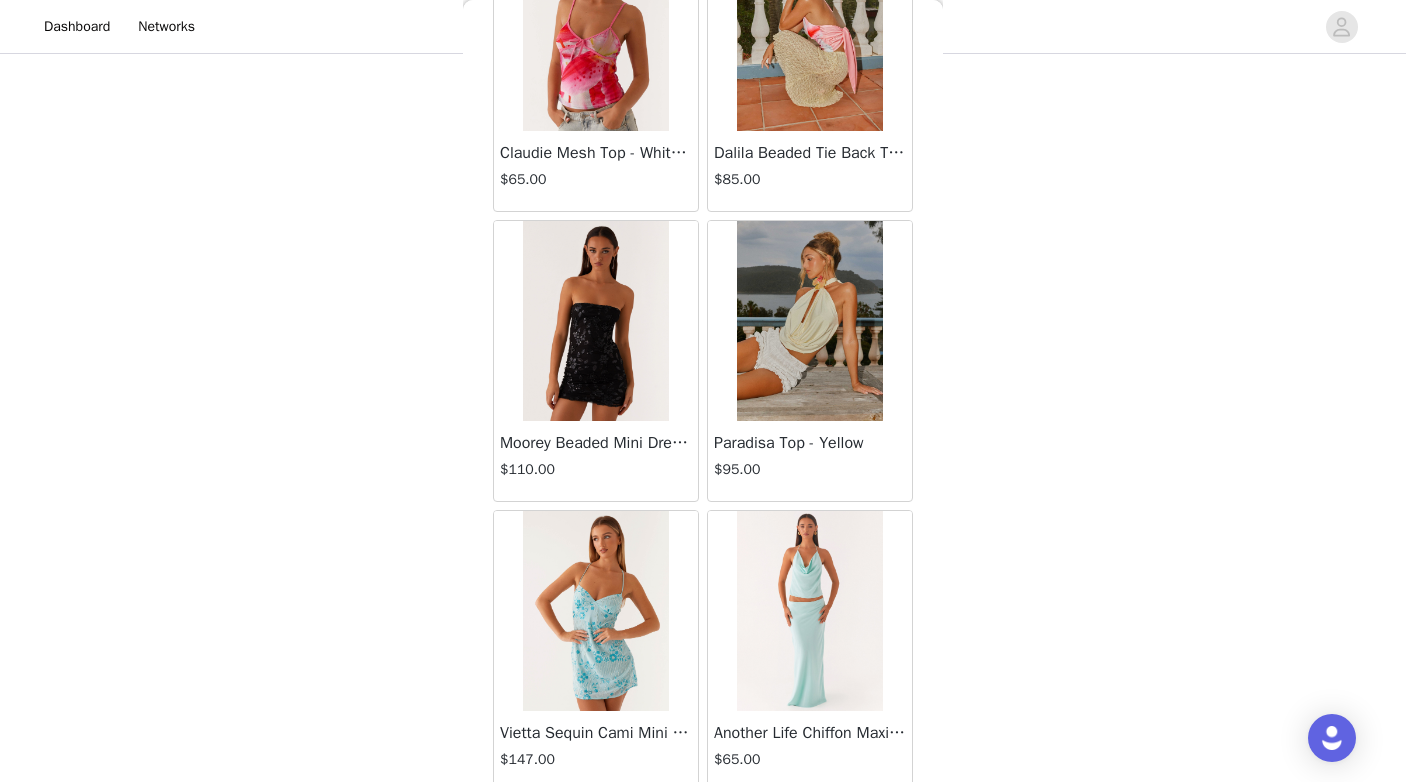 scroll, scrollTop: 28378, scrollLeft: 0, axis: vertical 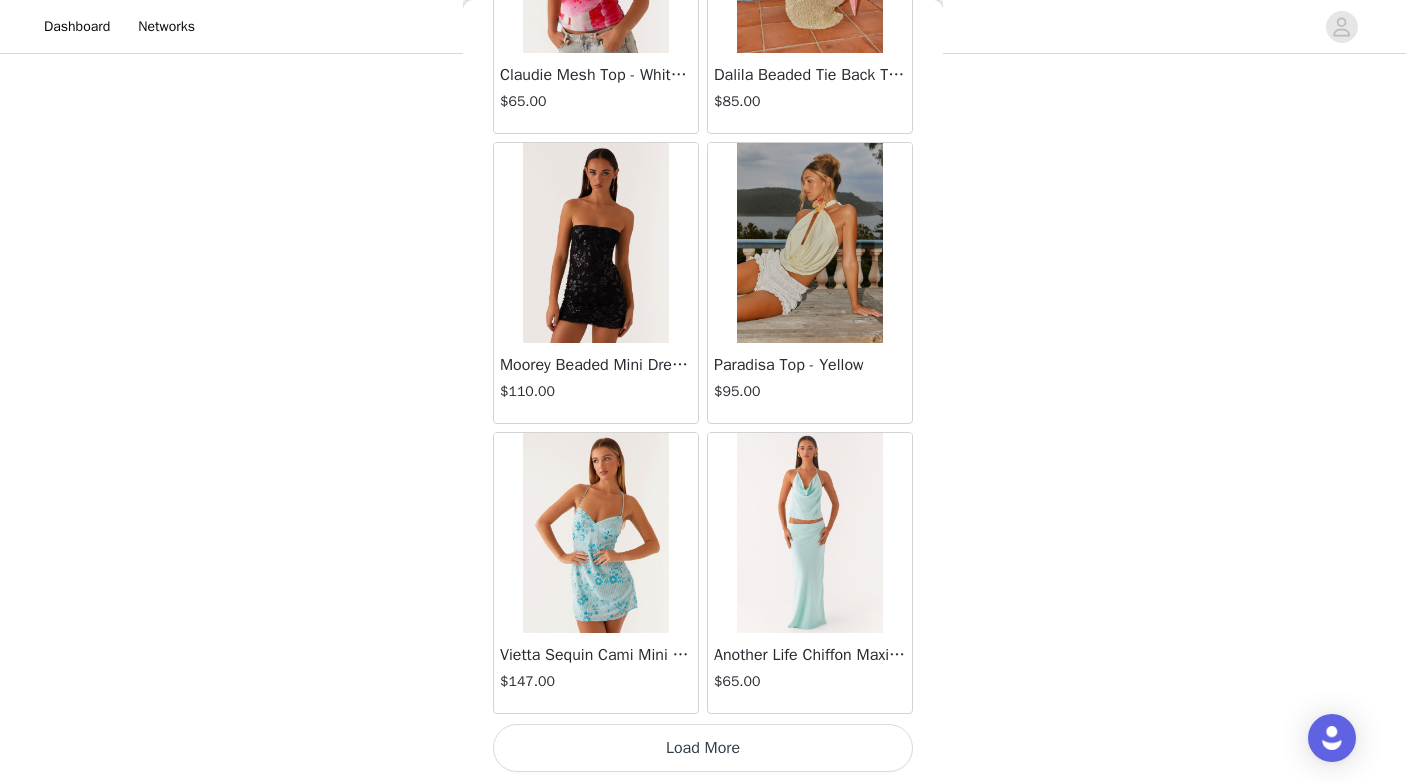 click on "Load More" at bounding box center [703, 748] 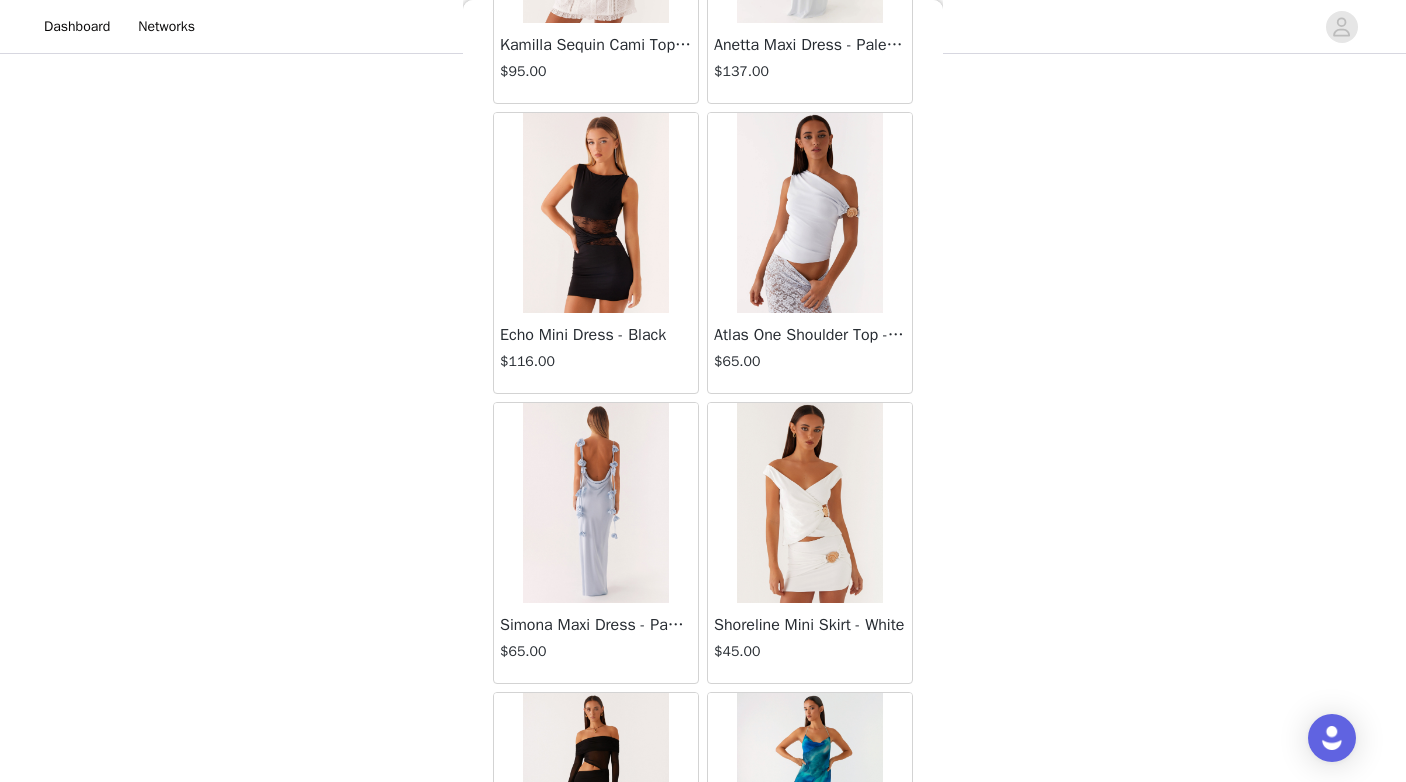 scroll, scrollTop: 31278, scrollLeft: 0, axis: vertical 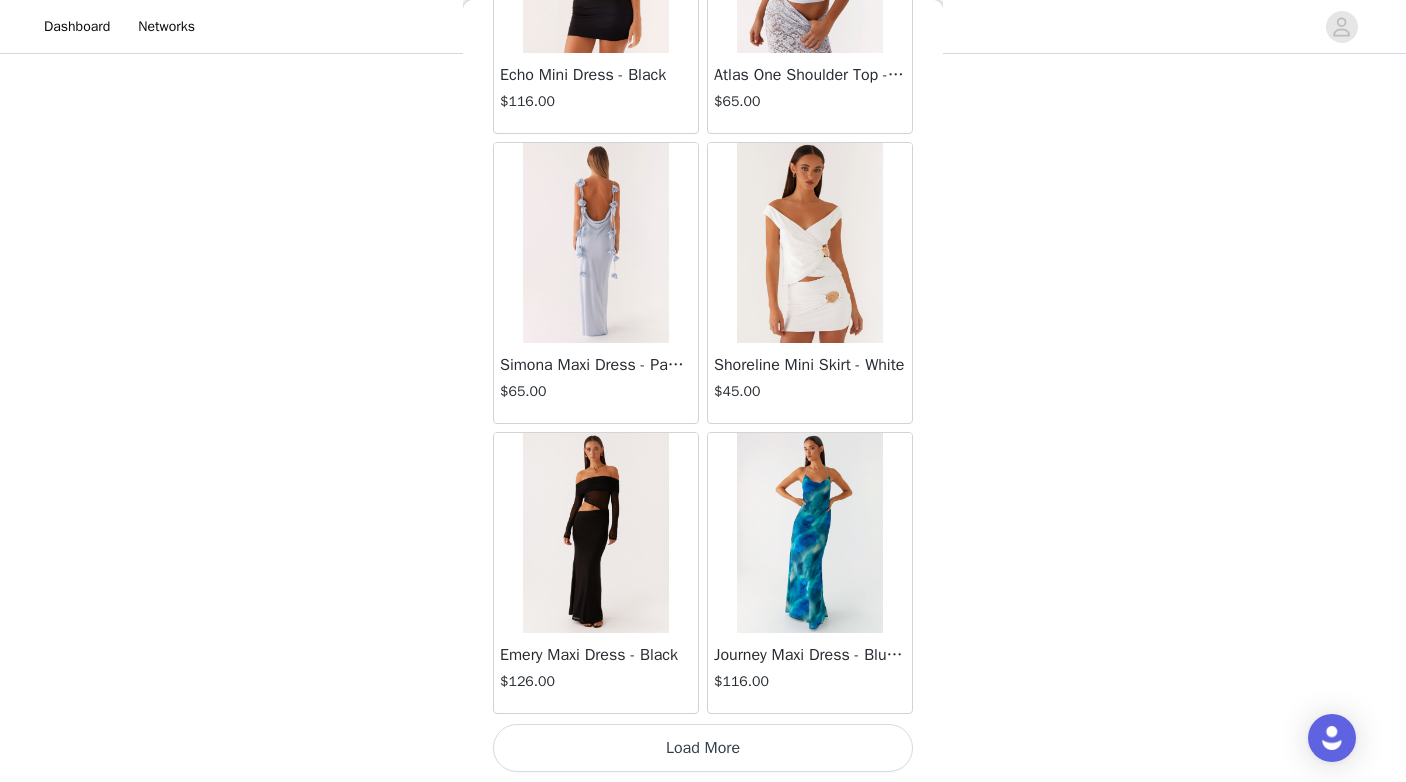 click on "Load More" at bounding box center (703, 748) 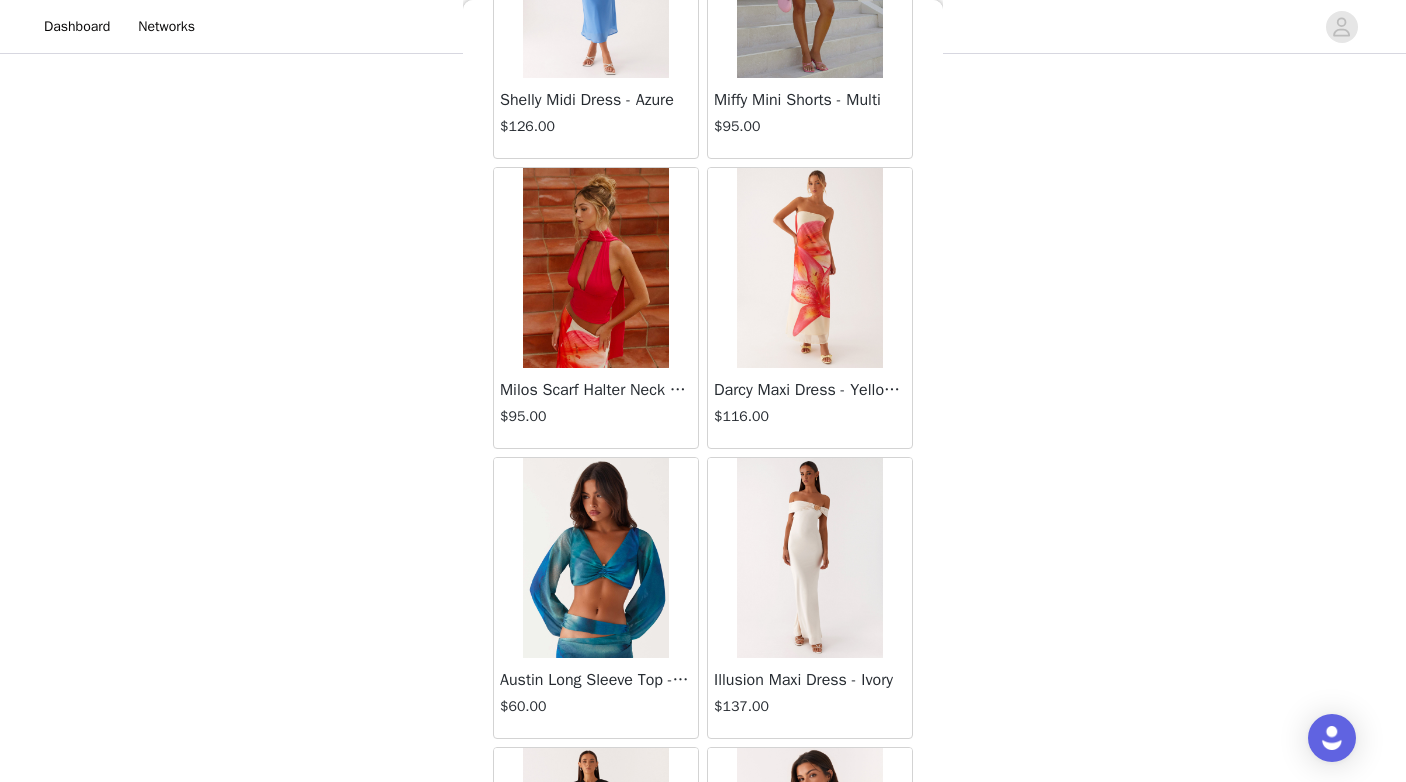 scroll, scrollTop: 32995, scrollLeft: 0, axis: vertical 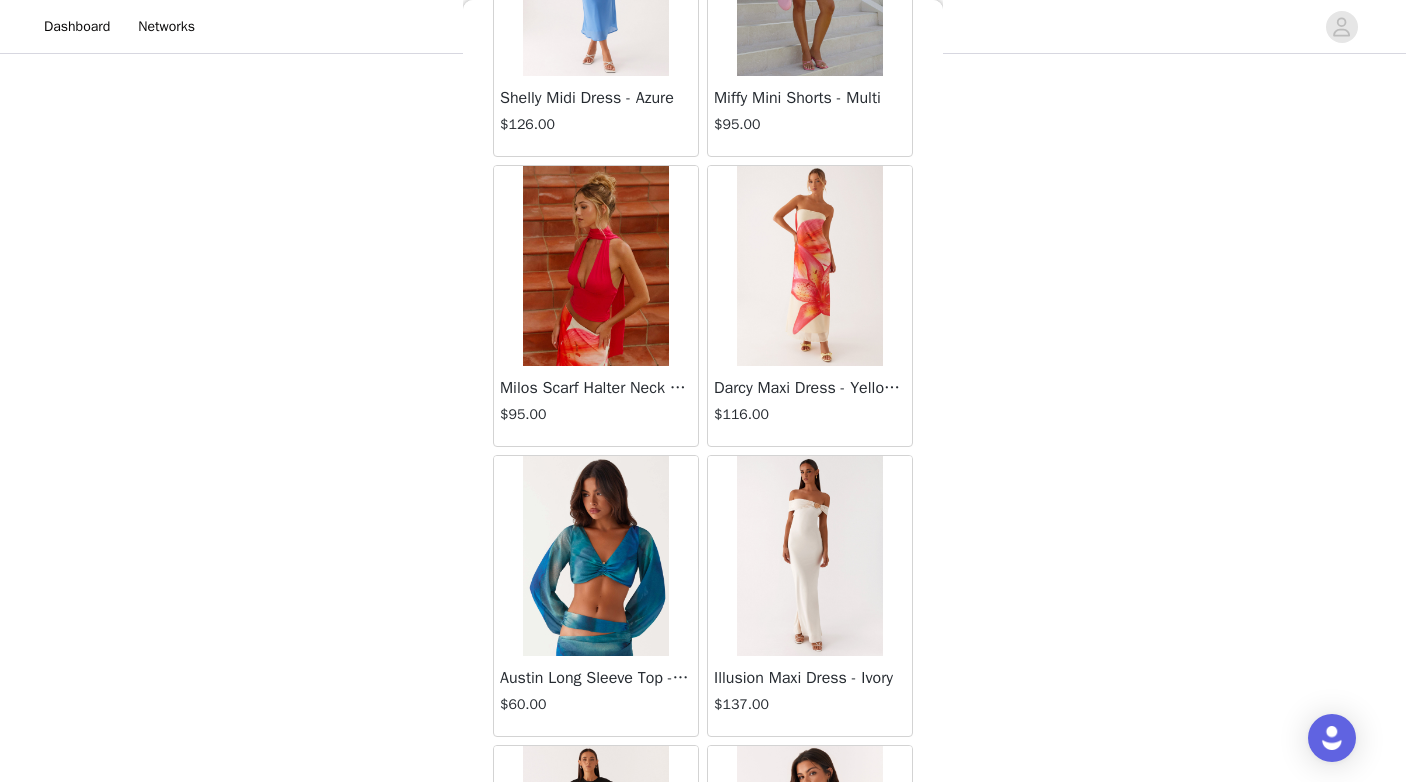 click at bounding box center [809, 266] 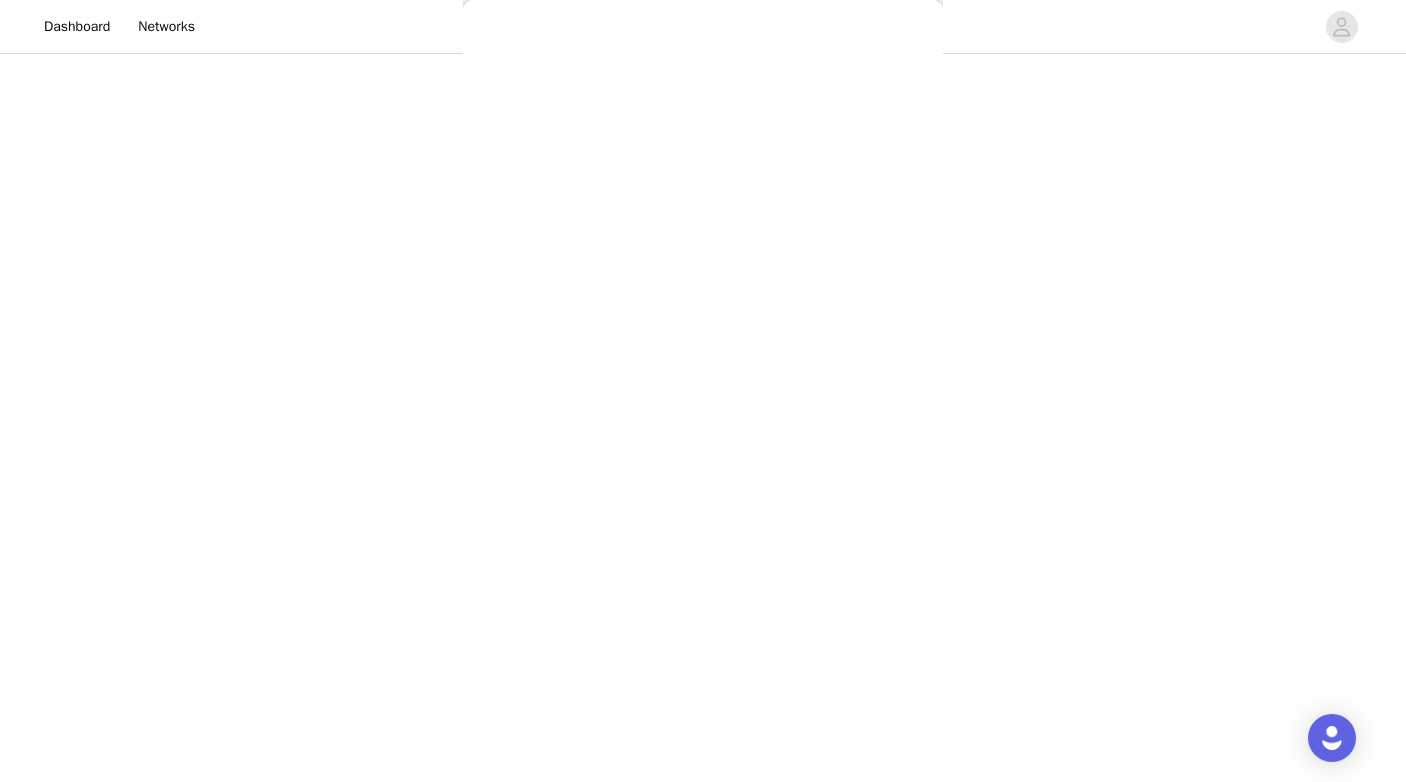 scroll, scrollTop: 0, scrollLeft: 0, axis: both 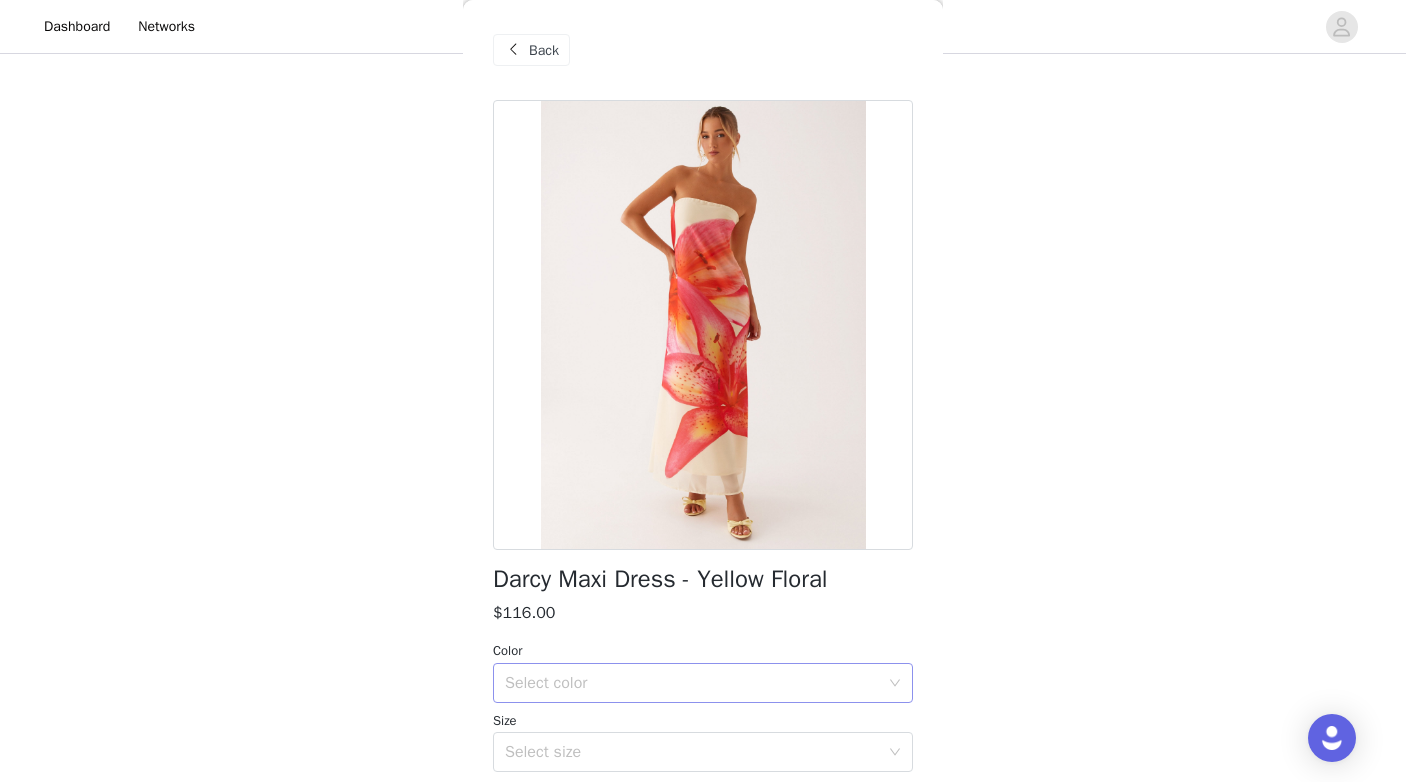 click on "Select color" at bounding box center (696, 683) 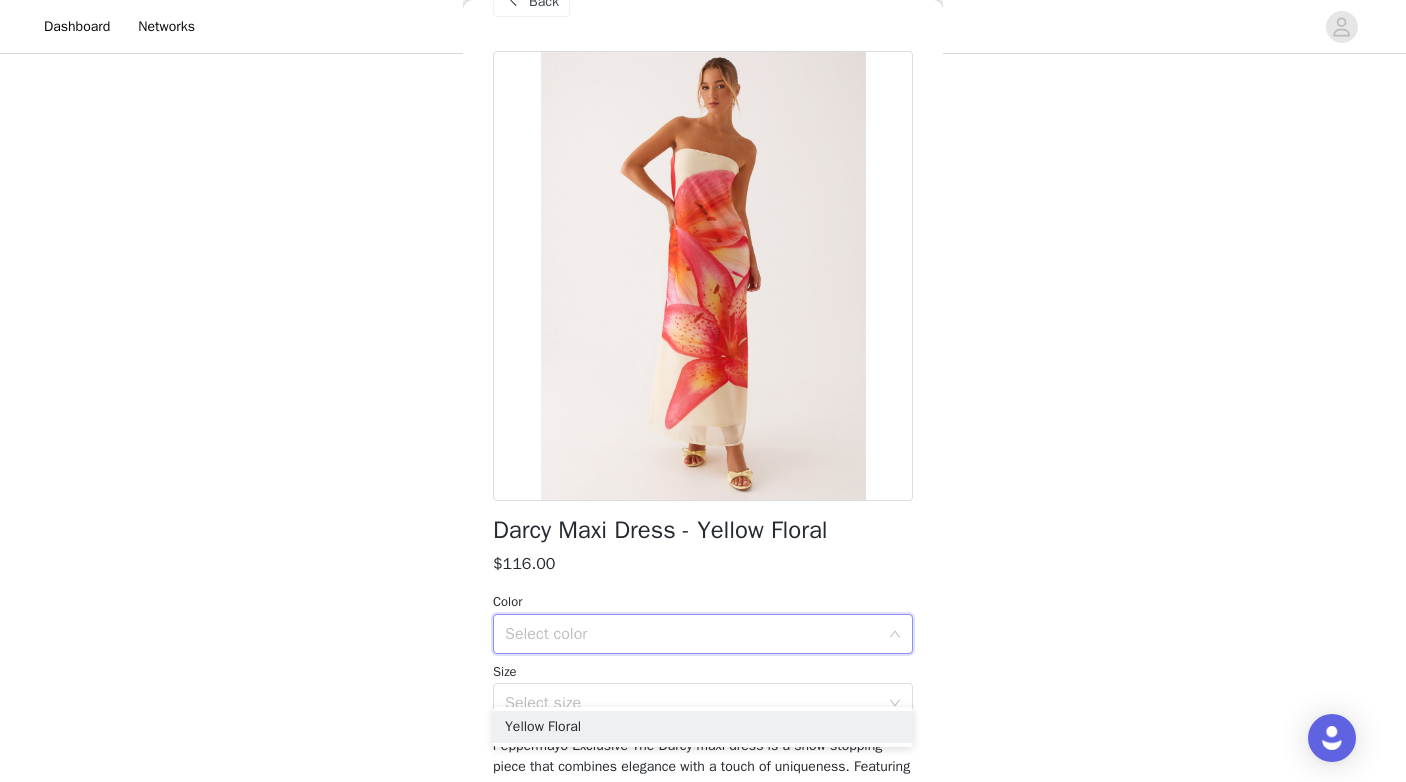 scroll, scrollTop: 55, scrollLeft: 0, axis: vertical 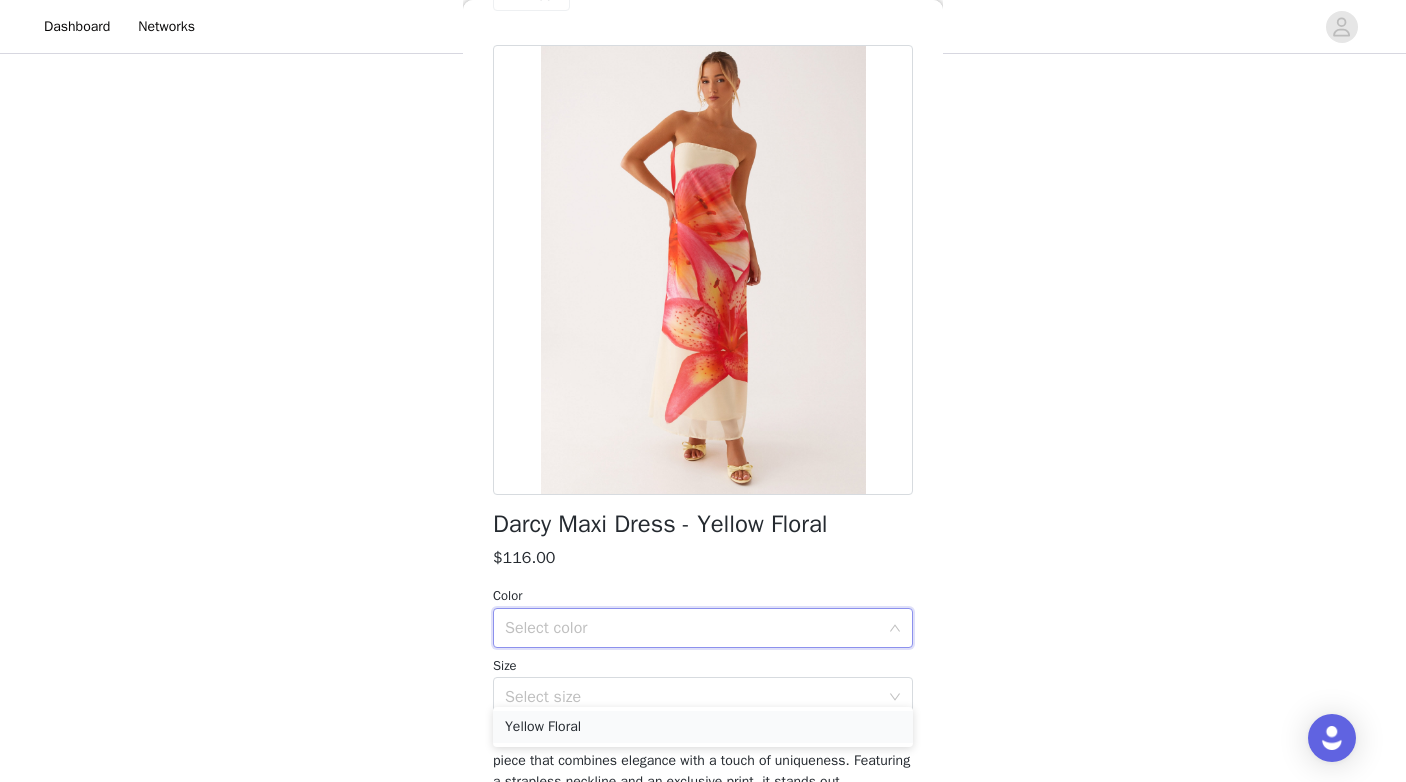 click on "Yellow Floral" at bounding box center [703, 727] 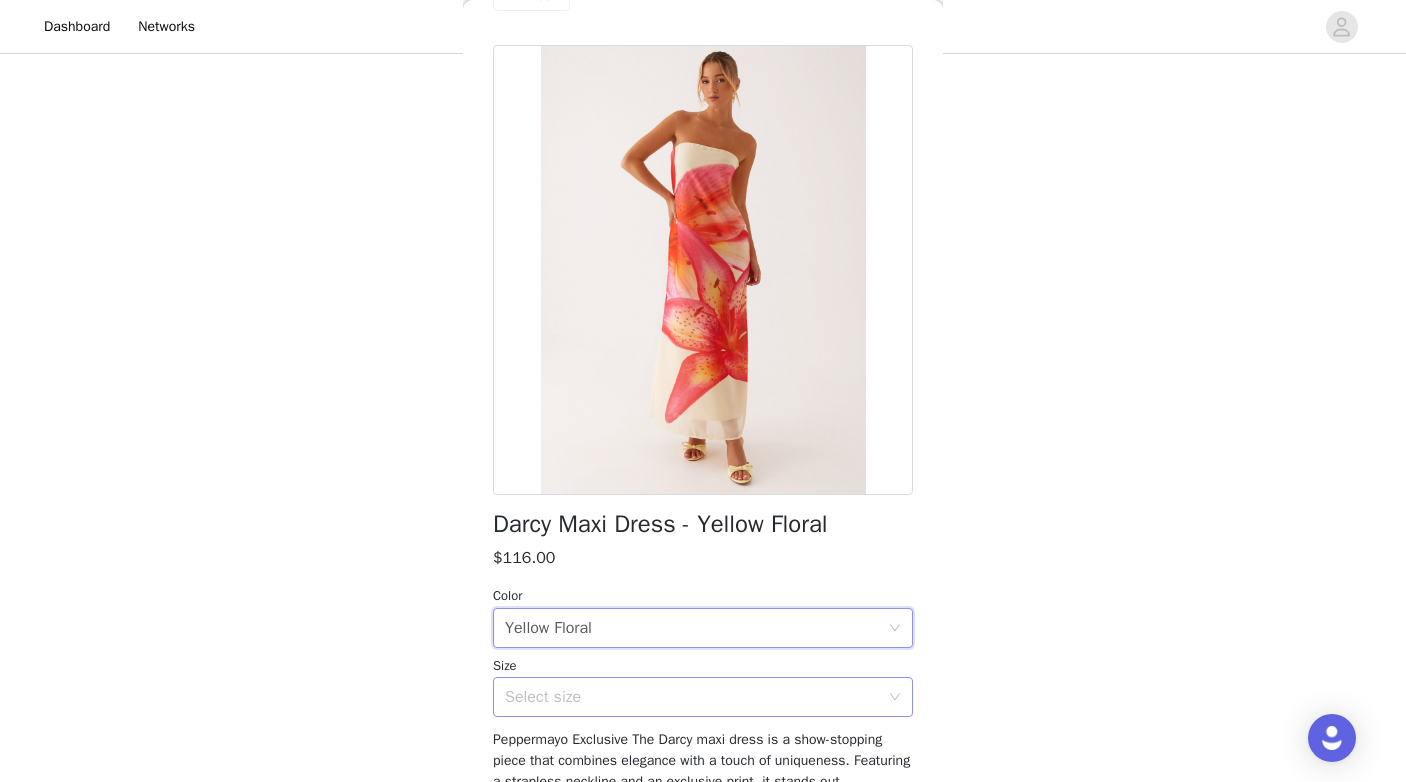 click on "Select size" at bounding box center [692, 697] 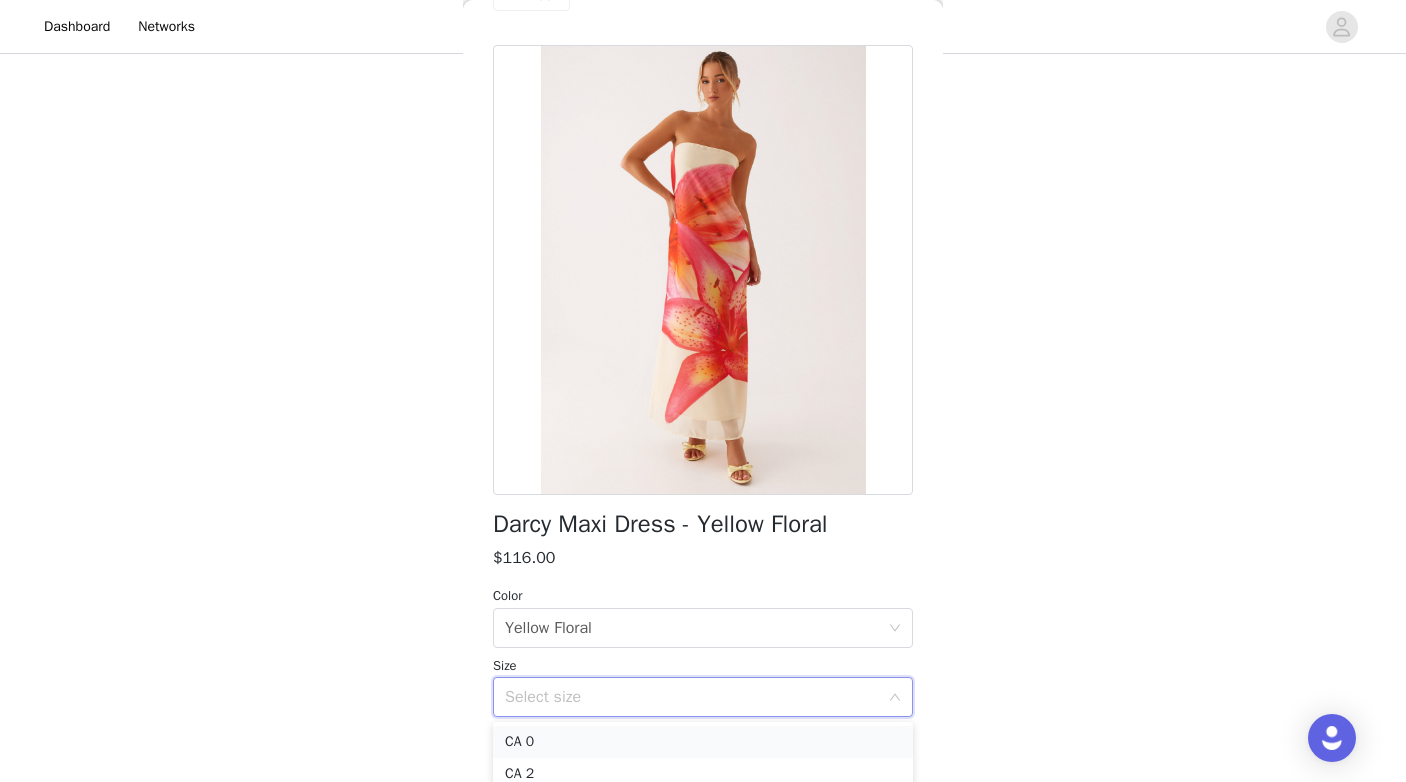 click on "CA 0" at bounding box center [703, 742] 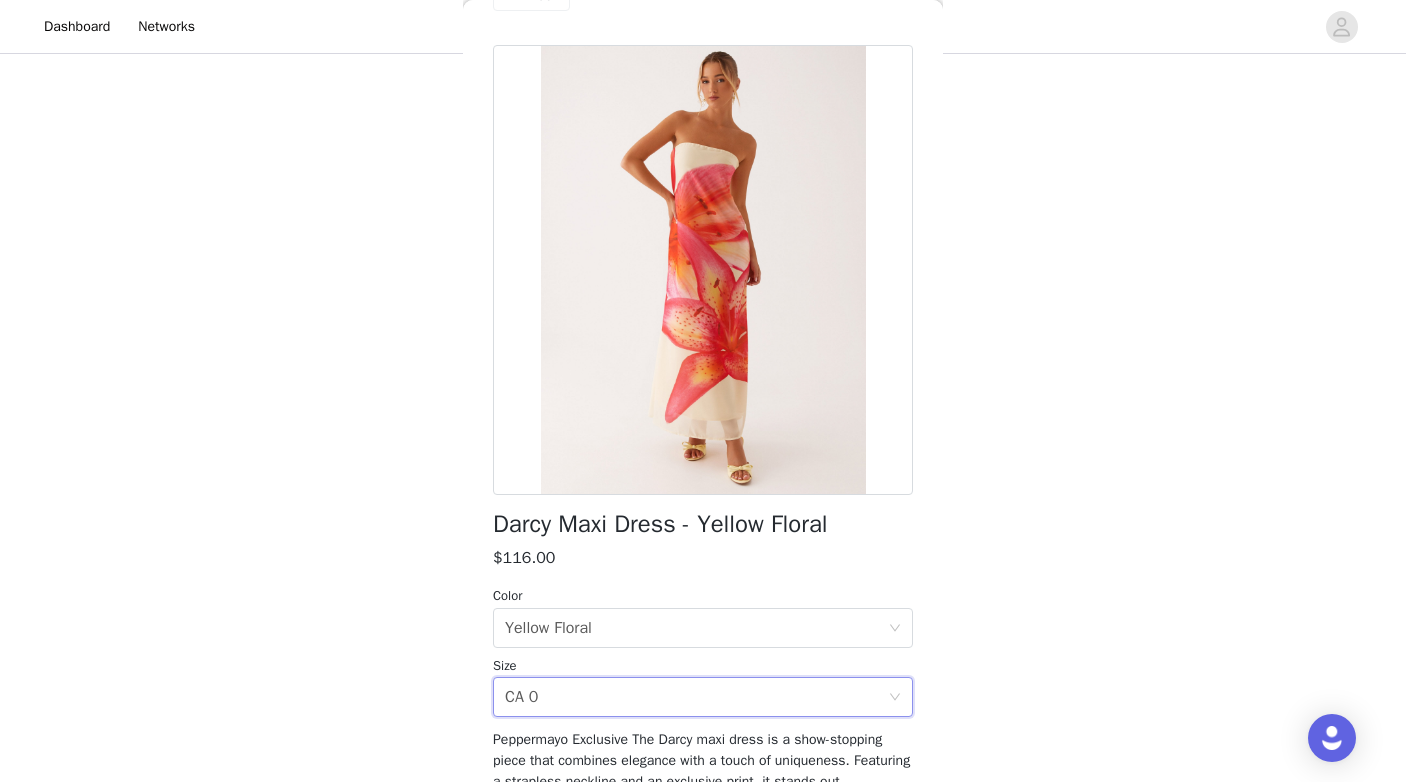 scroll, scrollTop: 296, scrollLeft: 0, axis: vertical 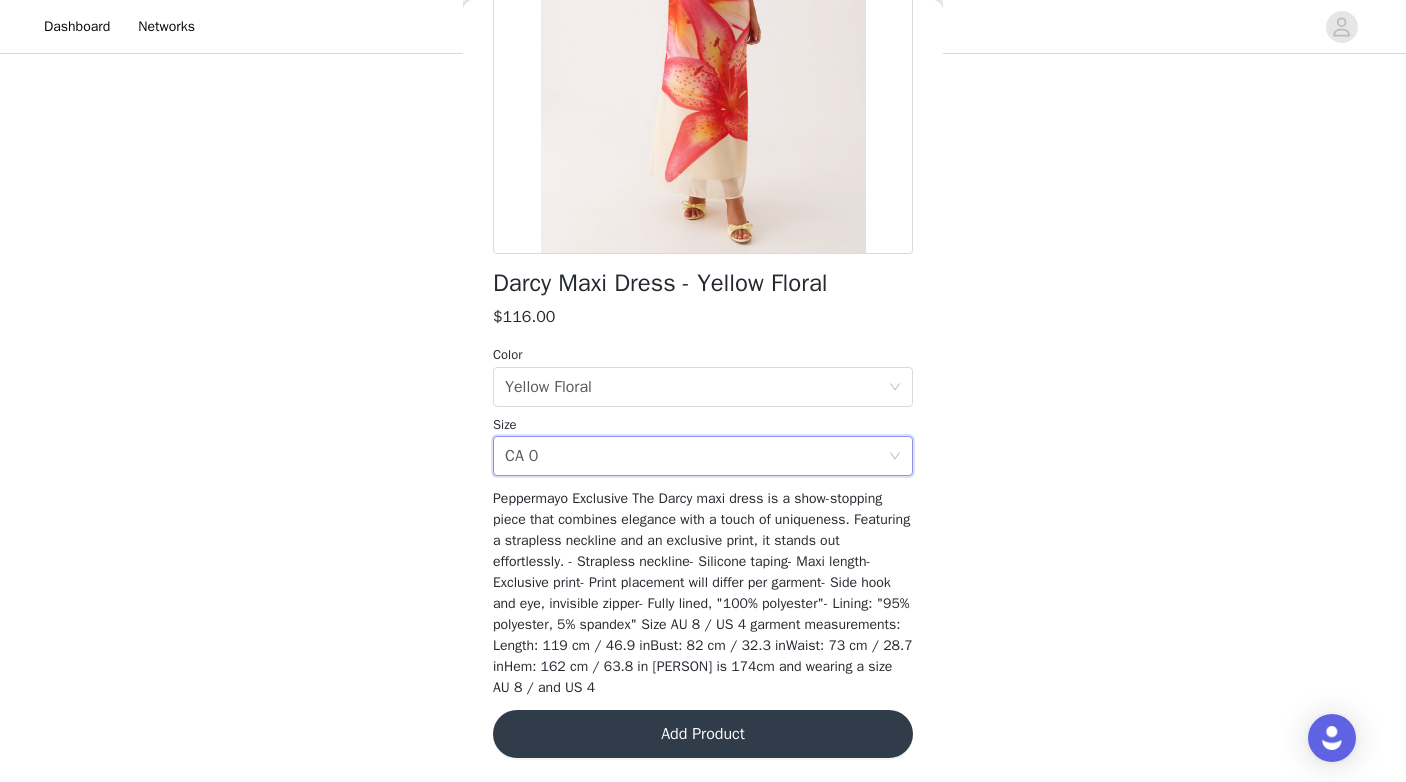 click on "Add Product" at bounding box center [703, 734] 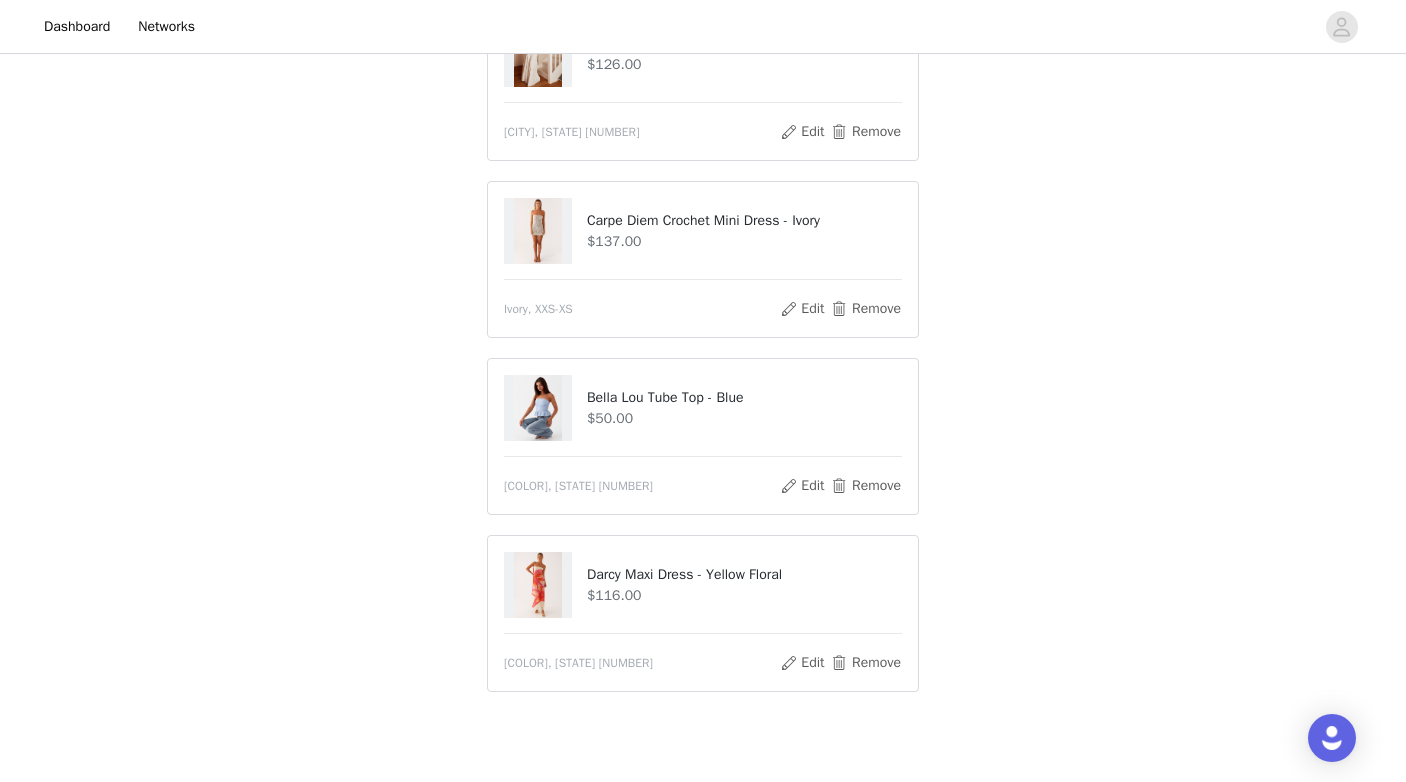 scroll, scrollTop: 221, scrollLeft: 0, axis: vertical 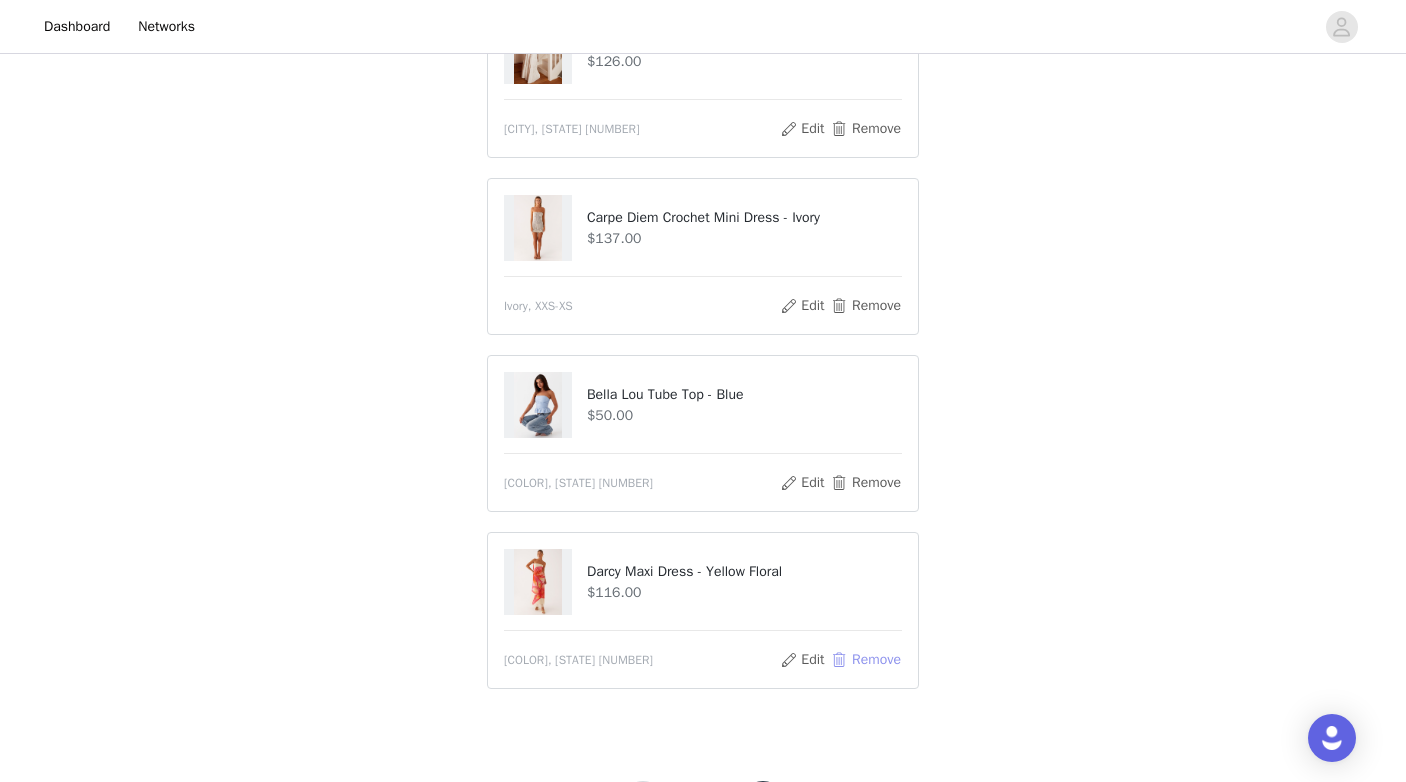 click on "Remove" at bounding box center (866, 660) 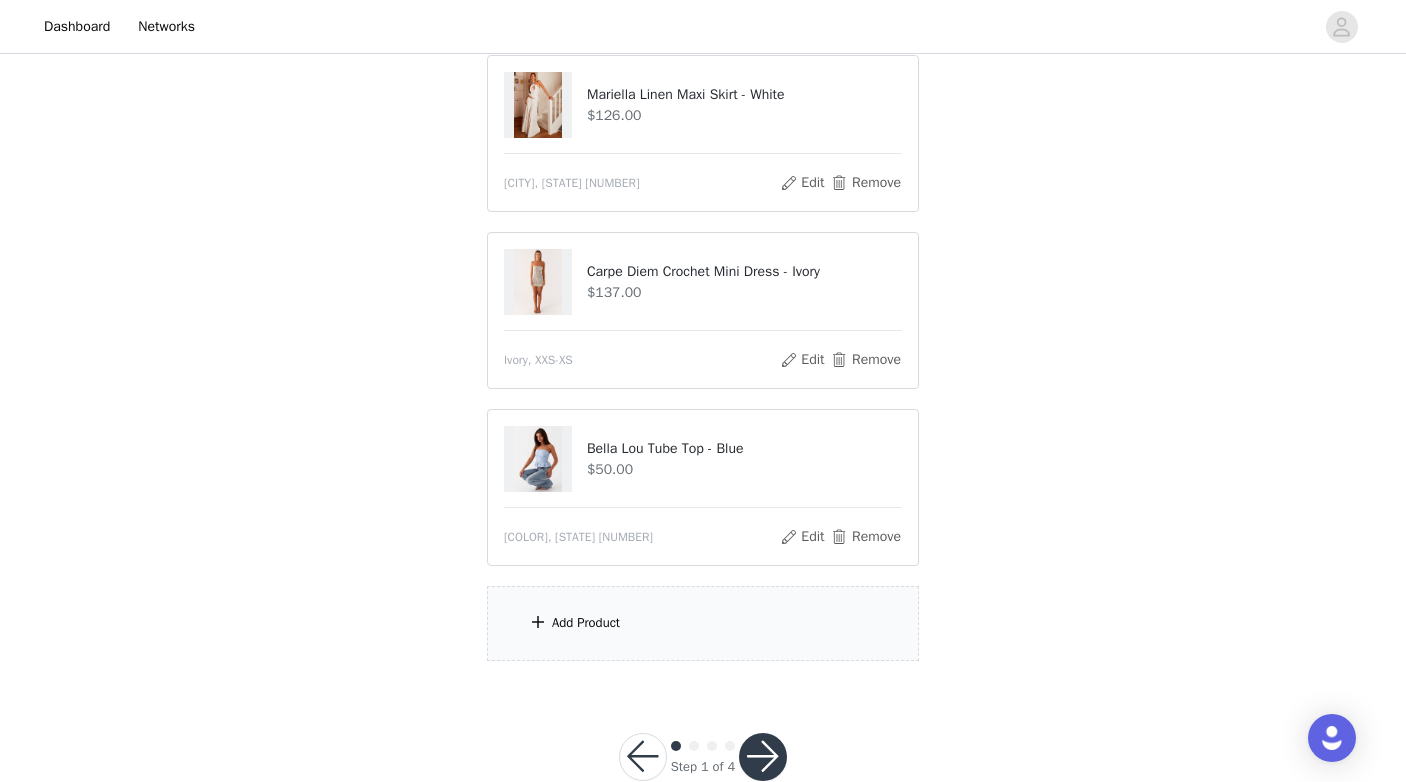 click on "Add Product" at bounding box center (703, 623) 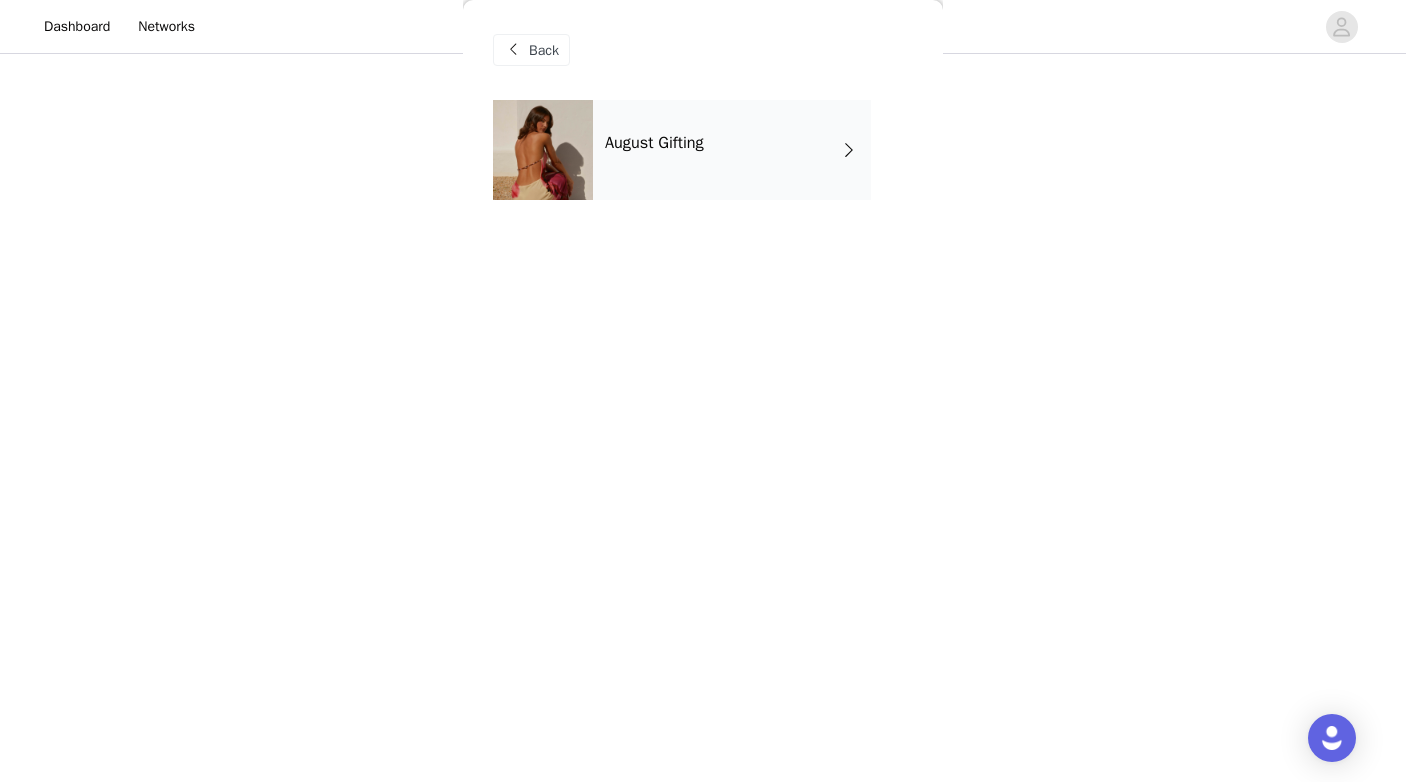 click on "August Gifting" at bounding box center (732, 150) 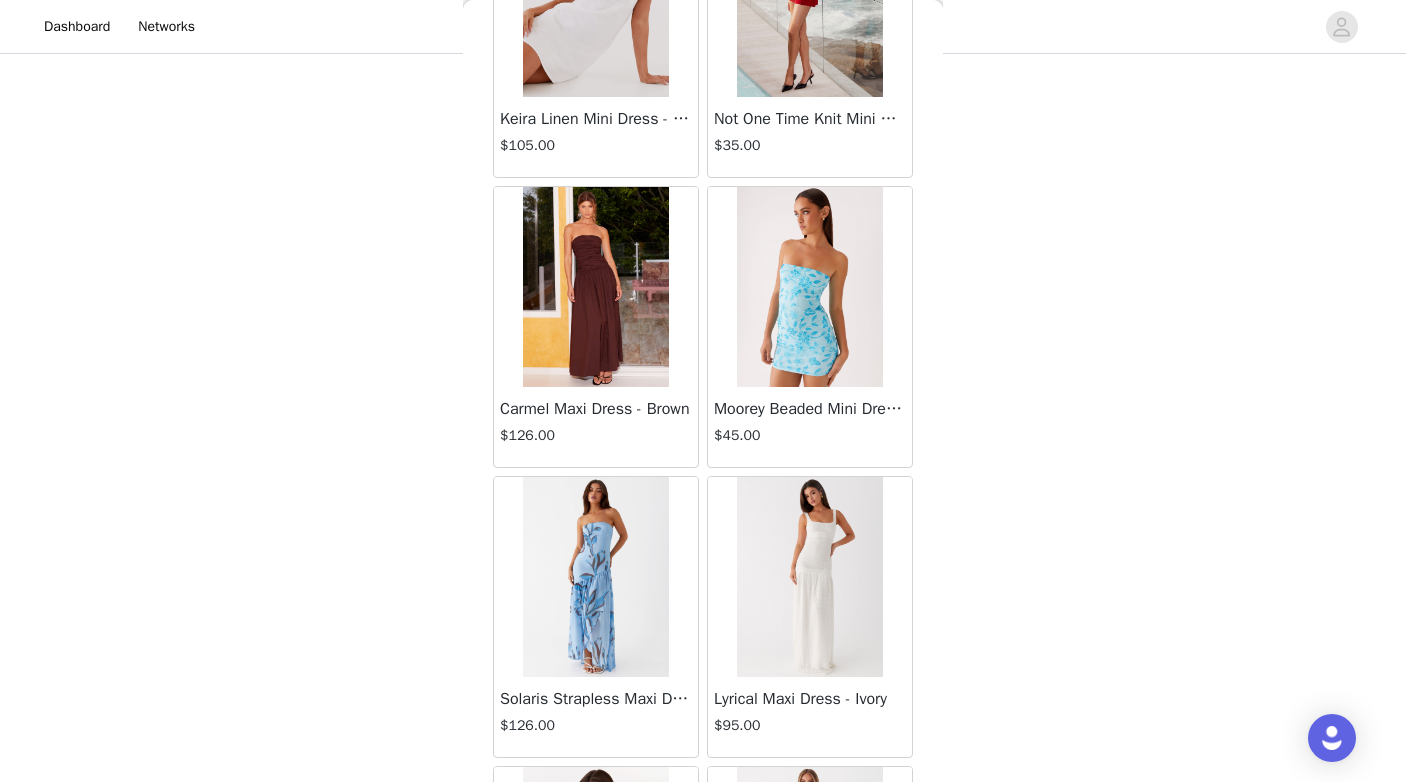 scroll, scrollTop: 2278, scrollLeft: 0, axis: vertical 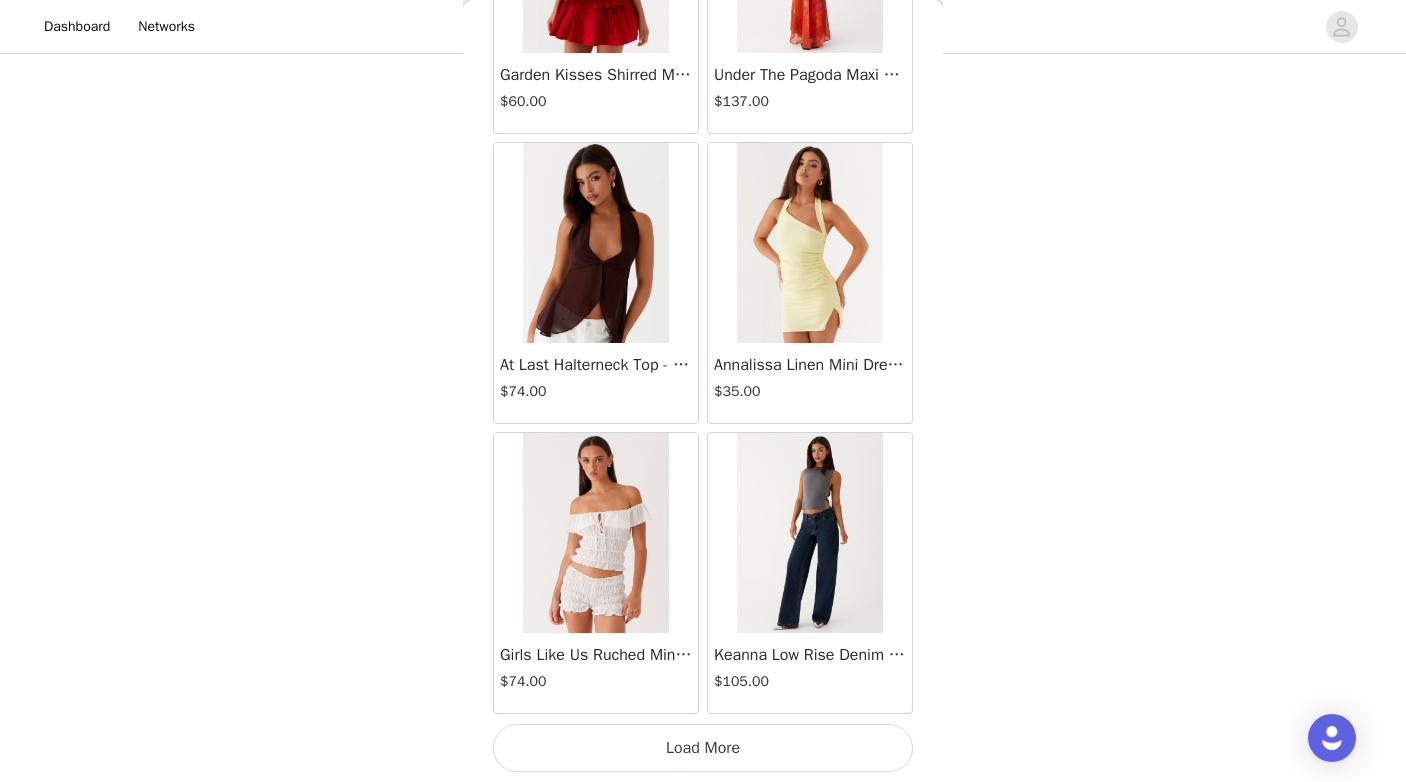 click on "Load More" at bounding box center (703, 748) 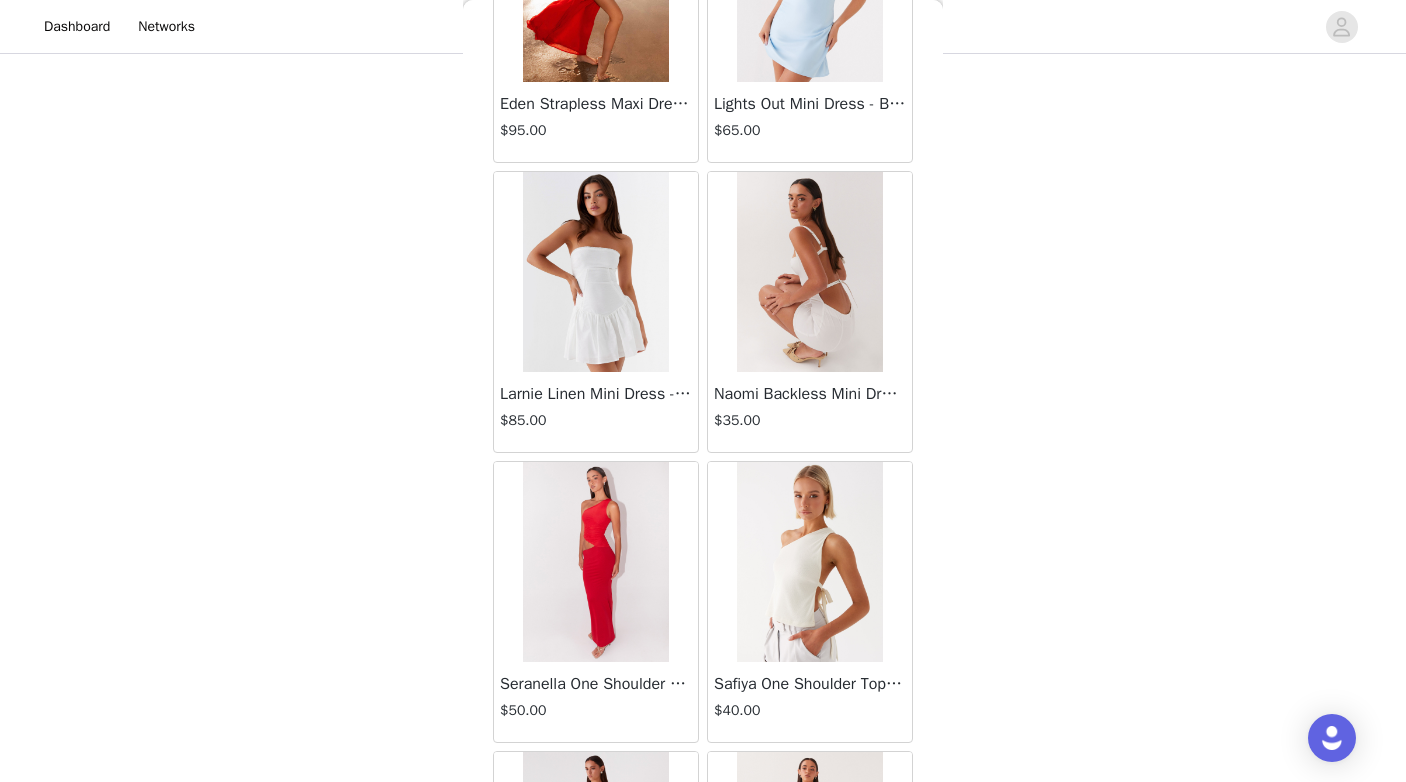 scroll, scrollTop: 5178, scrollLeft: 0, axis: vertical 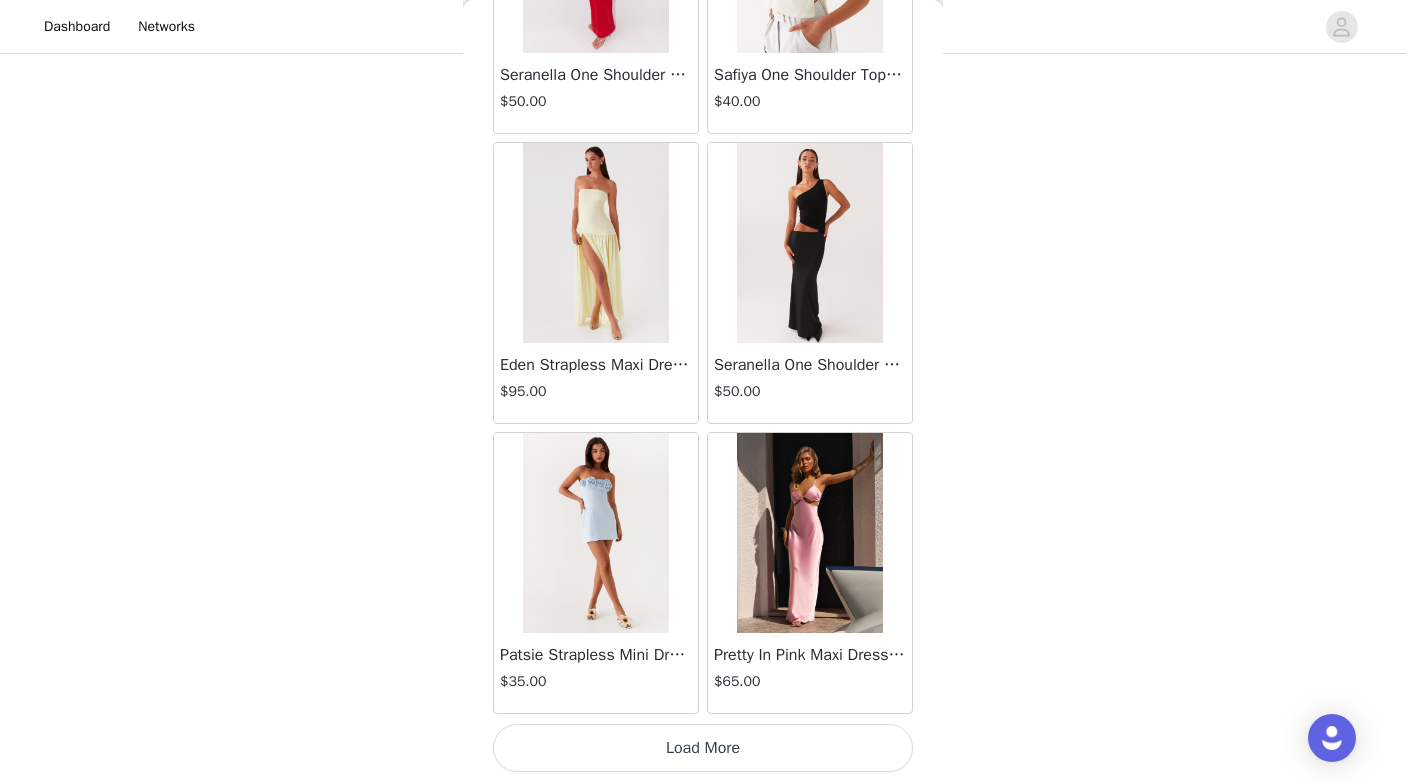 click on "Load More" at bounding box center (703, 748) 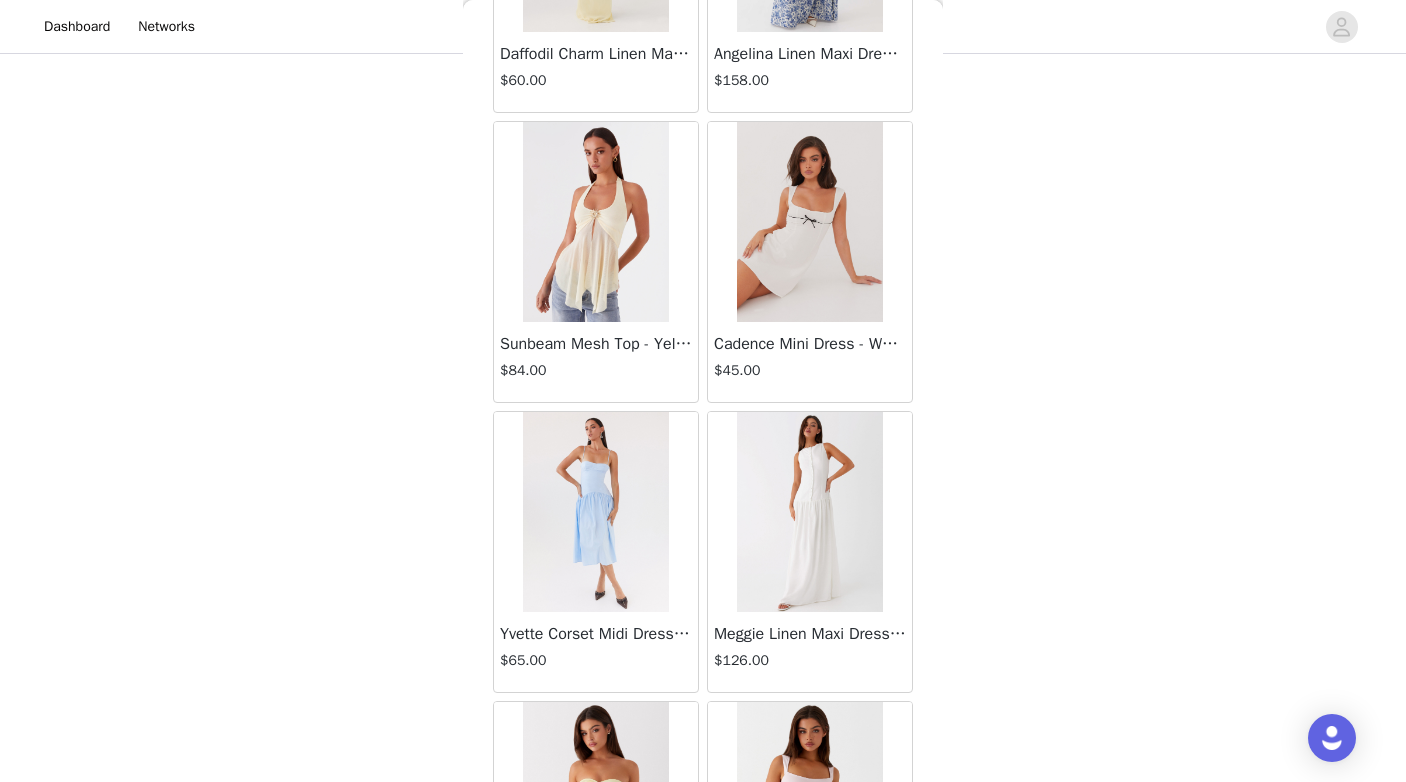 scroll, scrollTop: 8078, scrollLeft: 0, axis: vertical 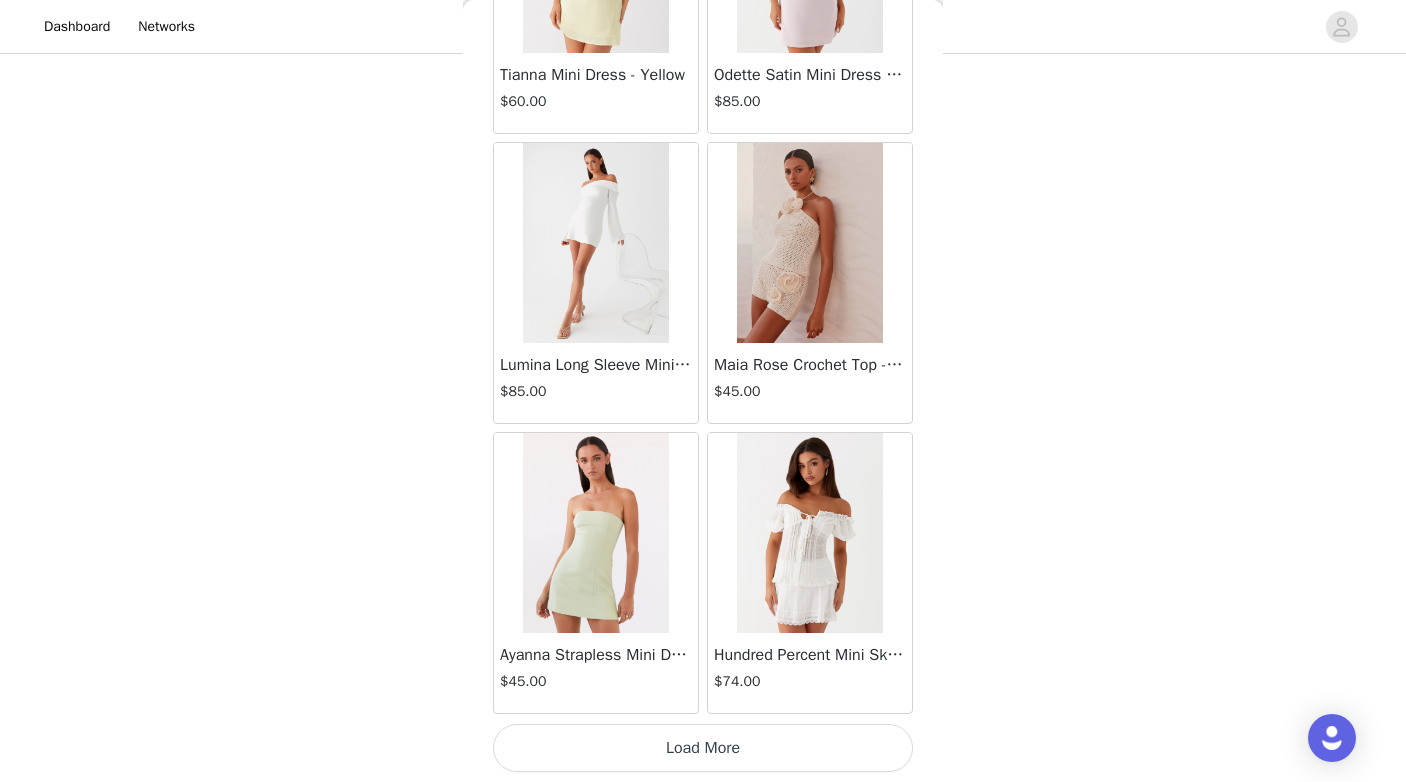 click on "Load More" at bounding box center [703, 748] 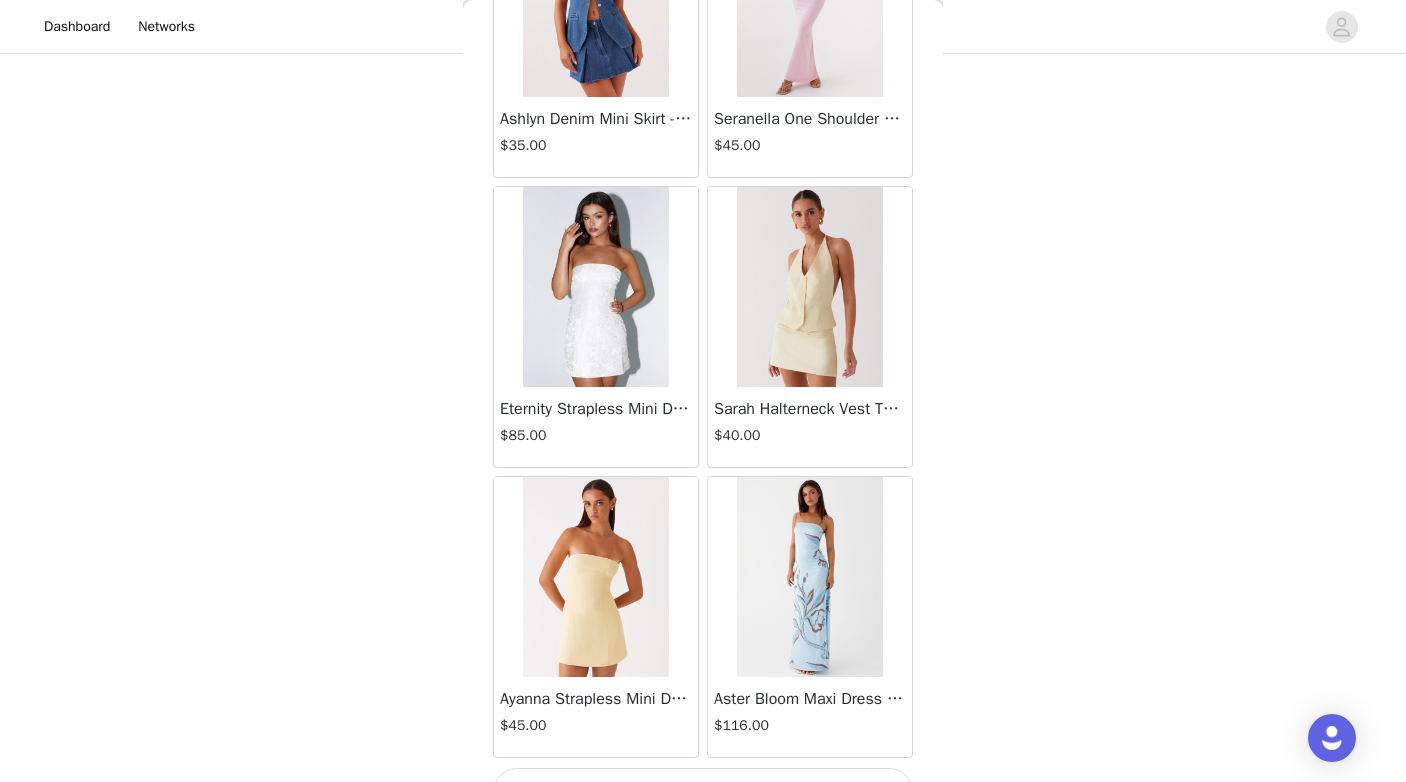 scroll, scrollTop: 10978, scrollLeft: 0, axis: vertical 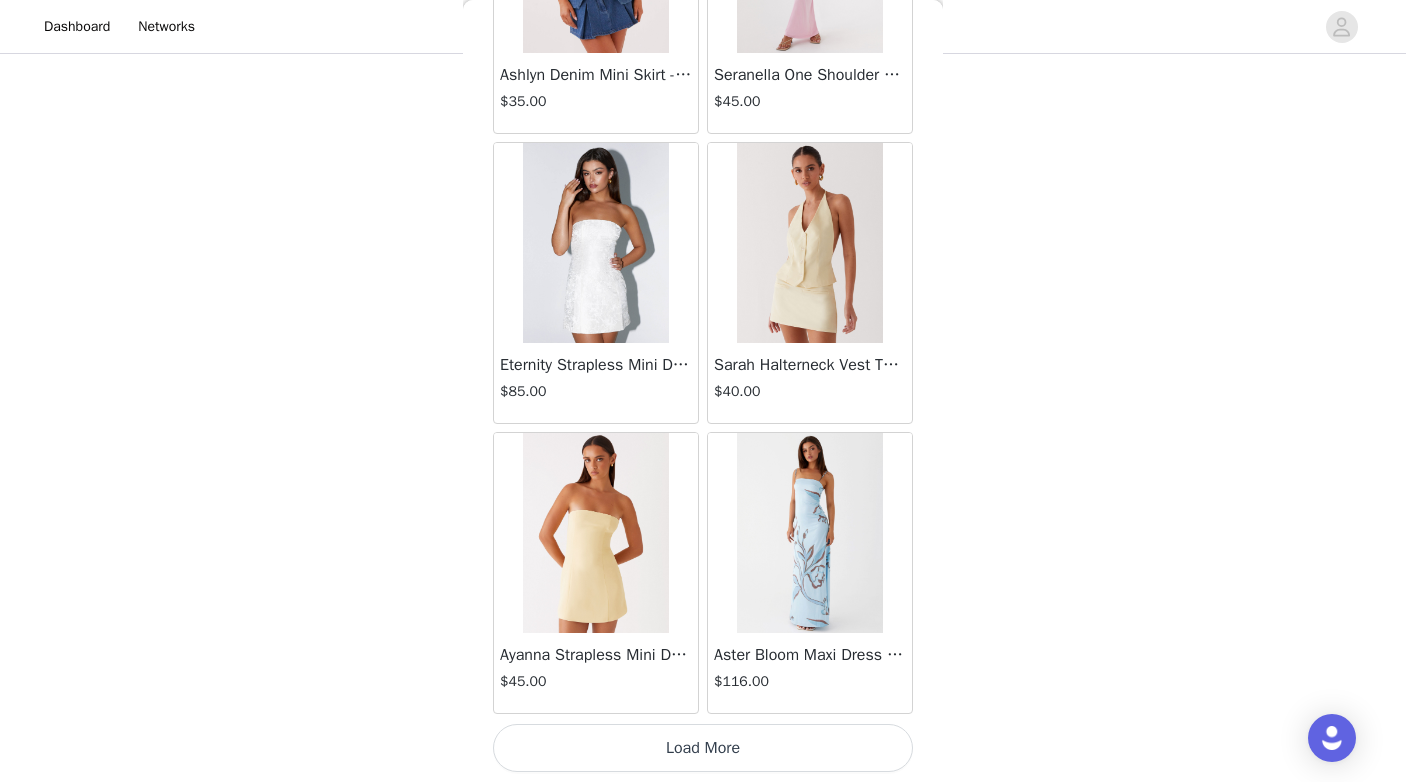 click on "Load More" at bounding box center [703, 748] 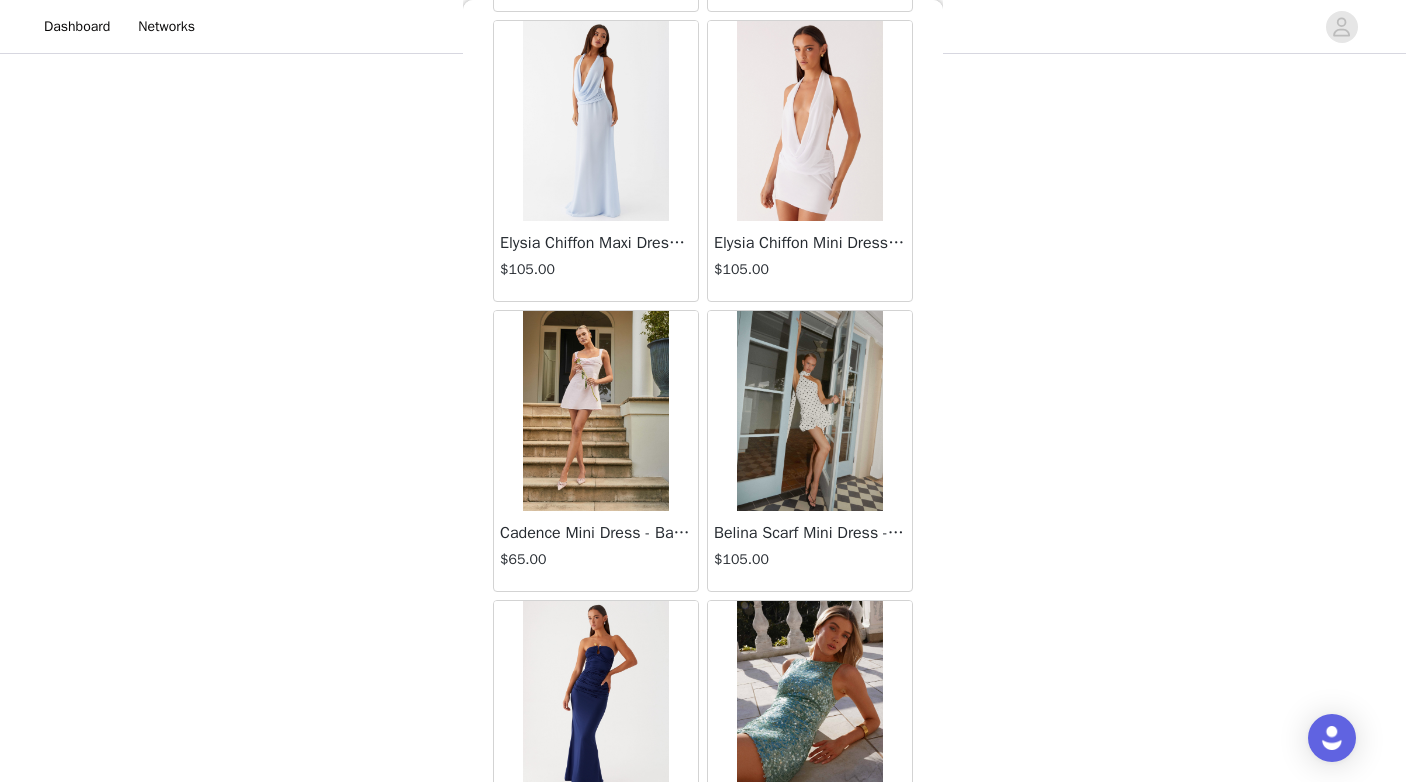 scroll, scrollTop: 13878, scrollLeft: 0, axis: vertical 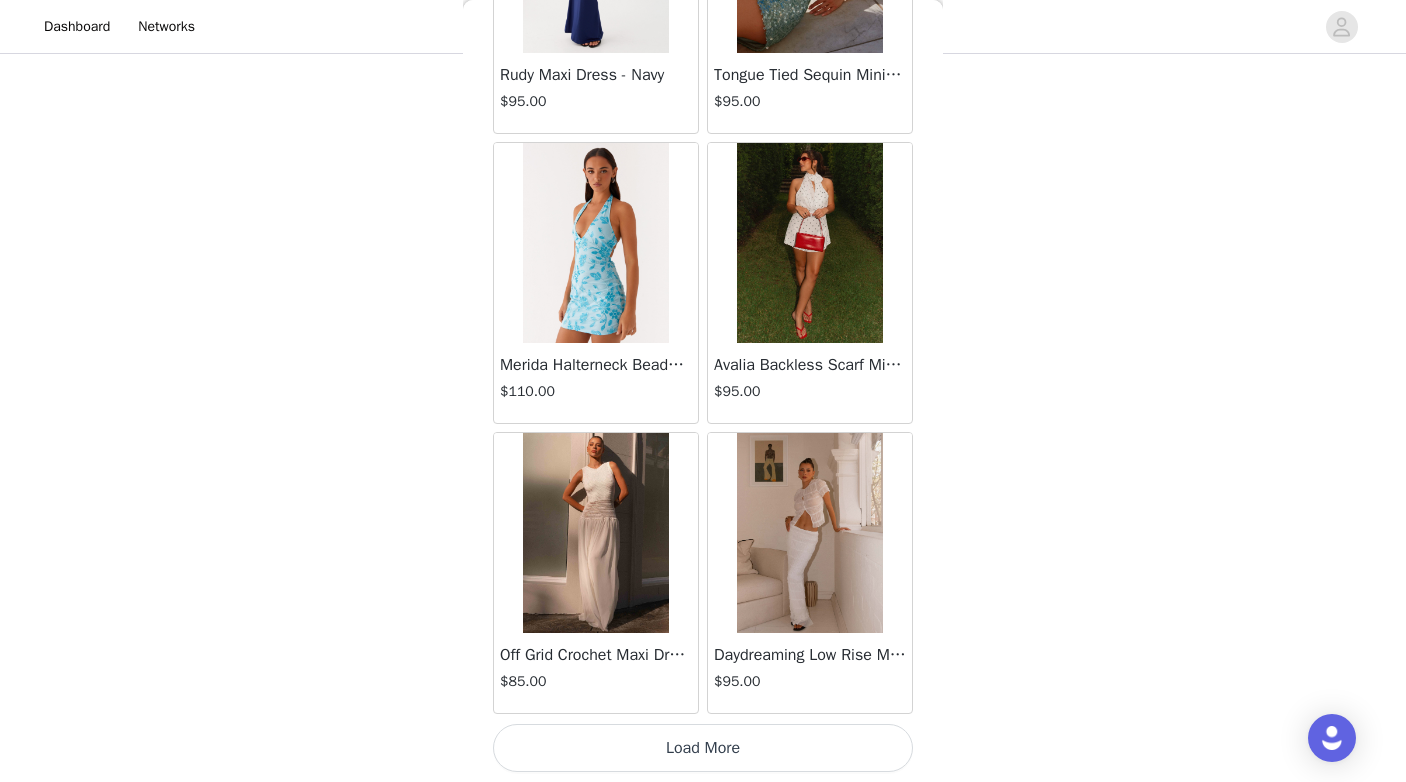 click on "Load More" at bounding box center [703, 748] 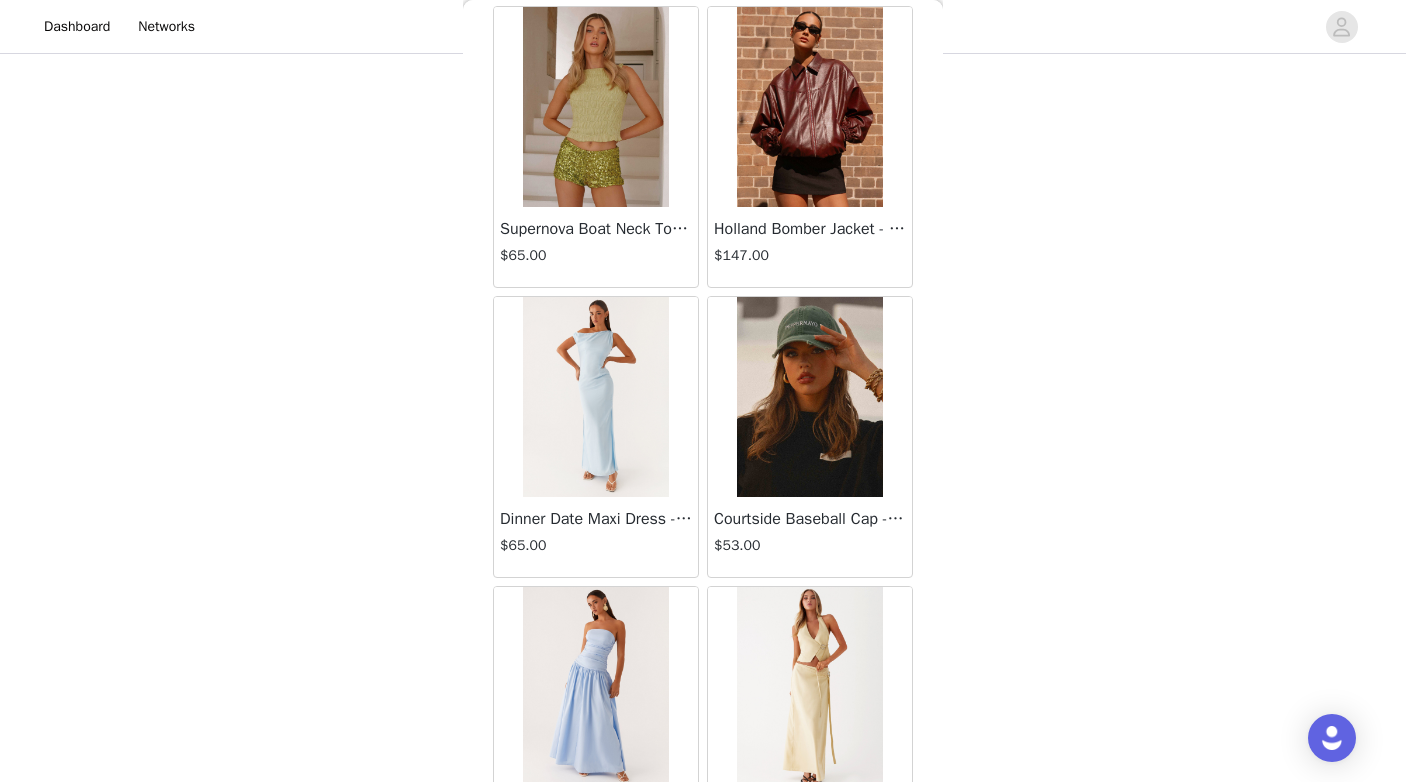 scroll, scrollTop: 16778, scrollLeft: 0, axis: vertical 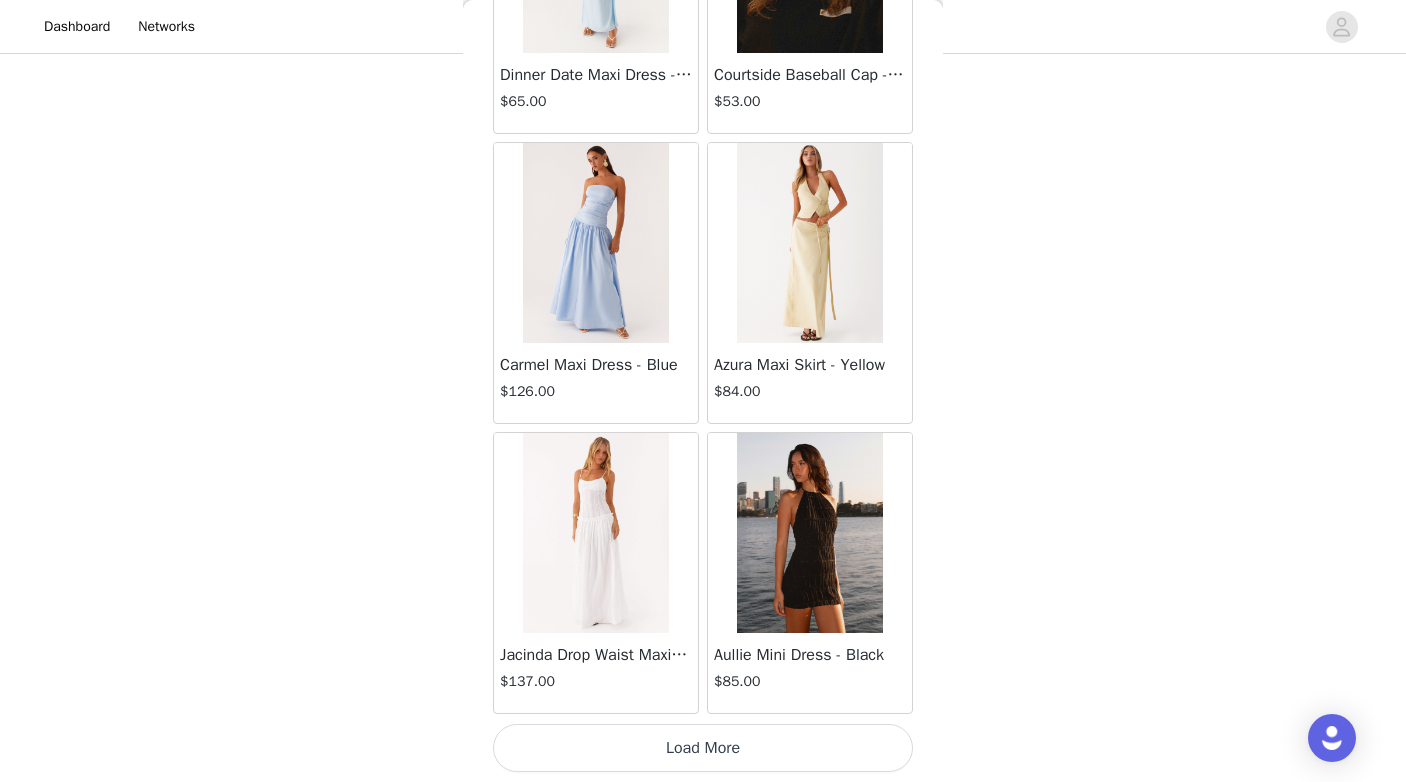 click on "Load More" at bounding box center (703, 748) 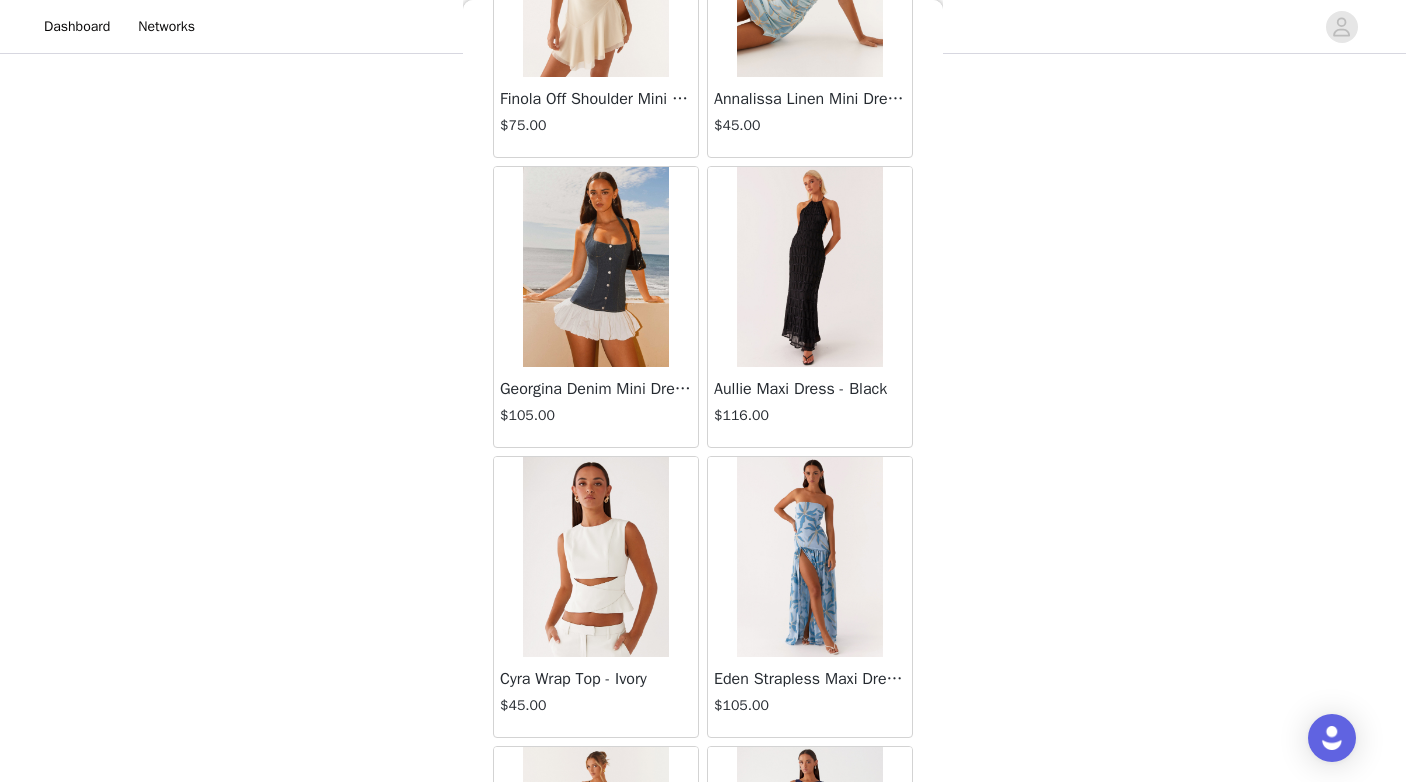 scroll, scrollTop: 19678, scrollLeft: 0, axis: vertical 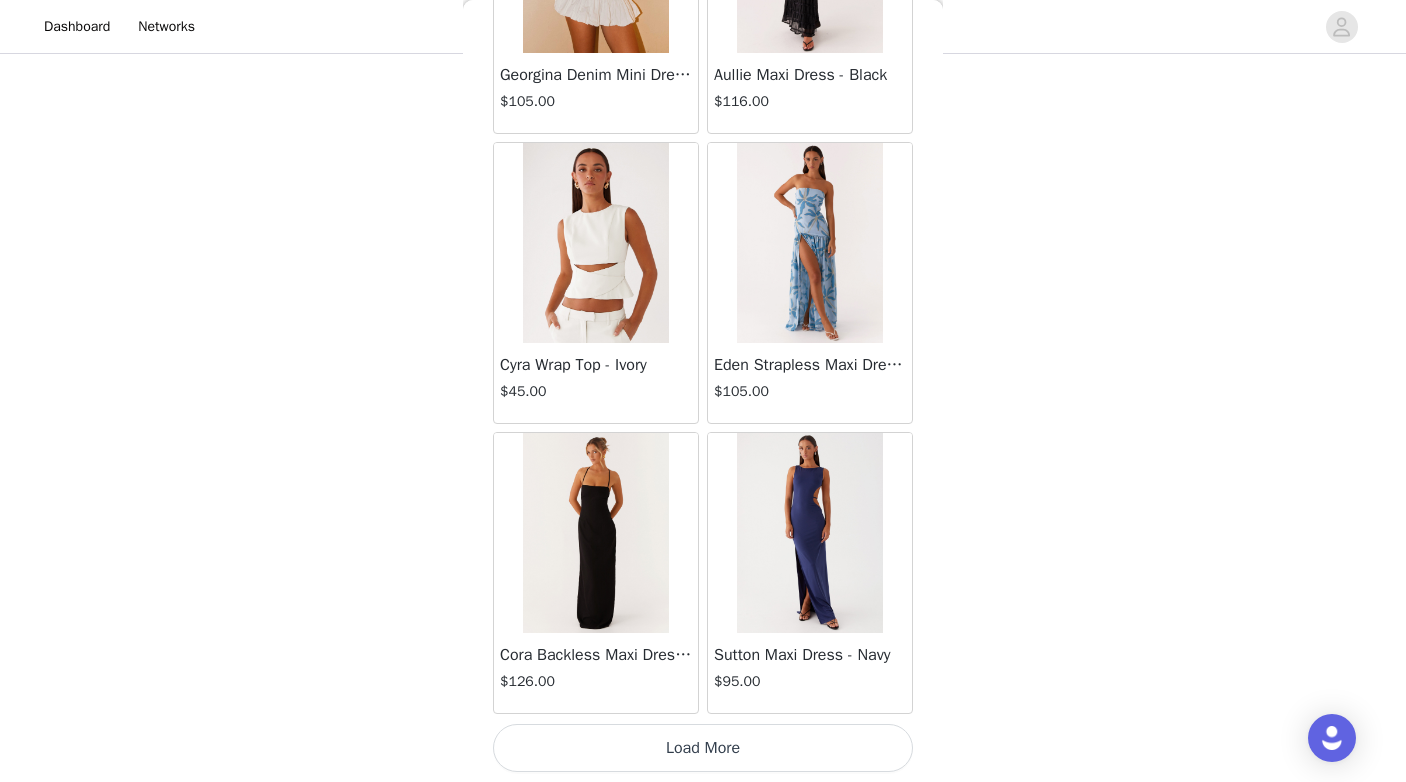 click on "Load More" at bounding box center [703, 748] 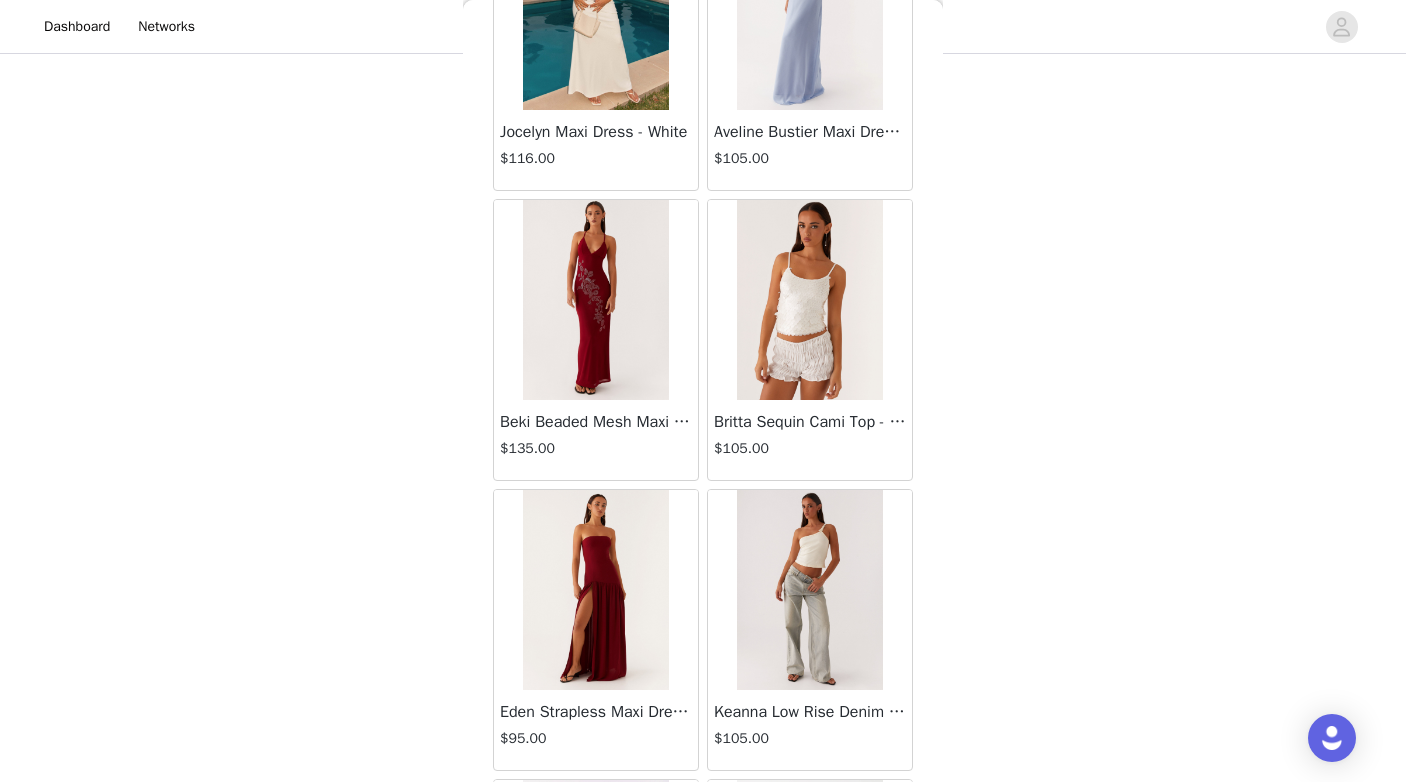 scroll, scrollTop: 22578, scrollLeft: 0, axis: vertical 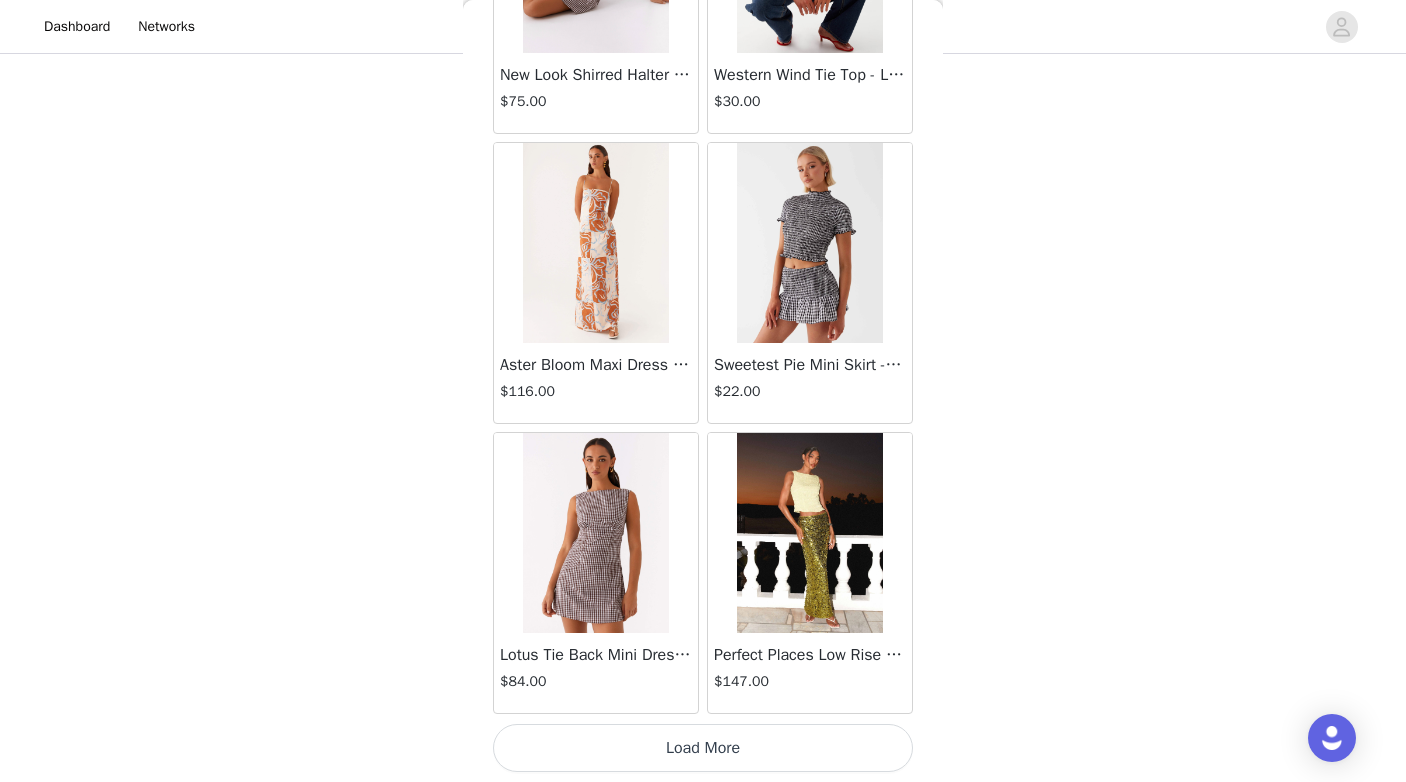 click on "Load More" at bounding box center (703, 748) 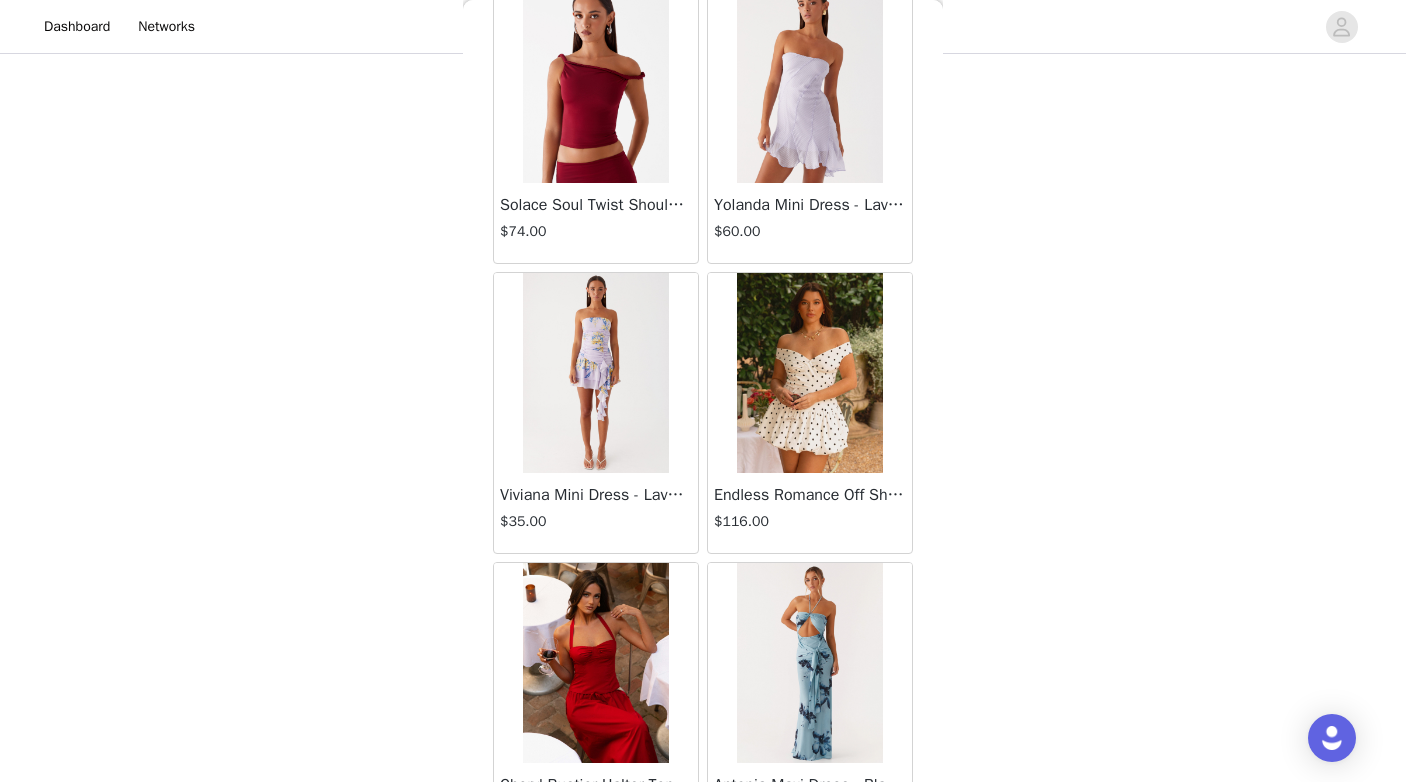 scroll, scrollTop: 25478, scrollLeft: 0, axis: vertical 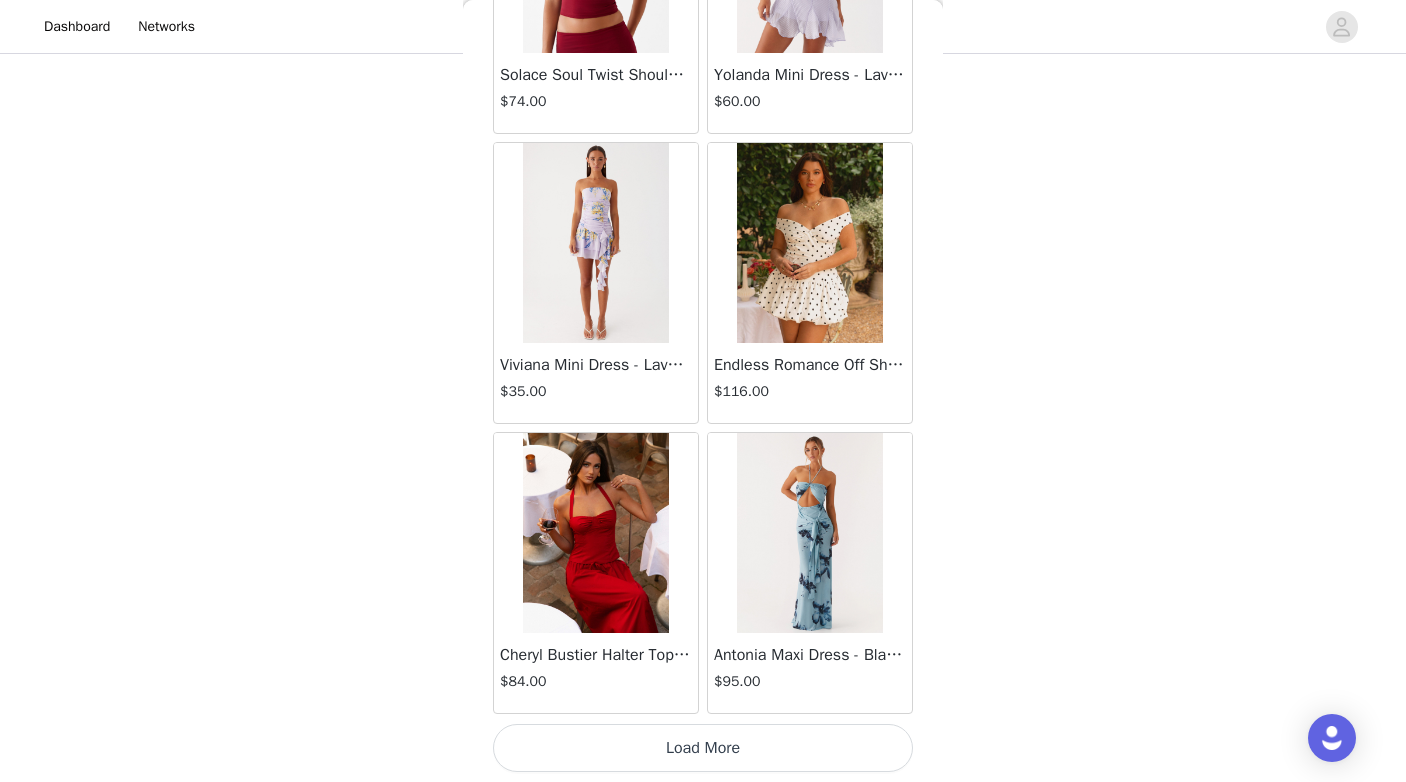 click on "Load More" at bounding box center (703, 748) 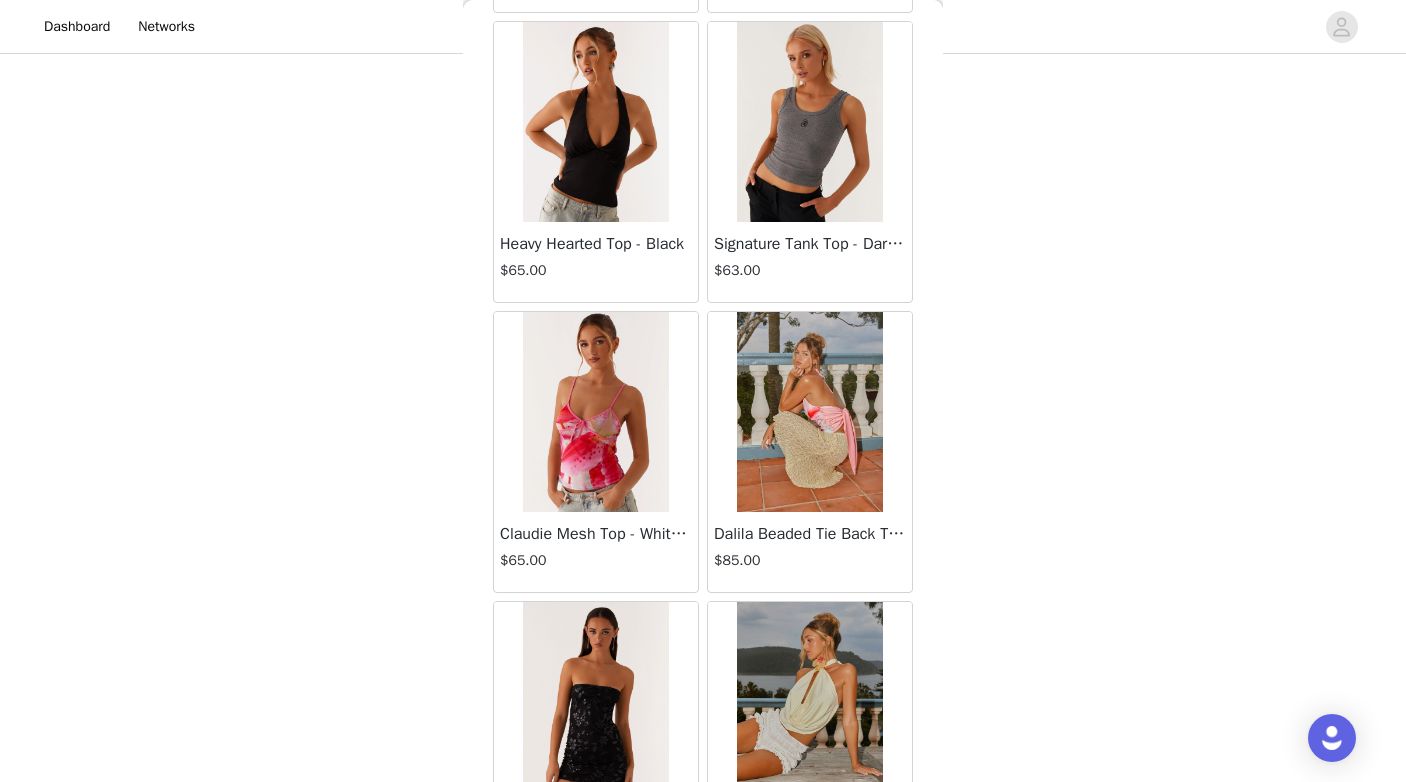 scroll, scrollTop: 27918, scrollLeft: 0, axis: vertical 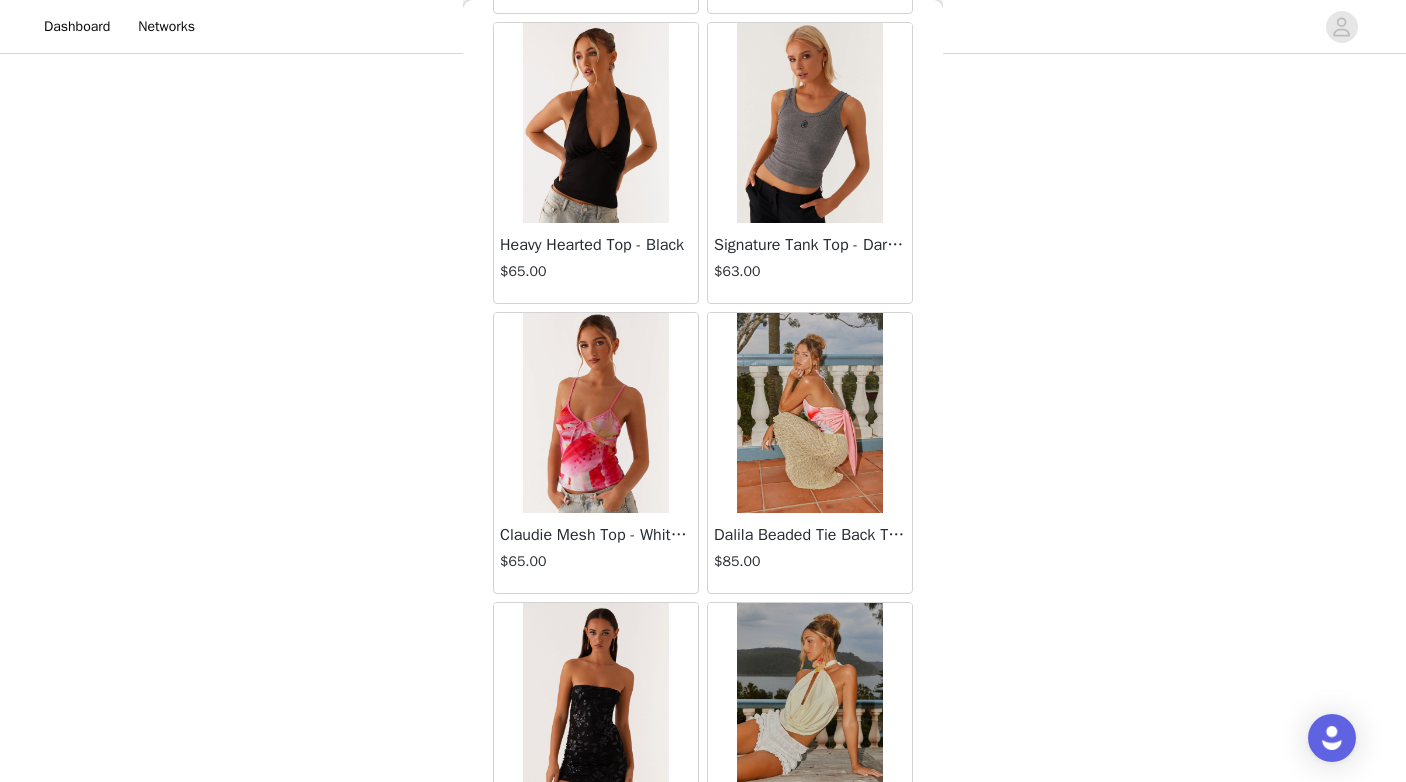 click at bounding box center (595, 123) 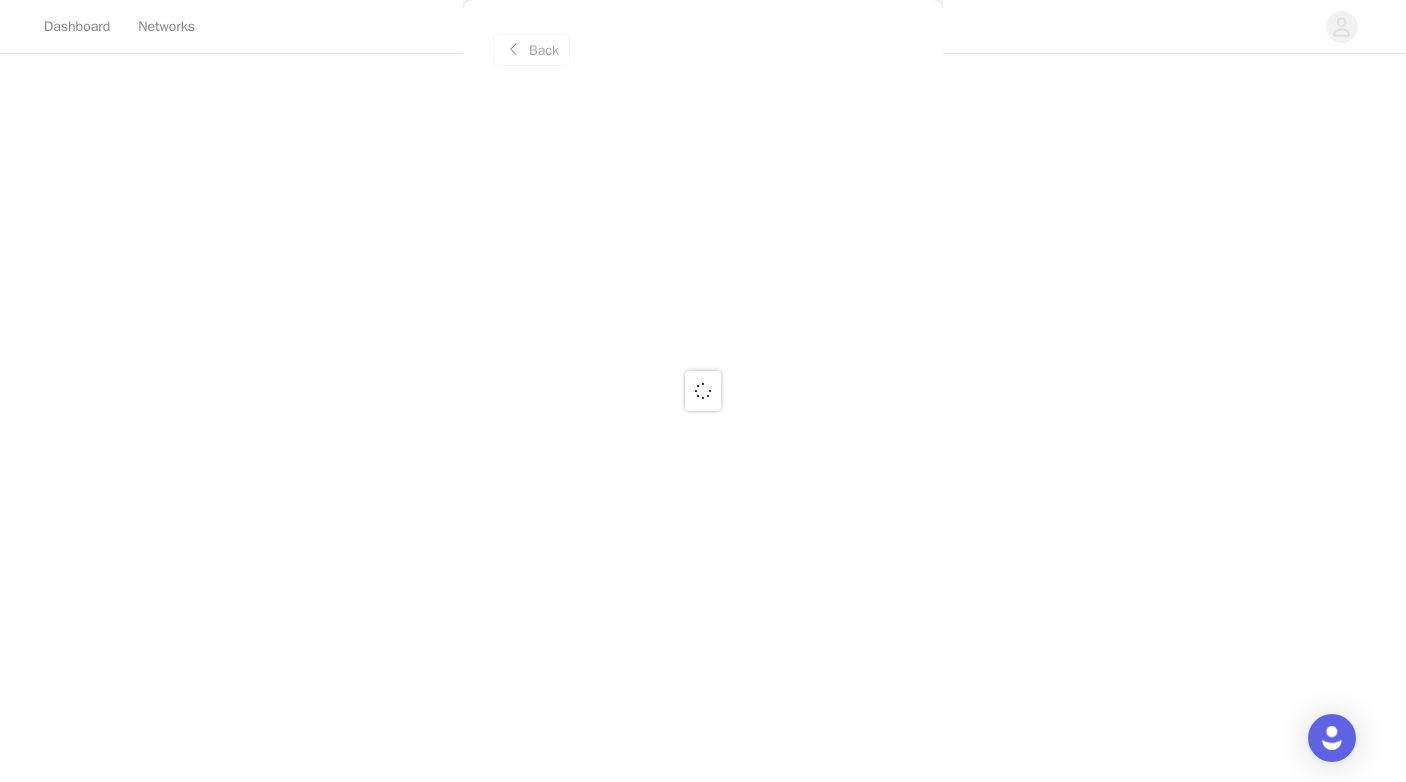 scroll, scrollTop: 0, scrollLeft: 0, axis: both 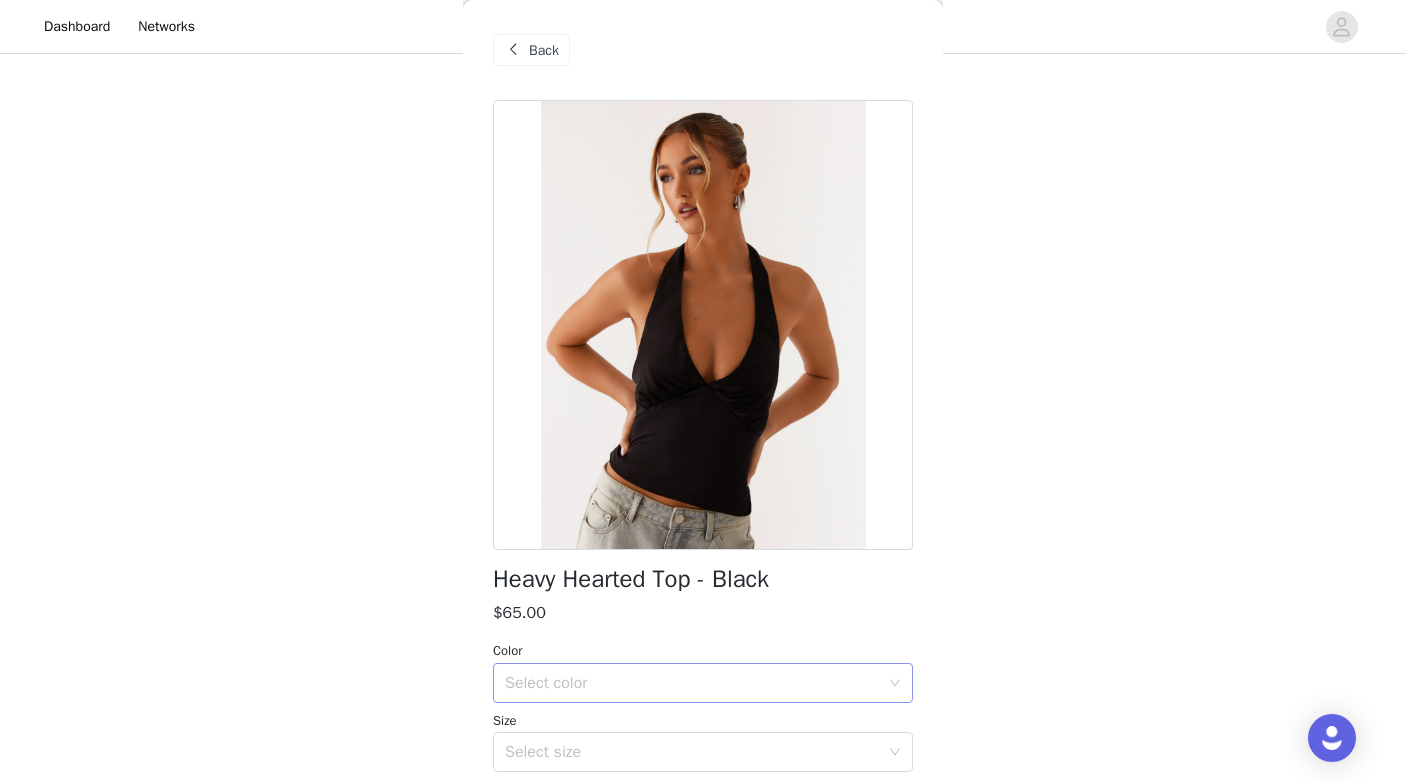 click on "Select color" at bounding box center [692, 683] 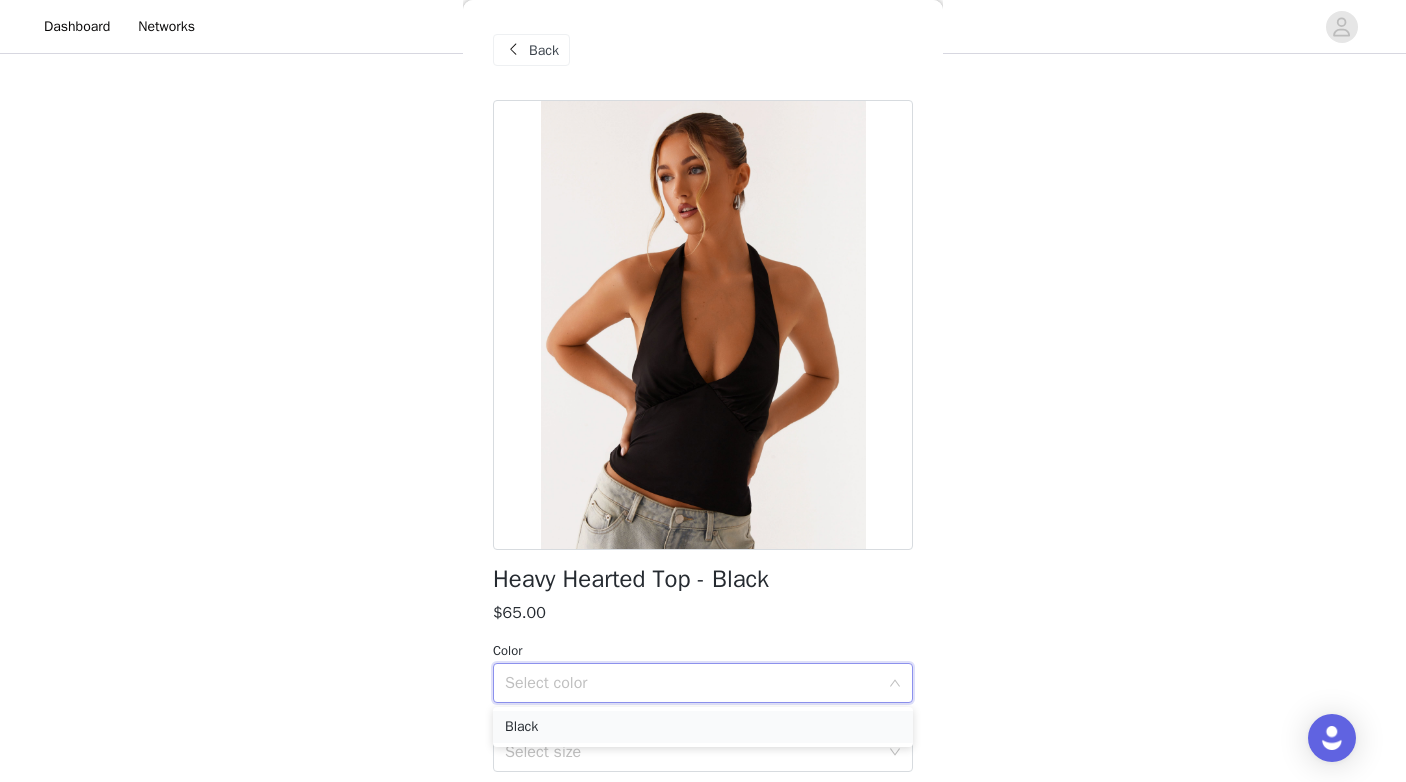click on "Black" at bounding box center (703, 727) 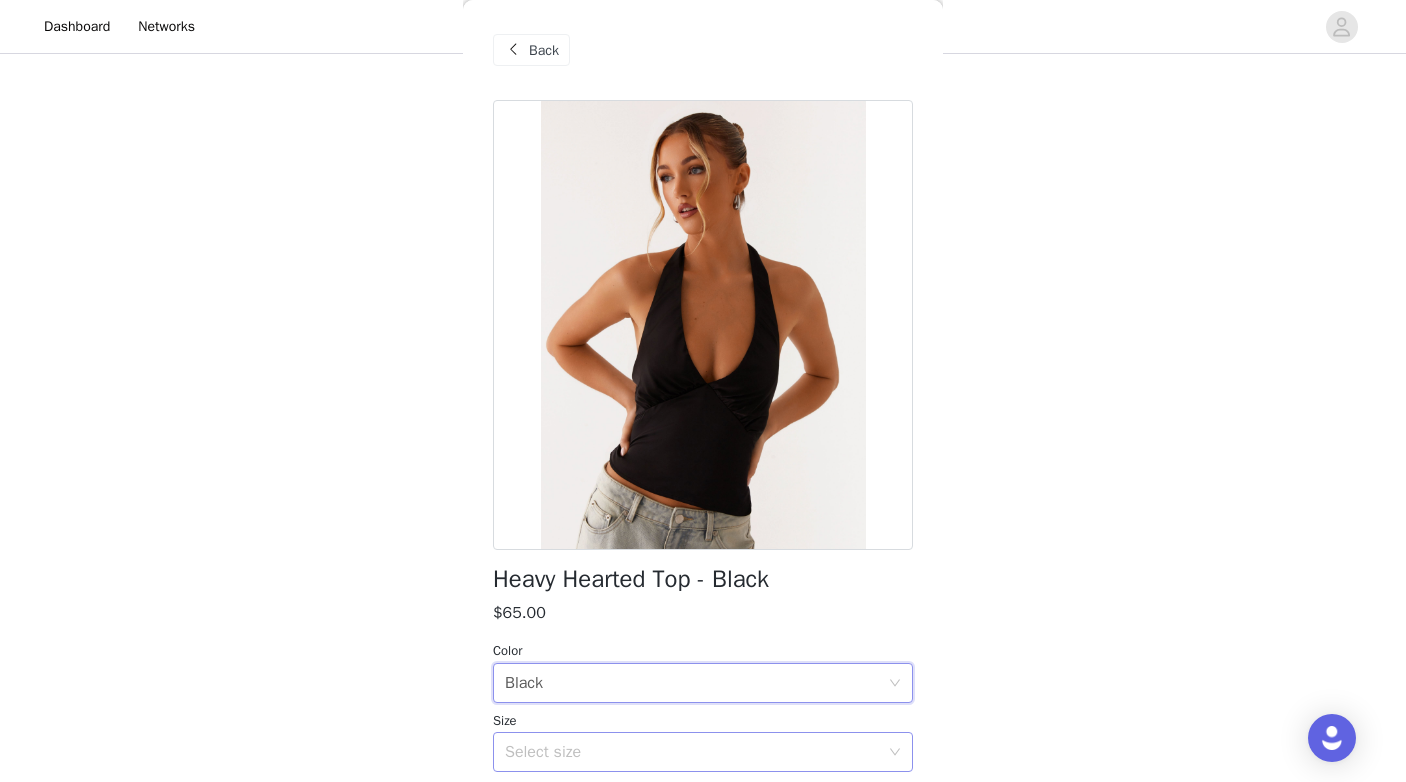 click on "Select size" at bounding box center [692, 752] 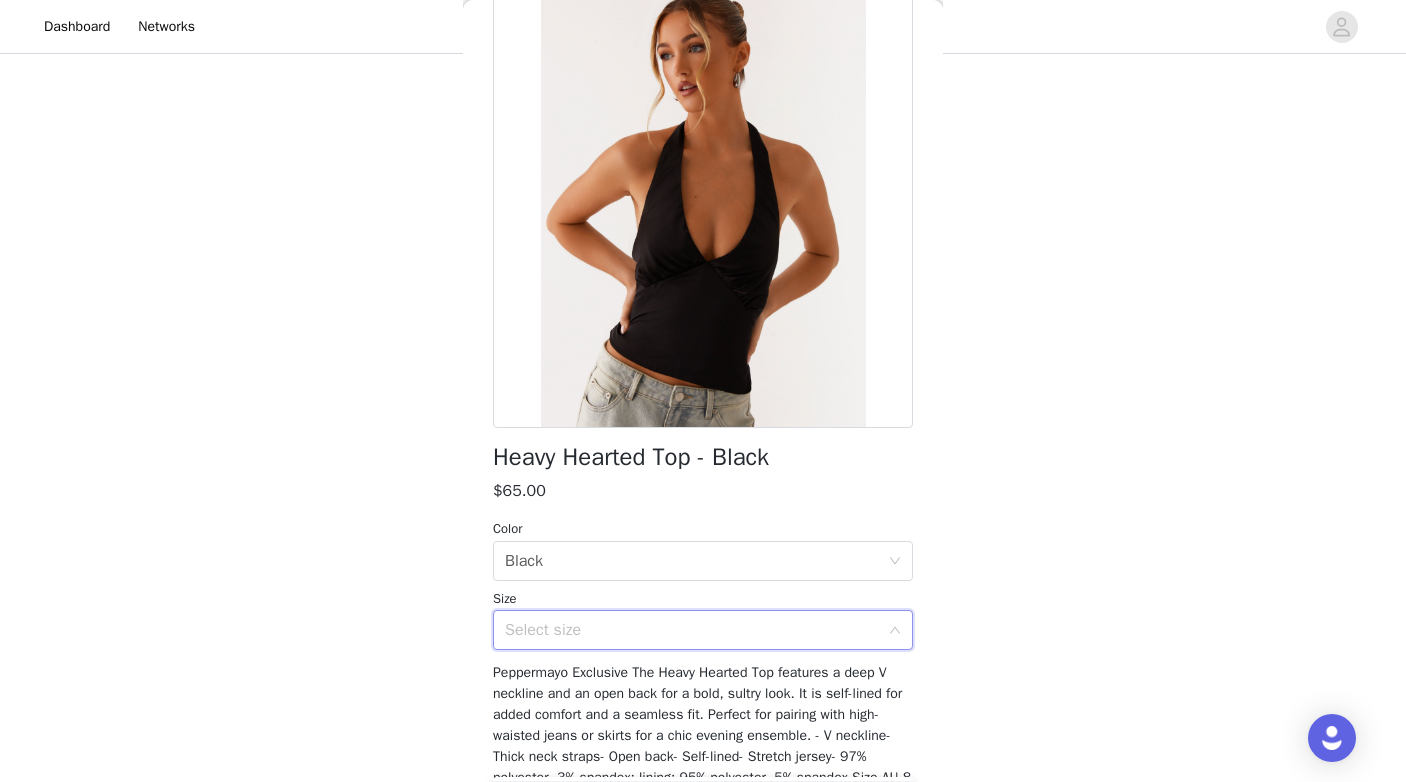 scroll, scrollTop: 137, scrollLeft: 0, axis: vertical 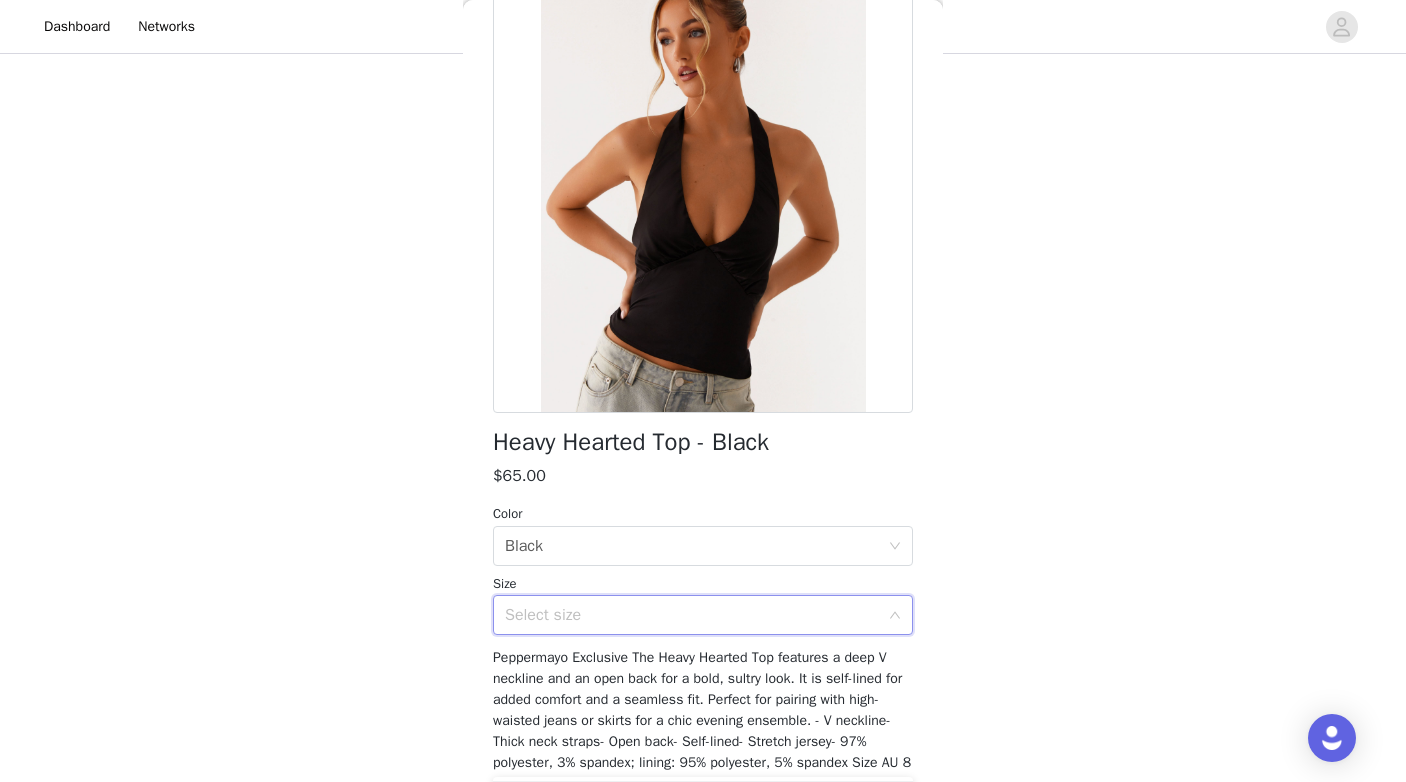 click on "Select size" at bounding box center (692, 615) 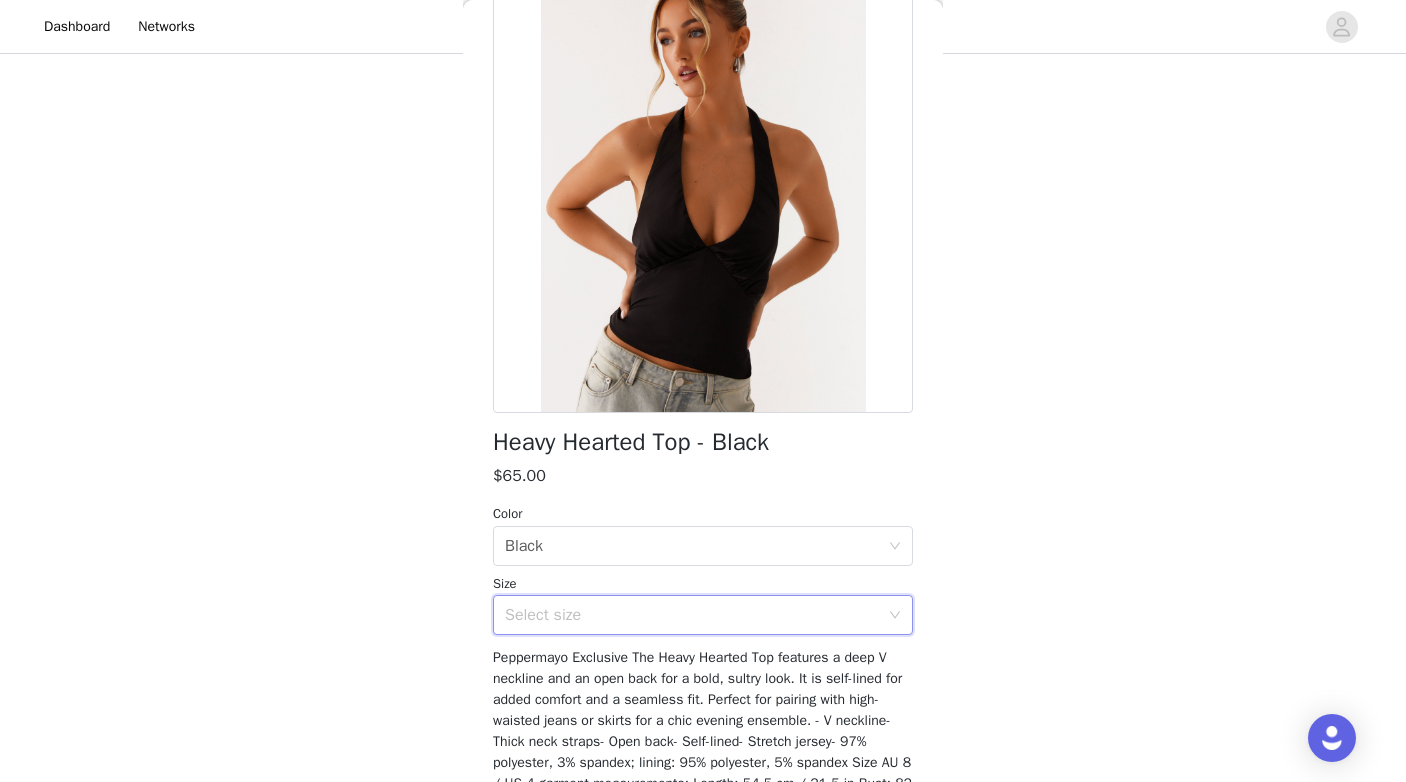 click on "Select size" at bounding box center (692, 615) 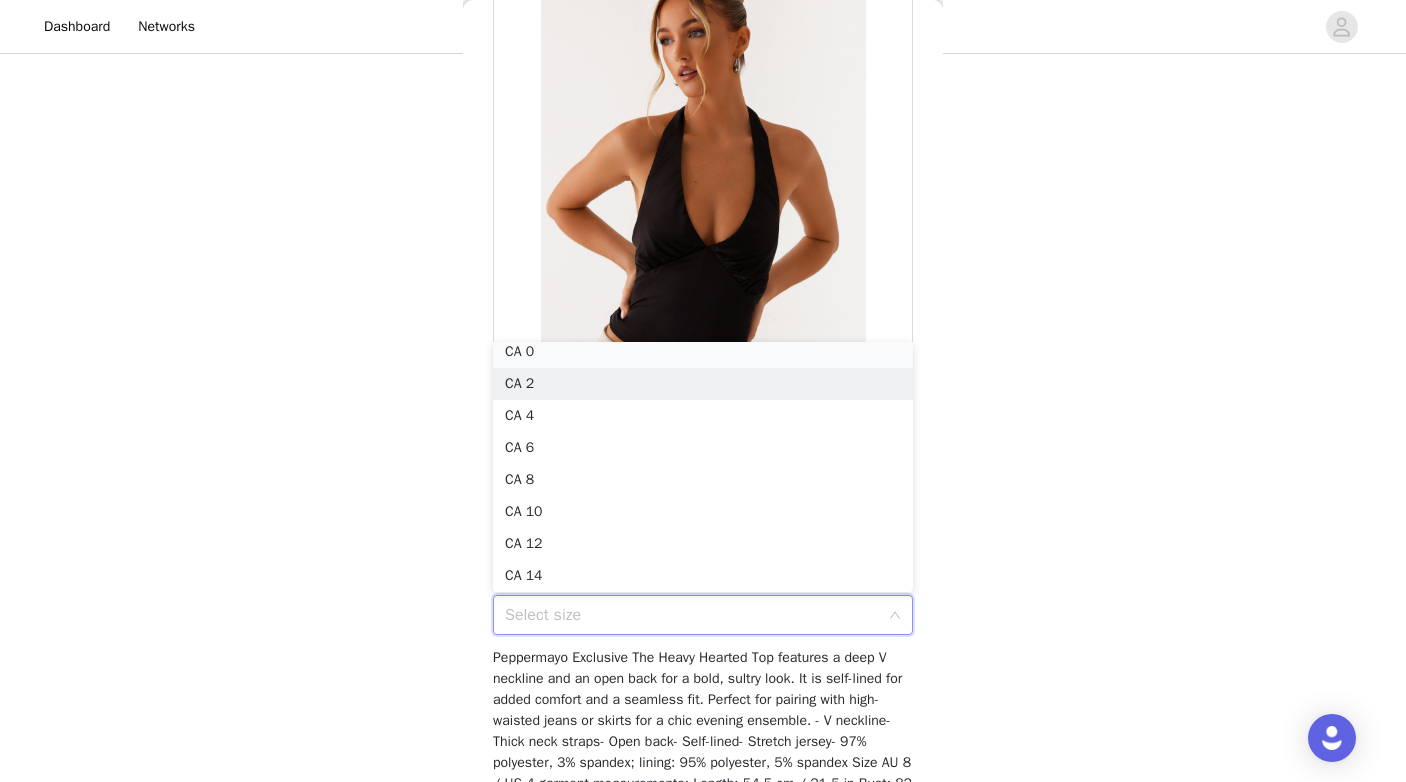 scroll, scrollTop: 4, scrollLeft: 0, axis: vertical 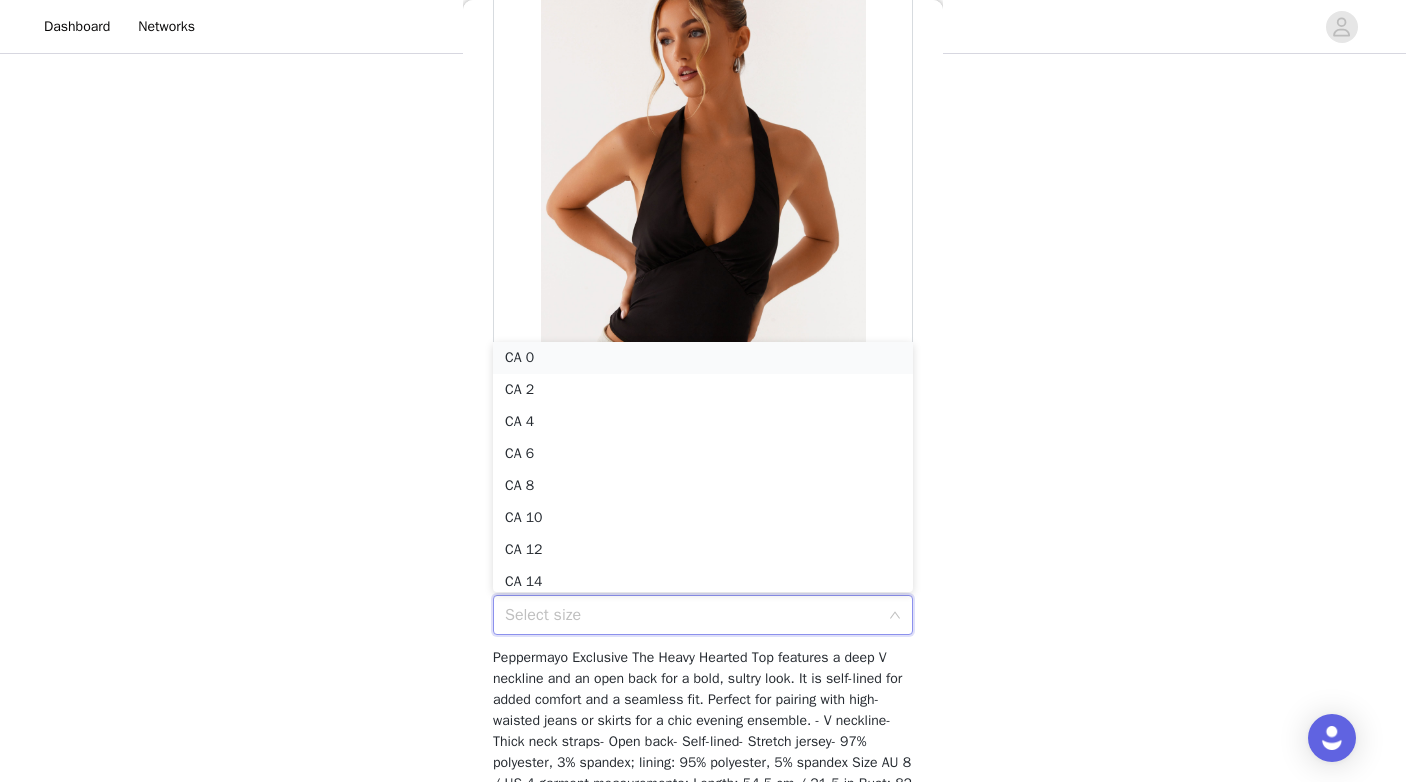 click on "CA 0" at bounding box center (703, 358) 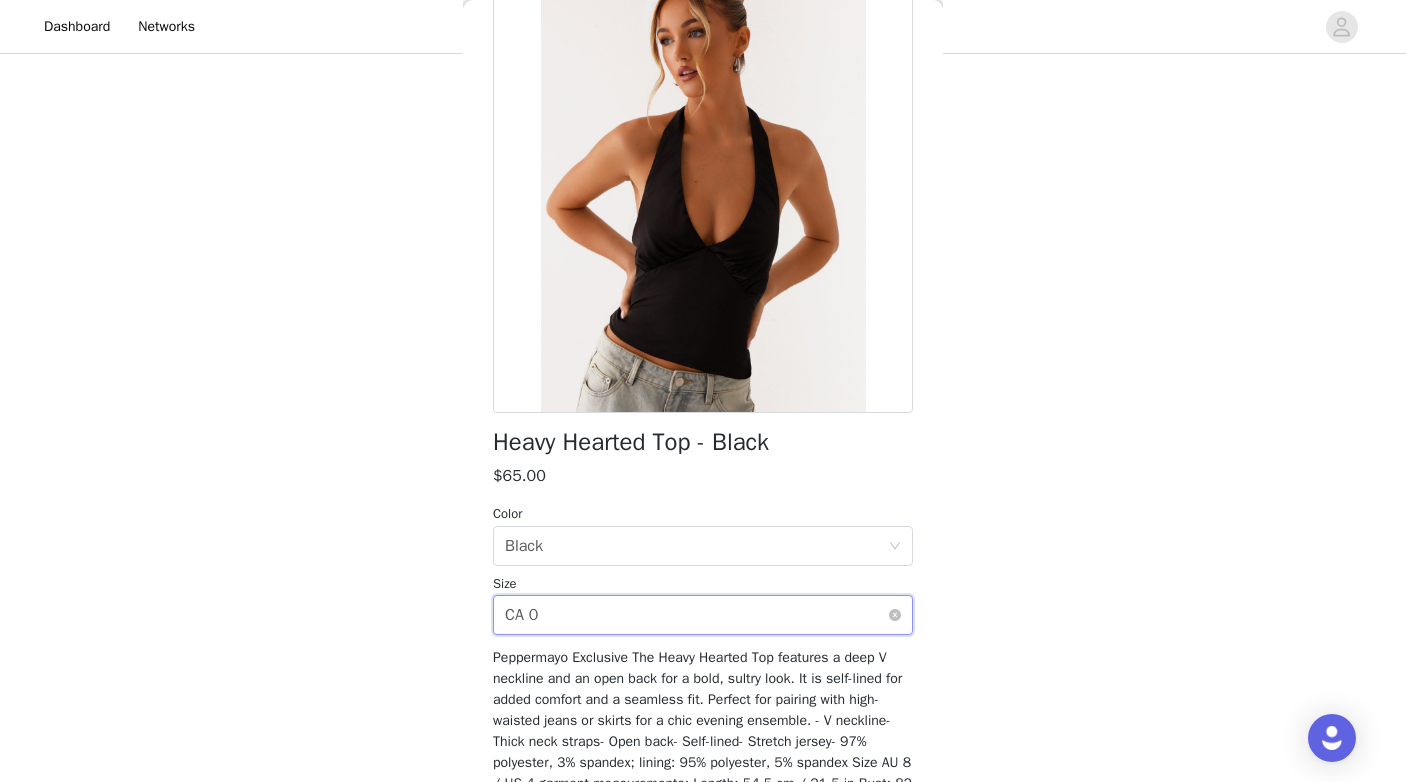 scroll, scrollTop: 296, scrollLeft: 0, axis: vertical 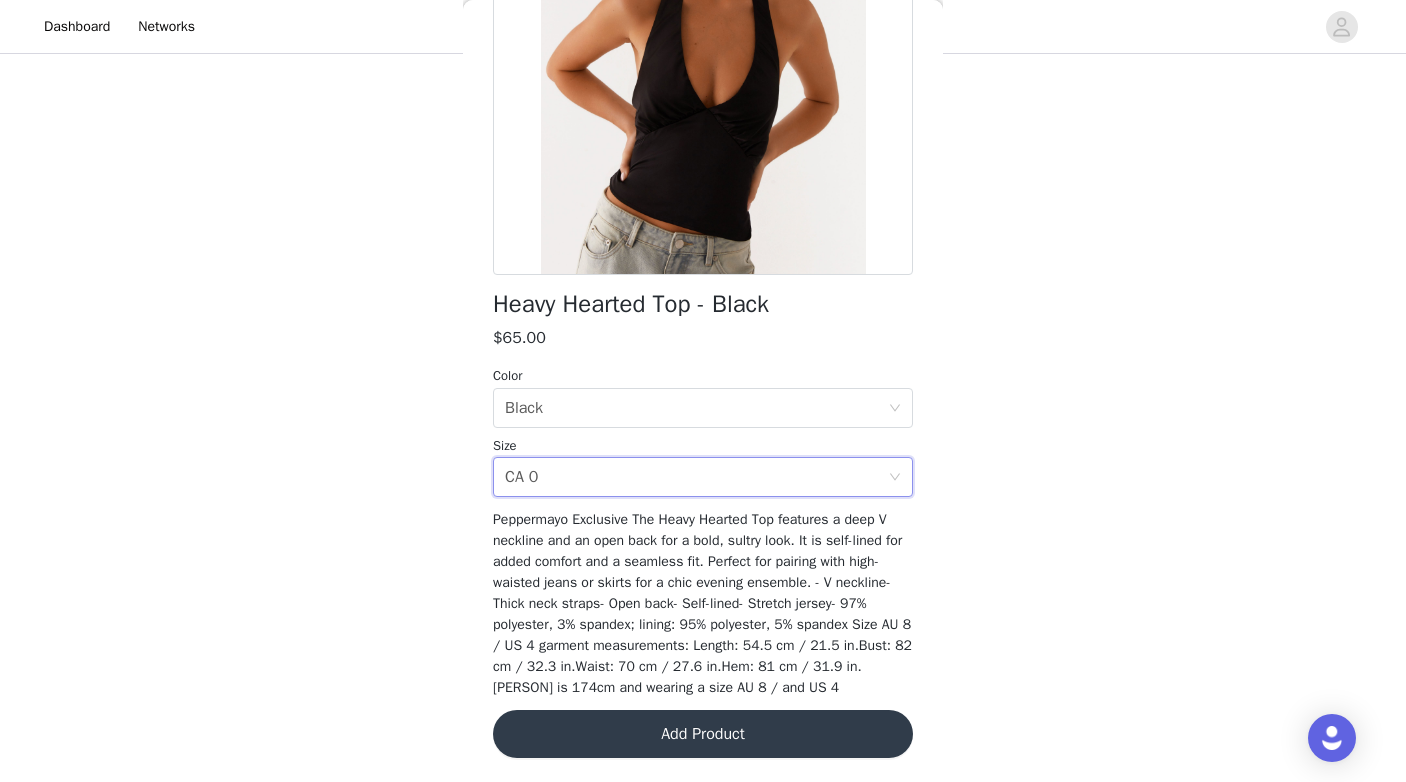 click on "Add Product" at bounding box center (703, 734) 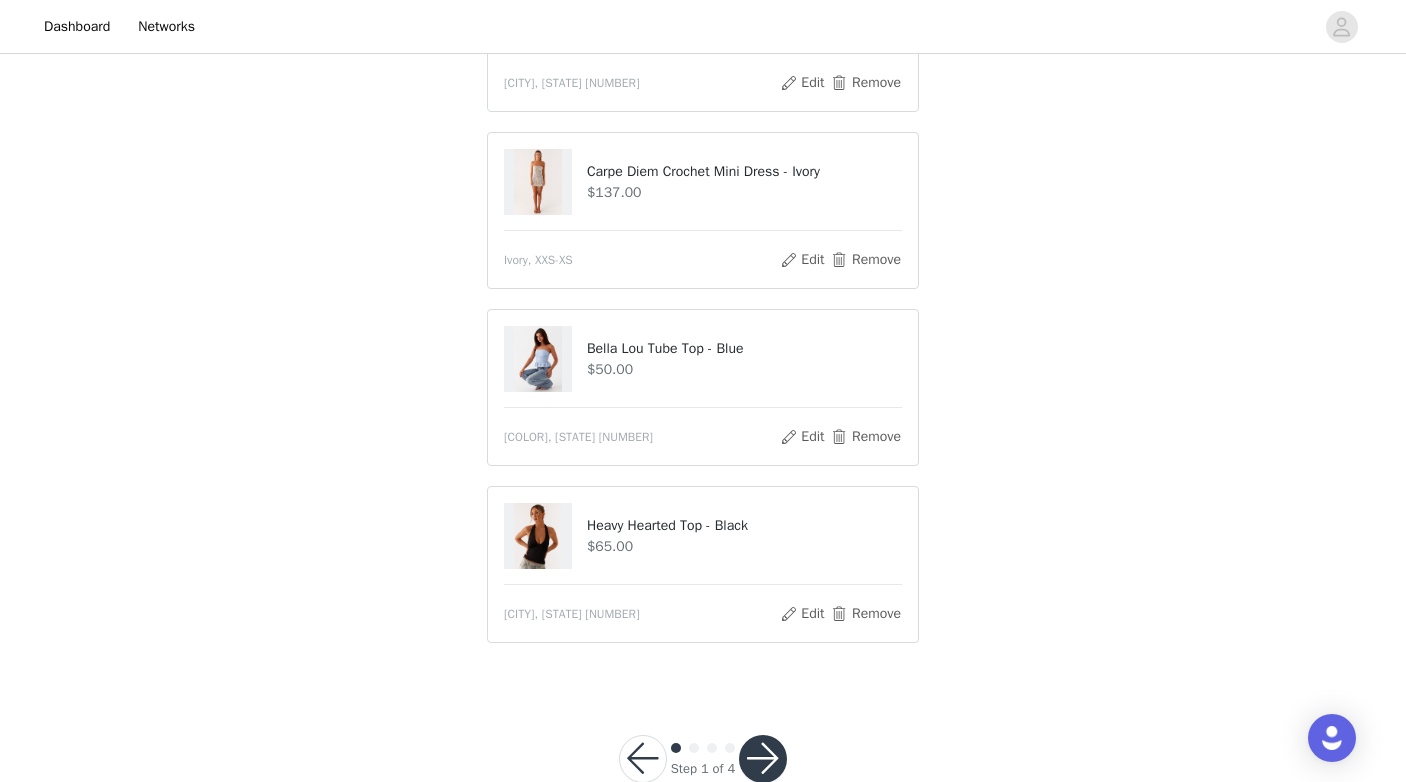 click at bounding box center (763, 759) 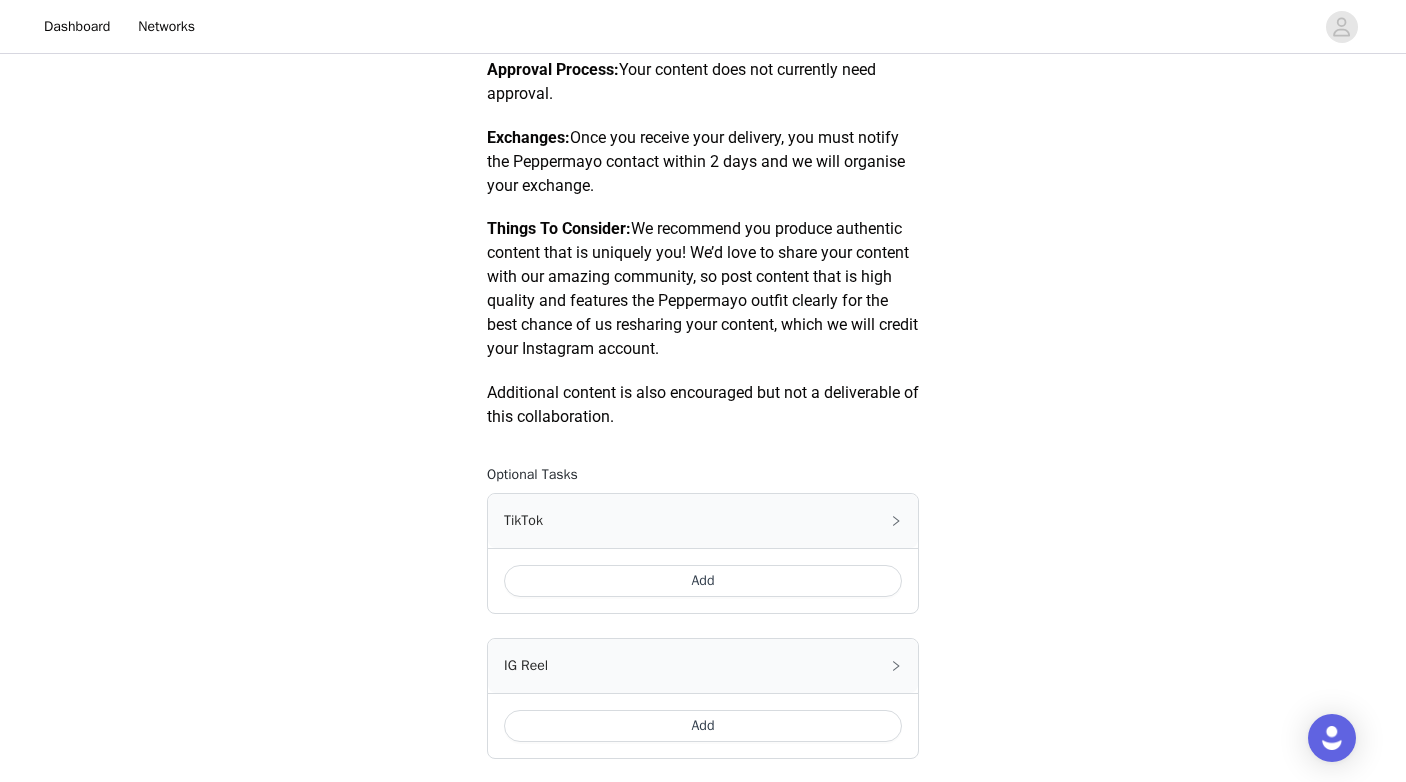 scroll, scrollTop: 1166, scrollLeft: 0, axis: vertical 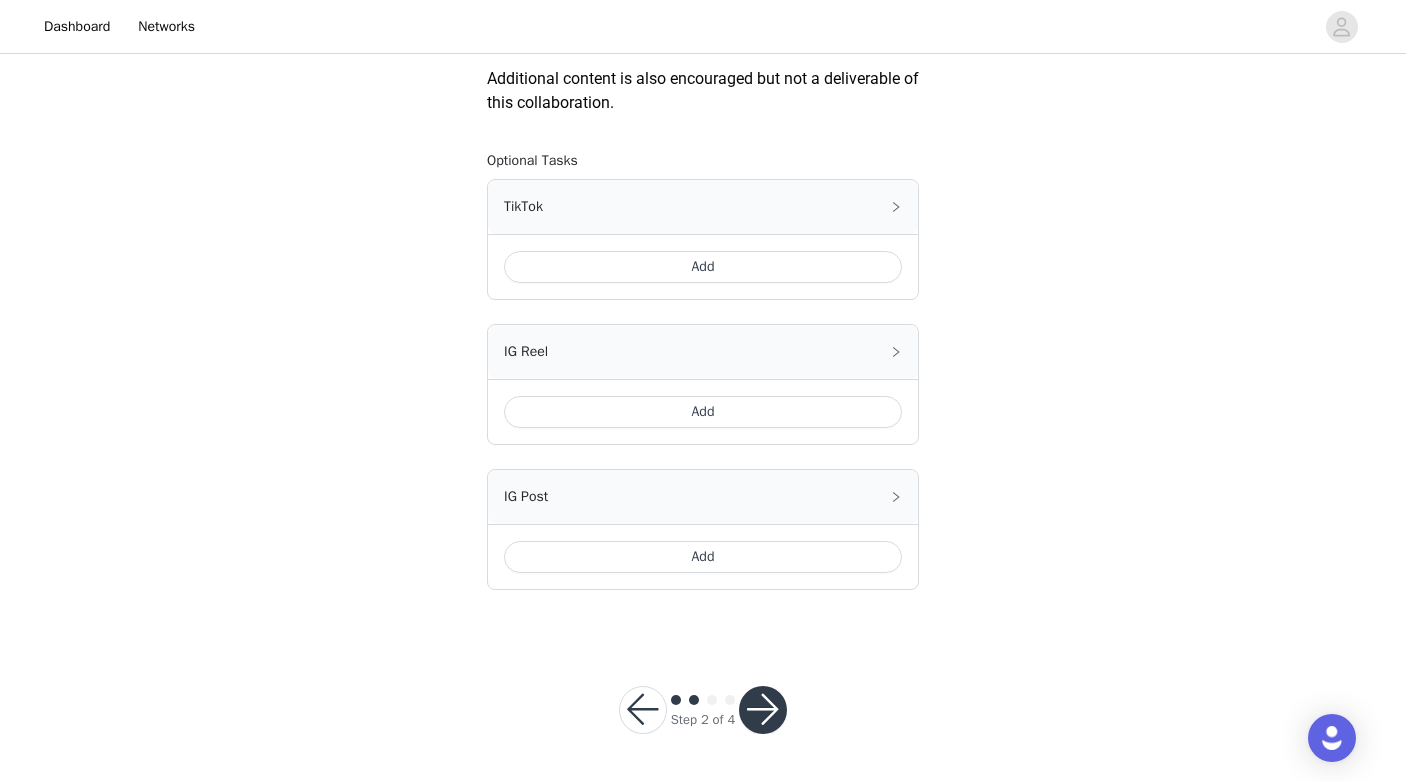click at bounding box center (763, 710) 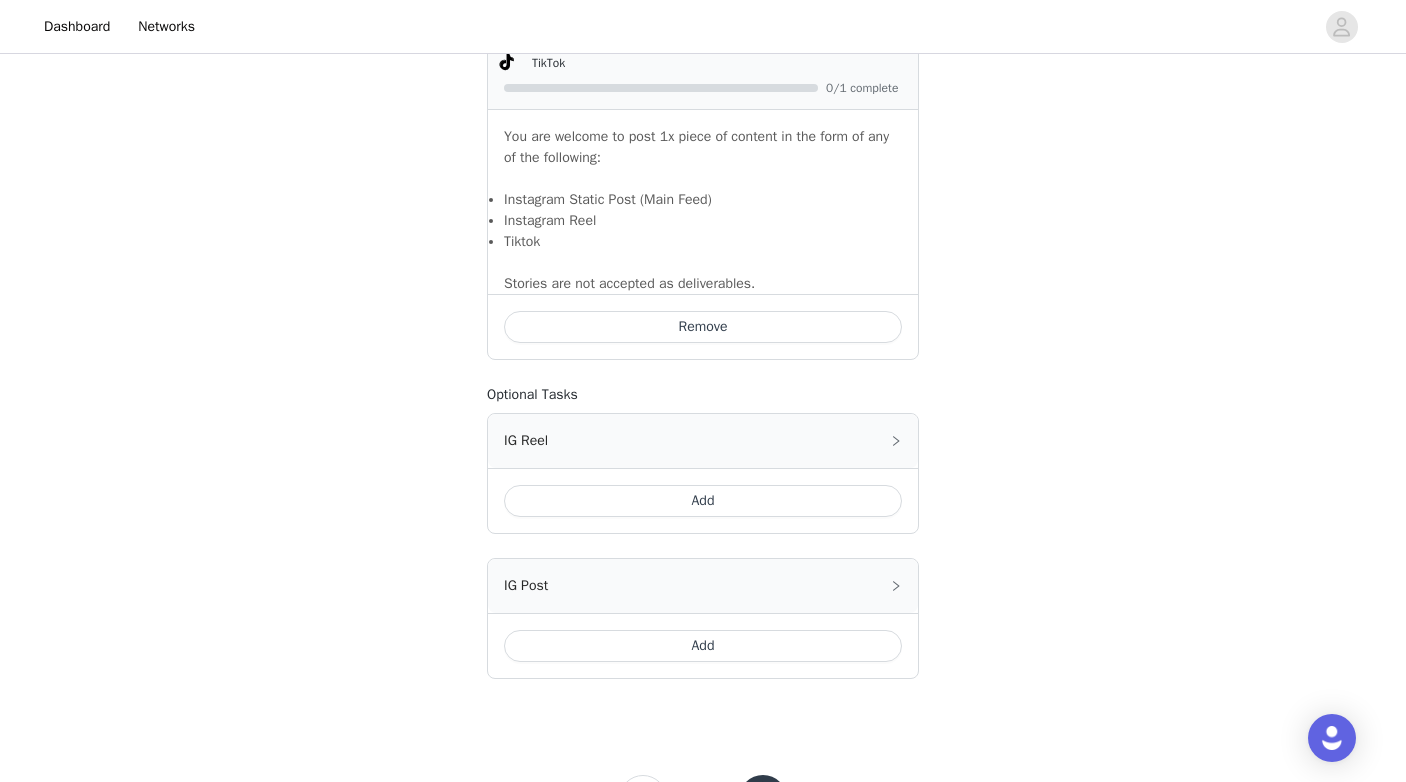 scroll, scrollTop: 1337, scrollLeft: 0, axis: vertical 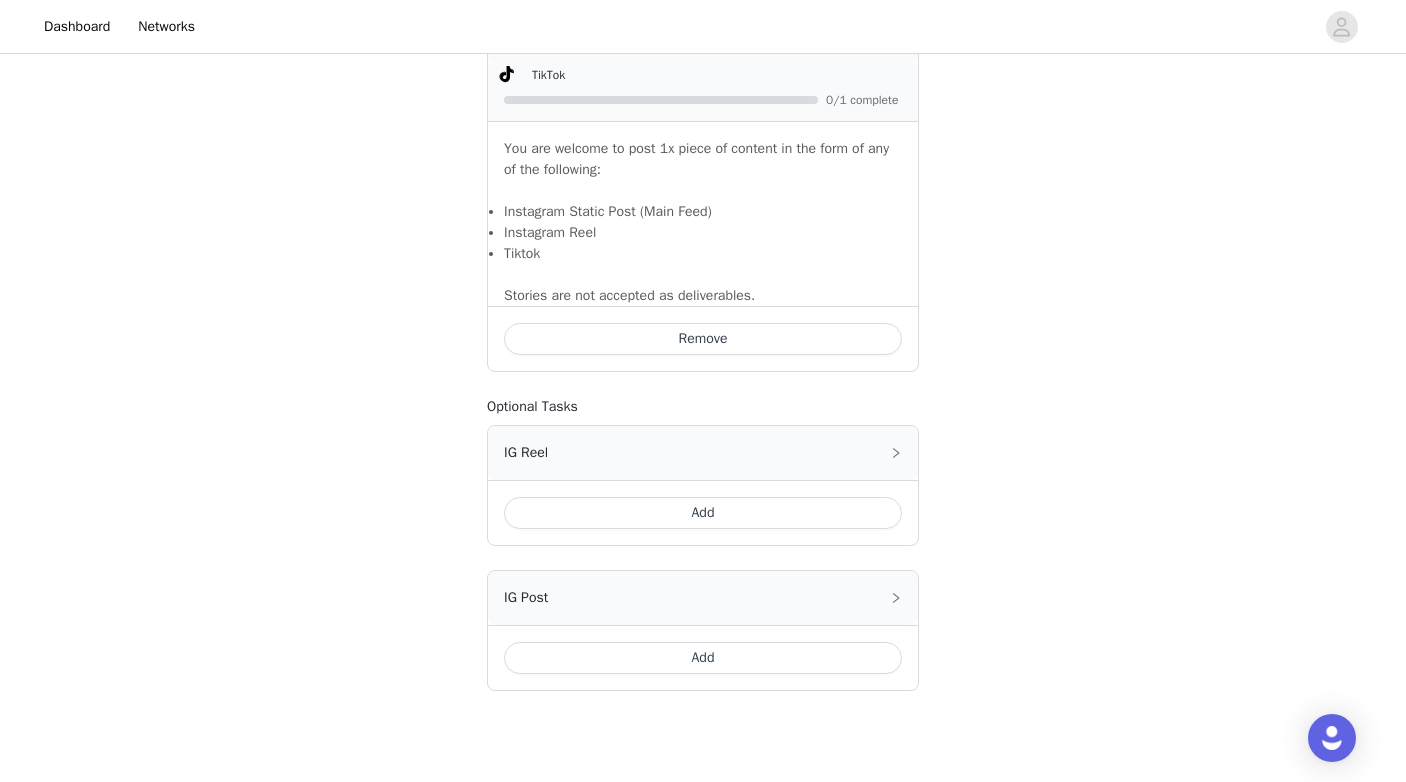 click on "Add" at bounding box center (703, 513) 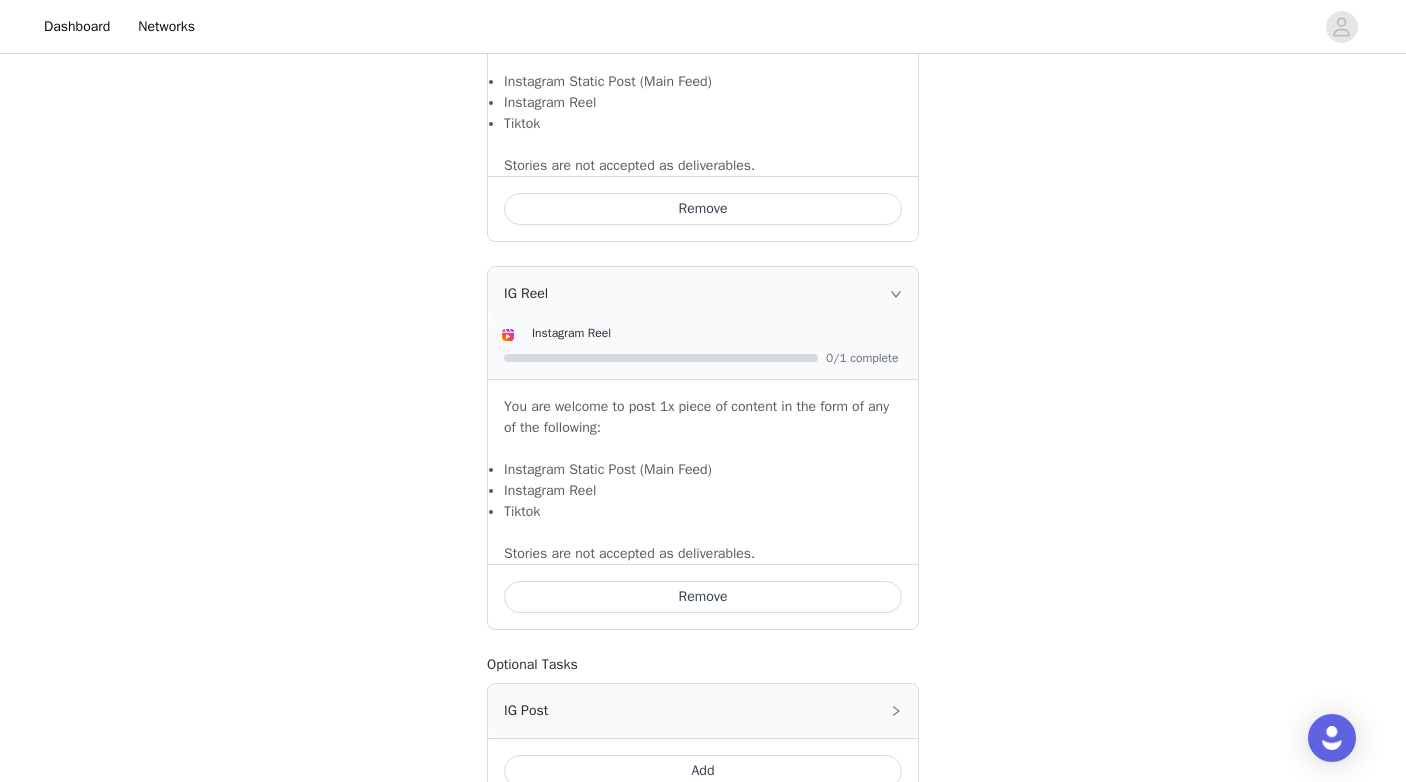 scroll, scrollTop: 1681, scrollLeft: 0, axis: vertical 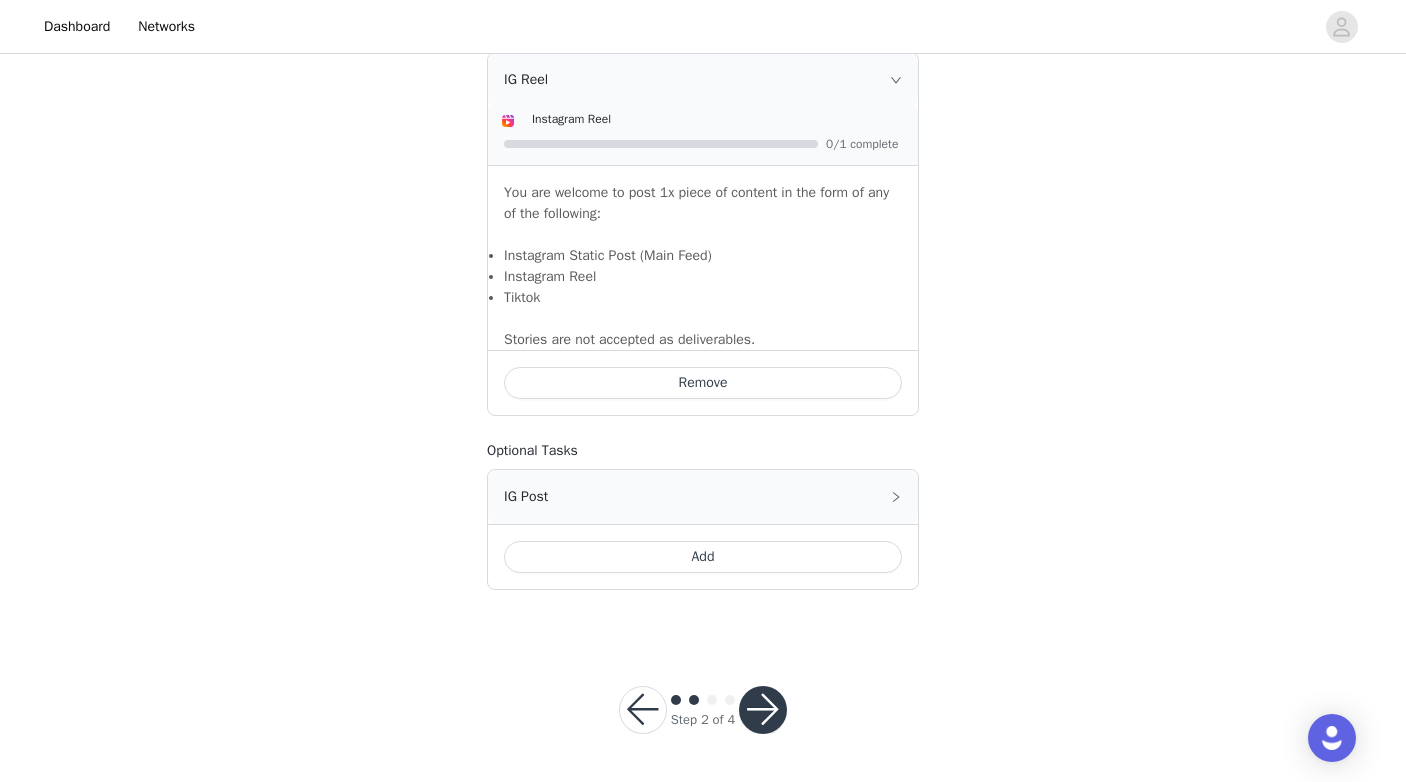 click at bounding box center (763, 710) 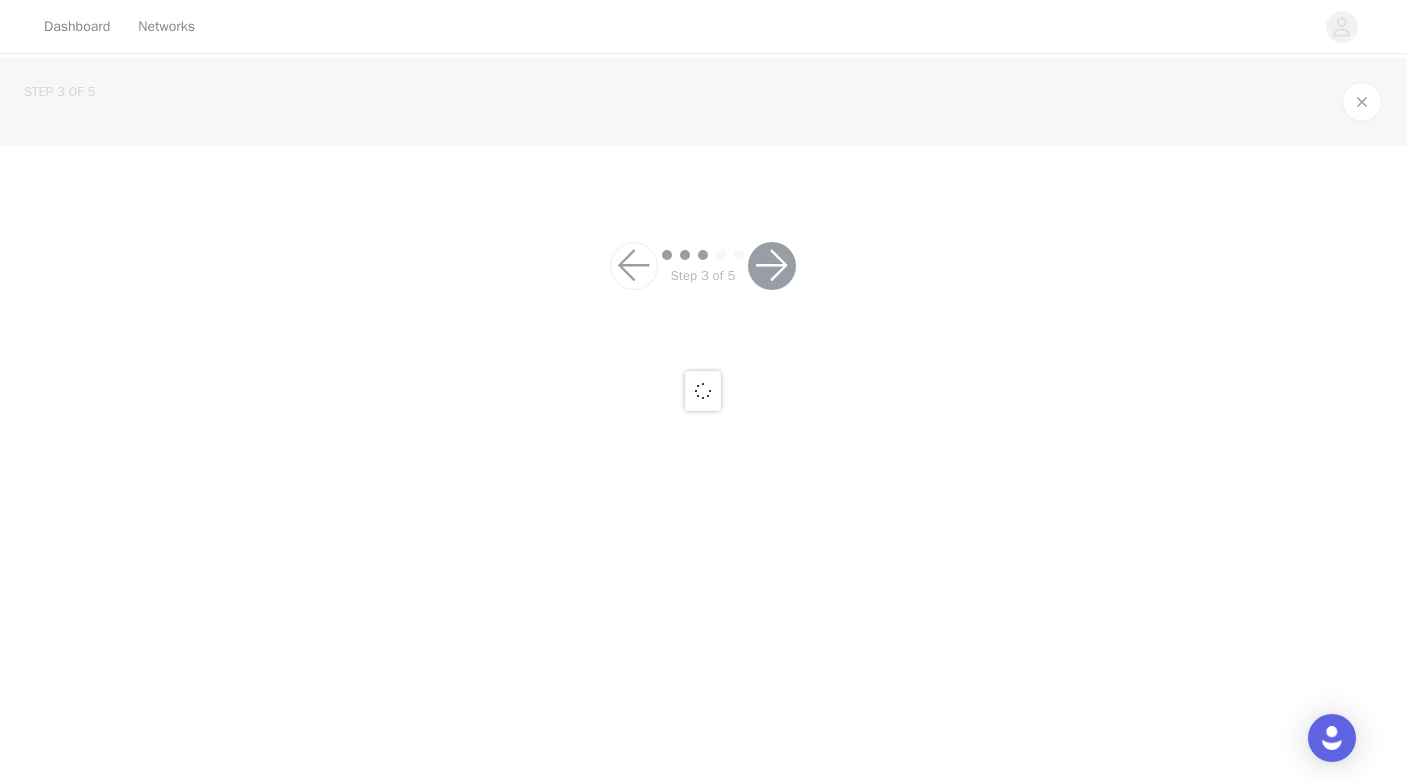 scroll, scrollTop: 0, scrollLeft: 0, axis: both 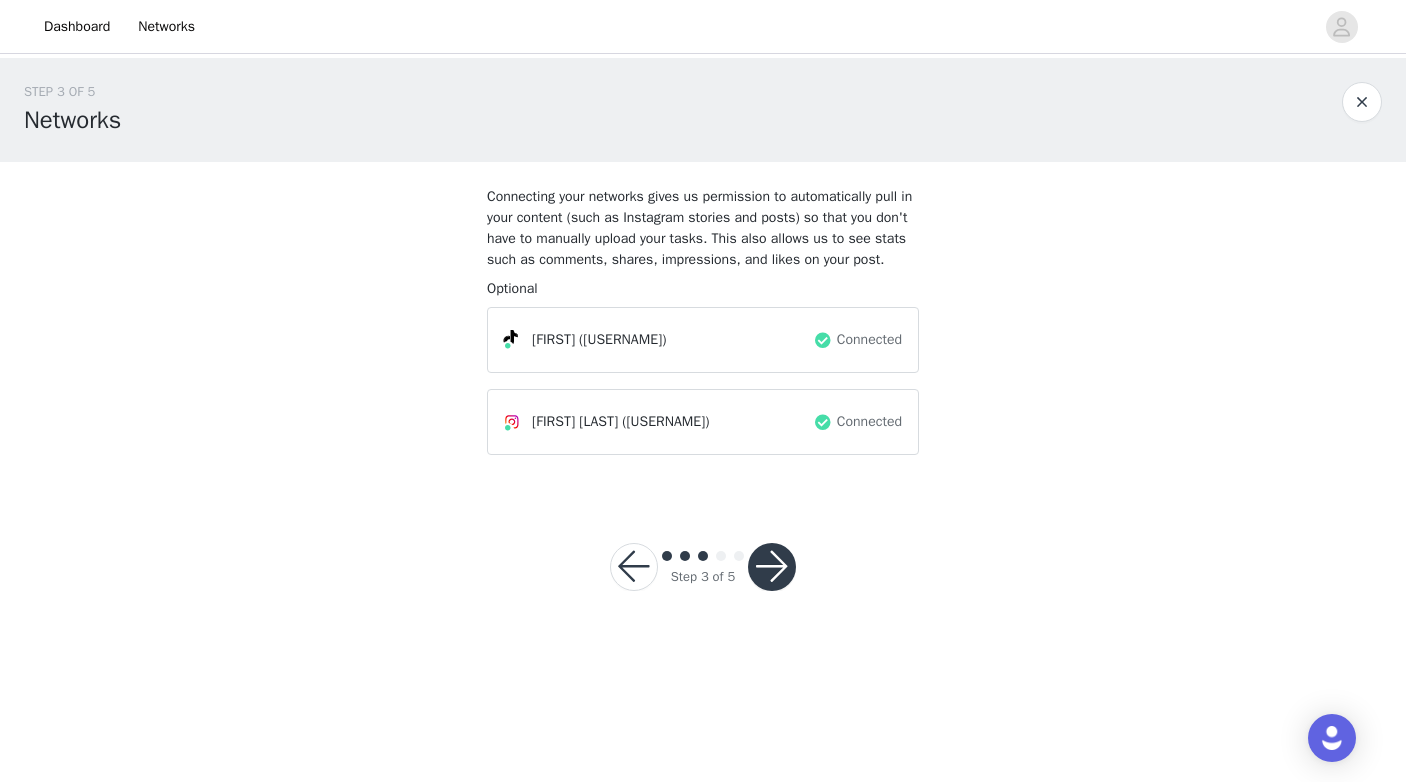 click at bounding box center (772, 567) 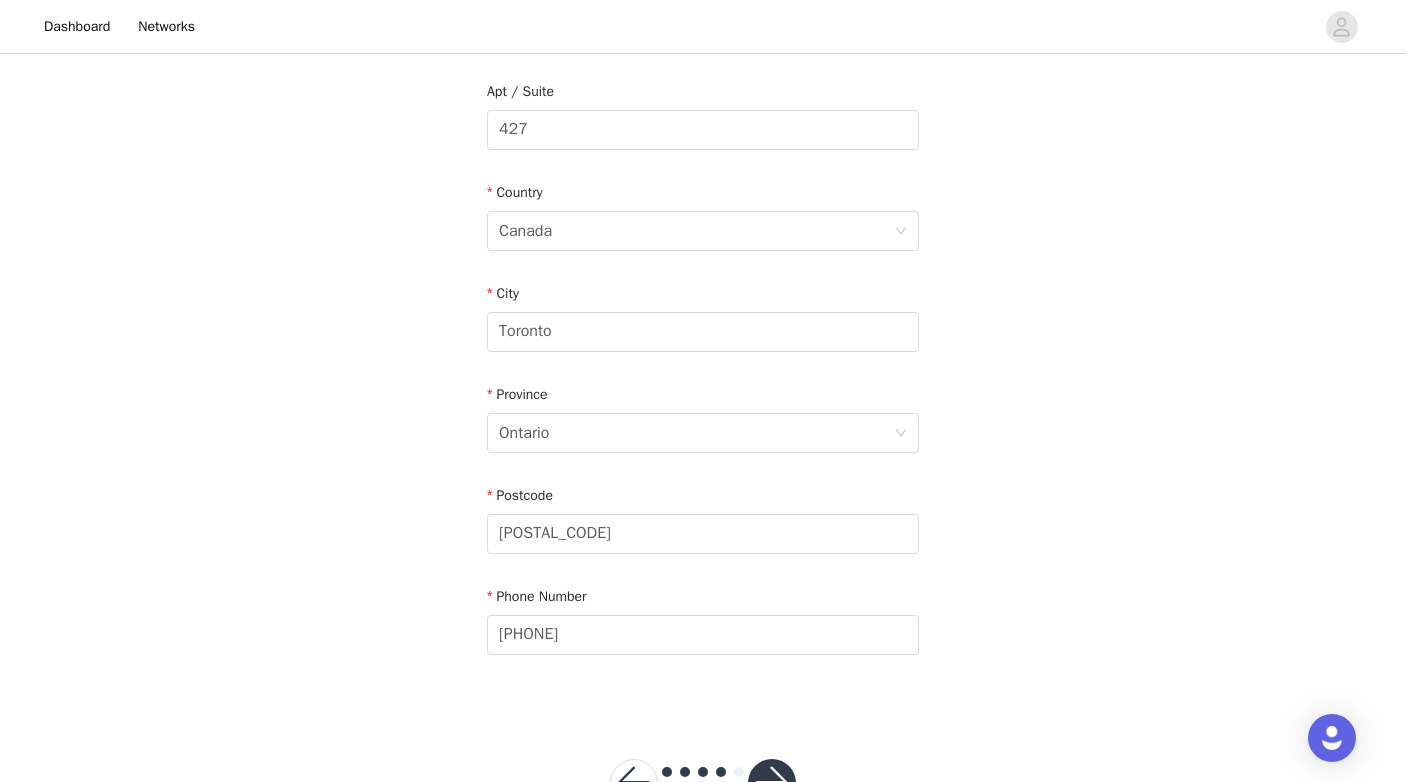 scroll, scrollTop: 581, scrollLeft: 0, axis: vertical 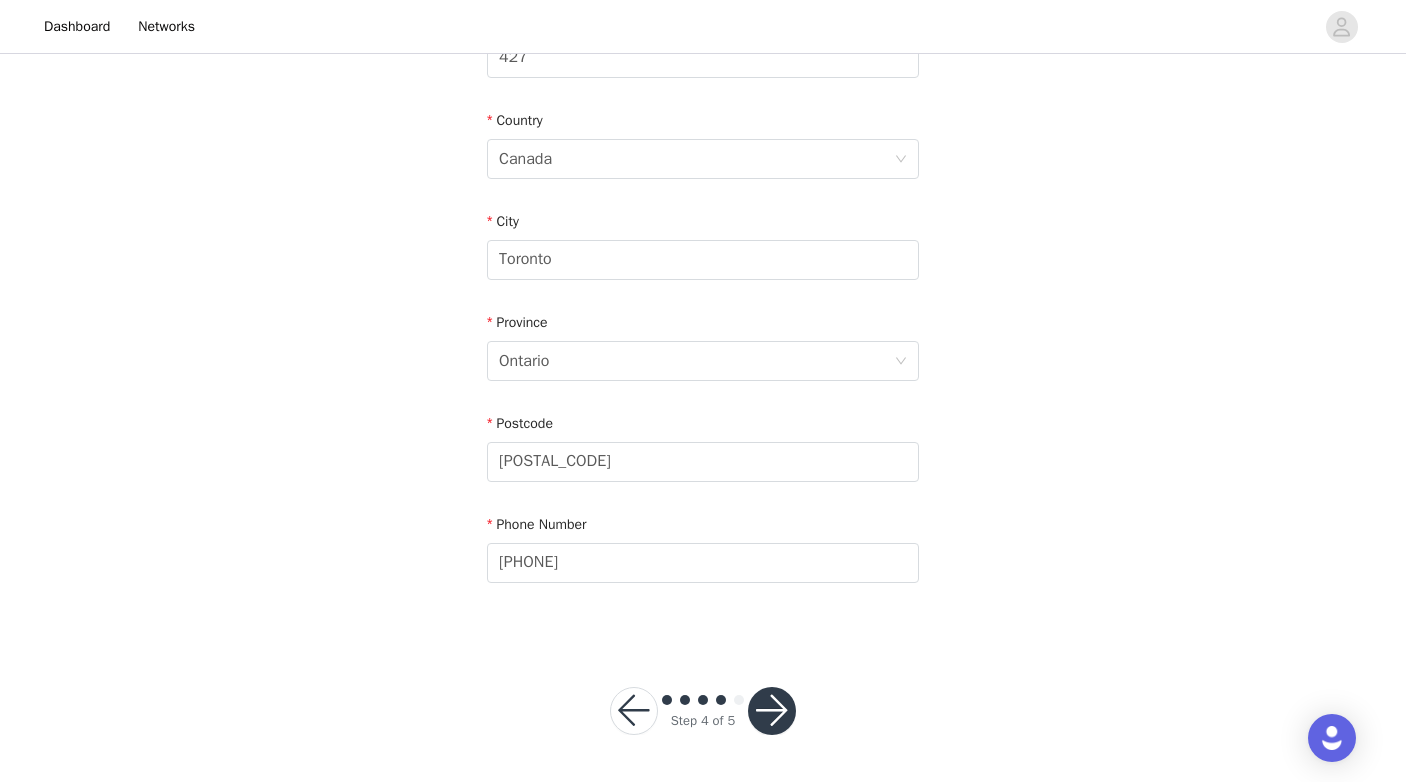 click at bounding box center [772, 711] 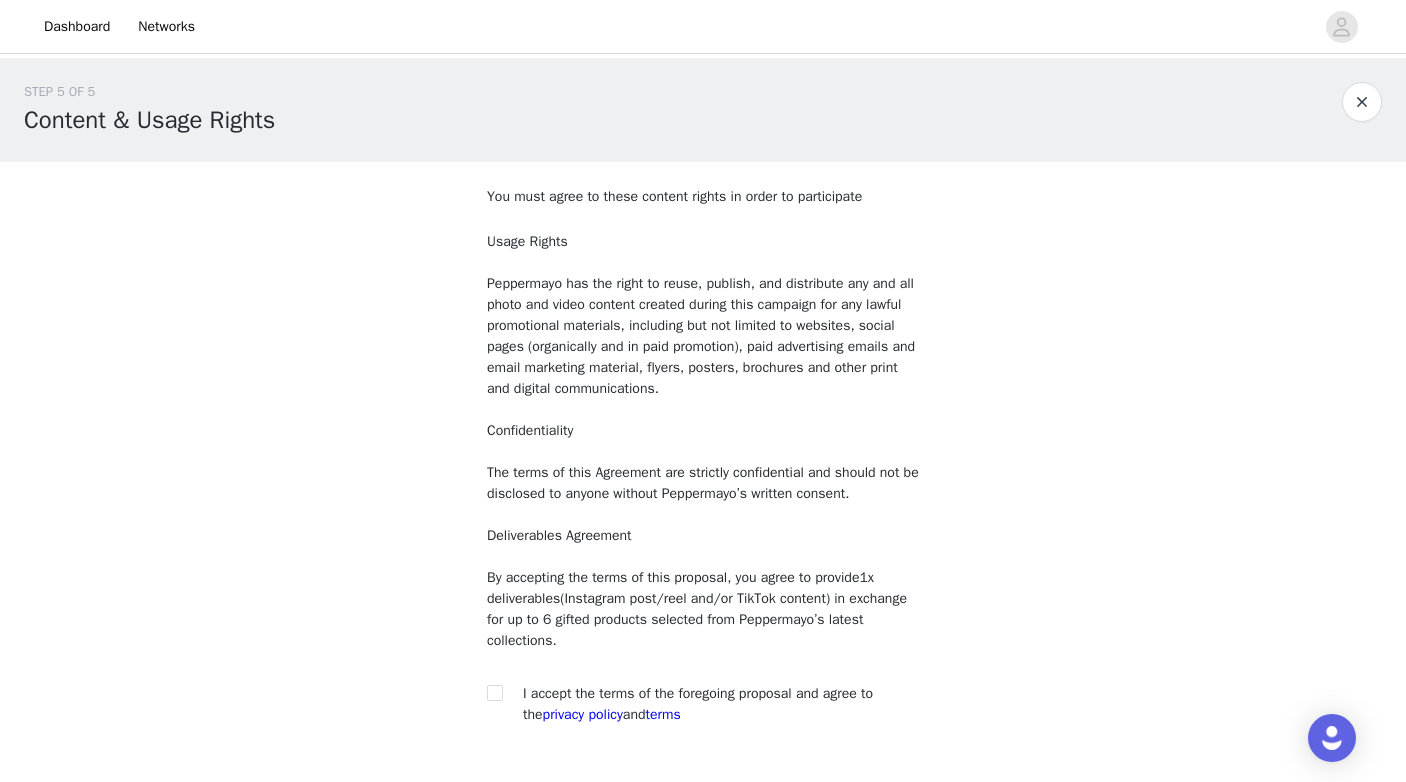 scroll, scrollTop: 142, scrollLeft: 0, axis: vertical 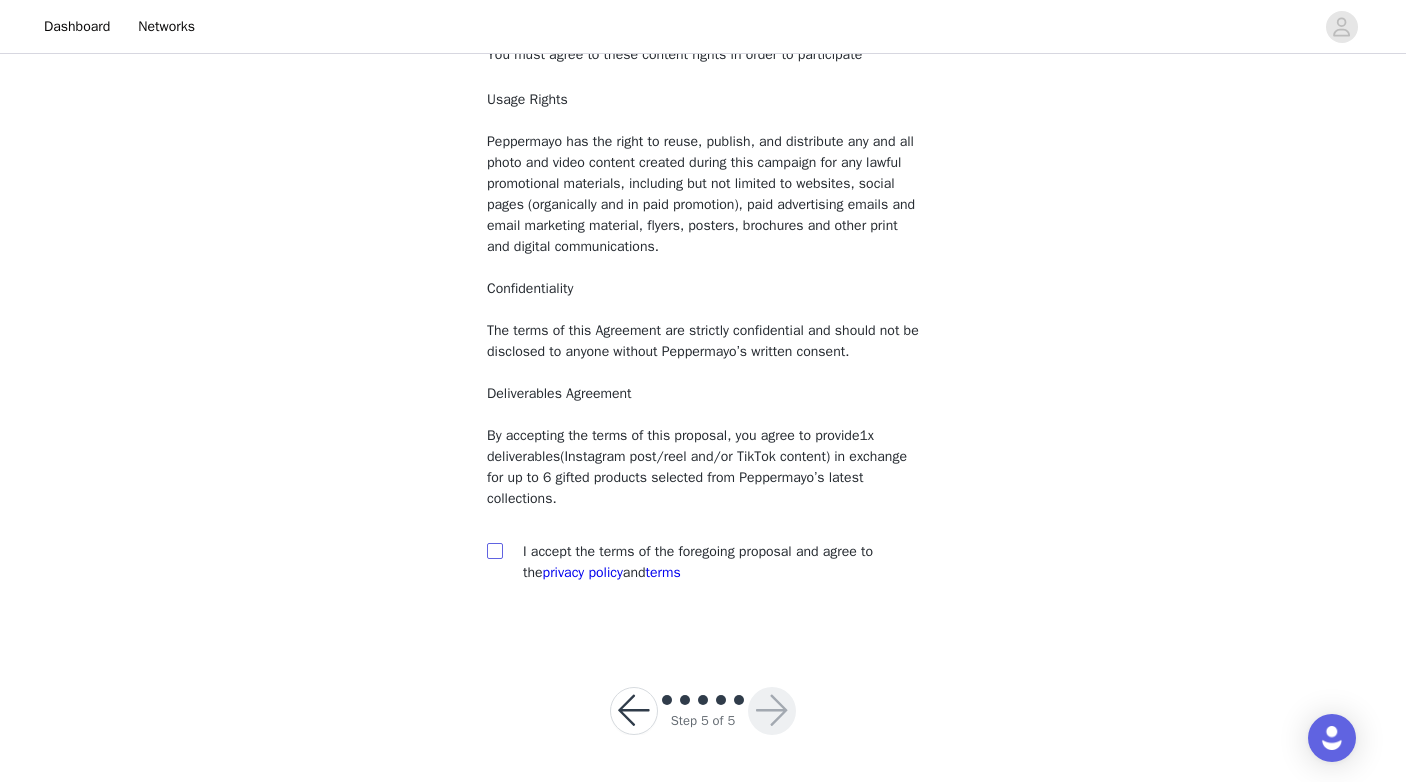 click at bounding box center (494, 550) 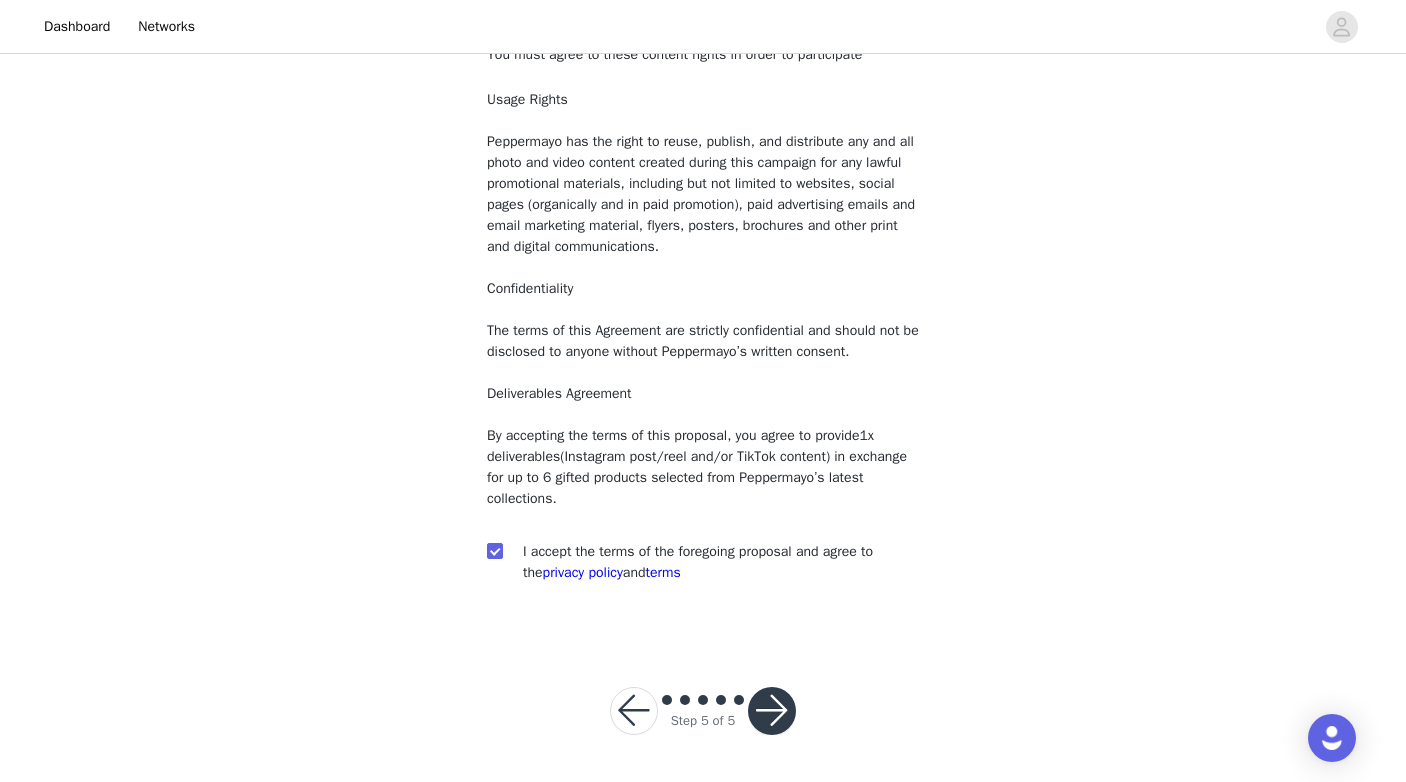 click at bounding box center (772, 711) 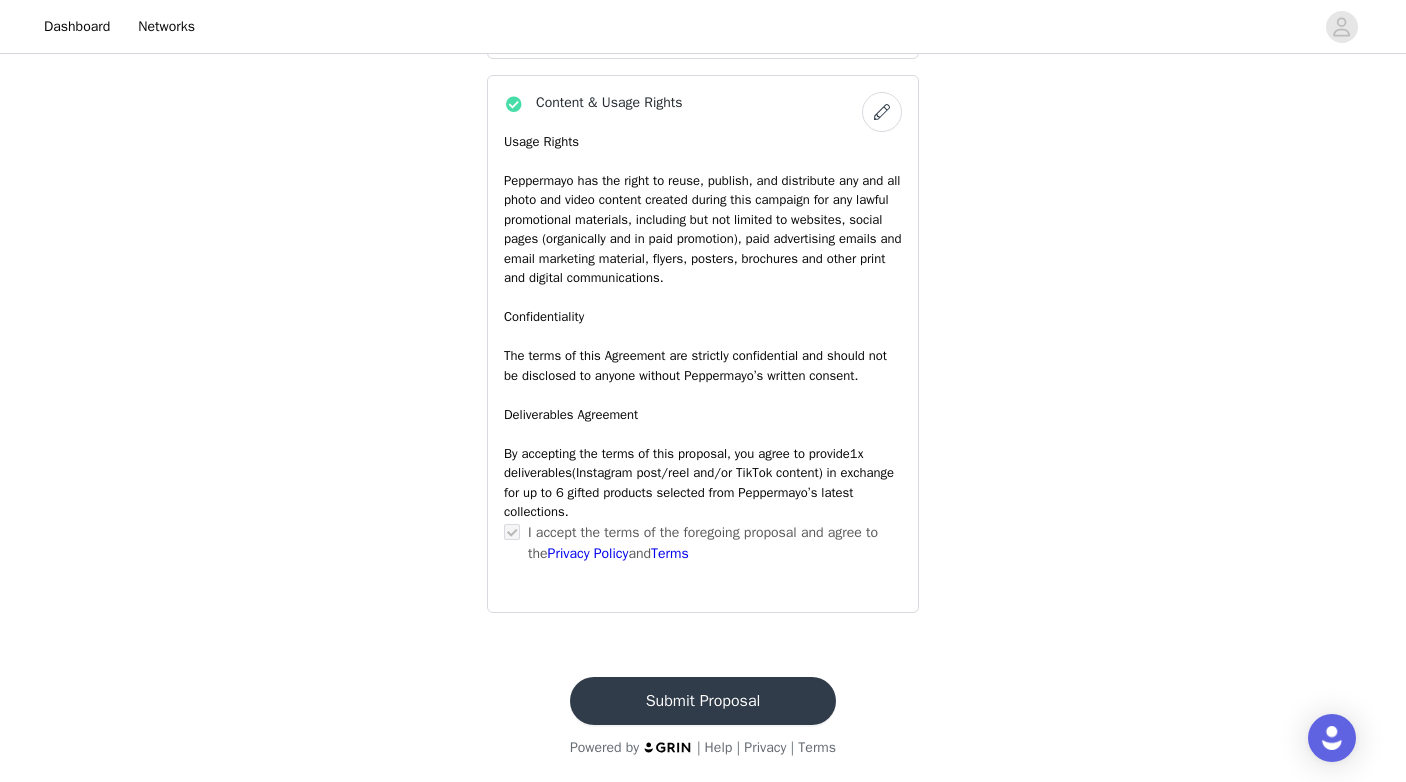 click on "Submit Proposal" at bounding box center (703, 701) 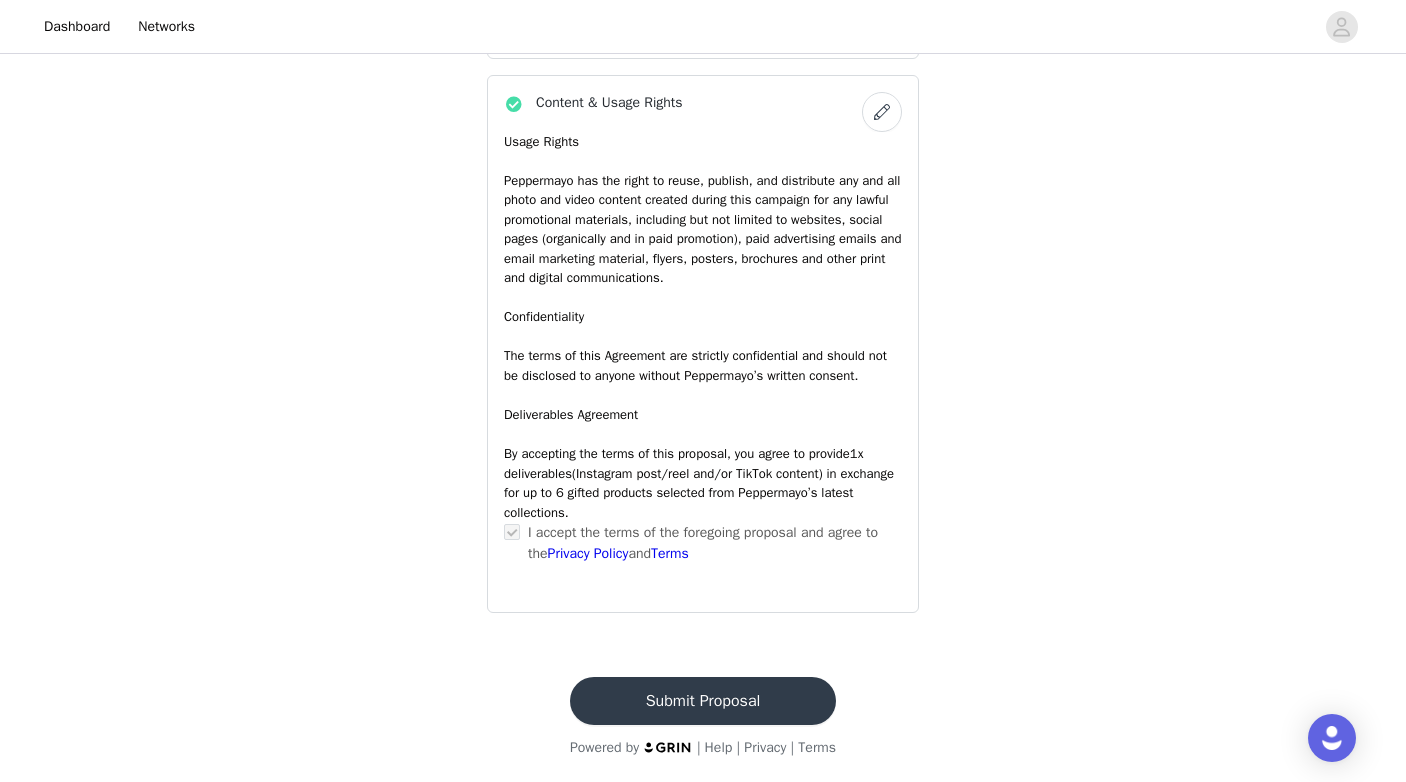 scroll, scrollTop: 0, scrollLeft: 0, axis: both 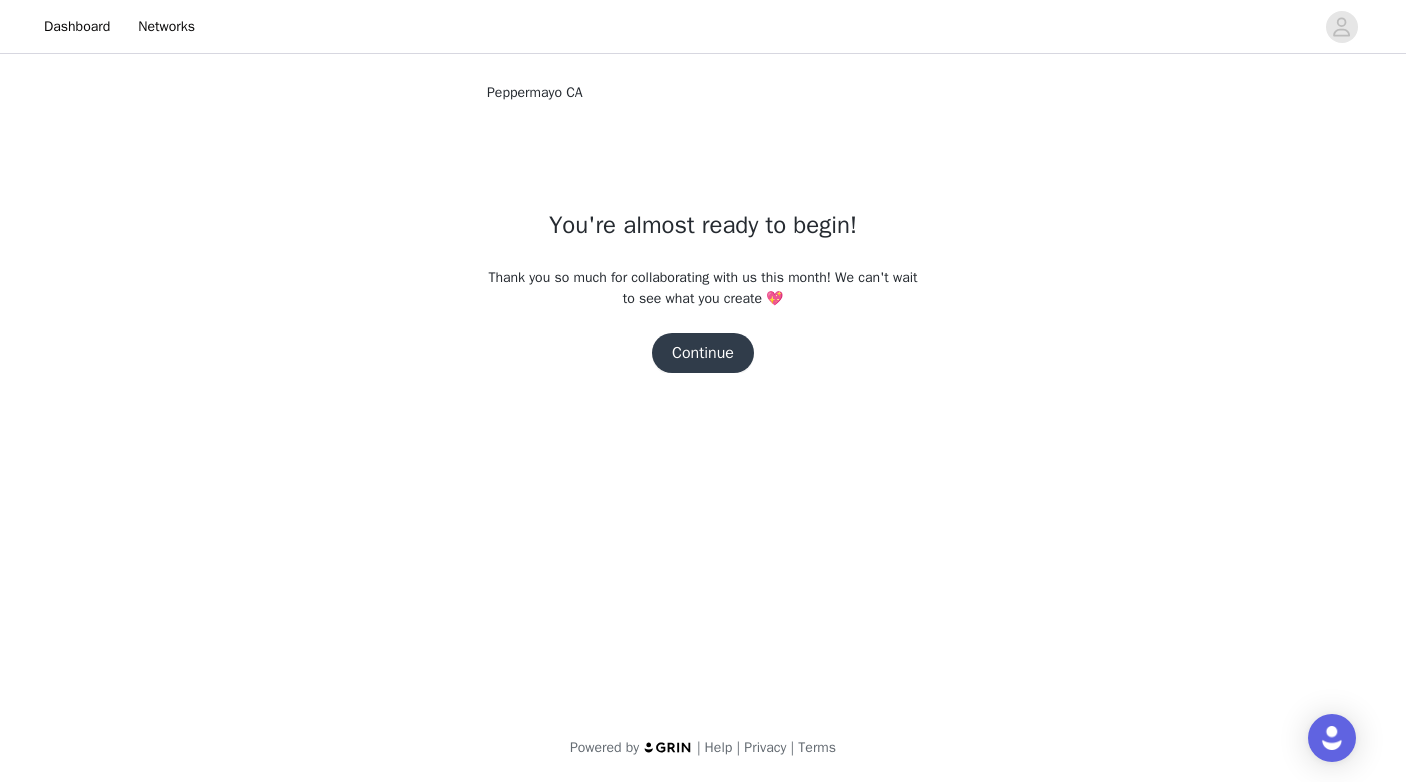 click on "Continue" at bounding box center [703, 353] 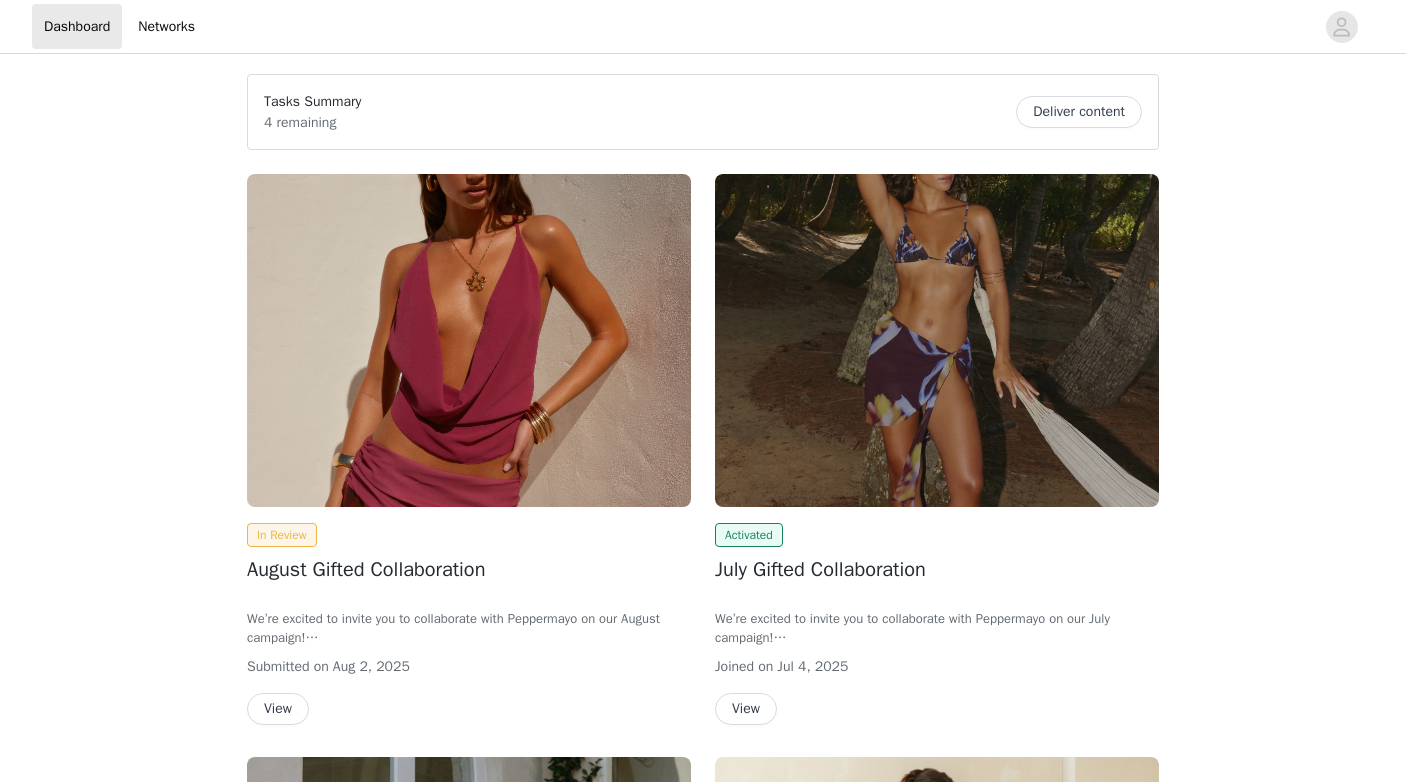 scroll, scrollTop: 0, scrollLeft: 0, axis: both 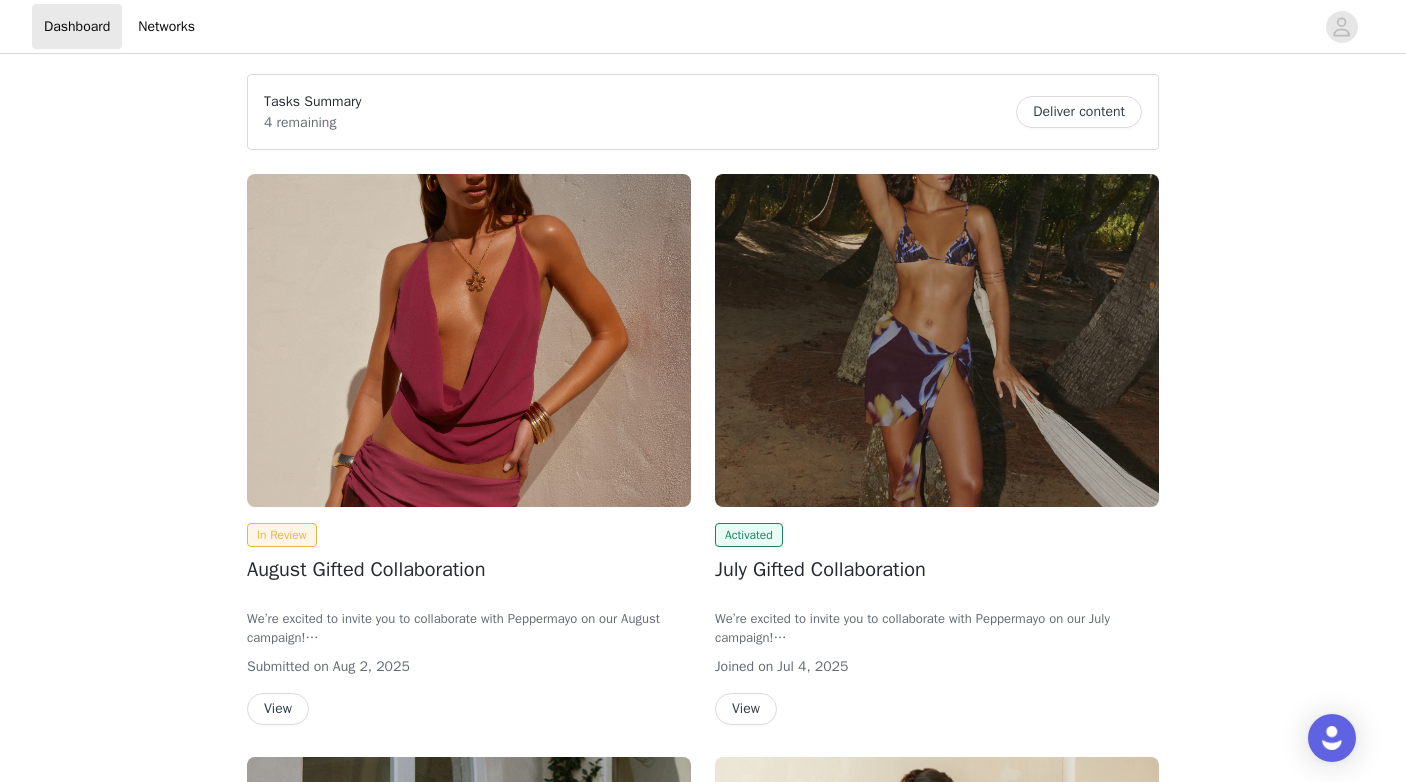 click on "Deliver content" at bounding box center [1079, 112] 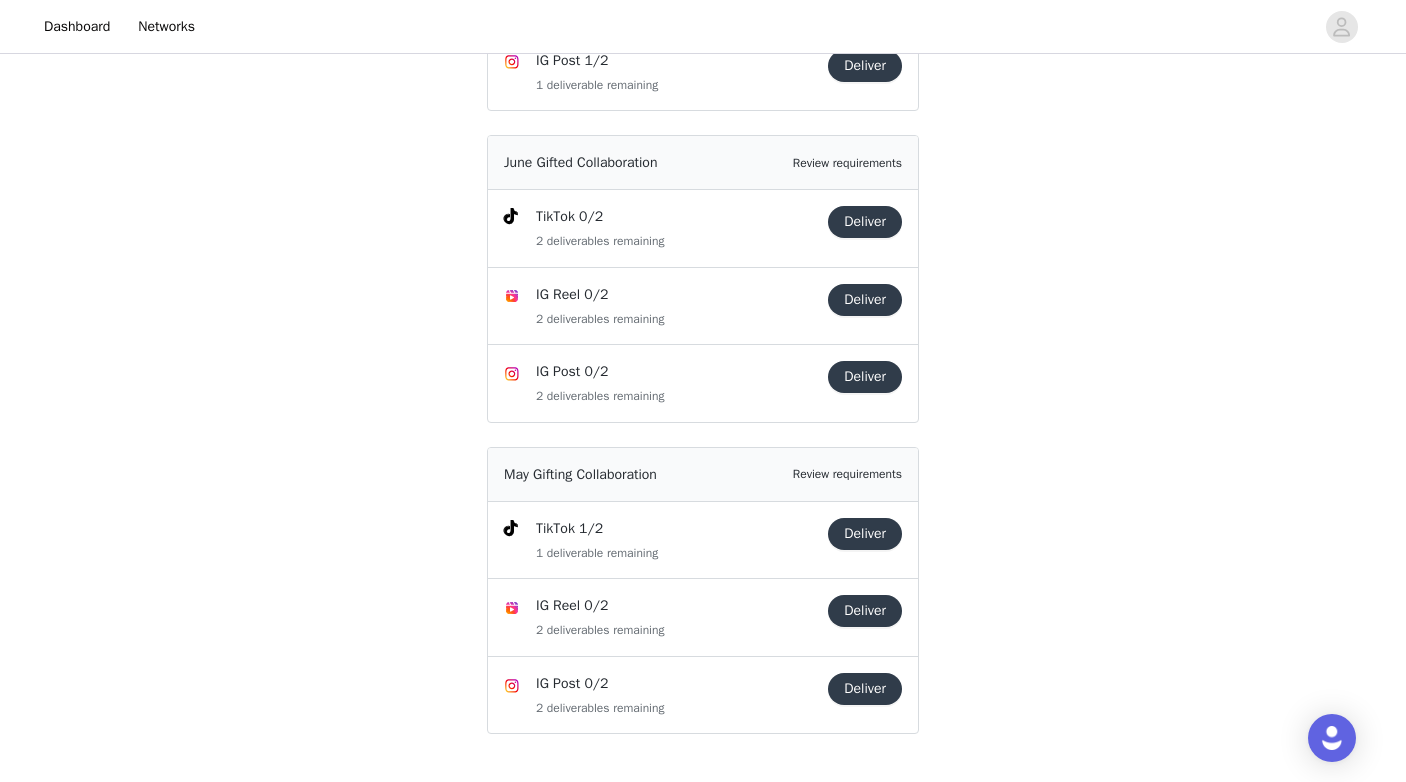 scroll, scrollTop: 0, scrollLeft: 0, axis: both 